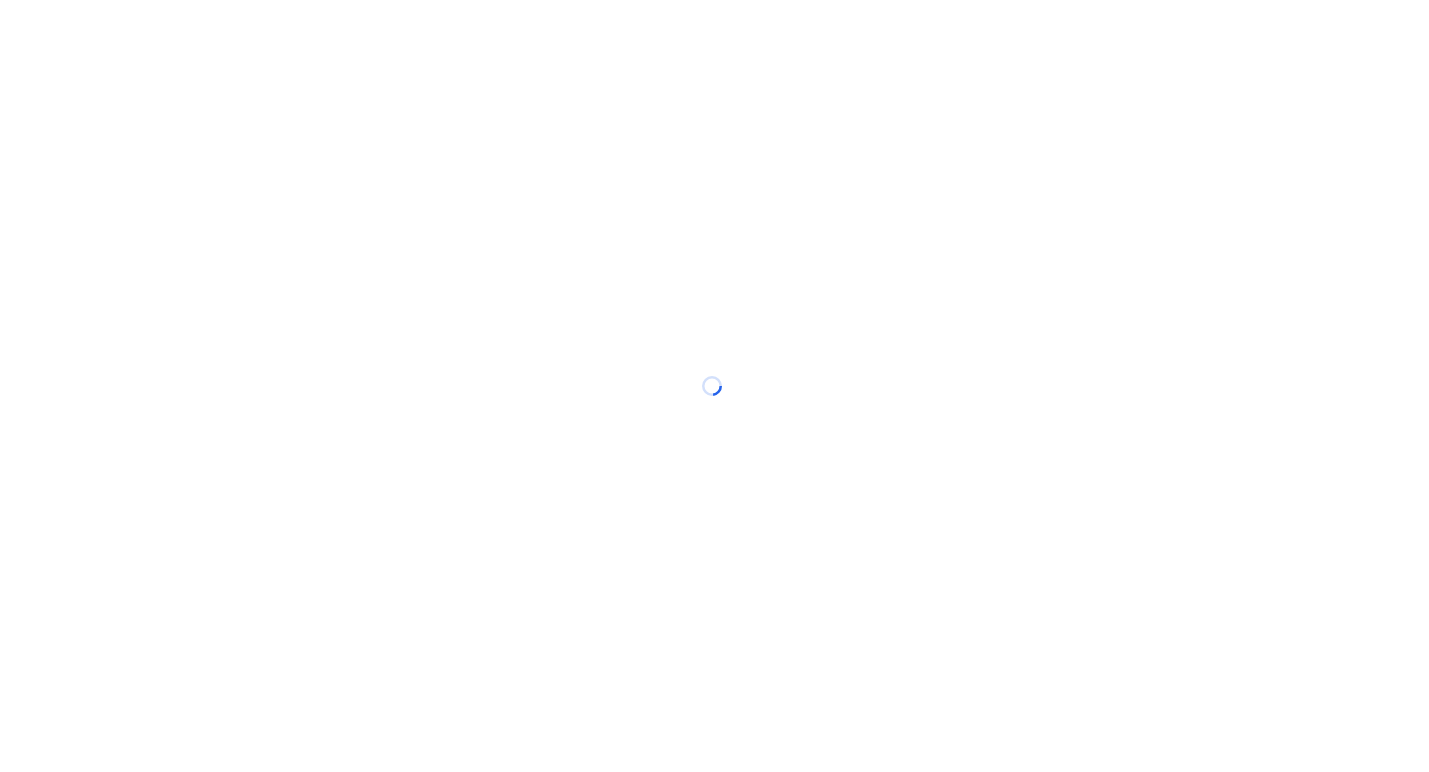 scroll, scrollTop: 0, scrollLeft: 0, axis: both 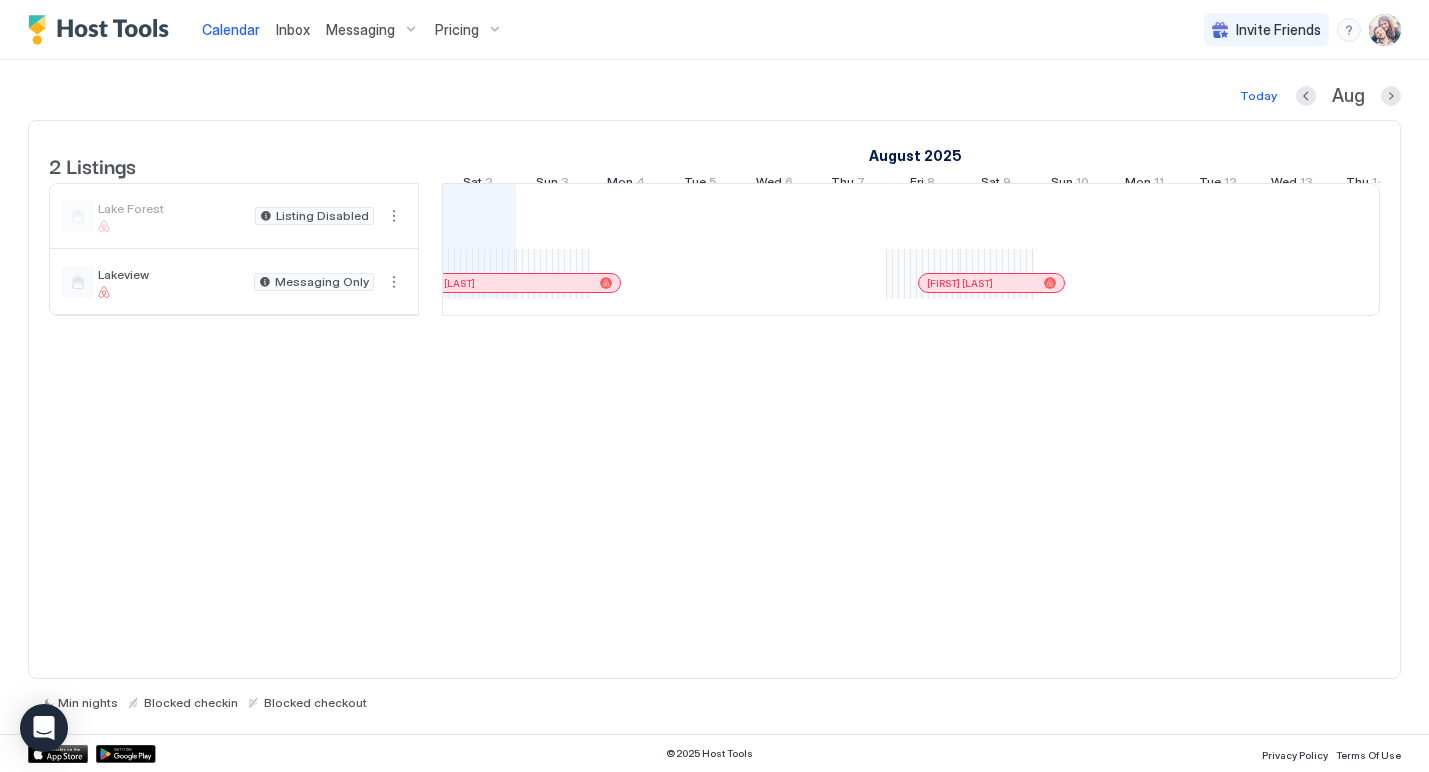 click on "Messaging" at bounding box center [372, 30] 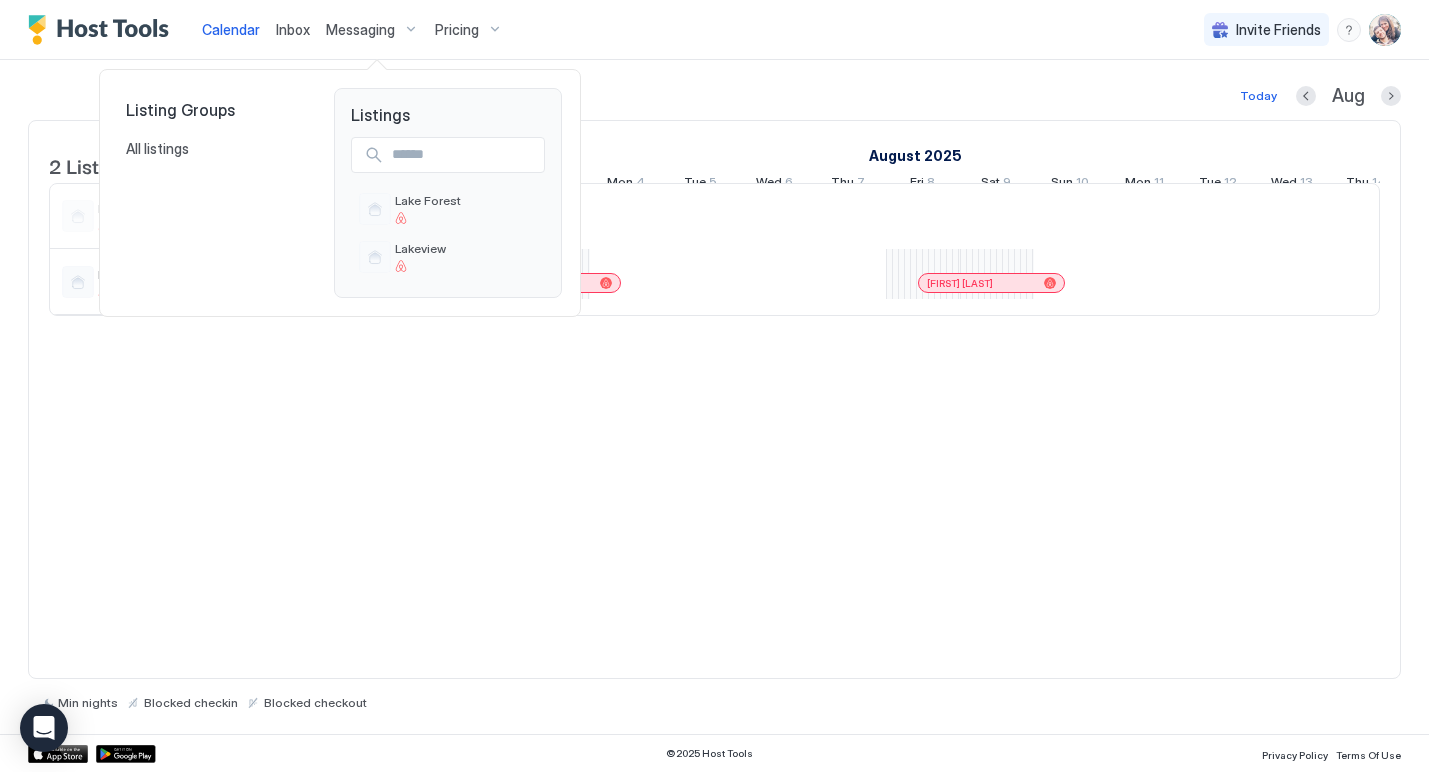 click at bounding box center [448, 155] 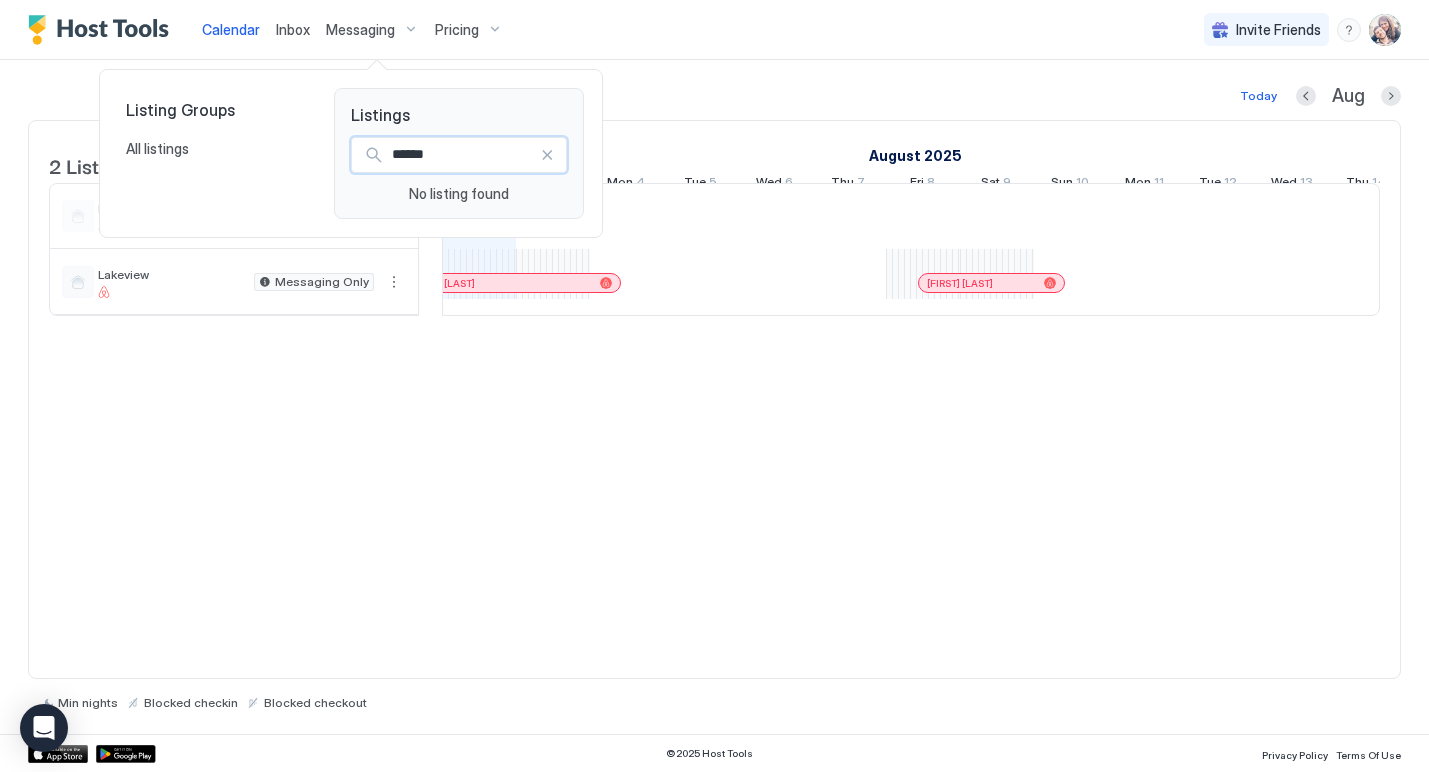 type on "******" 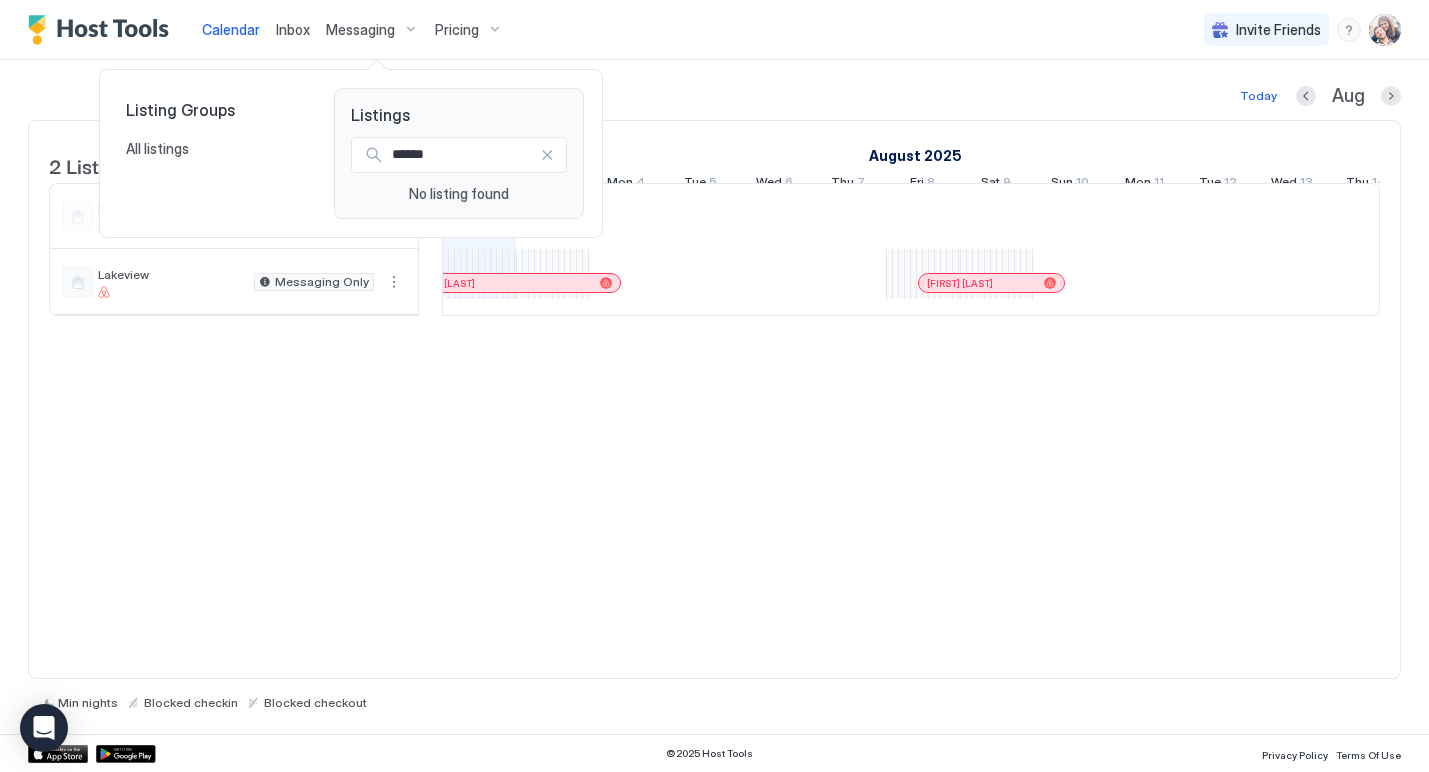 click on "******" at bounding box center (462, 155) 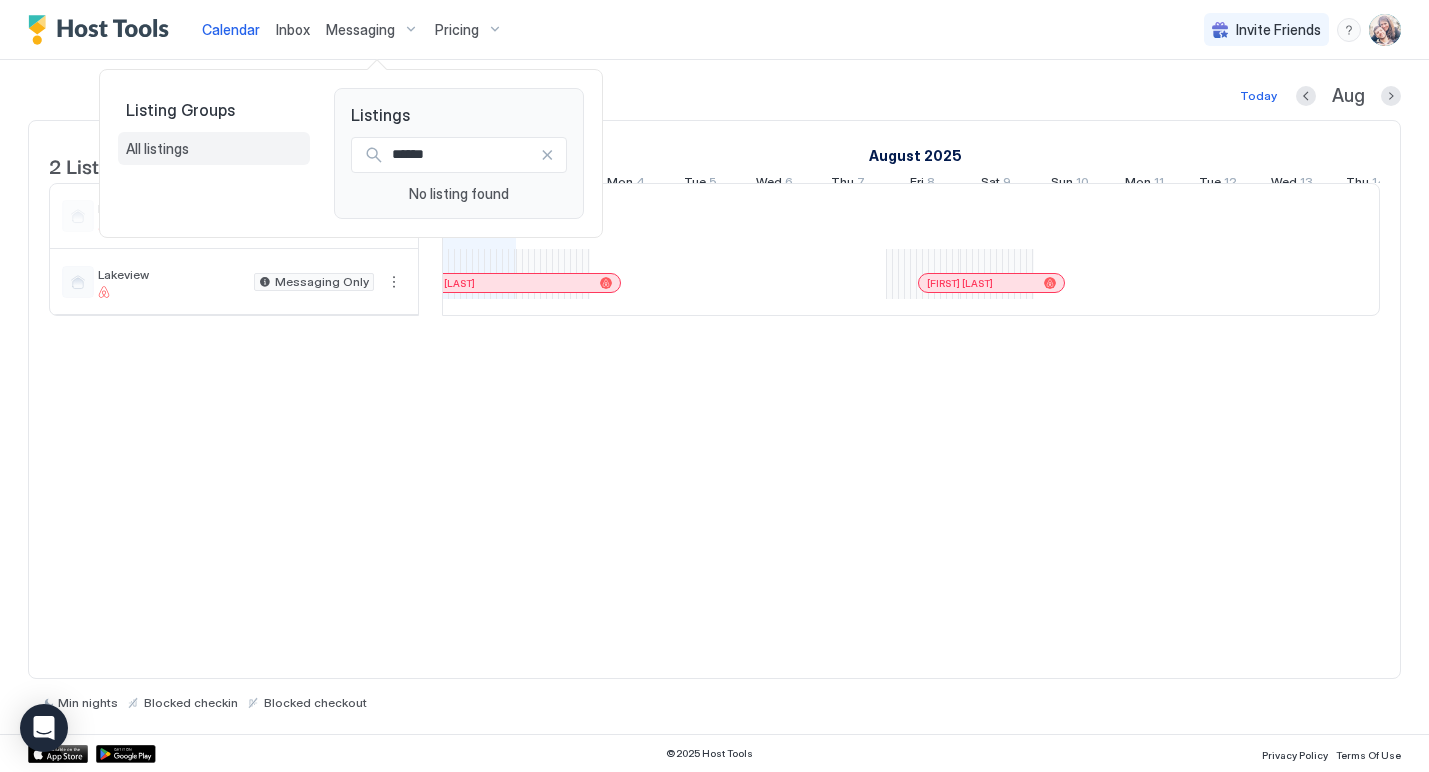 drag, startPoint x: 599, startPoint y: 149, endPoint x: 179, endPoint y: 147, distance: 420.00476 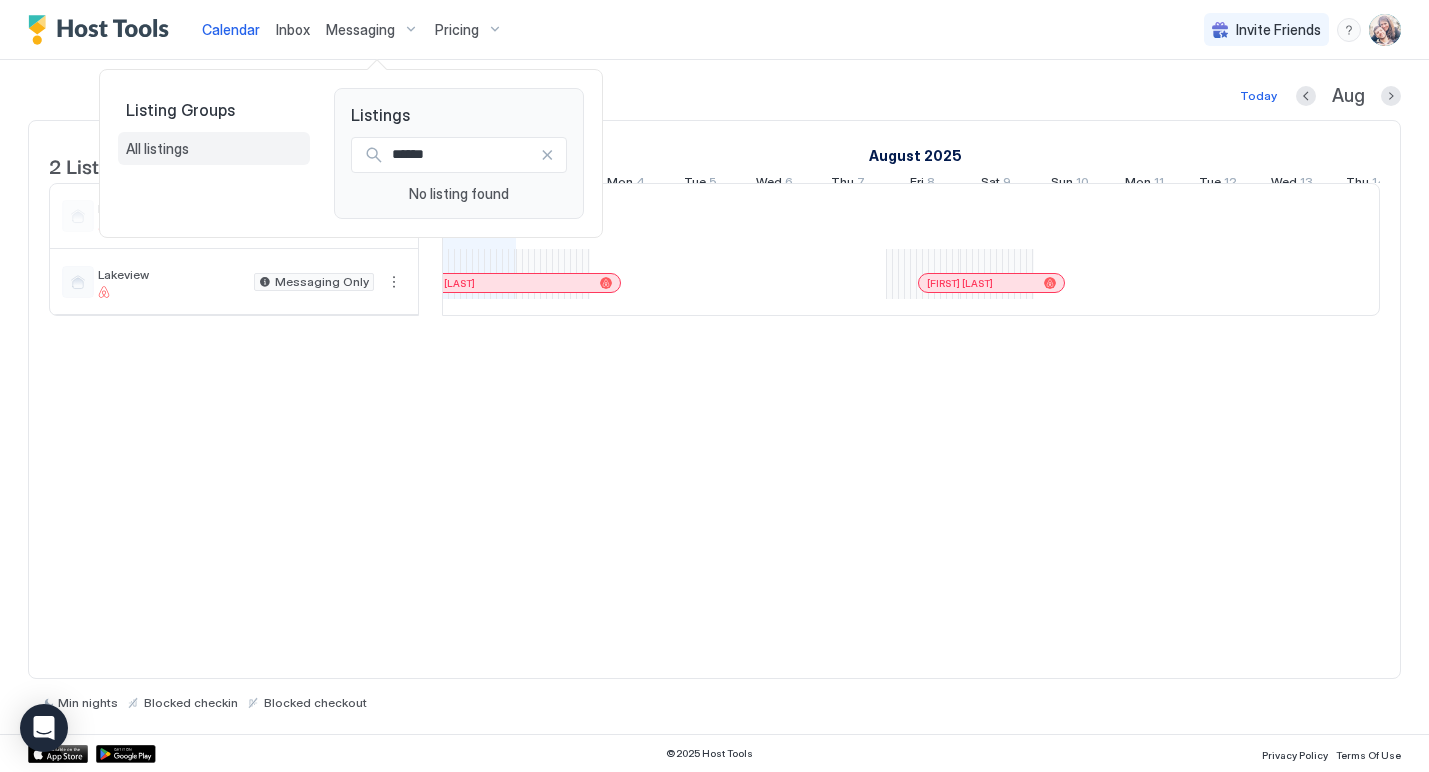 click on "All listings" at bounding box center (157, 149) 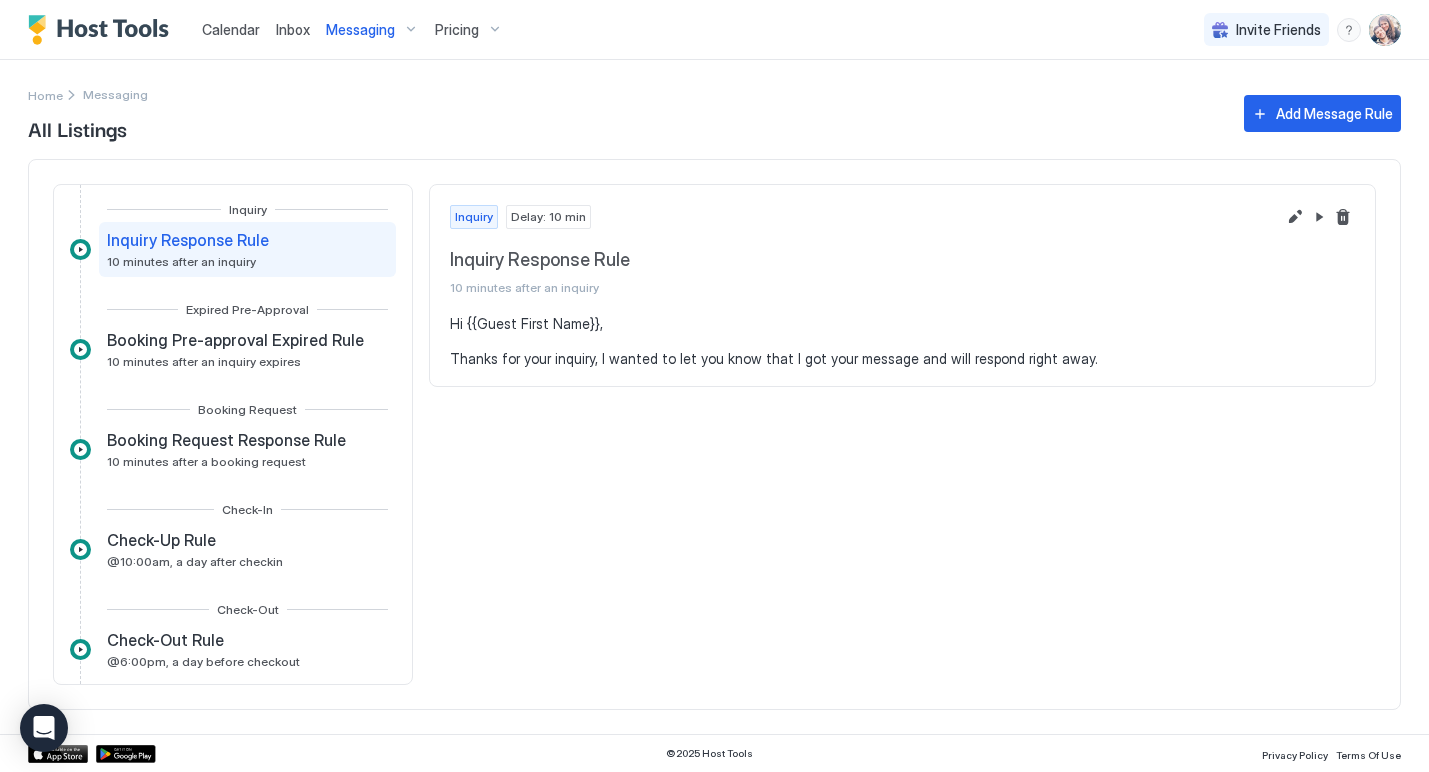 click on "Calendar" at bounding box center (231, 29) 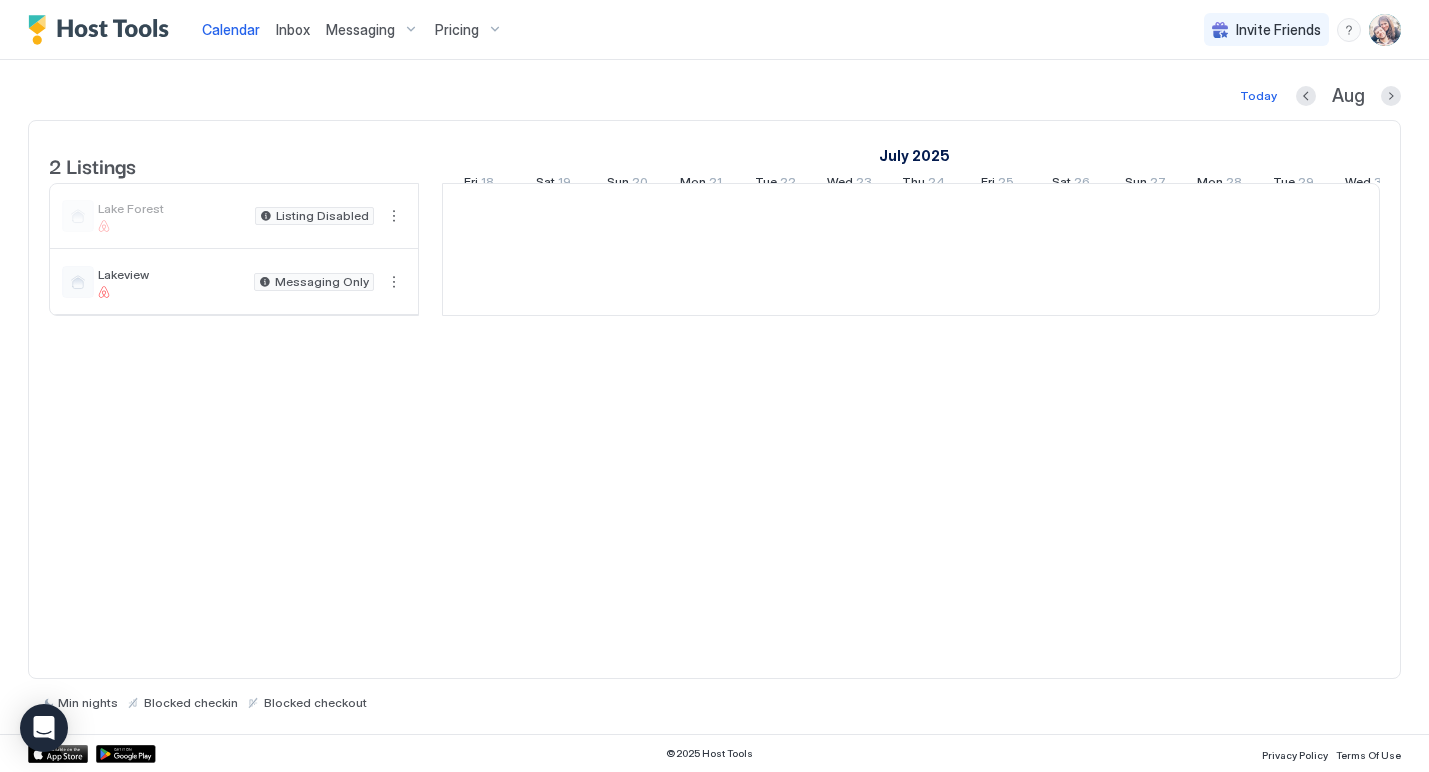 scroll, scrollTop: 0, scrollLeft: 1111, axis: horizontal 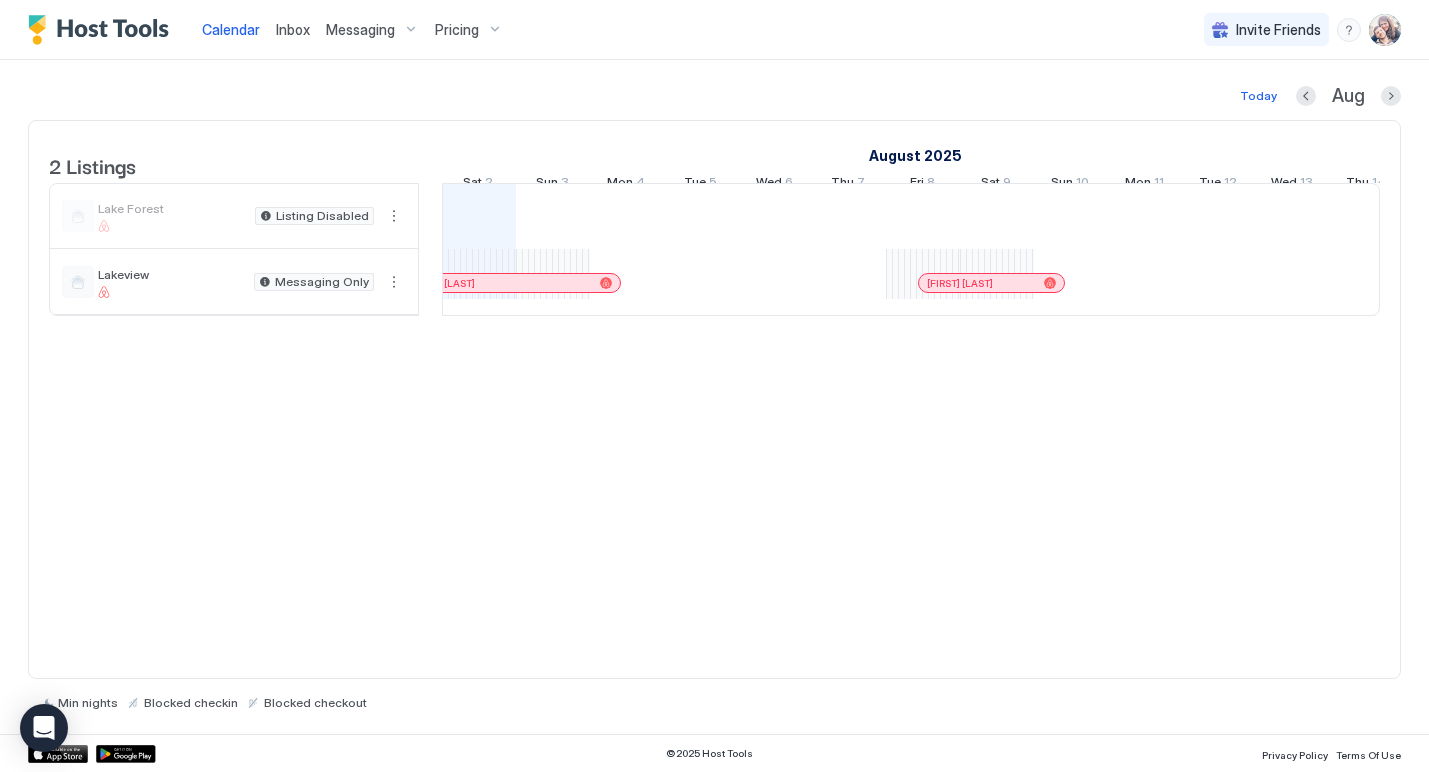 click on "Inbox" at bounding box center [293, 29] 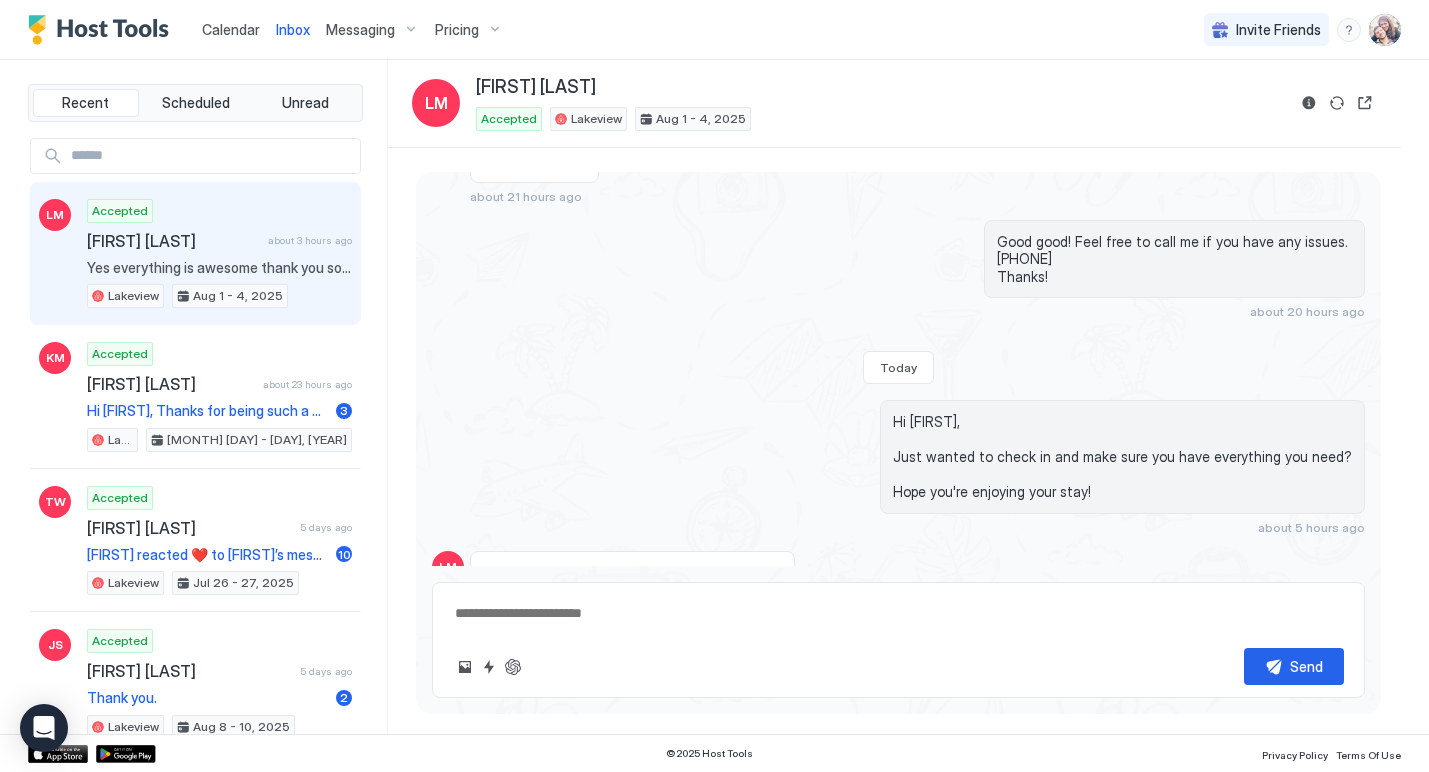 scroll, scrollTop: 1798, scrollLeft: 0, axis: vertical 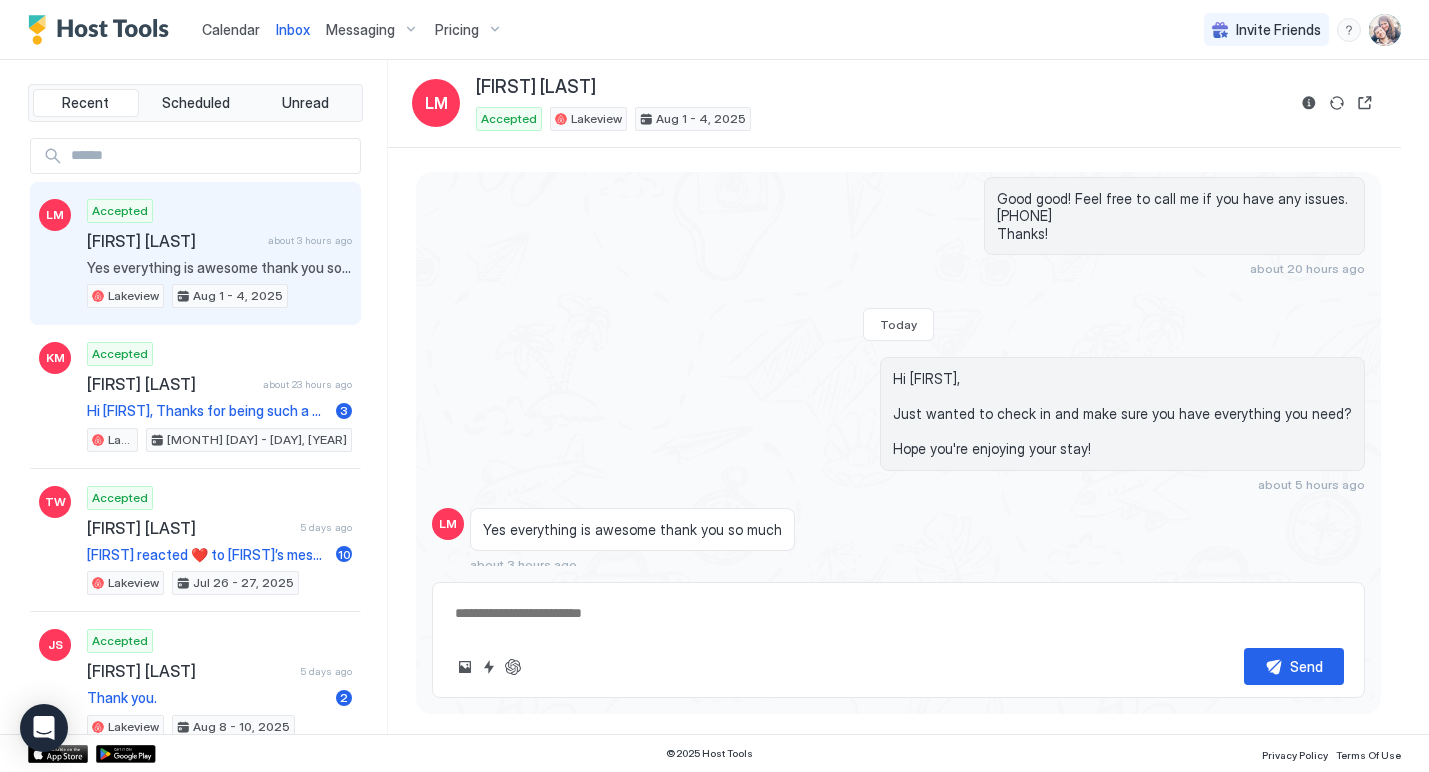 type on "*" 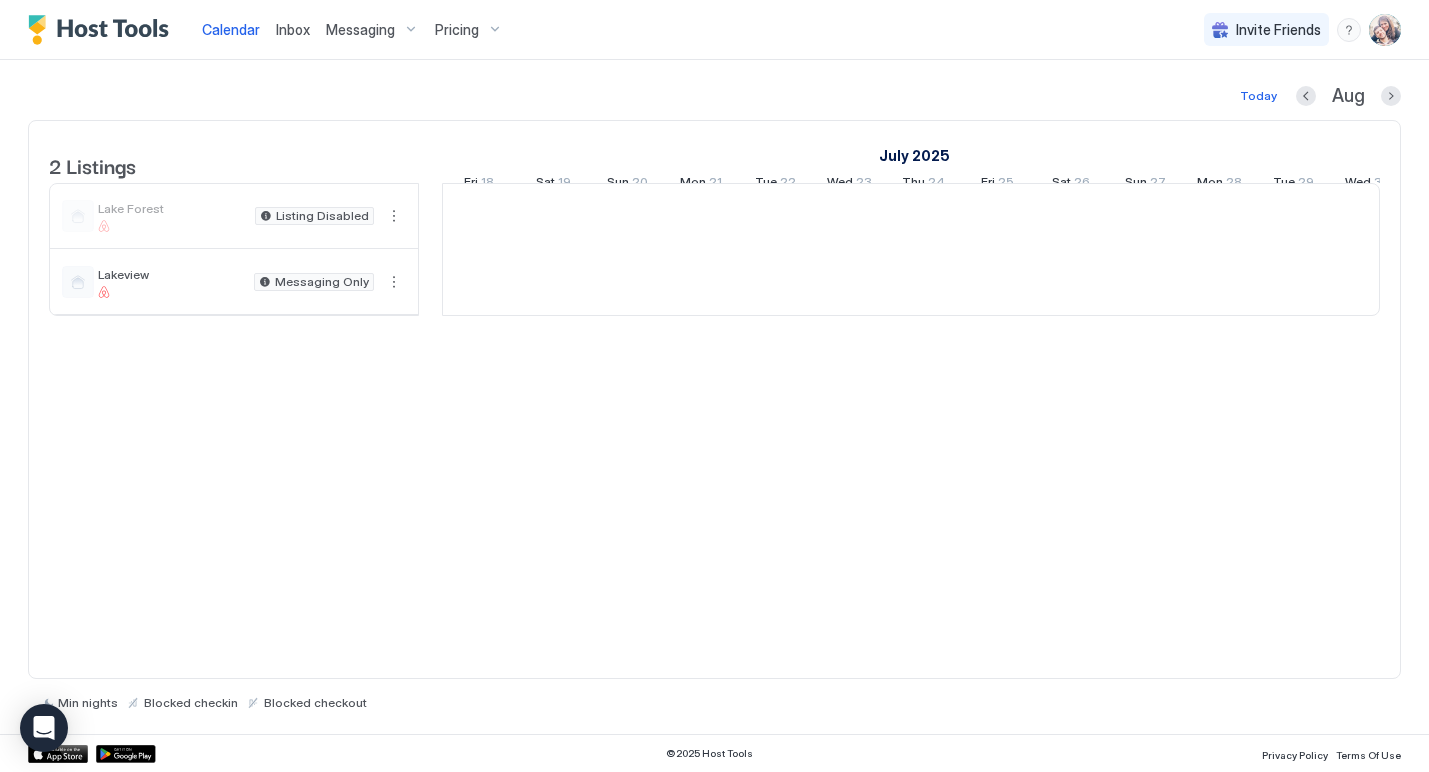 scroll, scrollTop: 0, scrollLeft: 1111, axis: horizontal 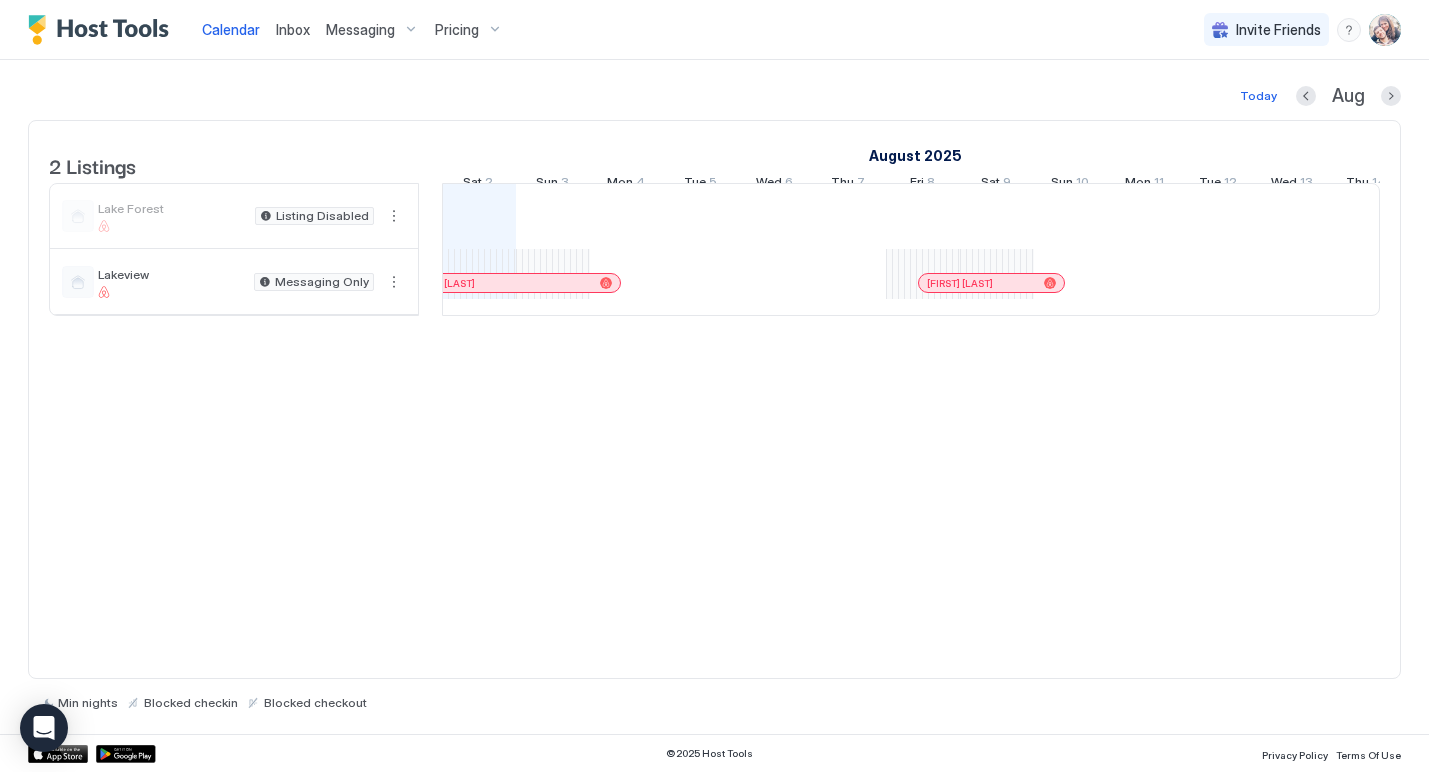 type 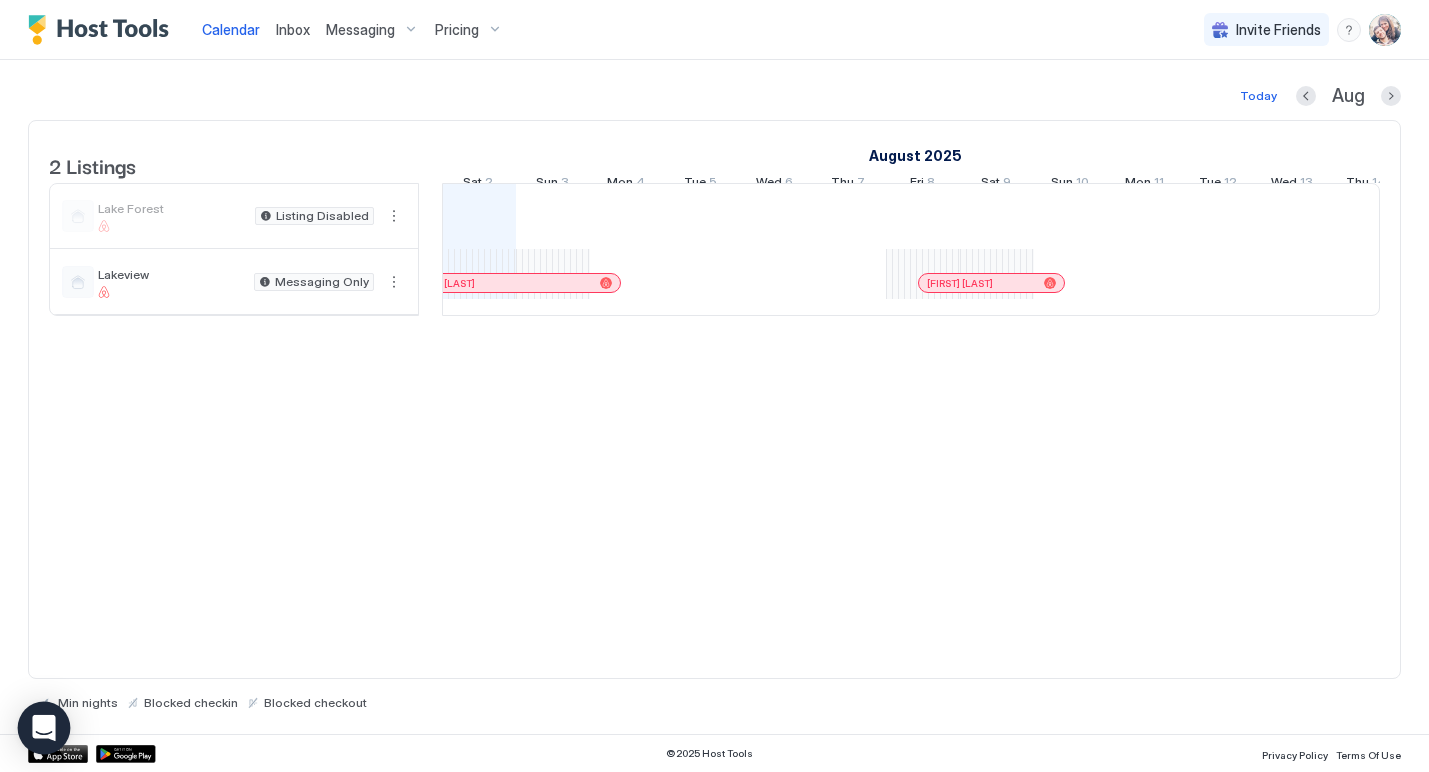 click 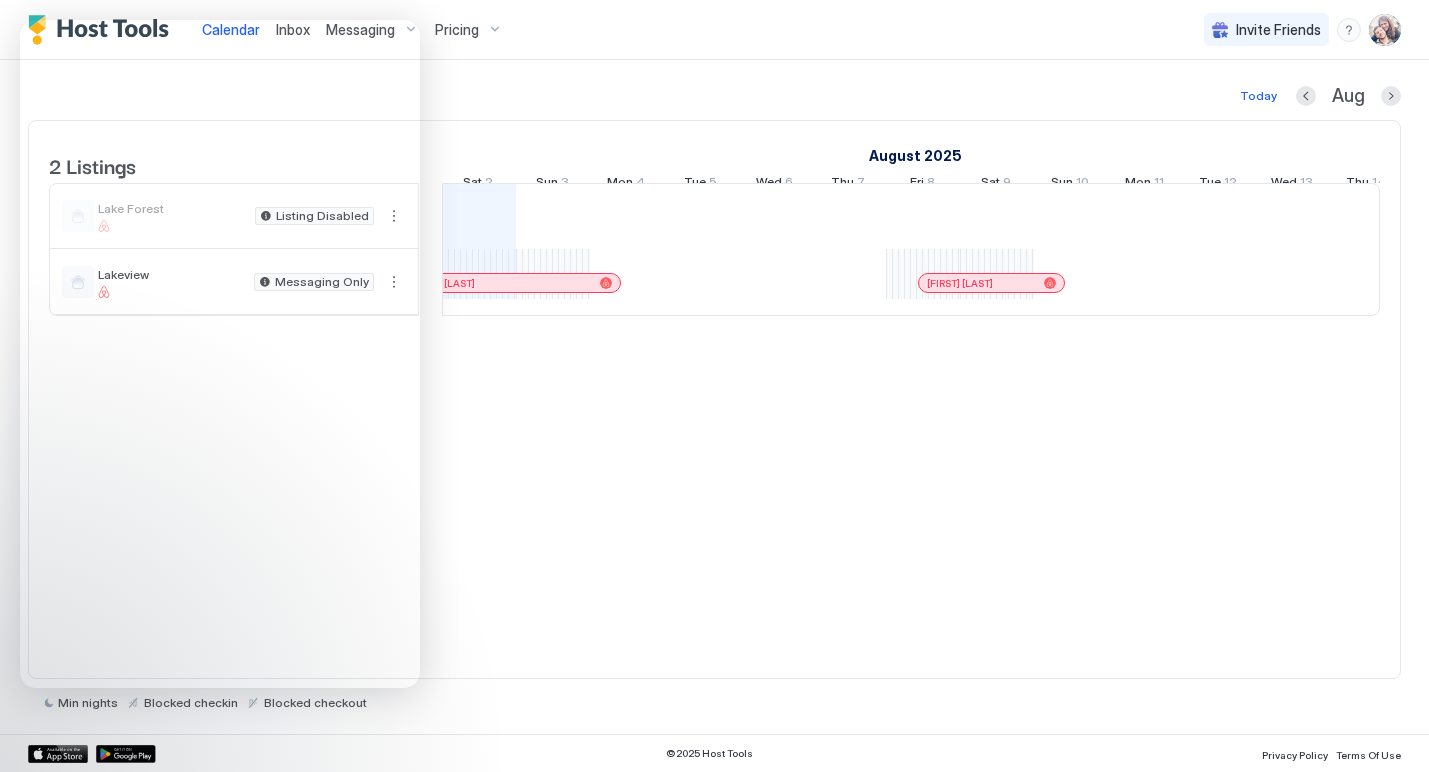 click on "[CITY] [POSTAL_CODE] [COUNTRY] Listing Disabled Messaging Only [FIRST] [LAST] [FIRST] [LAST] [FIRST] [LAST] [FIRST] [LAST] [FIRST] [LAST]" at bounding box center (714, 399) 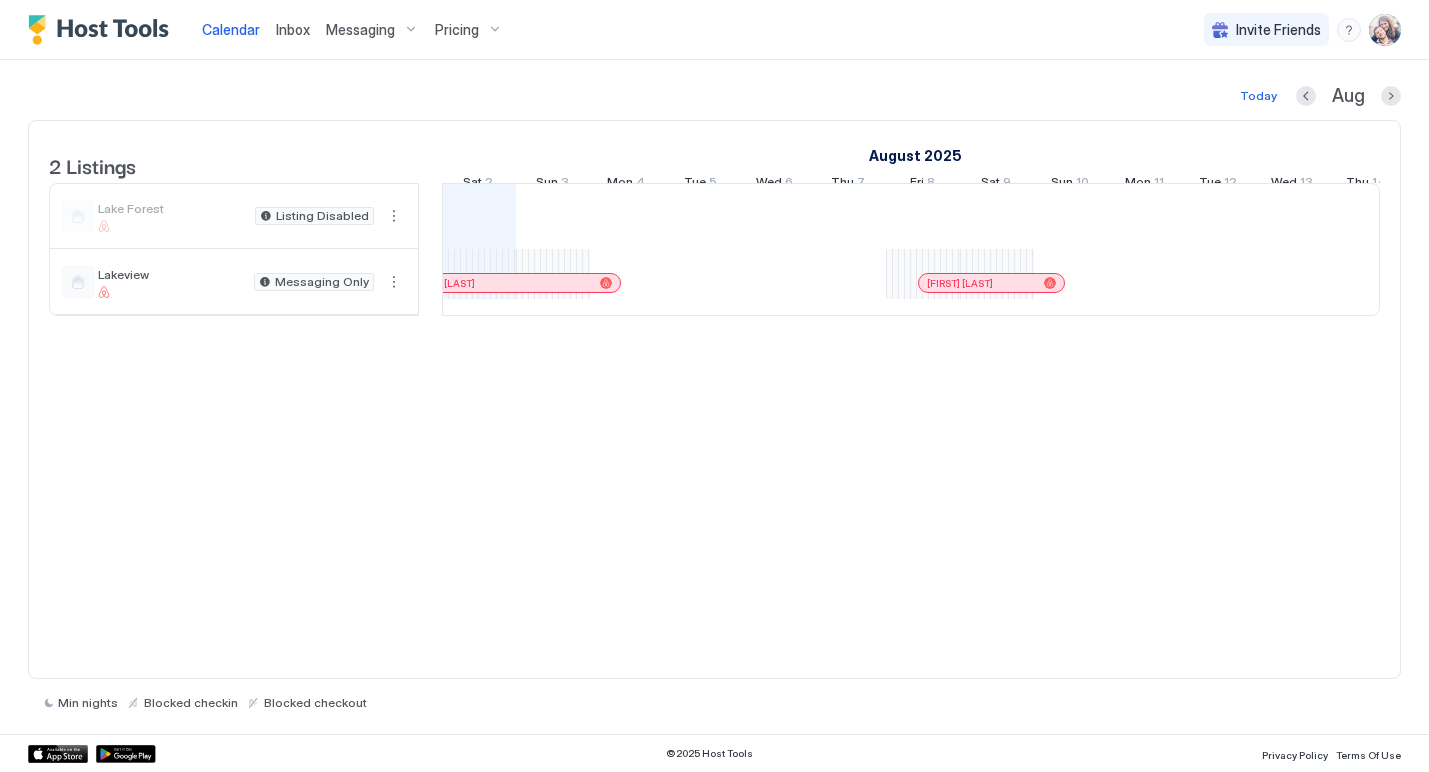click at bounding box center (103, 30) 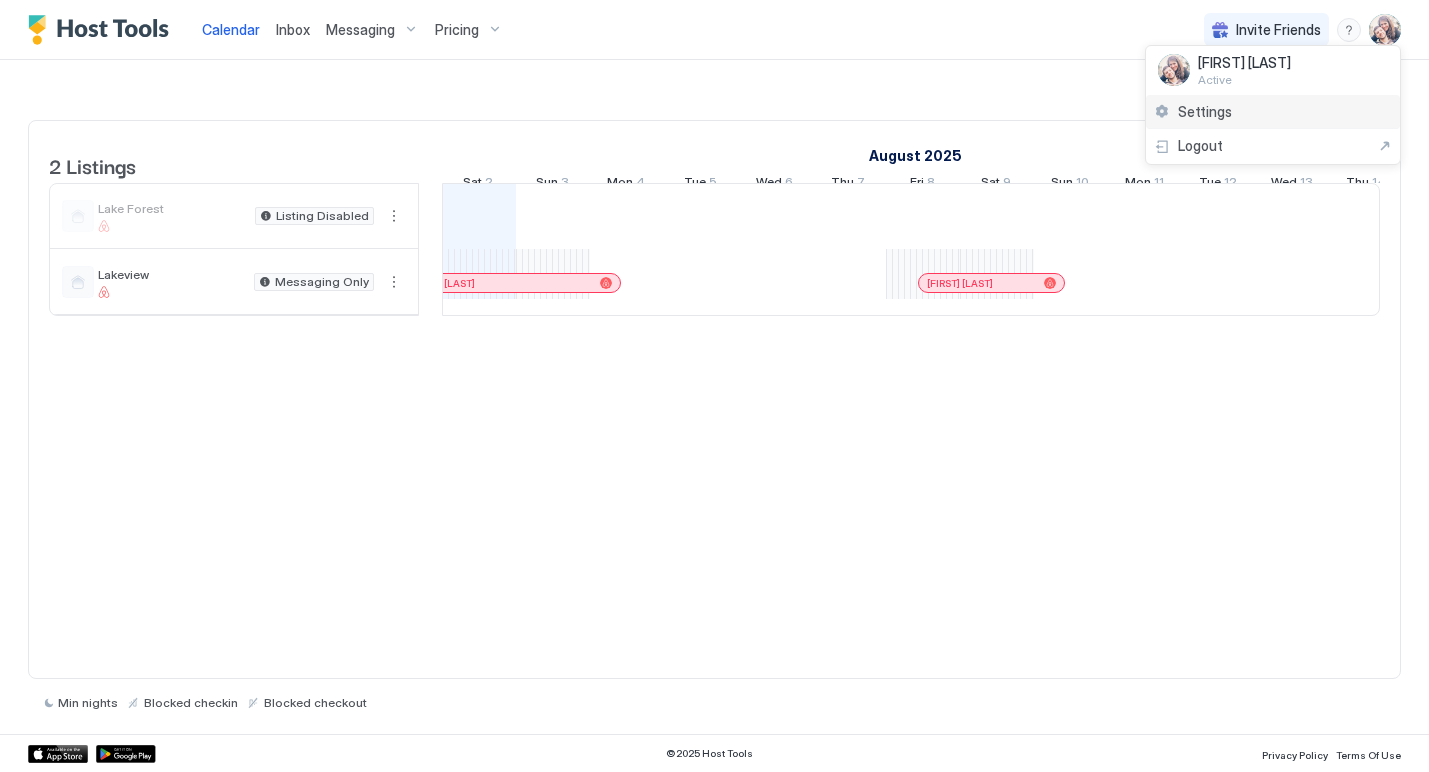 click on "Settings" at bounding box center [1273, 112] 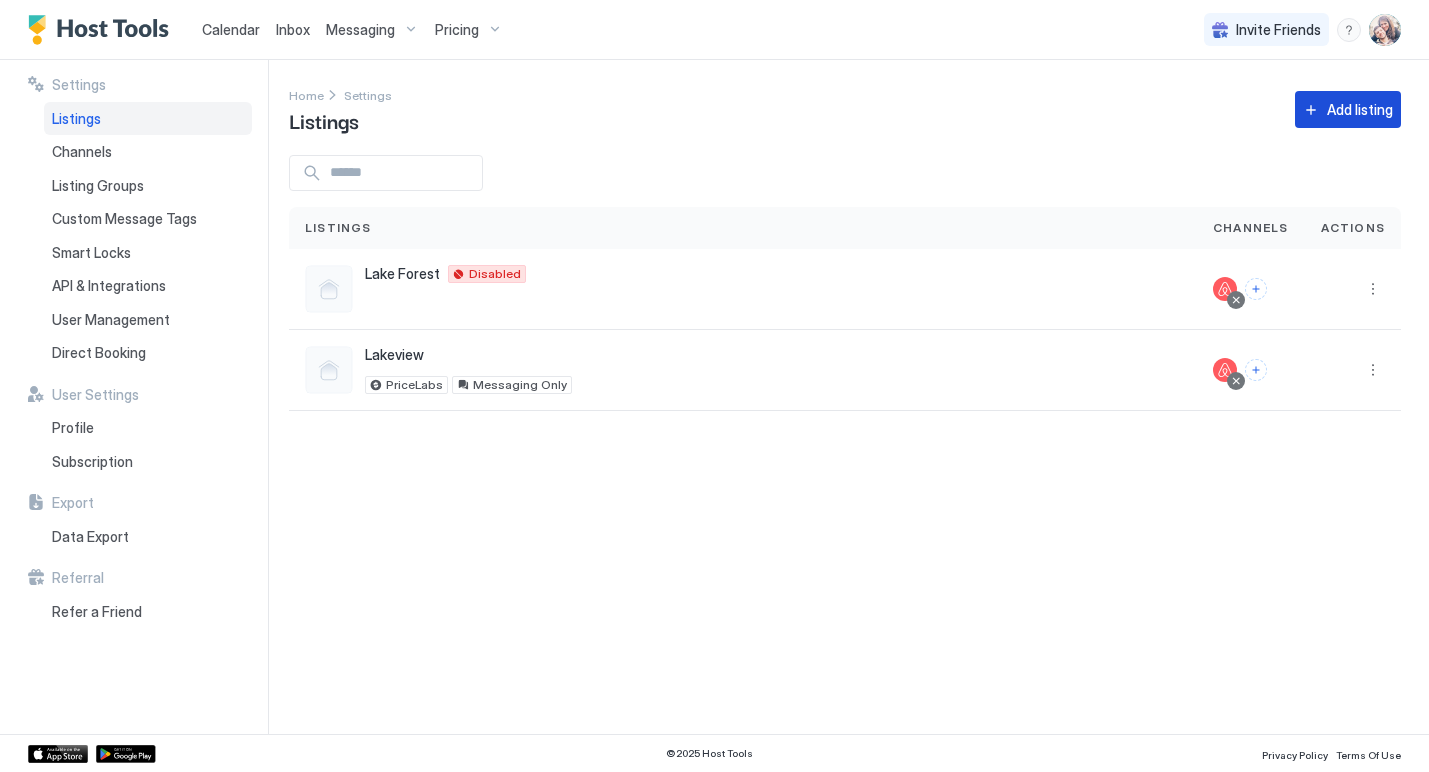 click on "Add listing" at bounding box center [1360, 109] 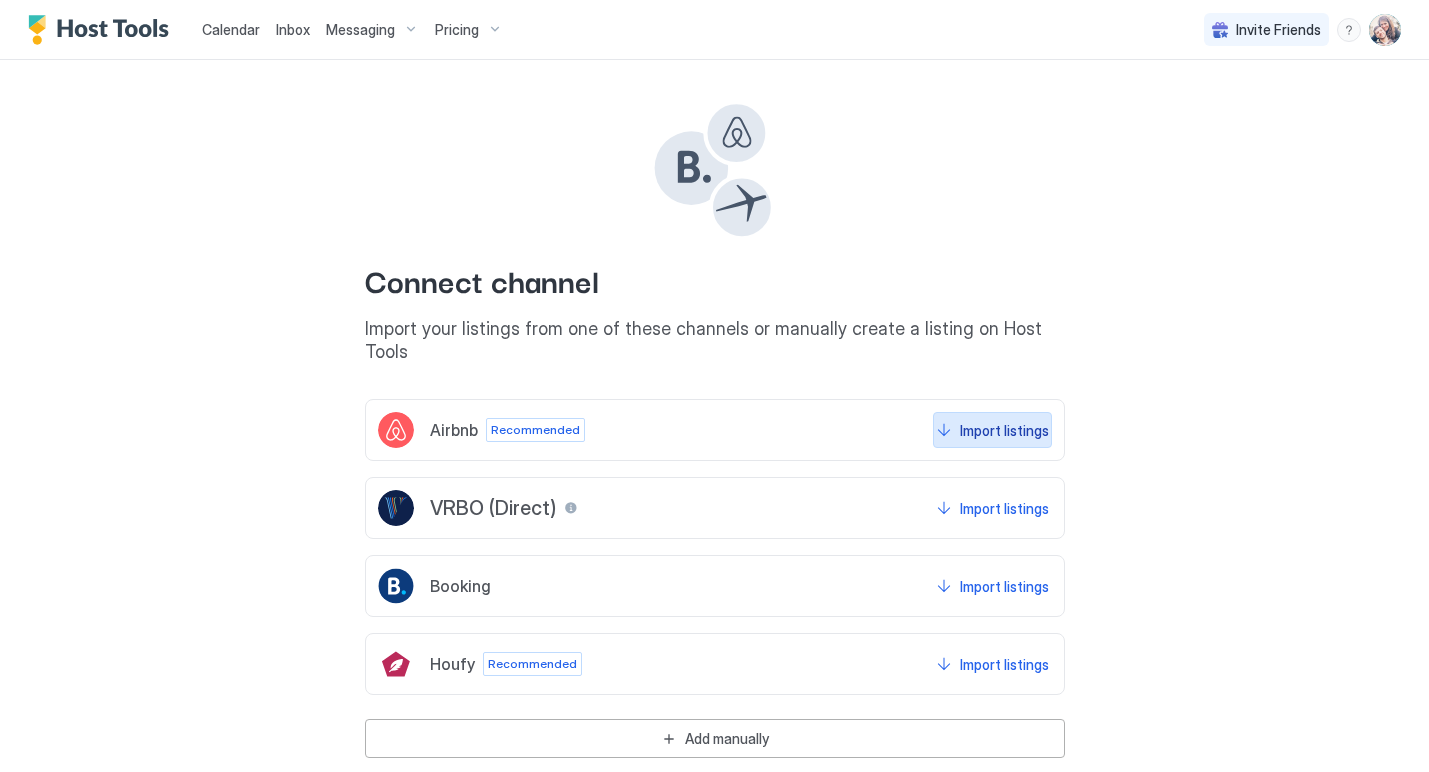 click on "Import listings" at bounding box center [1004, 430] 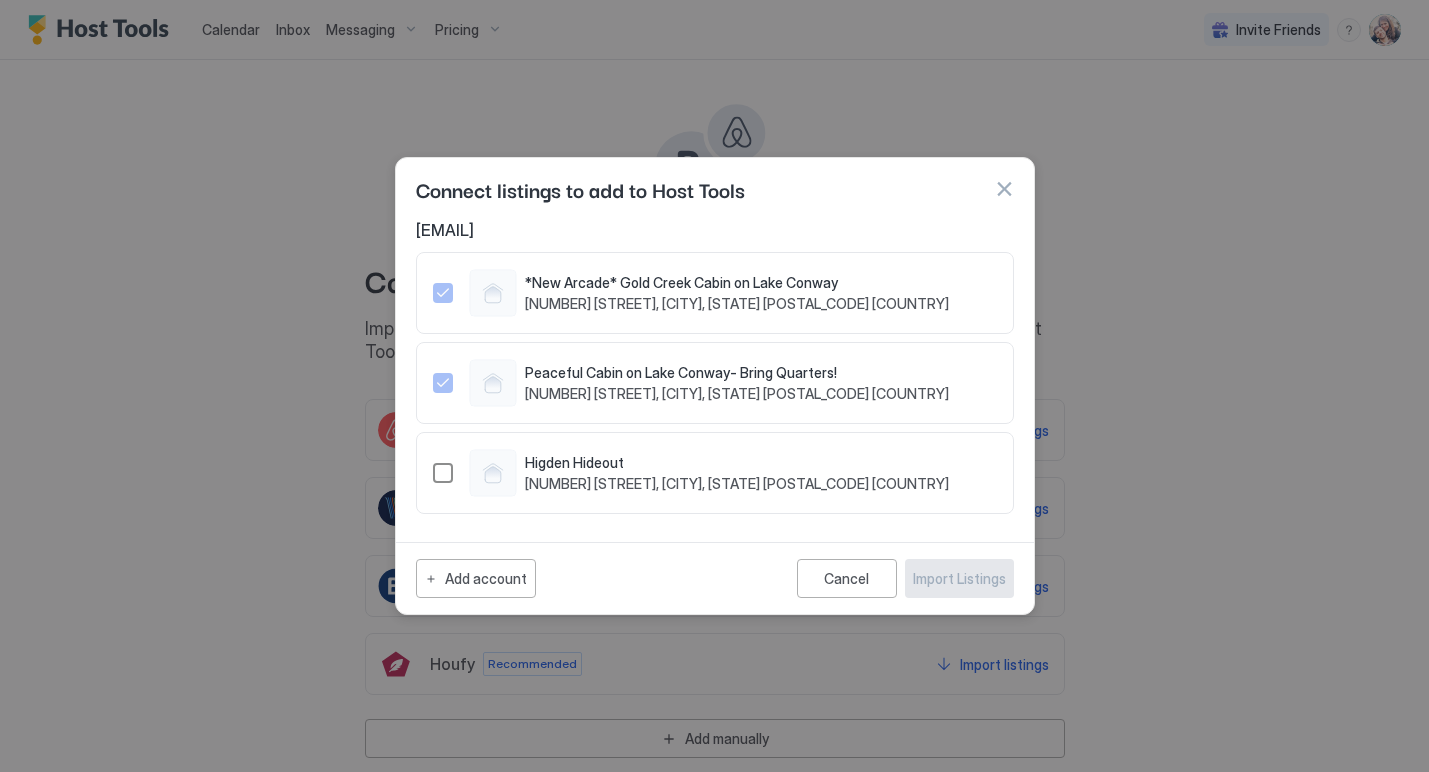 click at bounding box center (443, 473) 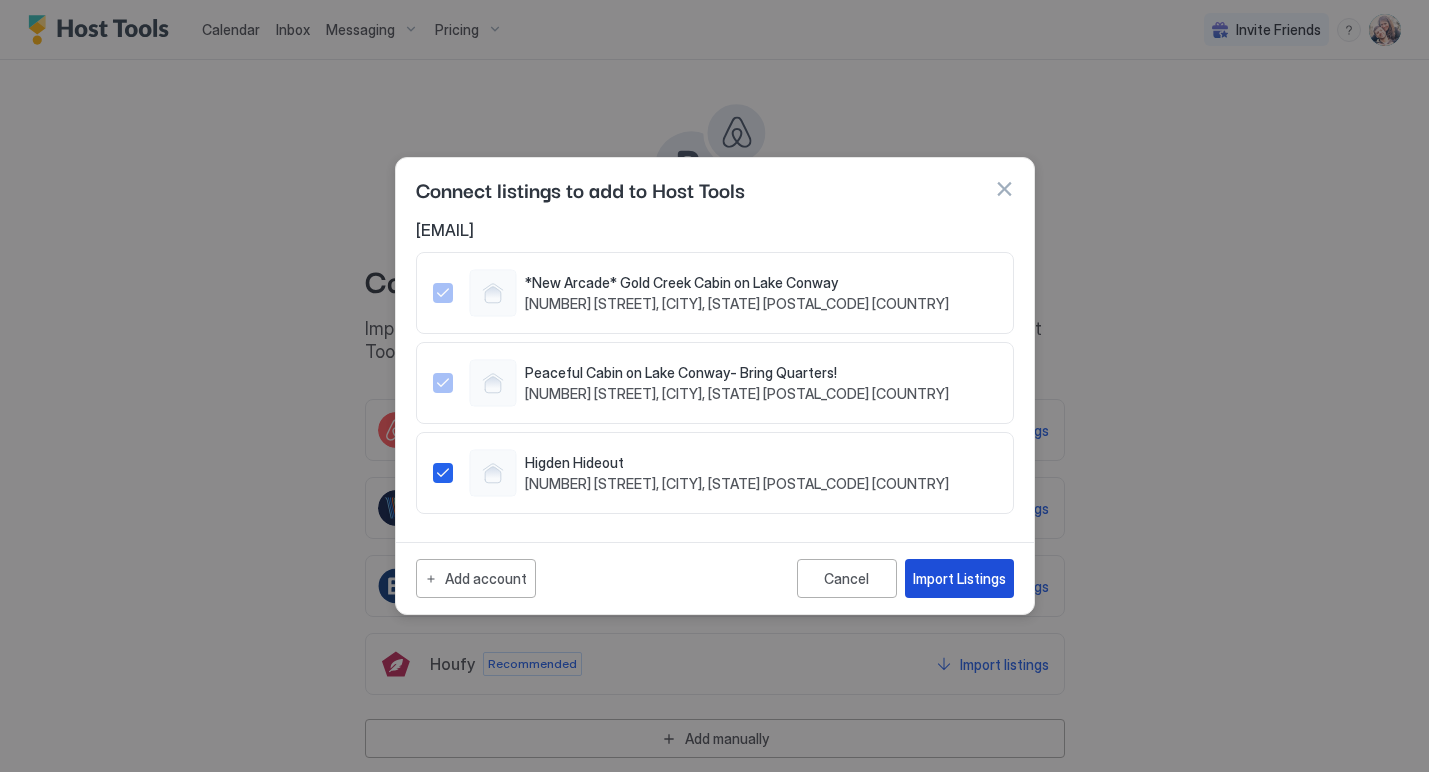 click on "Import Listings" at bounding box center (959, 578) 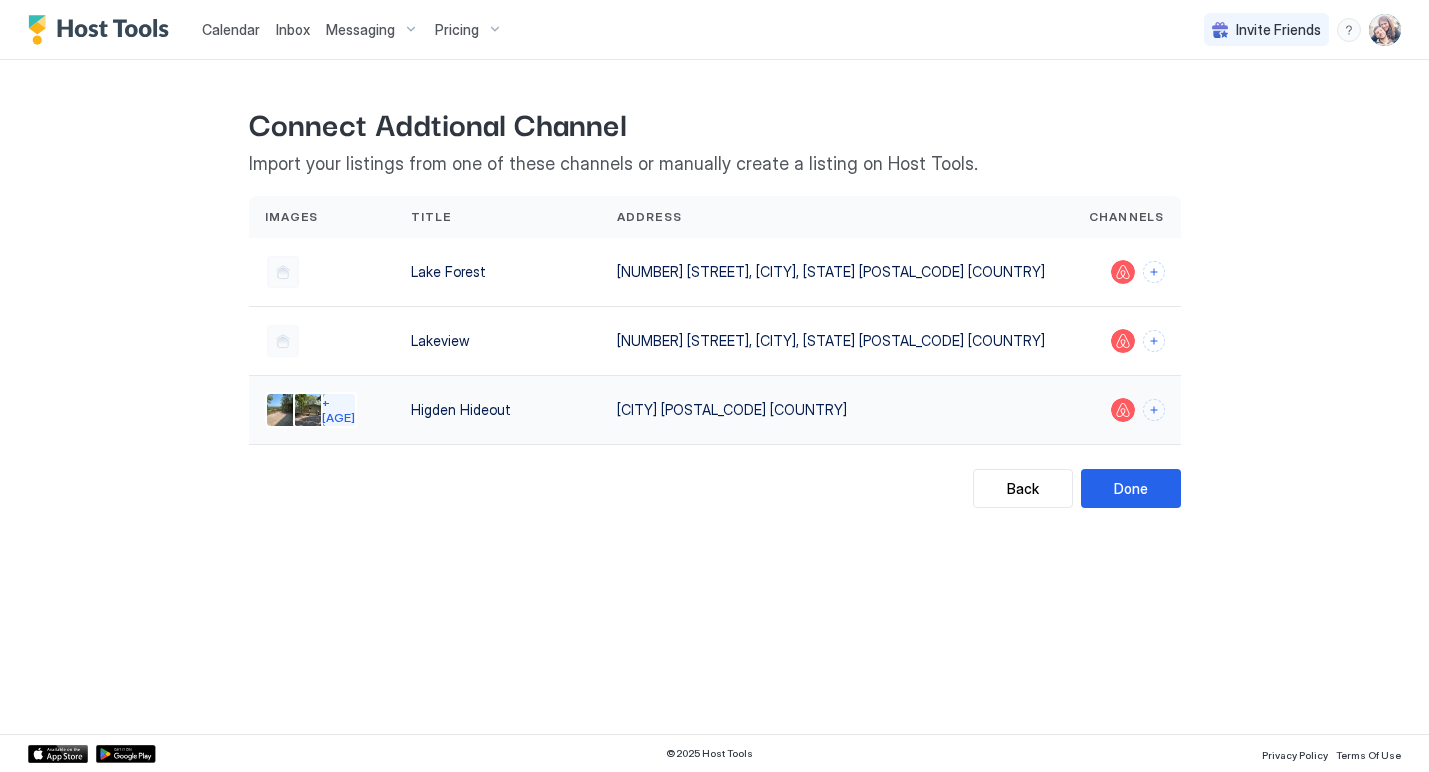 click on "[CITY] [POSTAL_CODE] [COUNTRY]" at bounding box center (834, 409) 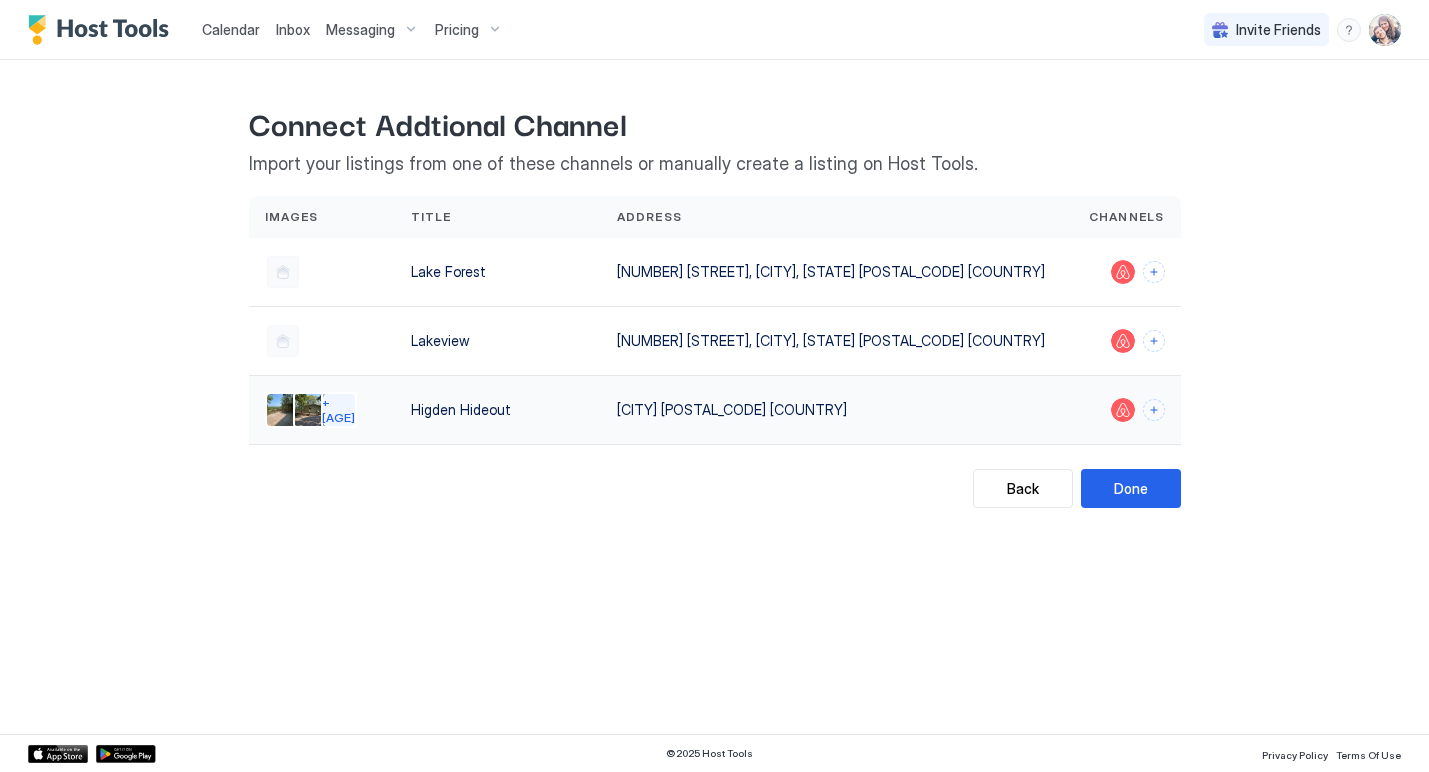 click on "[CITY] [POSTAL_CODE] [COUNTRY]" at bounding box center [834, 409] 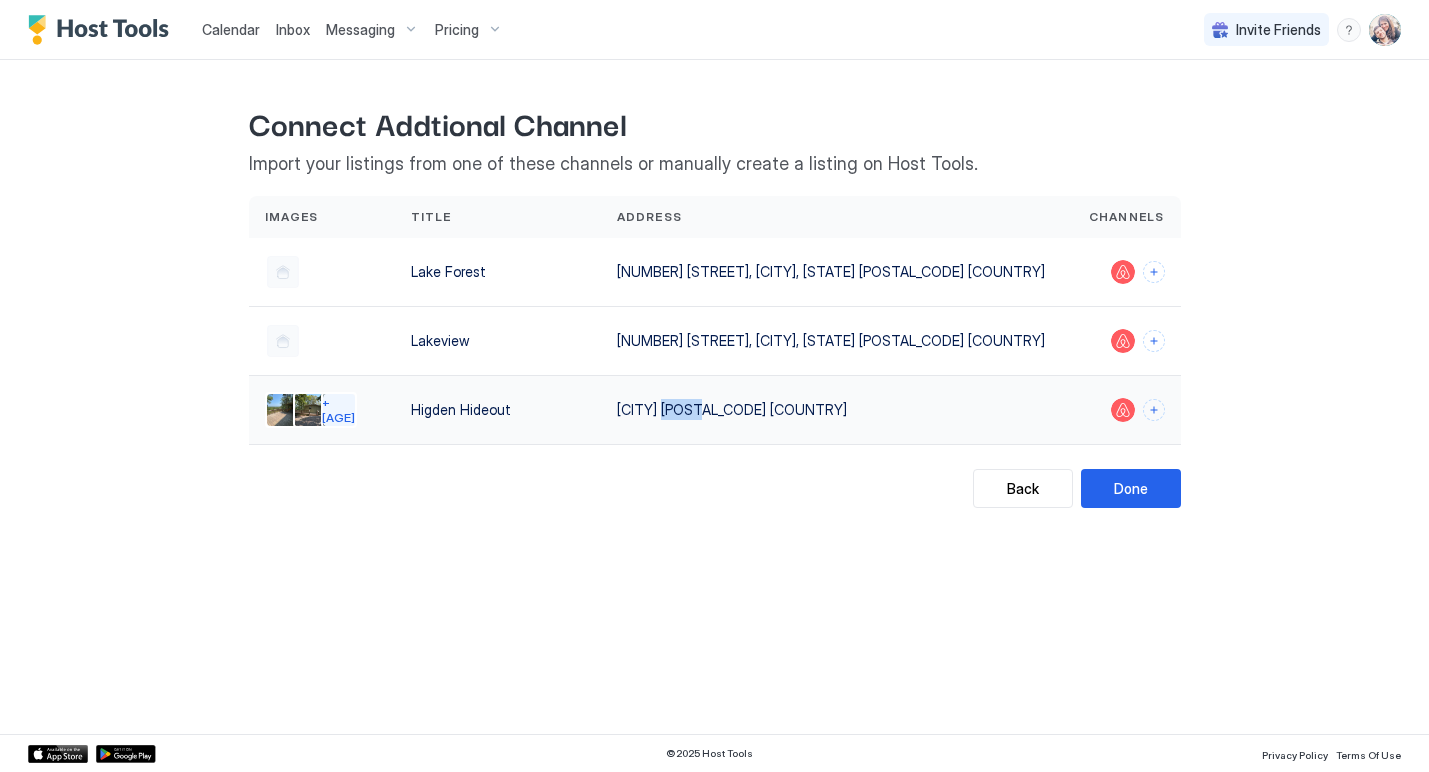 click on "[CITY] [POSTAL_CODE] [COUNTRY]" at bounding box center (834, 409) 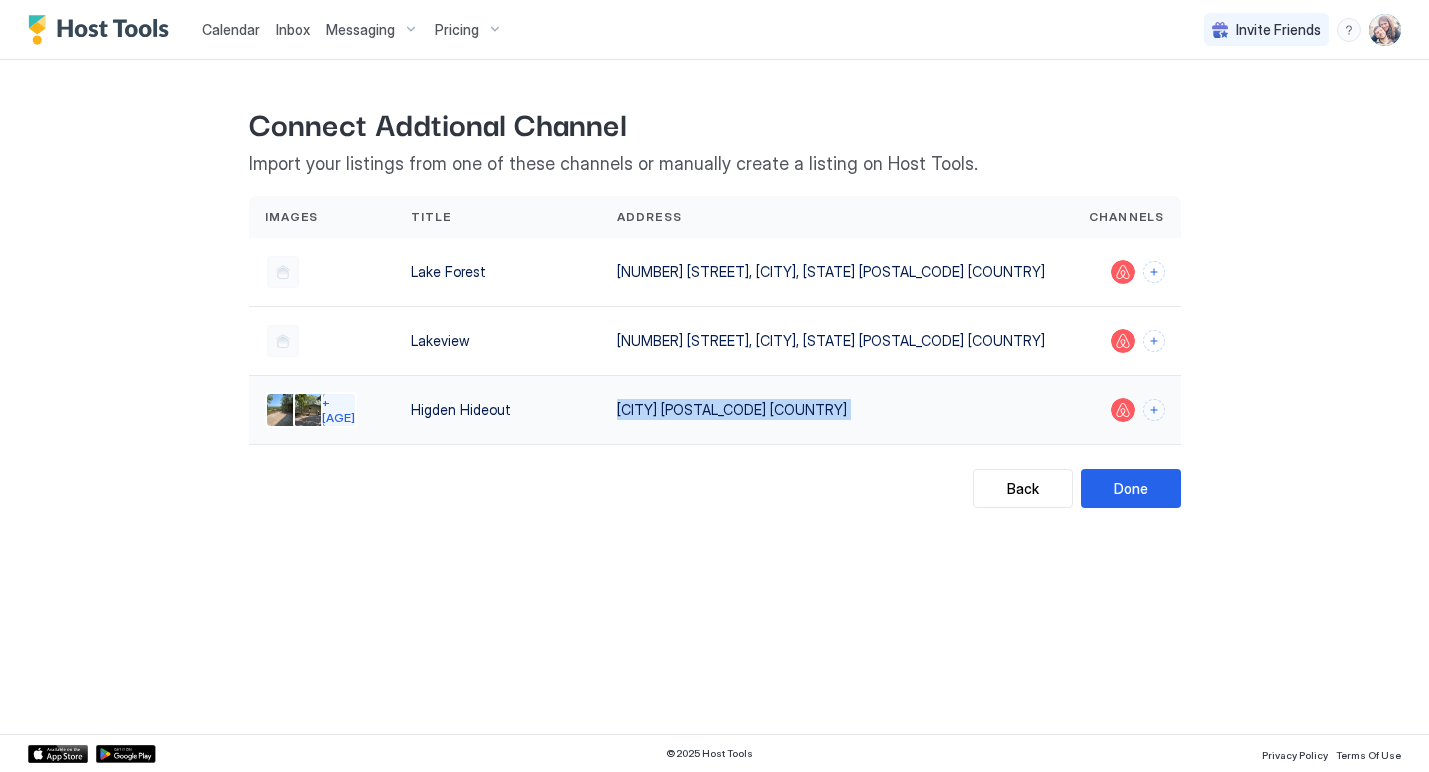 click on "[CITY] [POSTAL_CODE] [COUNTRY]" at bounding box center [834, 409] 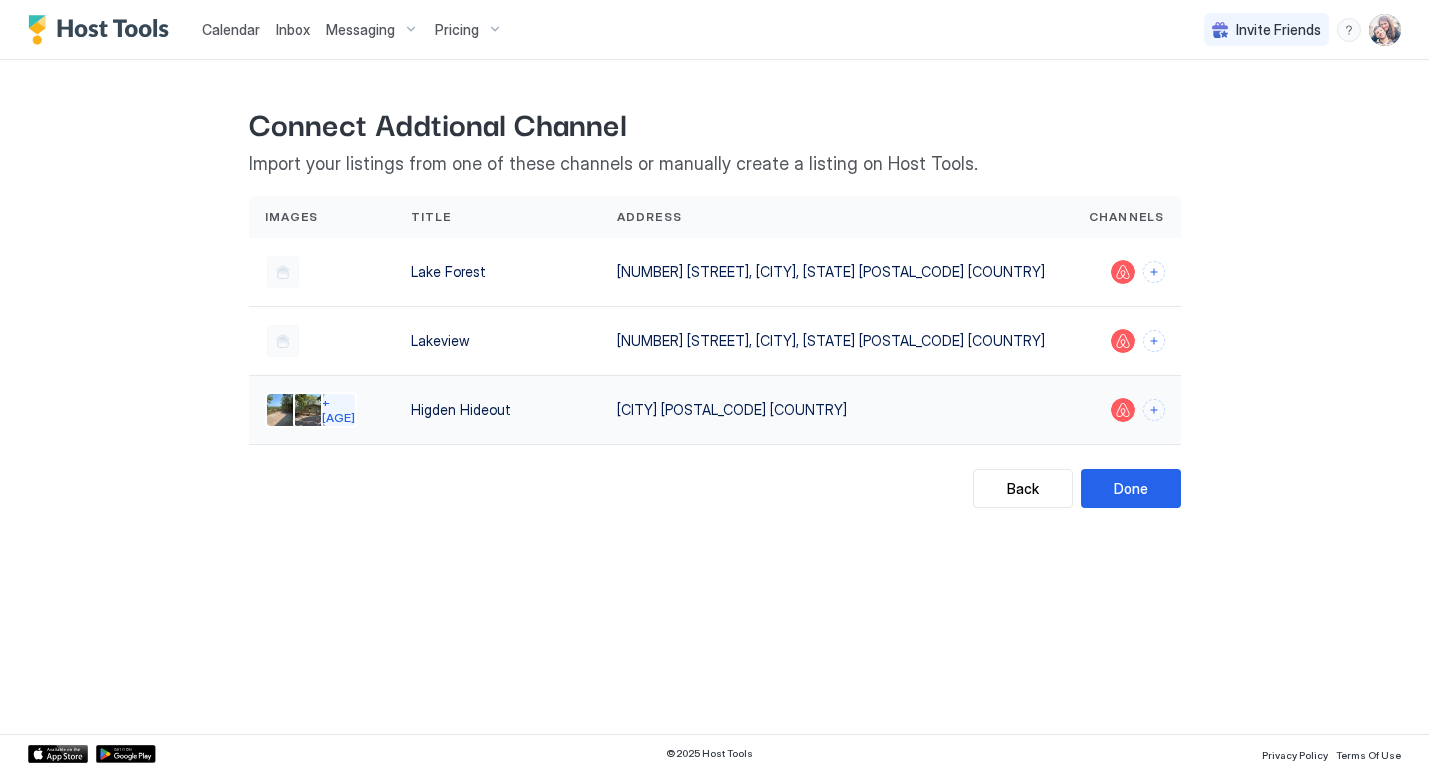 click on "[CITY] [POSTAL_CODE] [COUNTRY]" at bounding box center [834, 410] 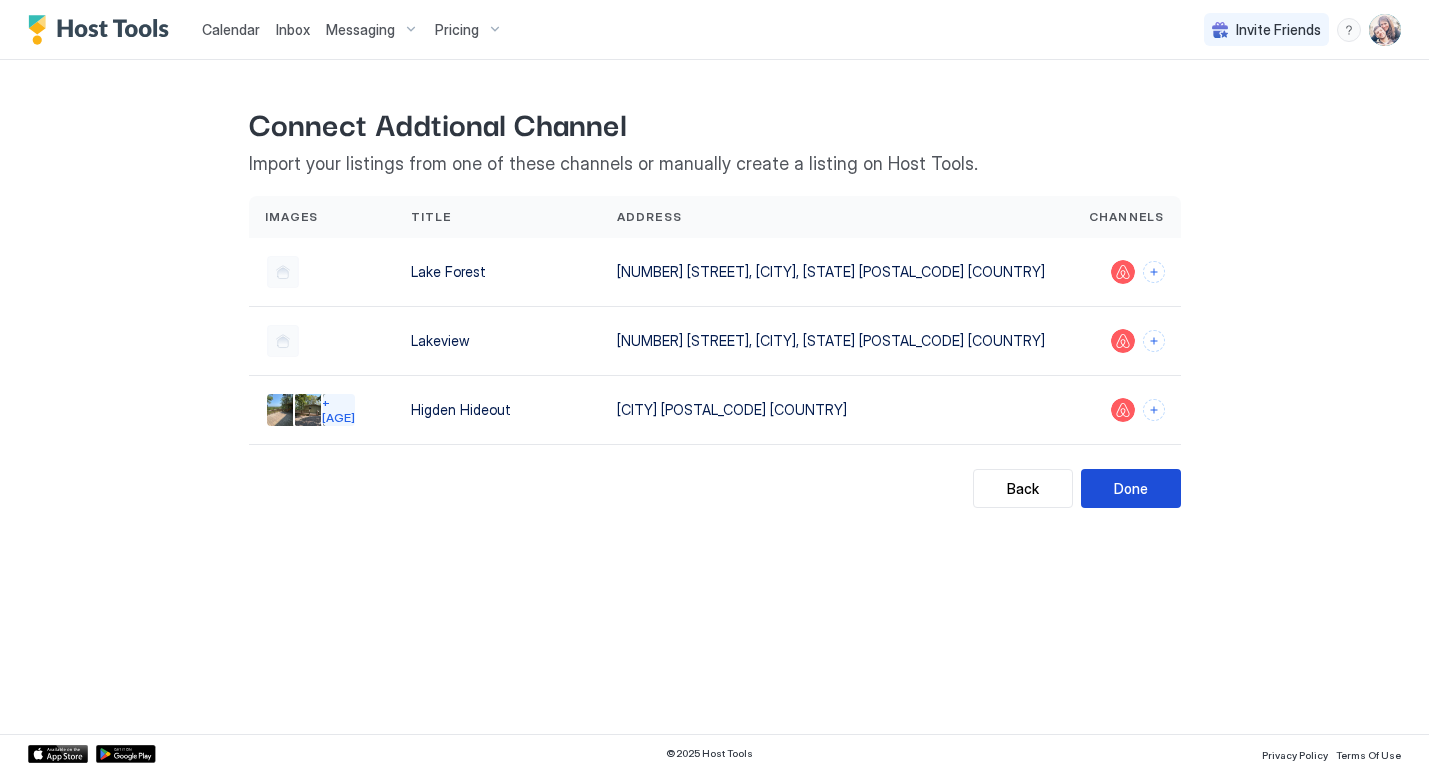 click on "Done" at bounding box center (1131, 488) 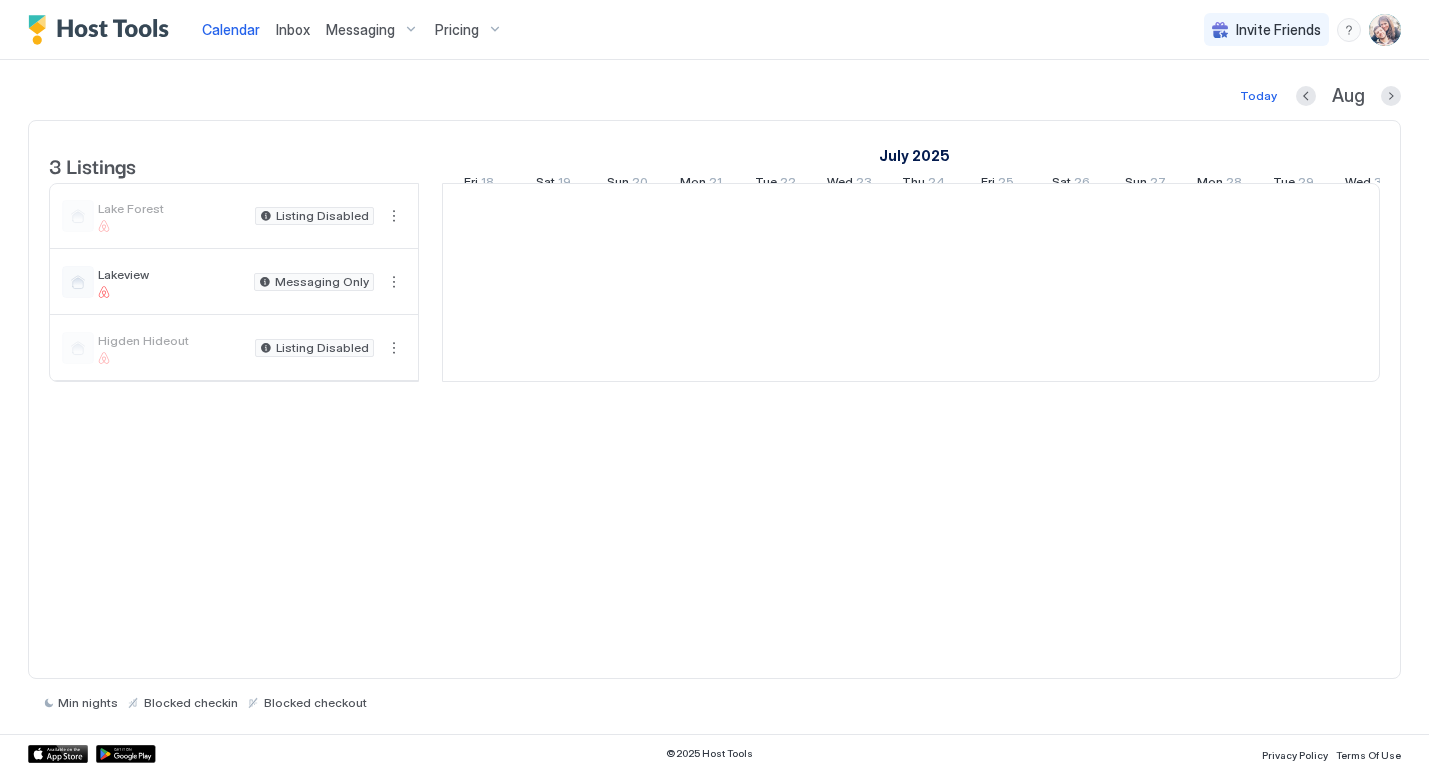 scroll, scrollTop: 0, scrollLeft: 1111, axis: horizontal 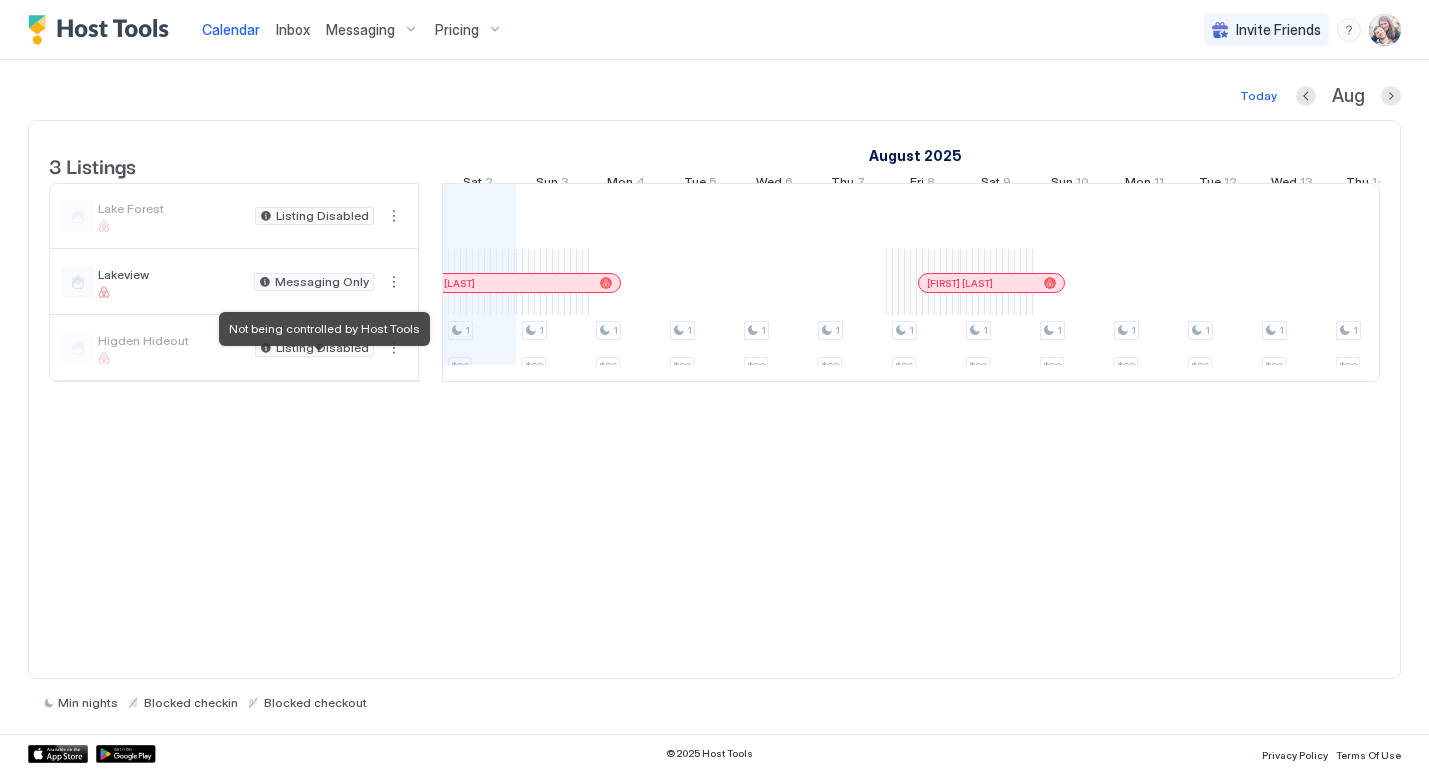 click on "Listing Disabled" at bounding box center (322, 348) 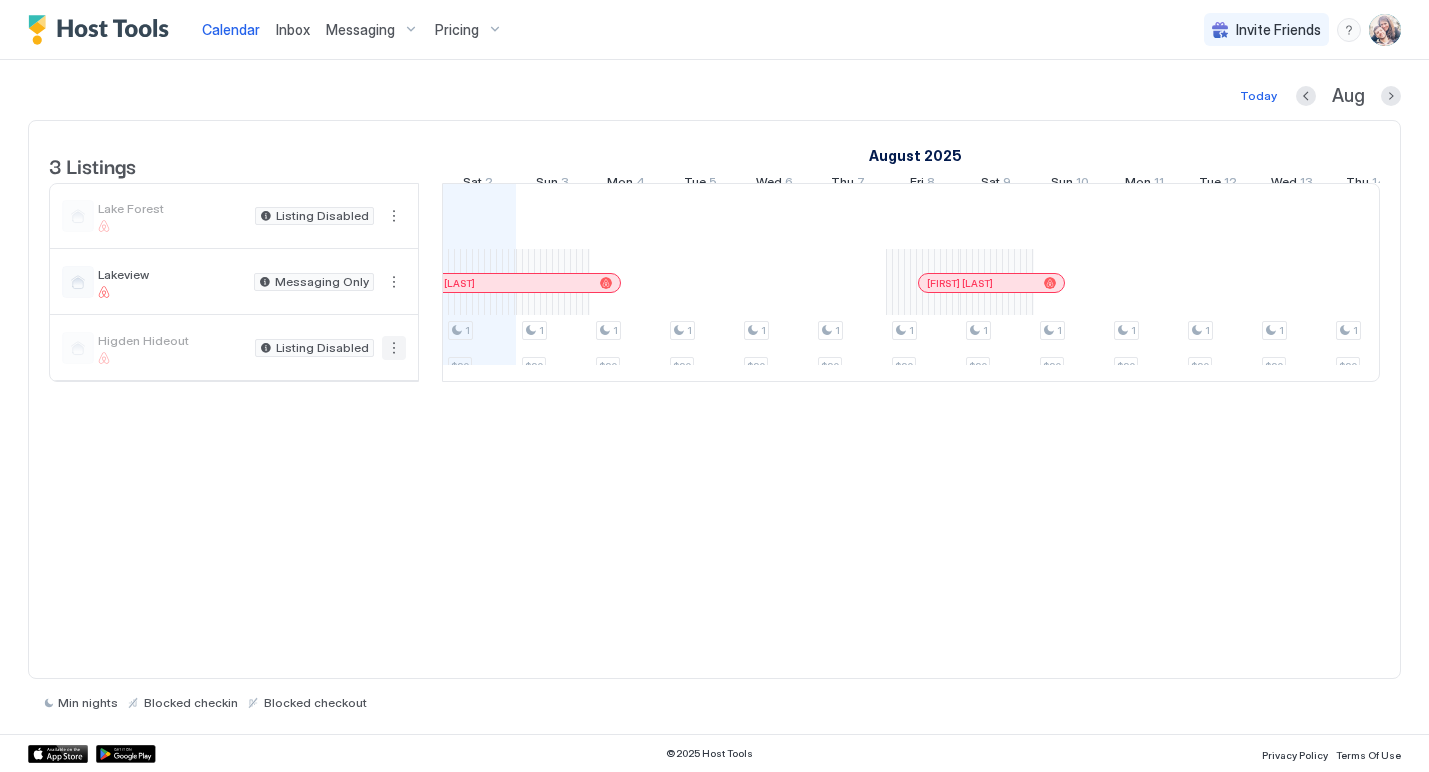 click at bounding box center [394, 348] 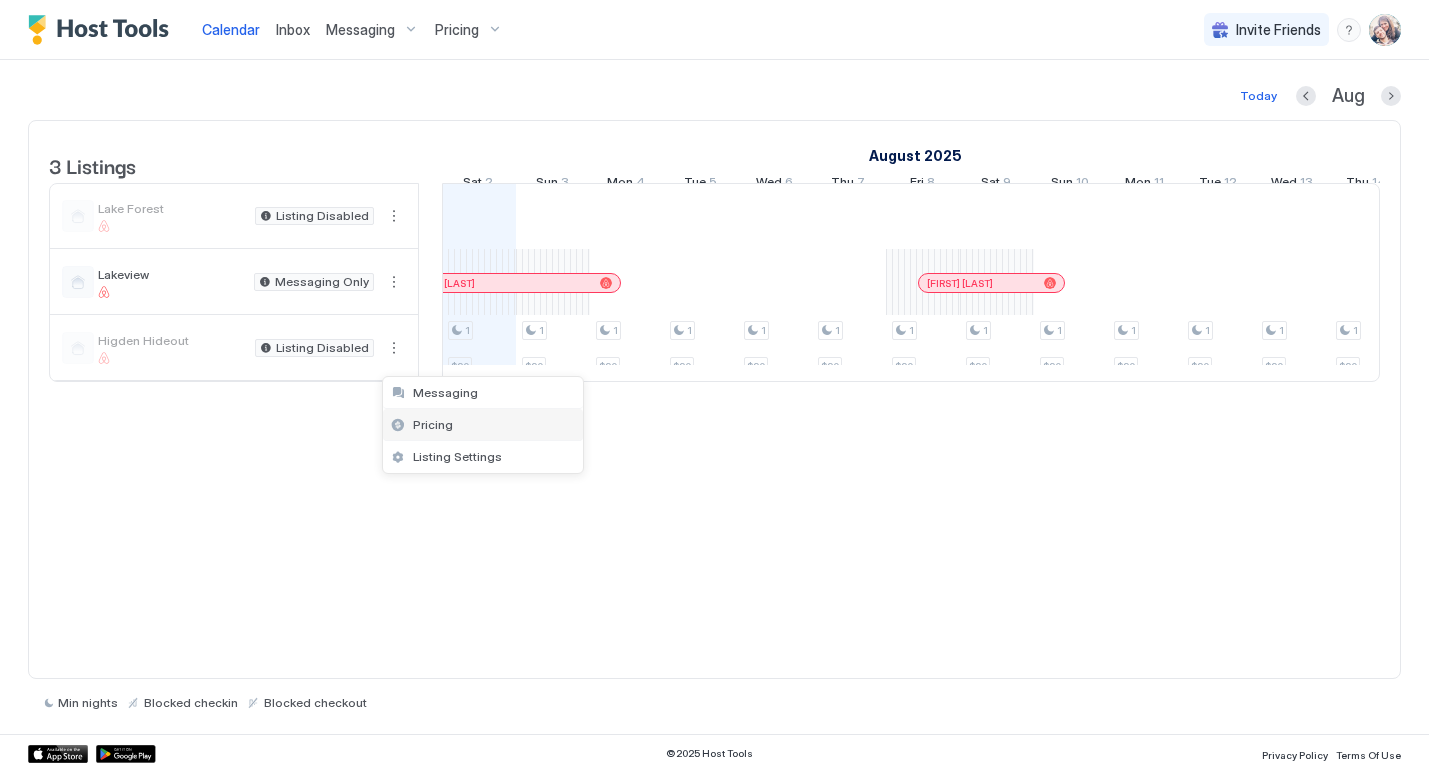 click on "Pricing" at bounding box center [433, 424] 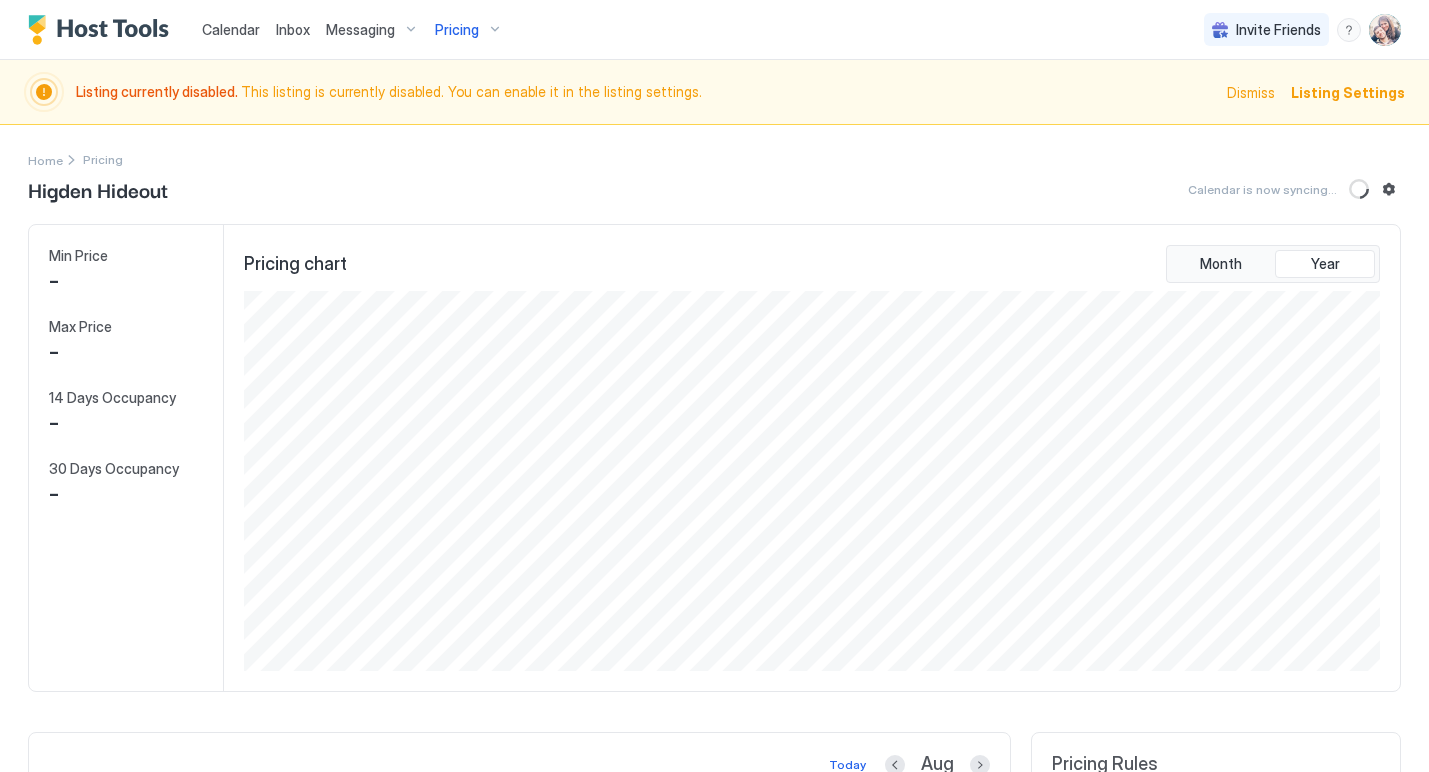scroll, scrollTop: 999620, scrollLeft: 998859, axis: both 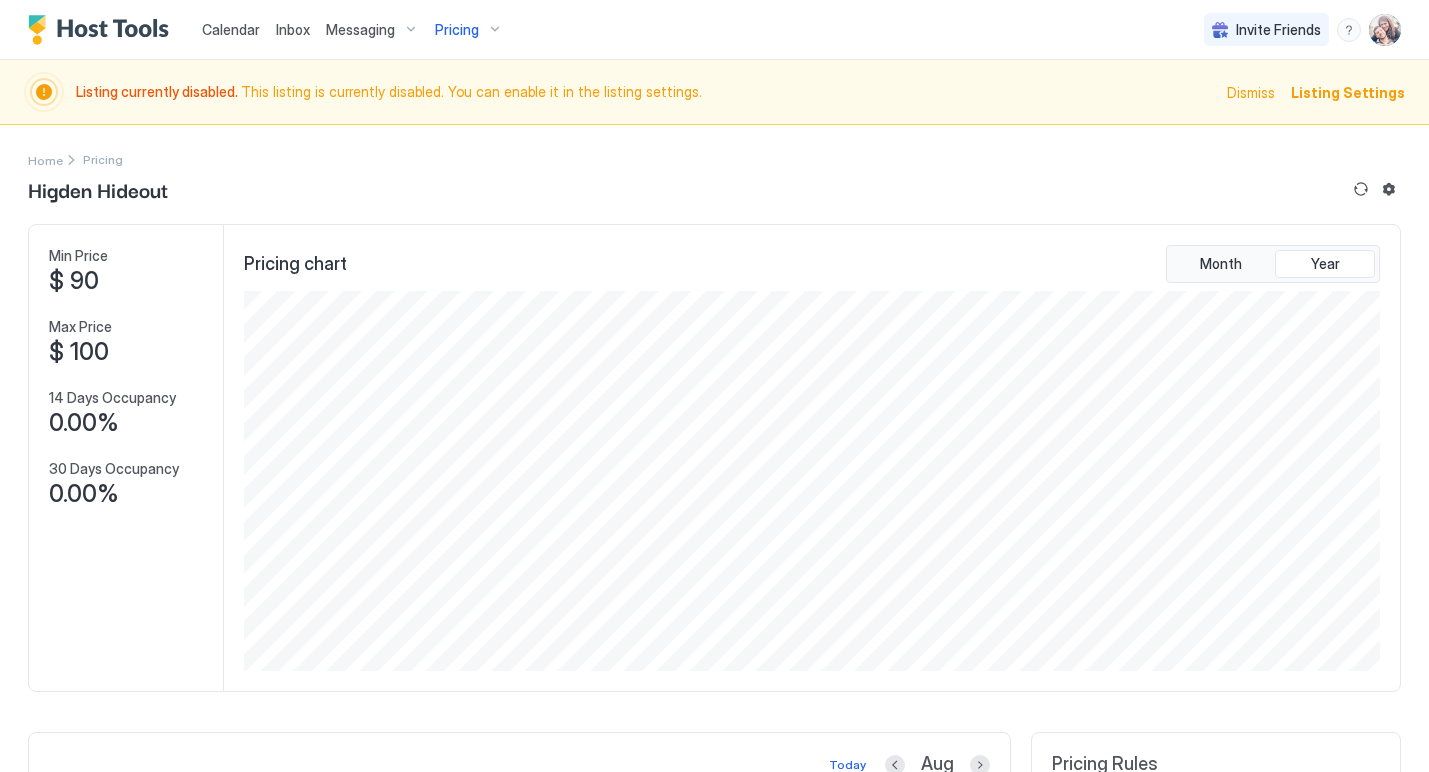 click on "Listing Settings" at bounding box center [1348, 92] 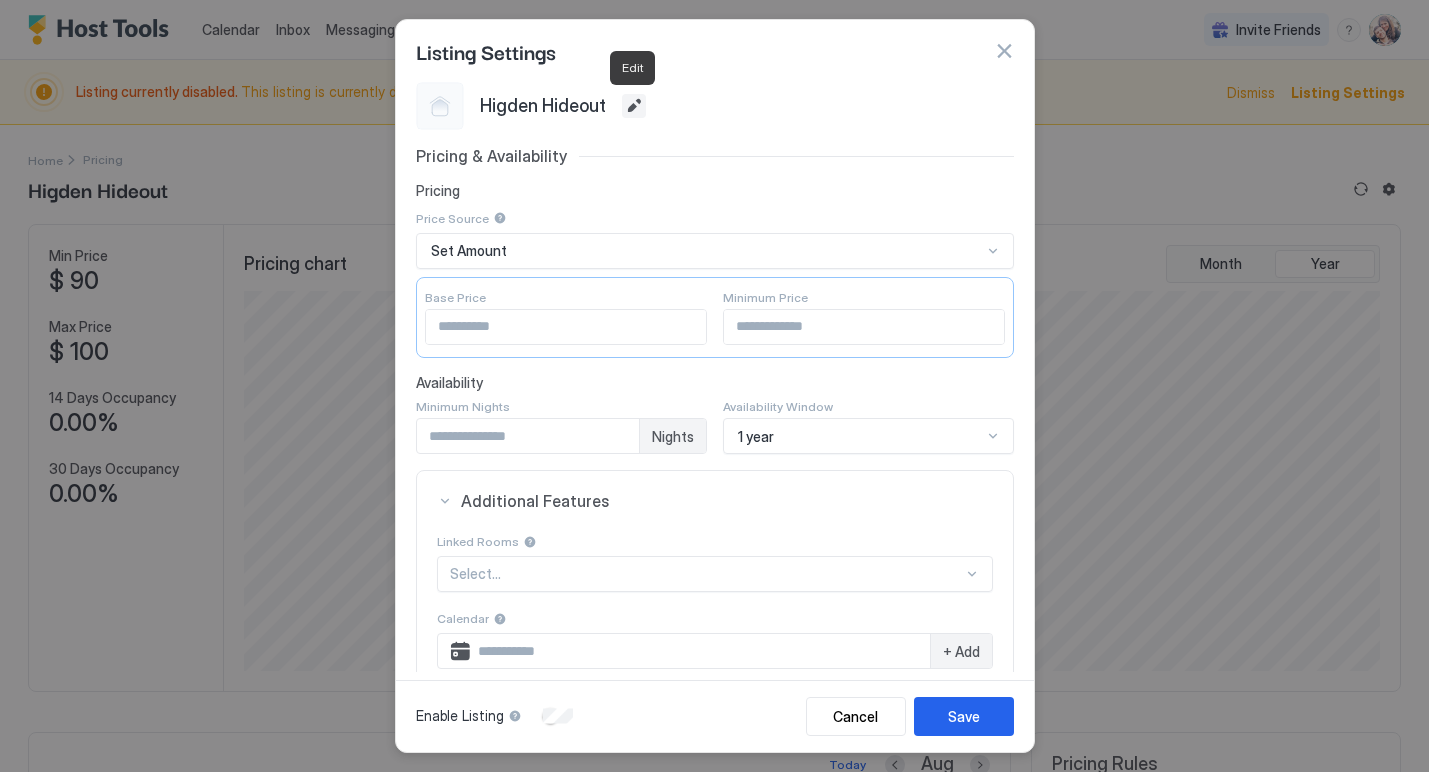 click at bounding box center [634, 106] 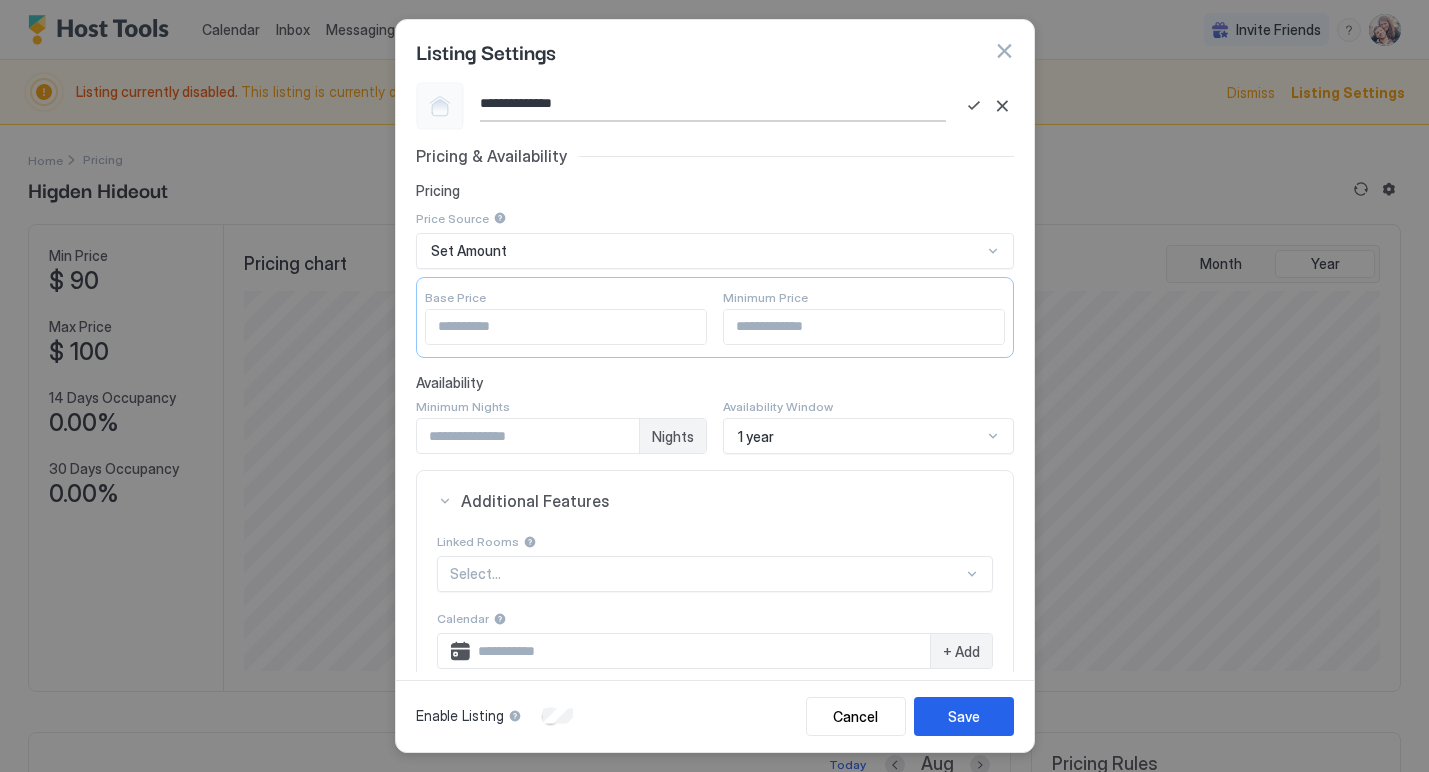 click on "**********" at bounding box center [713, 103] 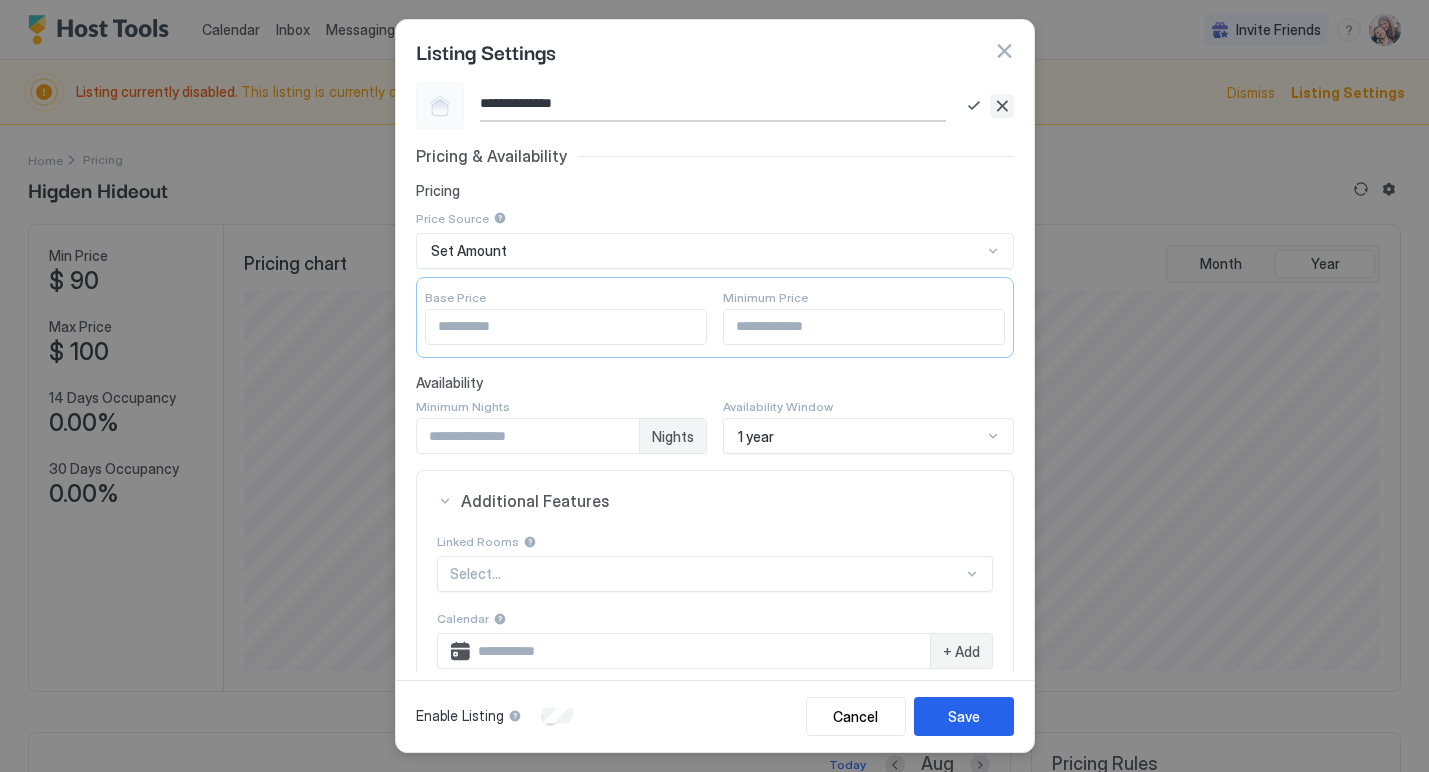 click at bounding box center [1002, 106] 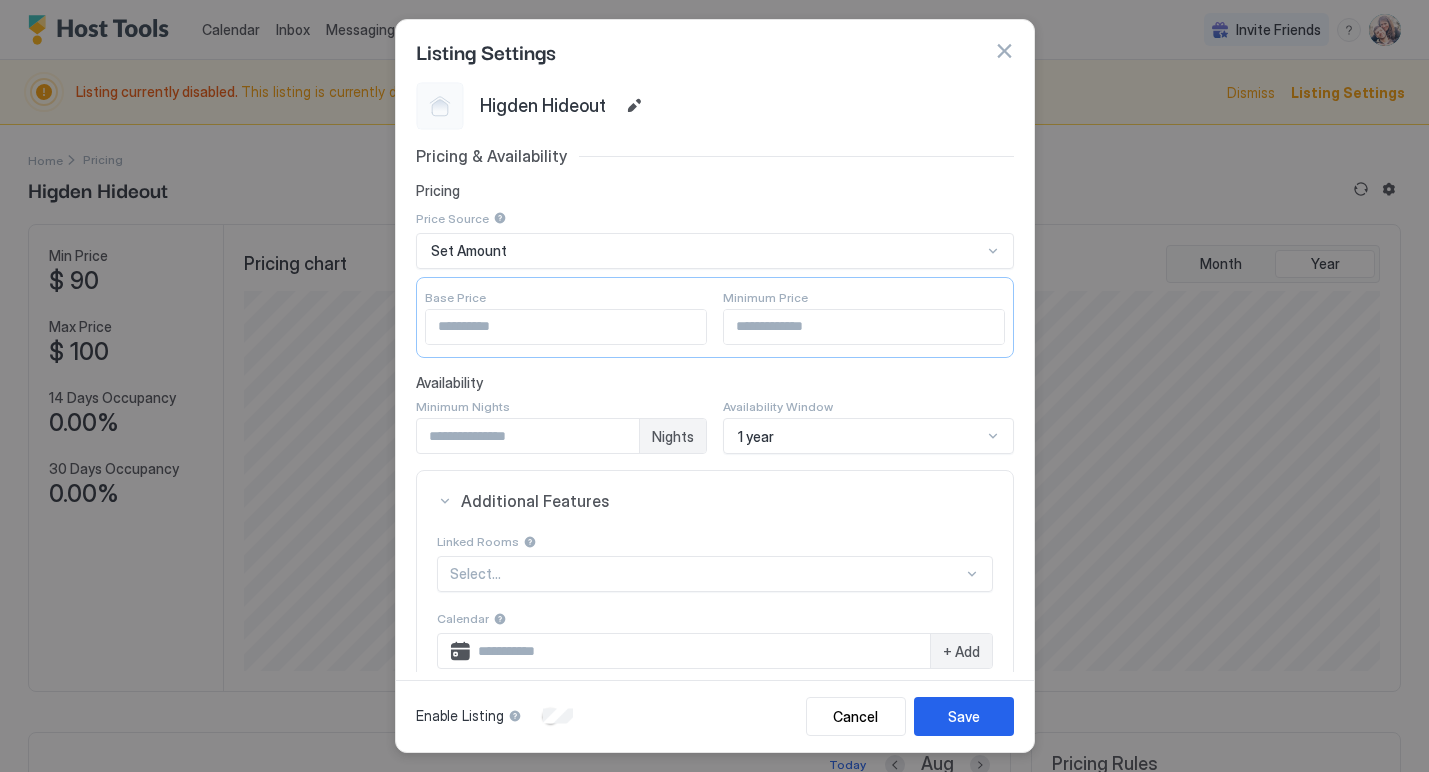 click on "Price Source" at bounding box center [715, 218] 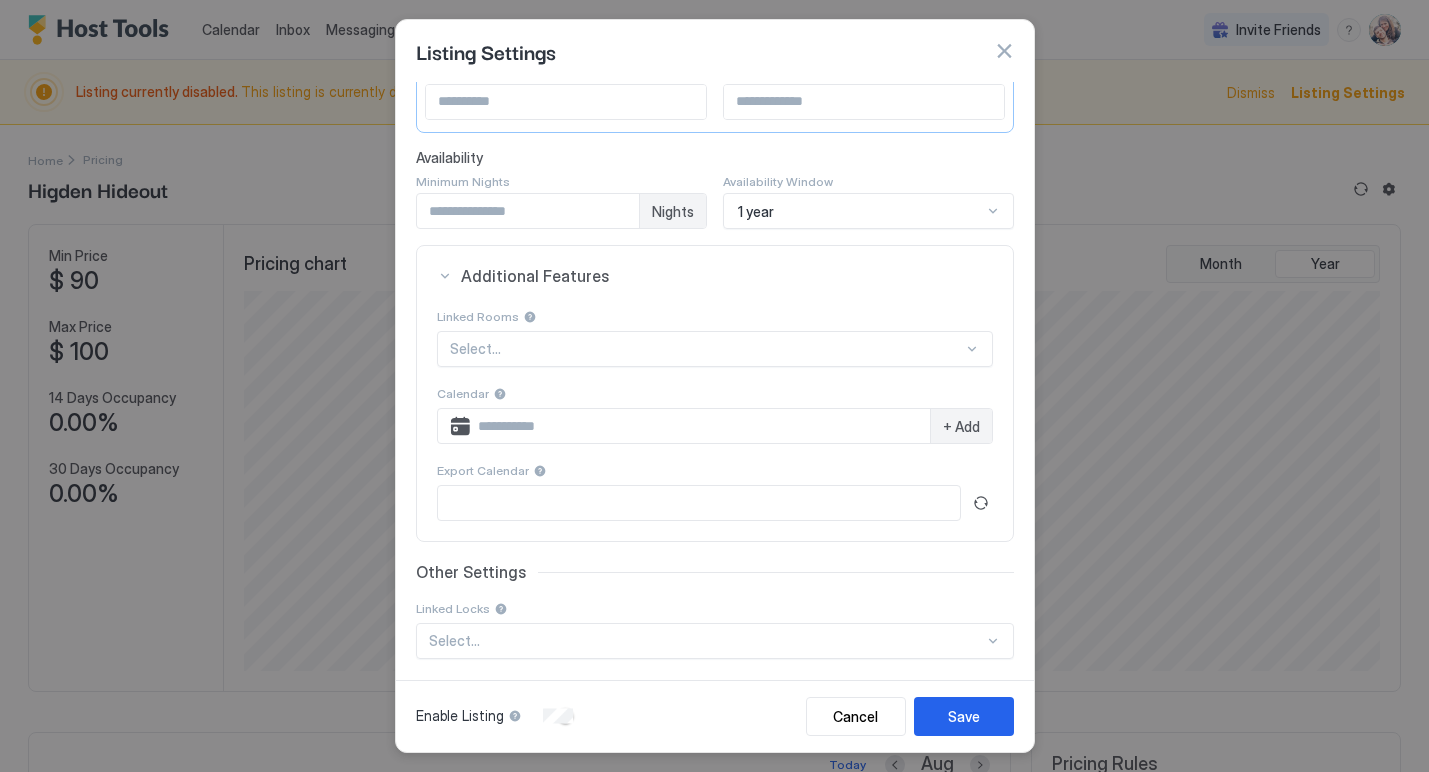 scroll, scrollTop: 215, scrollLeft: 0, axis: vertical 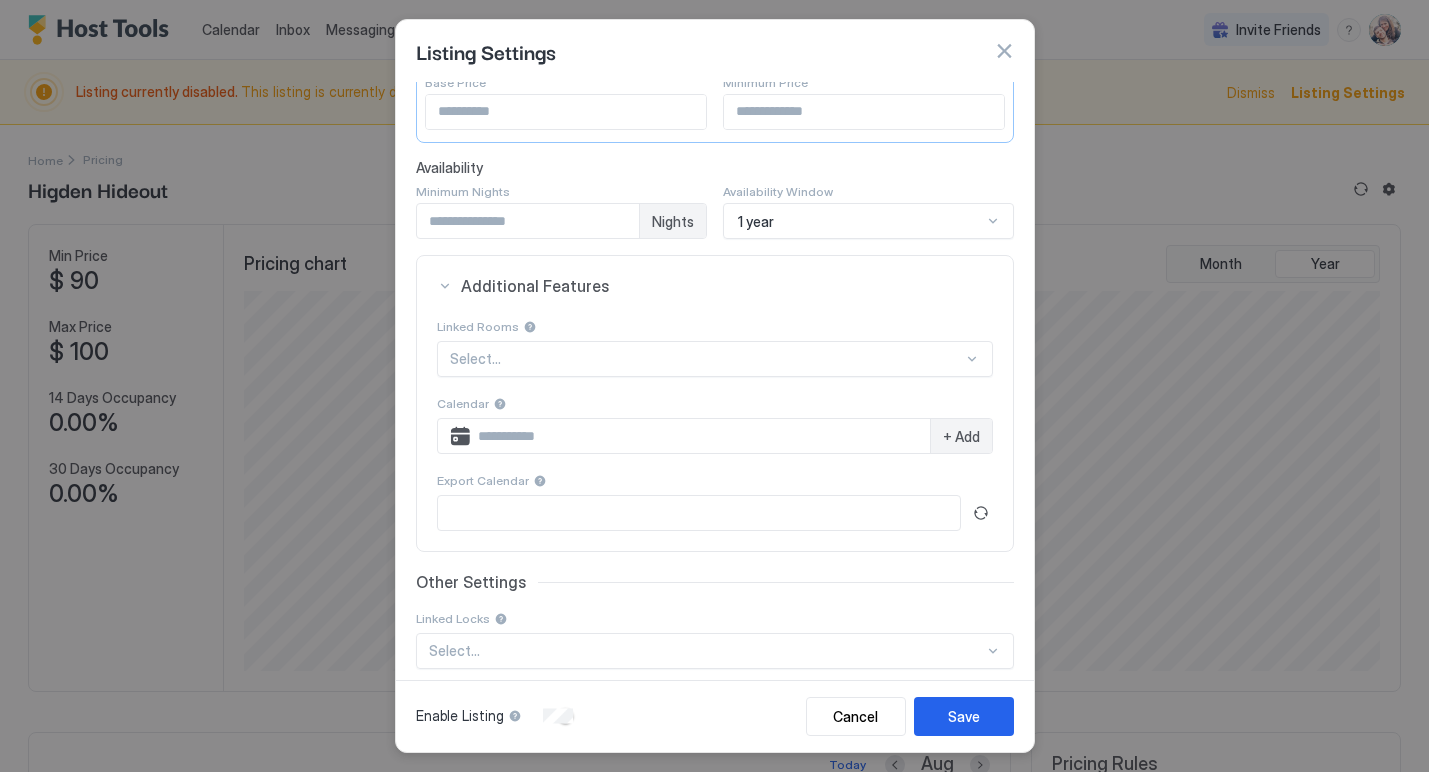 click on "Additional Features" at bounding box center [715, 286] 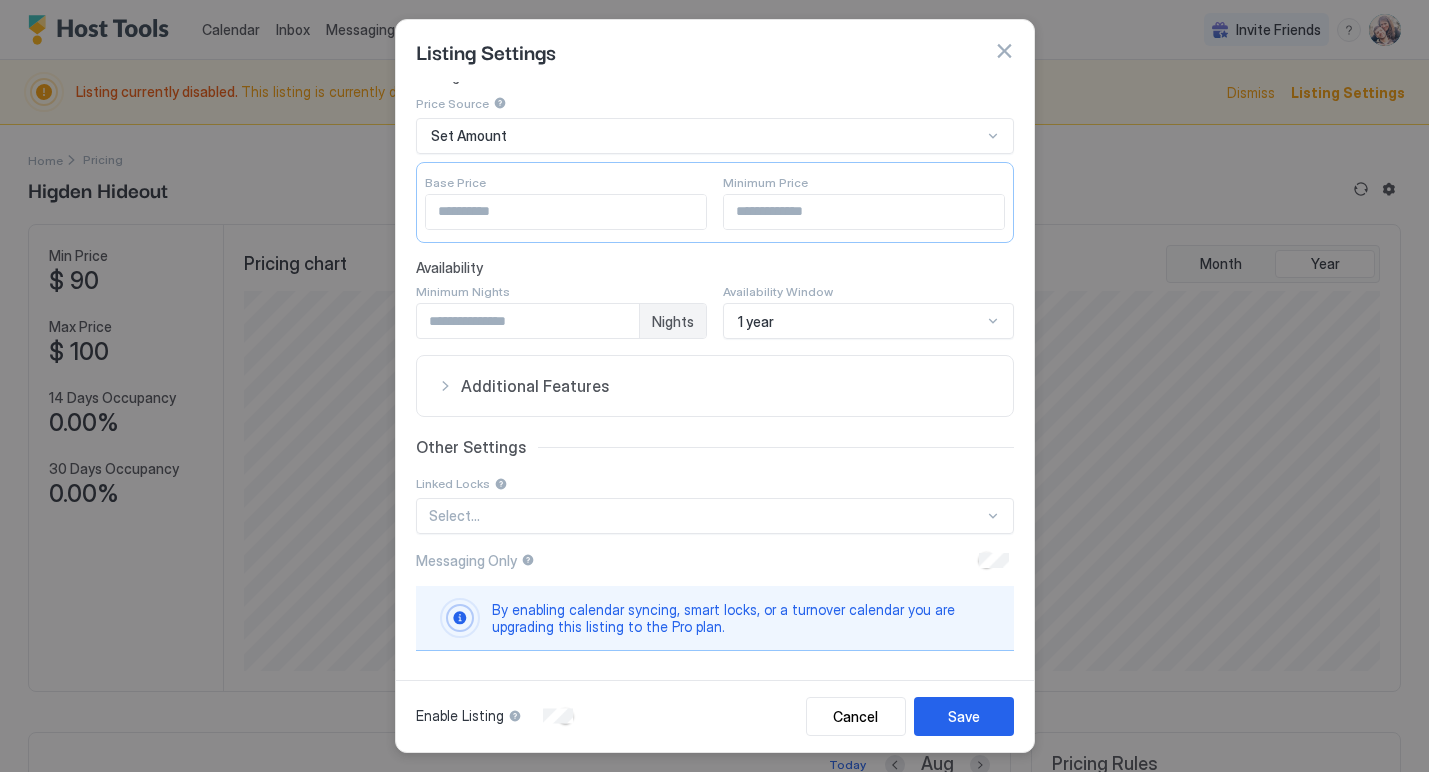 scroll, scrollTop: 114, scrollLeft: 0, axis: vertical 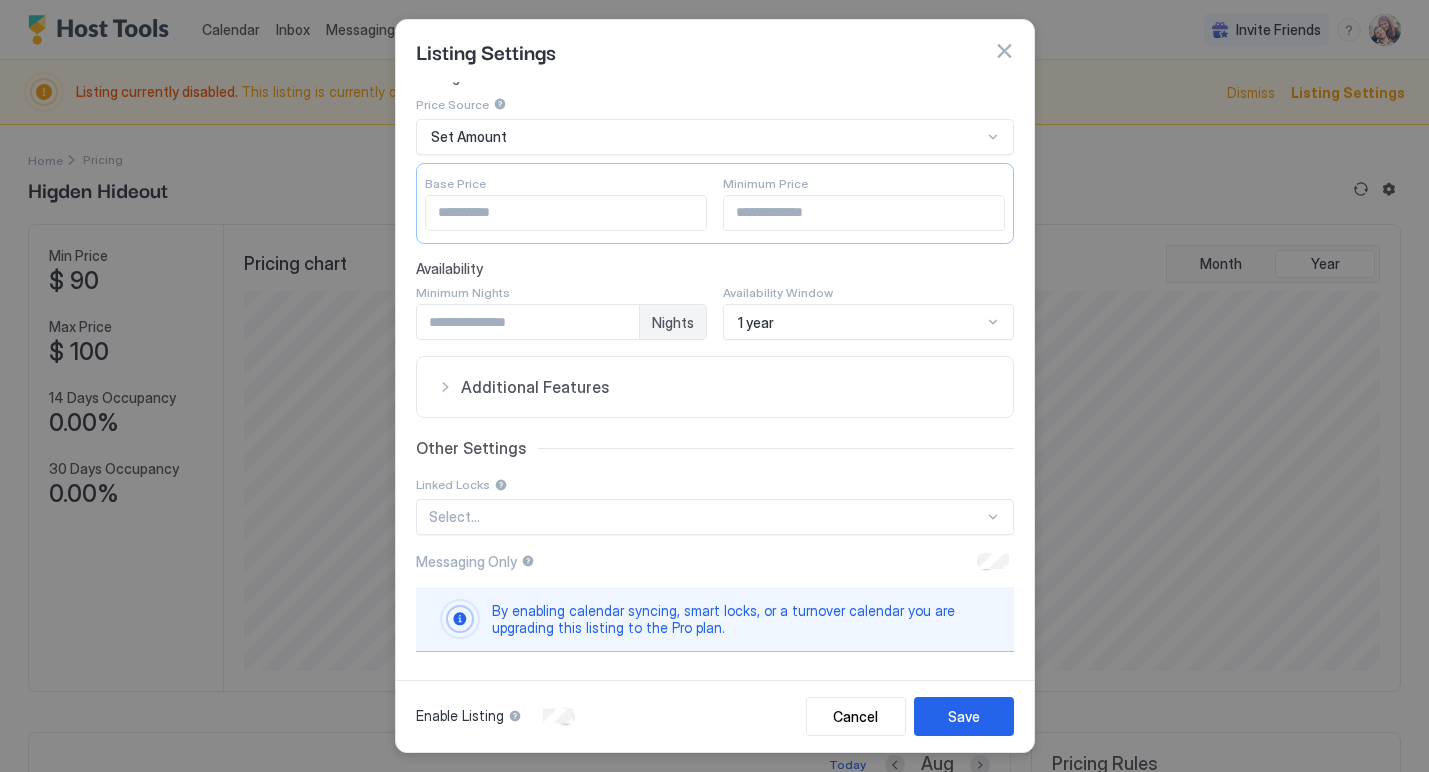 click at bounding box center (460, 619) 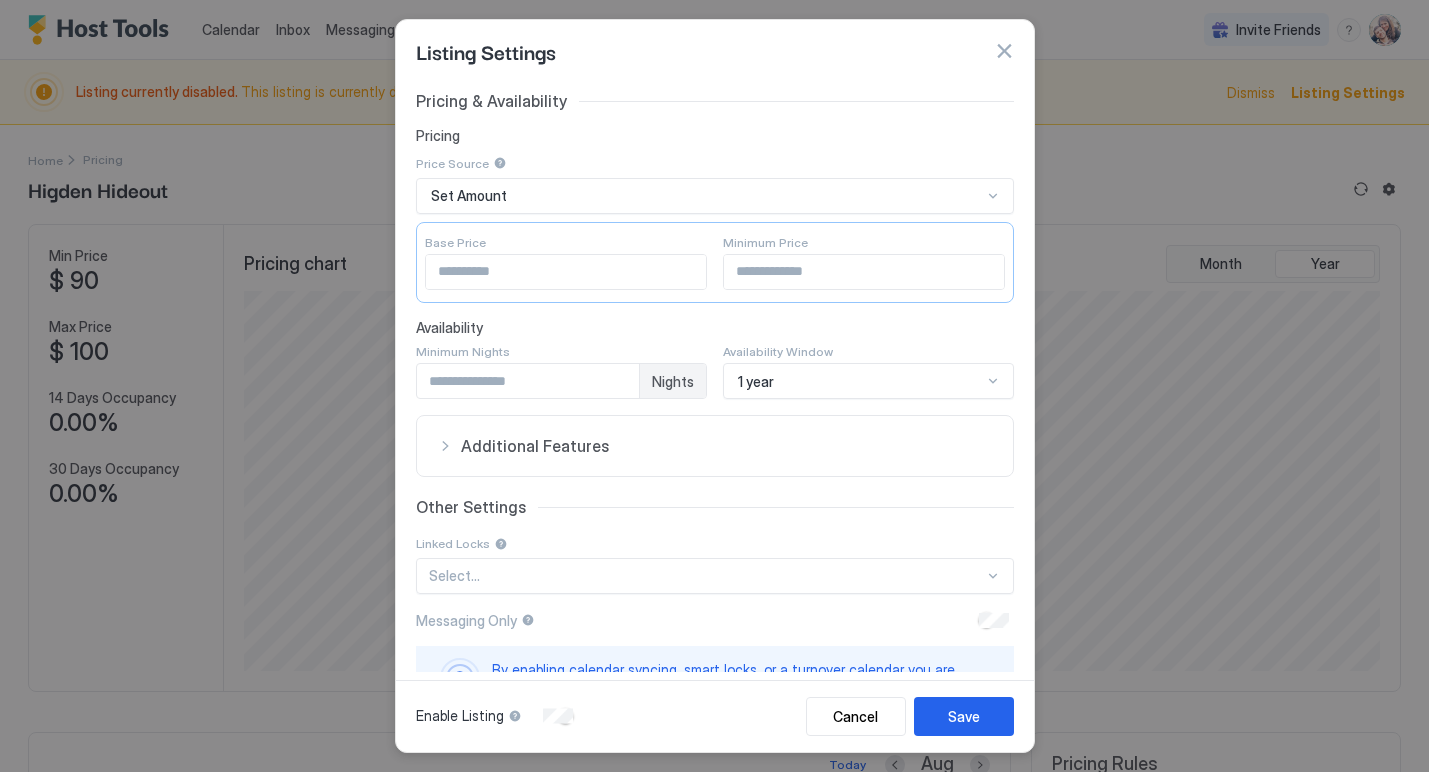 scroll, scrollTop: 0, scrollLeft: 0, axis: both 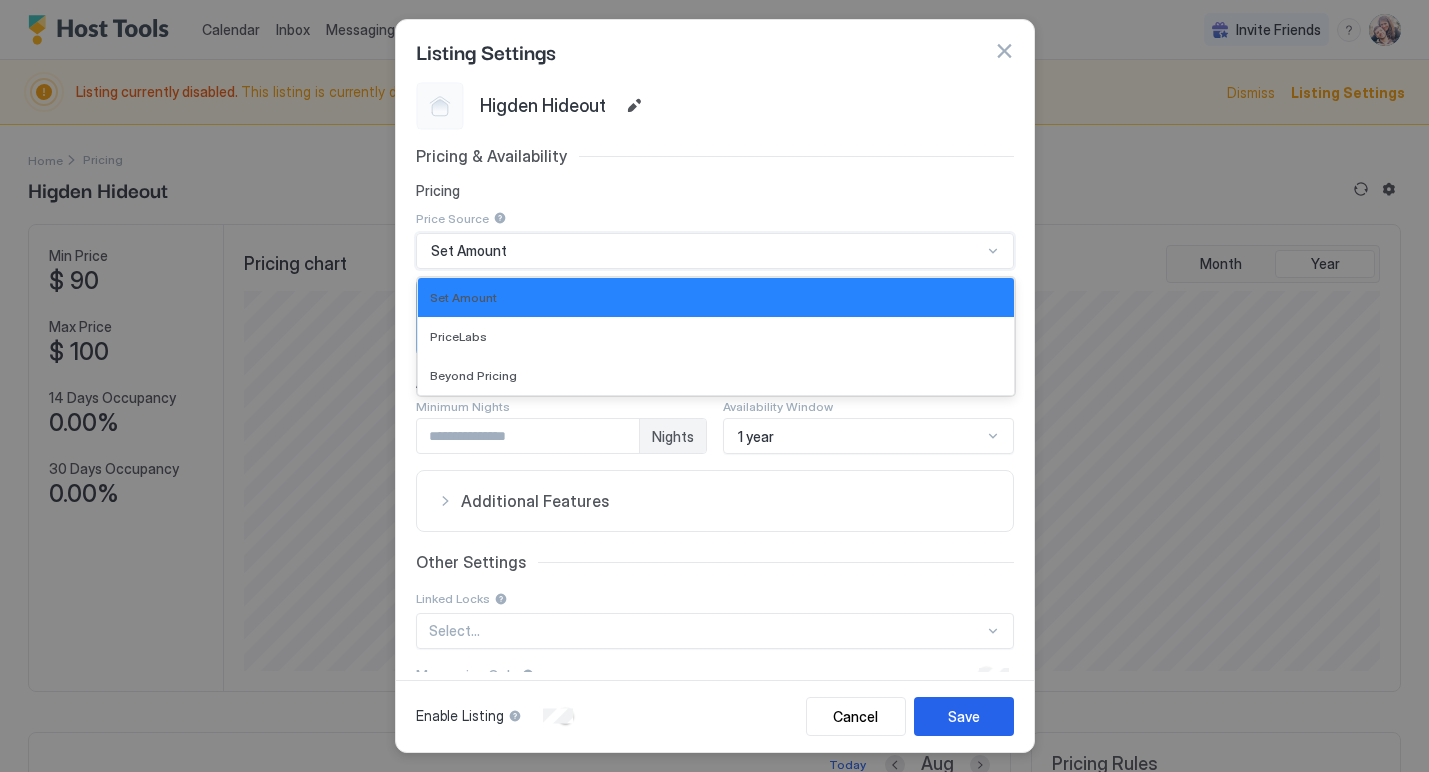 click on "Set Amount" at bounding box center [706, 251] 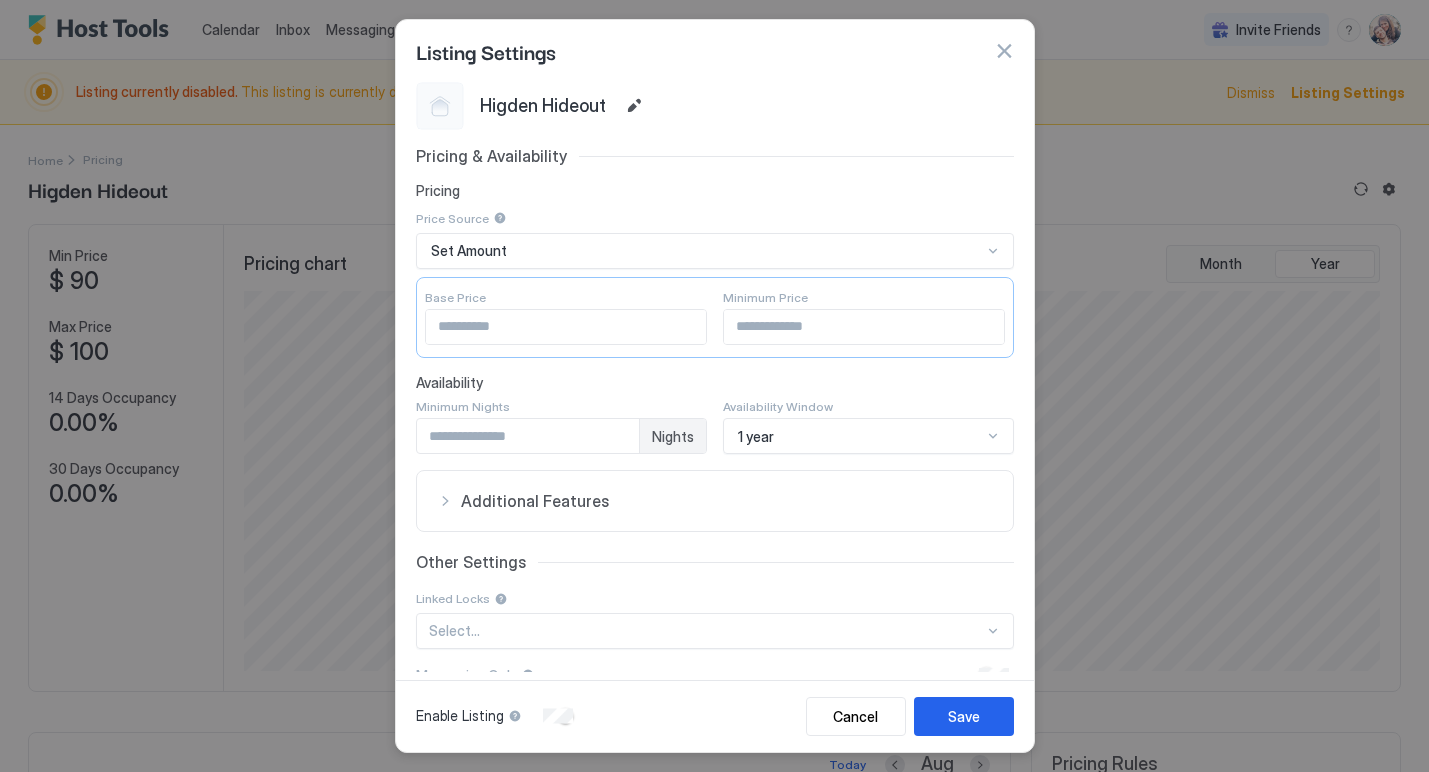 click on "Price Source" at bounding box center [715, 218] 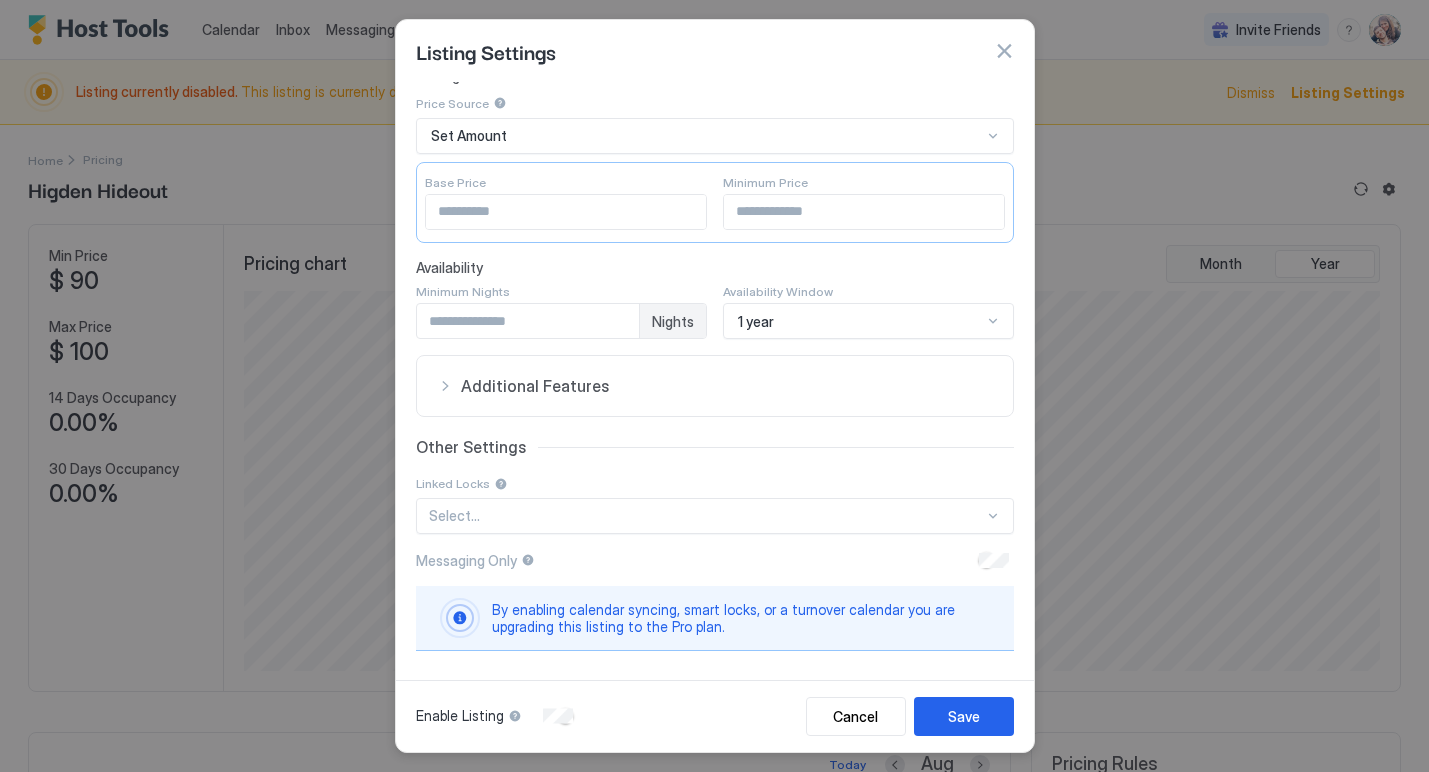 scroll, scrollTop: 114, scrollLeft: 0, axis: vertical 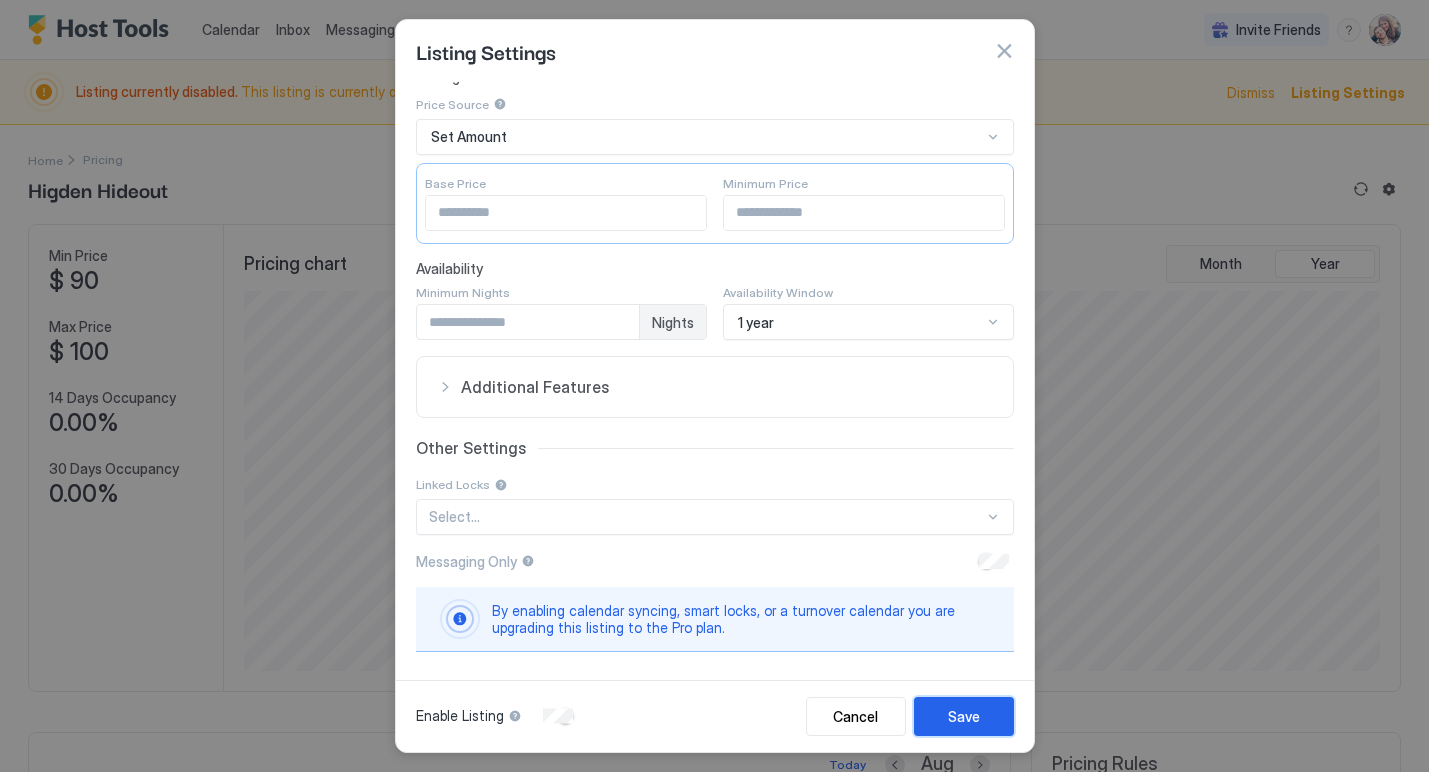click on "Save" at bounding box center (964, 716) 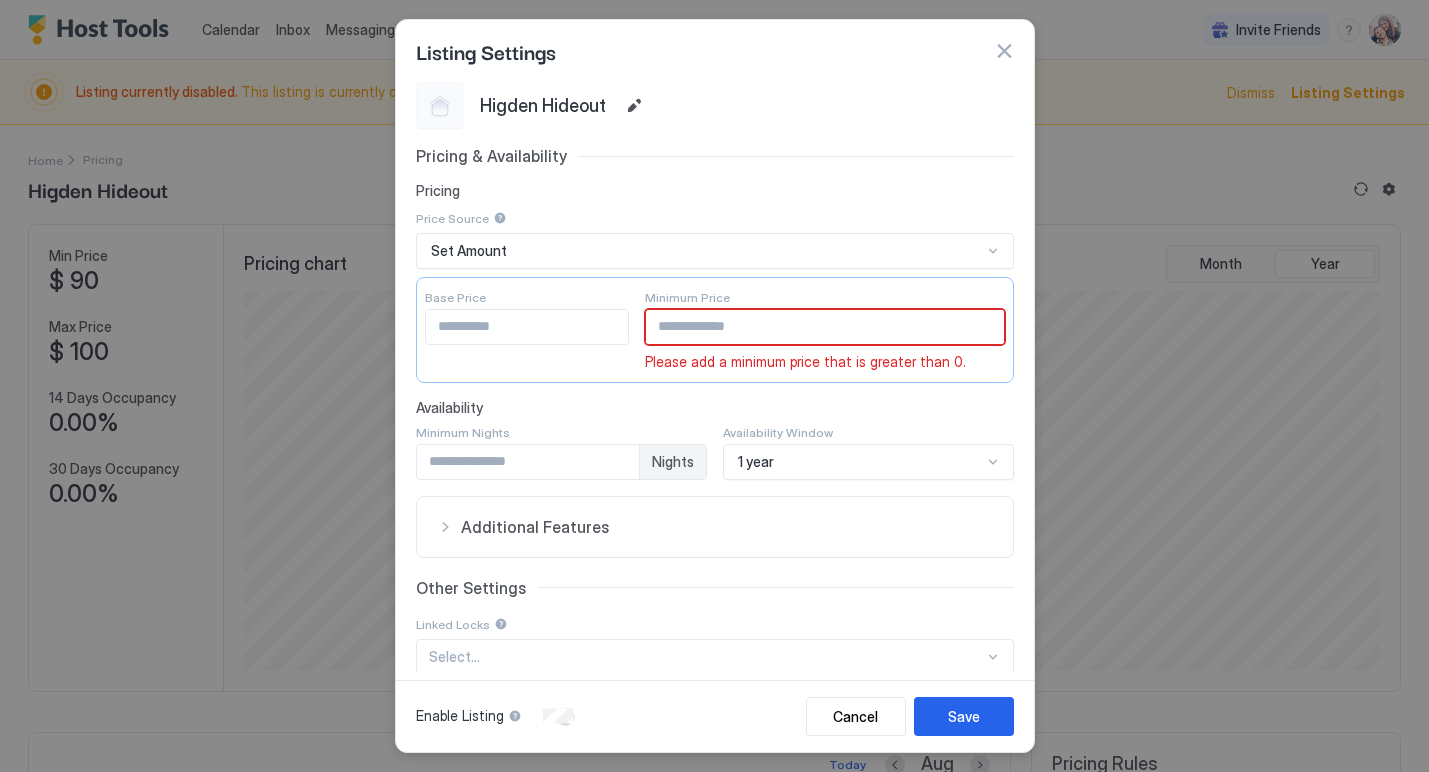 click at bounding box center [825, 327] 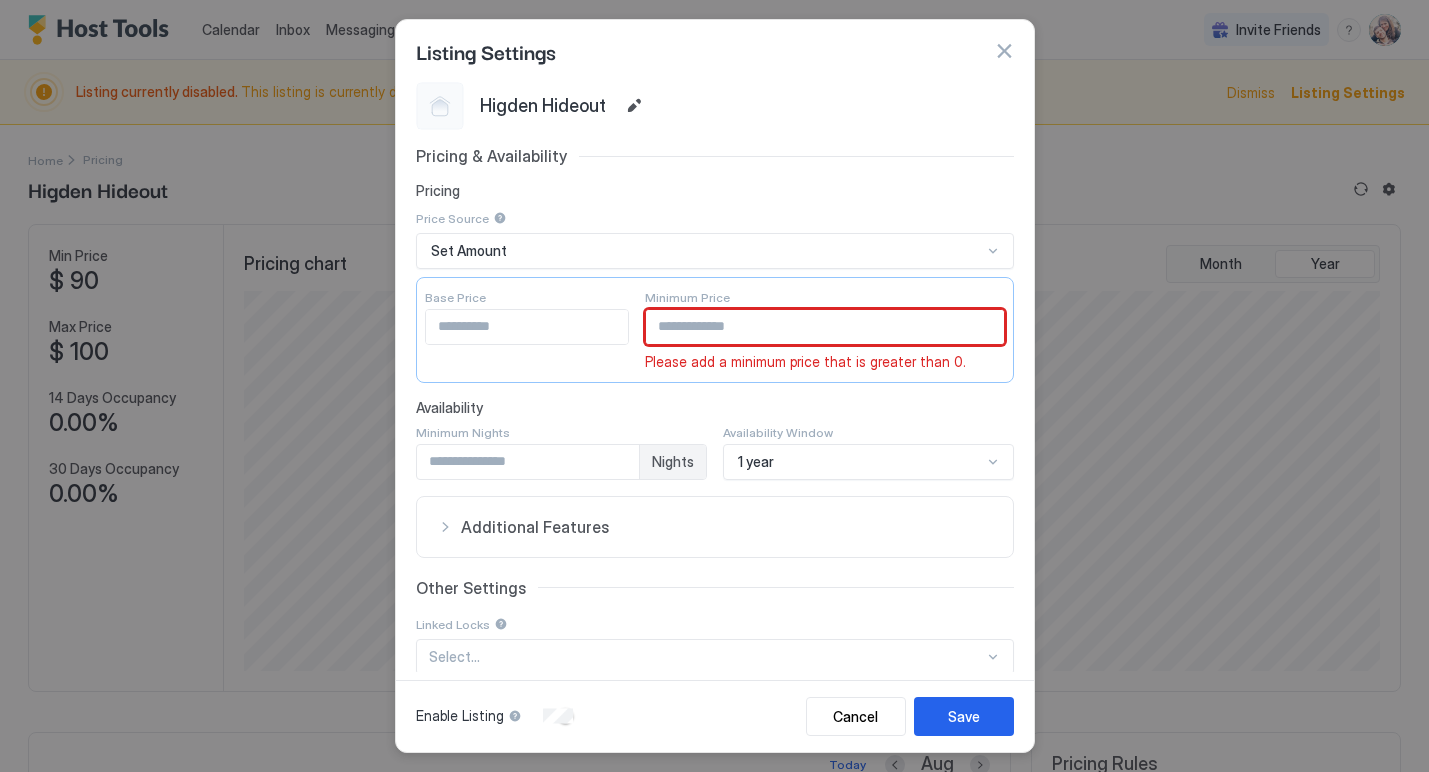 type on "**" 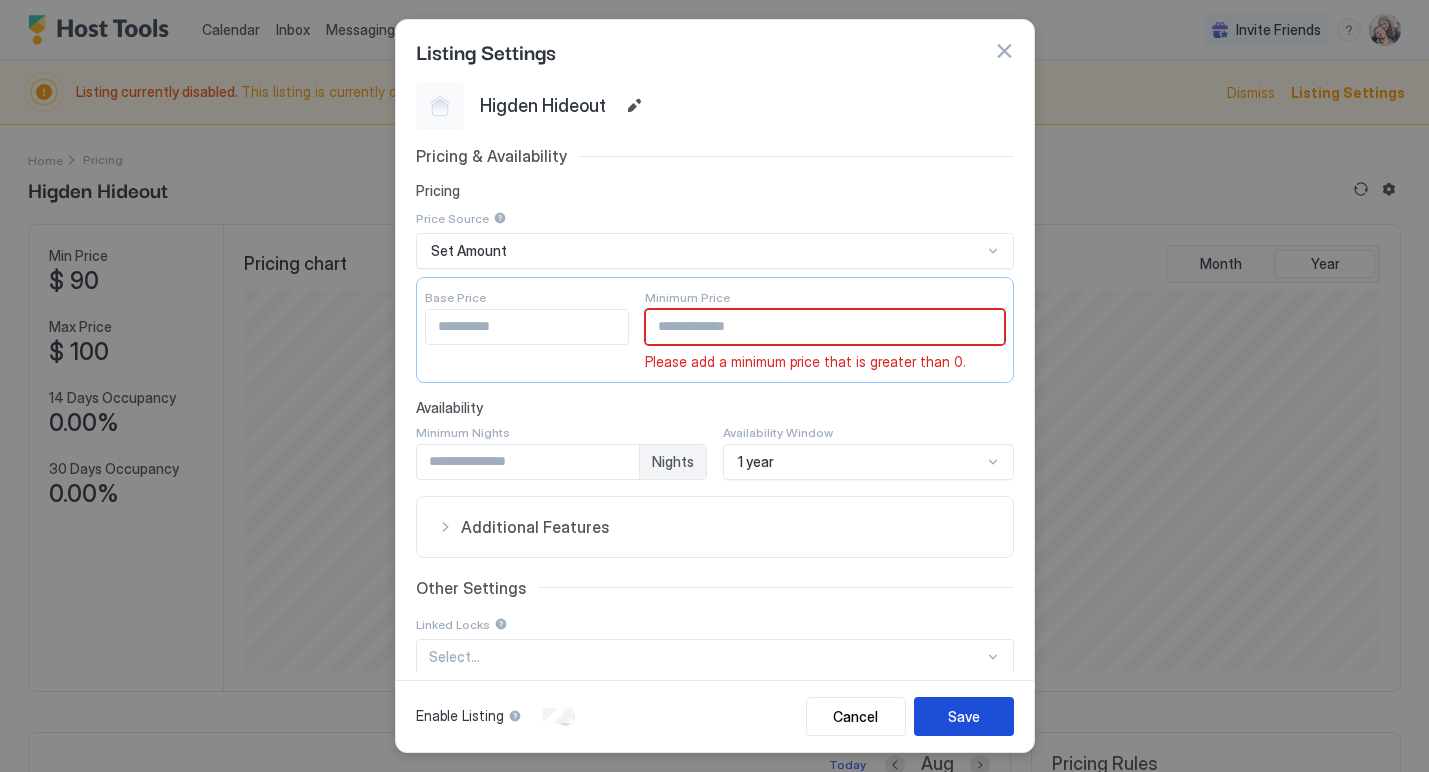 click on "Save" at bounding box center [964, 716] 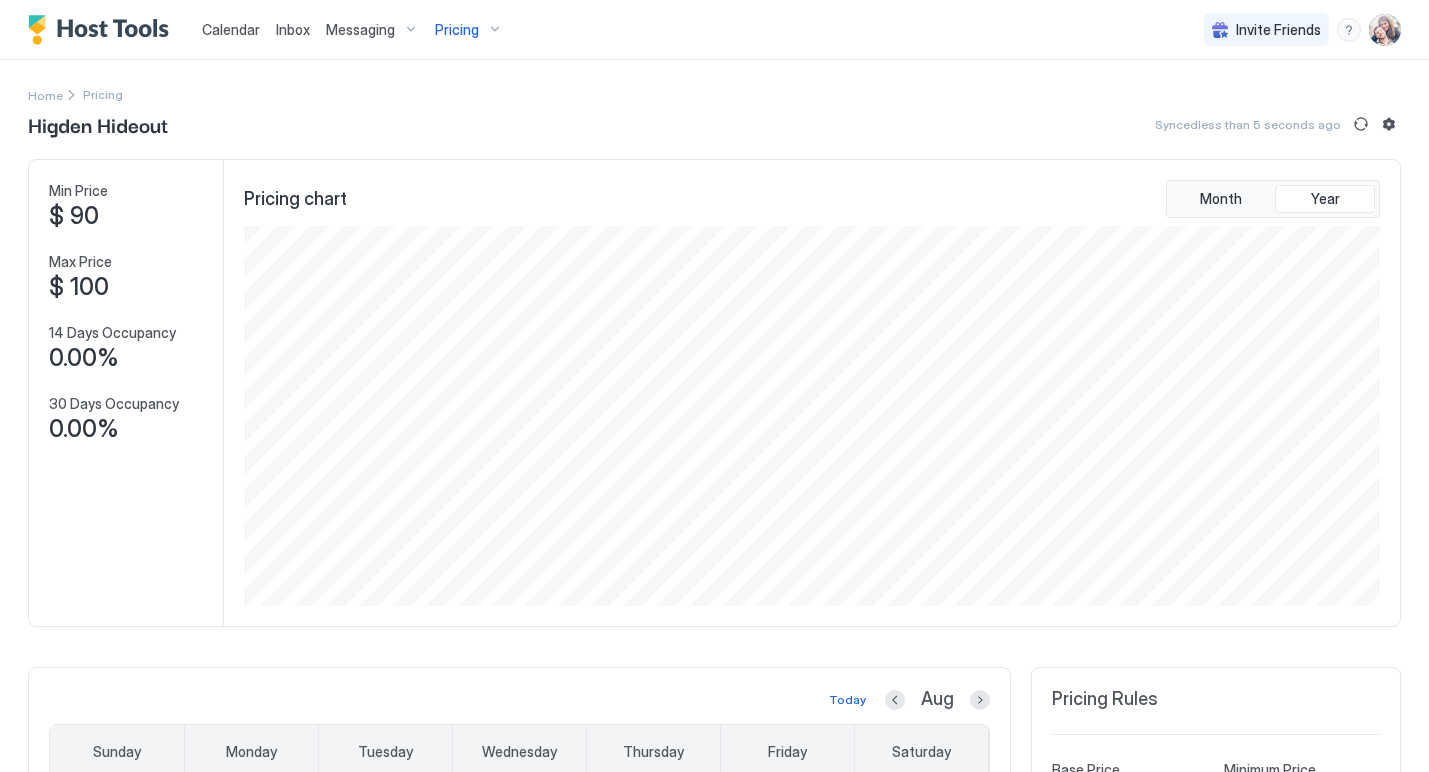 scroll, scrollTop: 0, scrollLeft: 0, axis: both 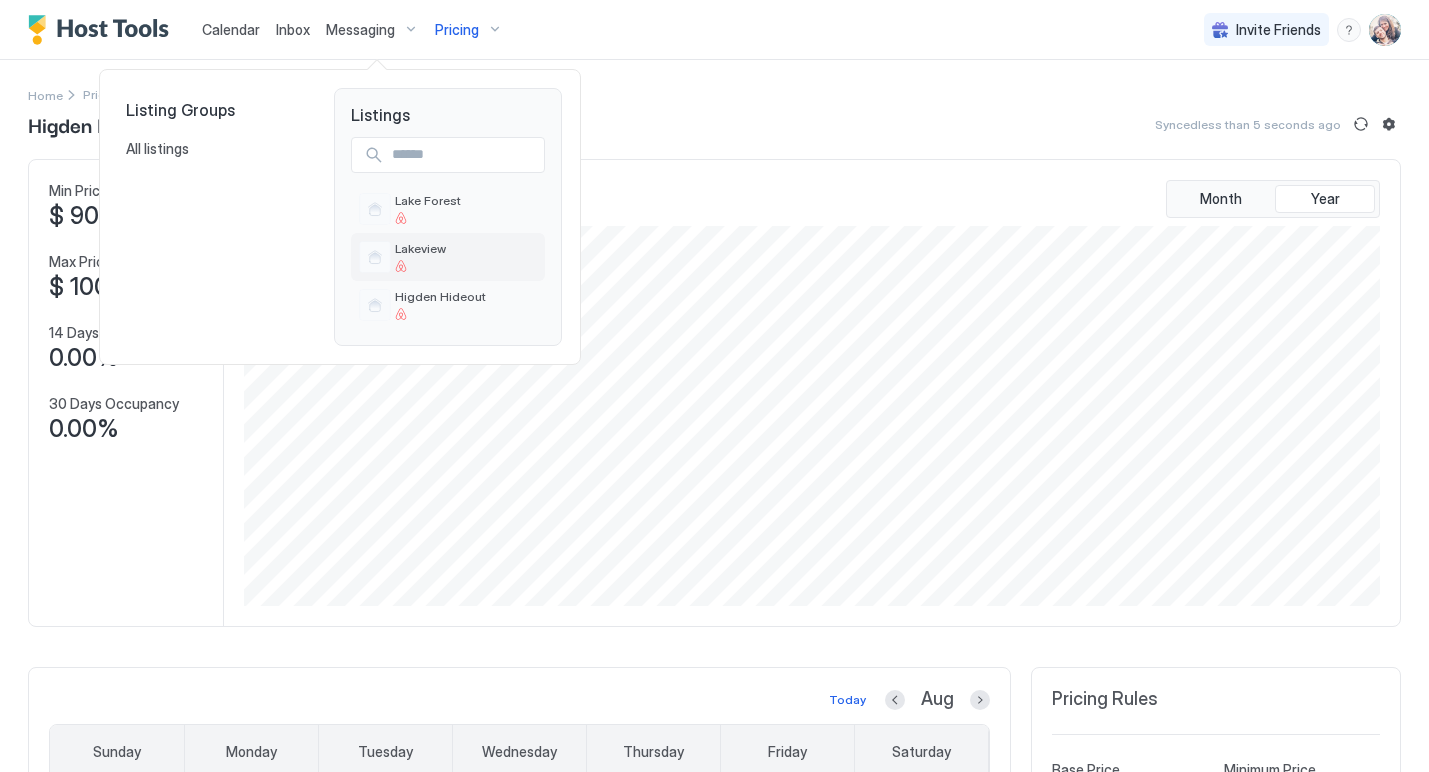 click on "Lakeview" at bounding box center (420, 256) 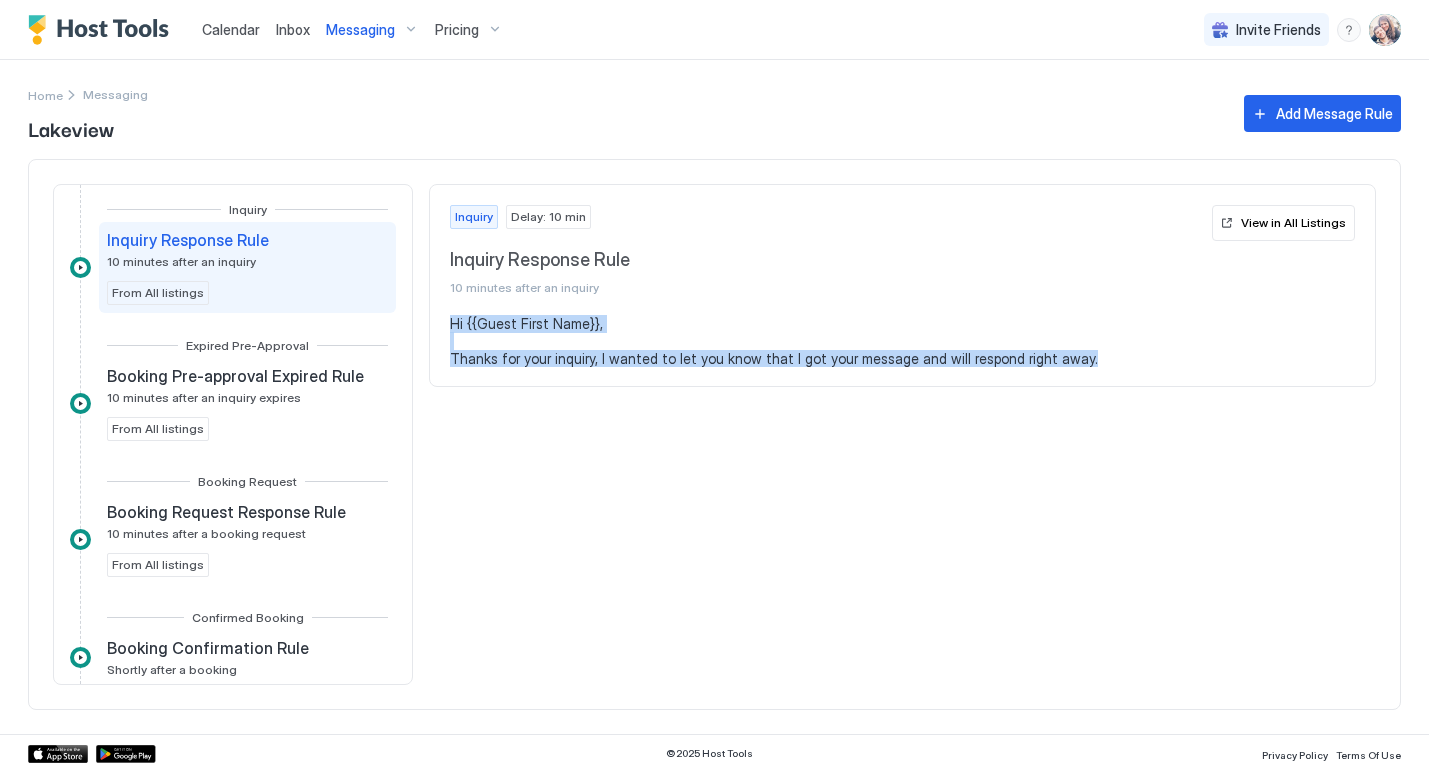 drag, startPoint x: 449, startPoint y: 322, endPoint x: 1085, endPoint y: 368, distance: 637.6614 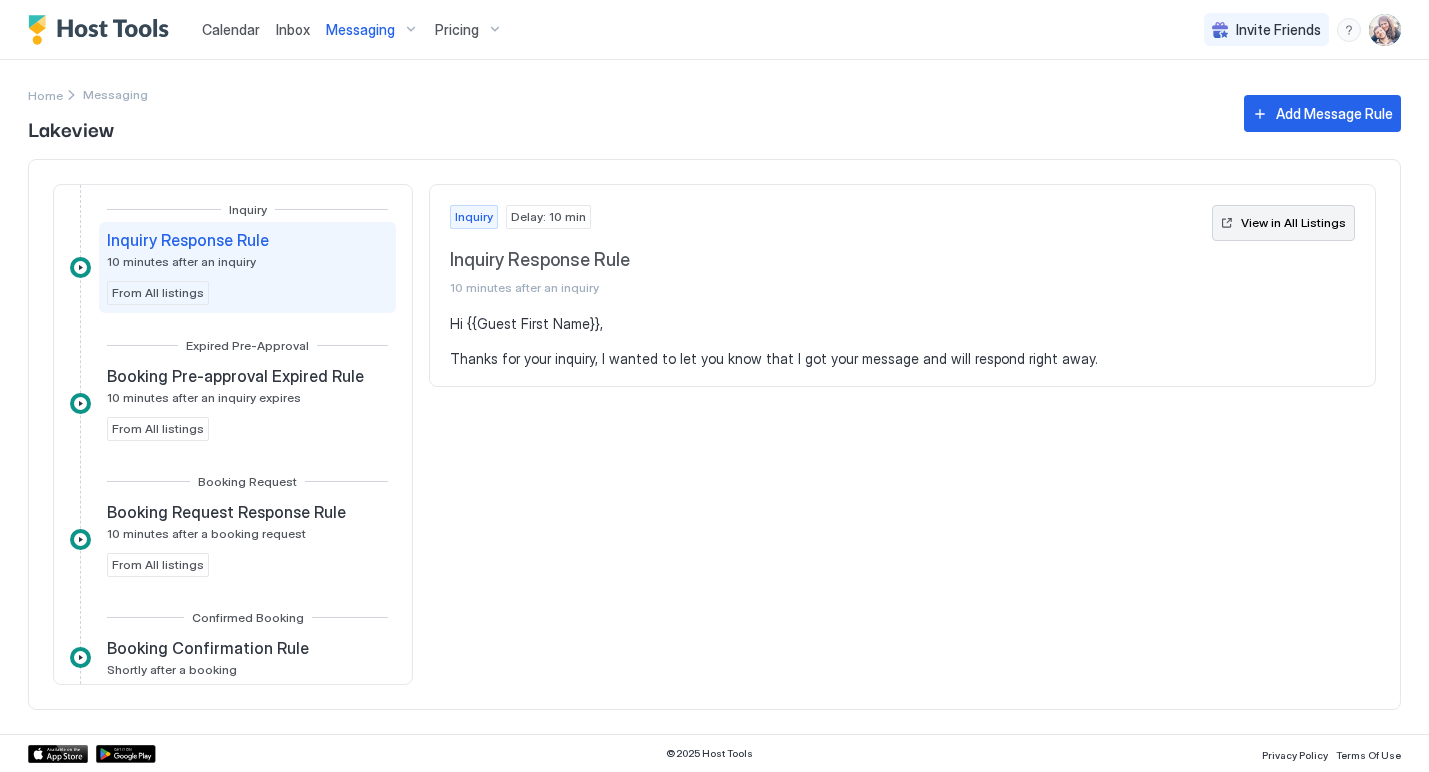 click on "View in All Listings" at bounding box center [1293, 223] 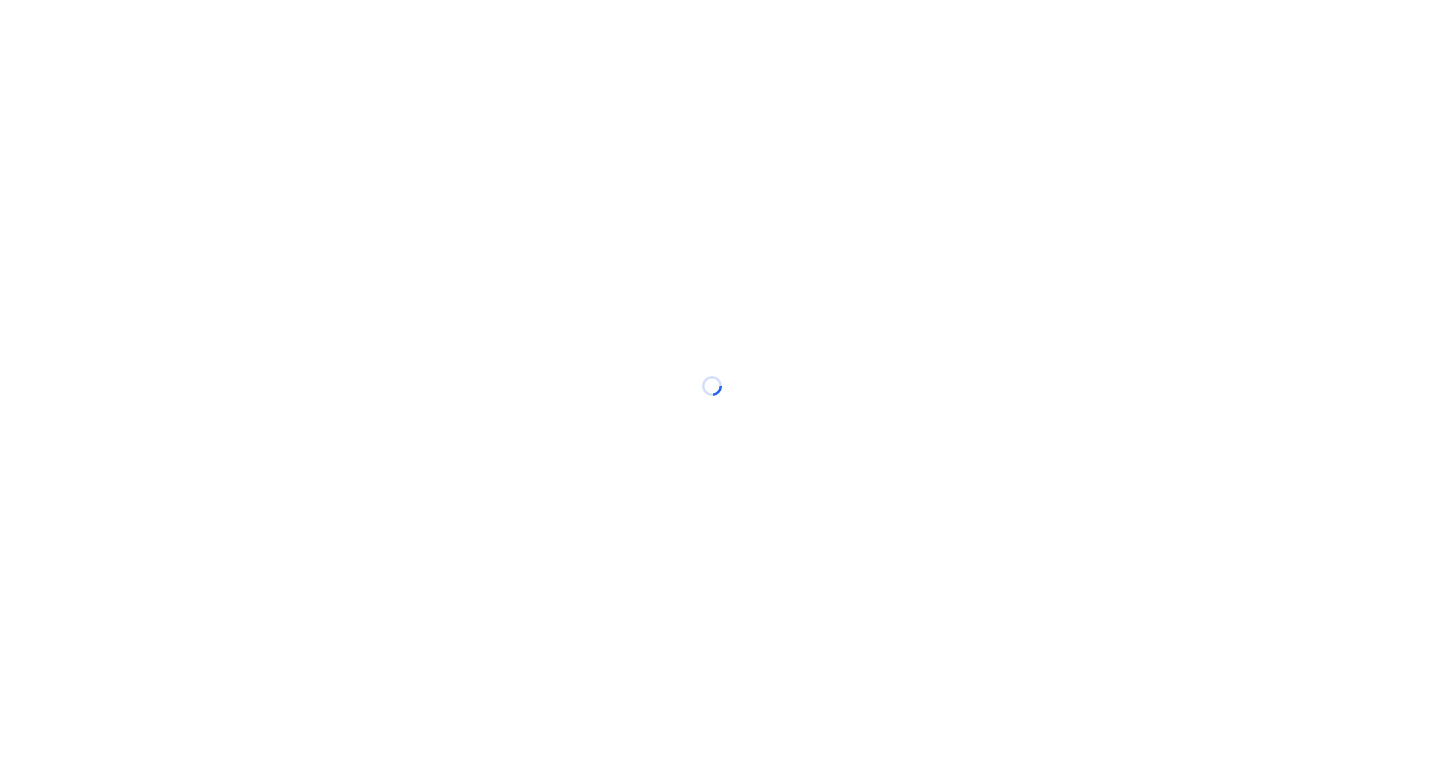 scroll, scrollTop: 0, scrollLeft: 0, axis: both 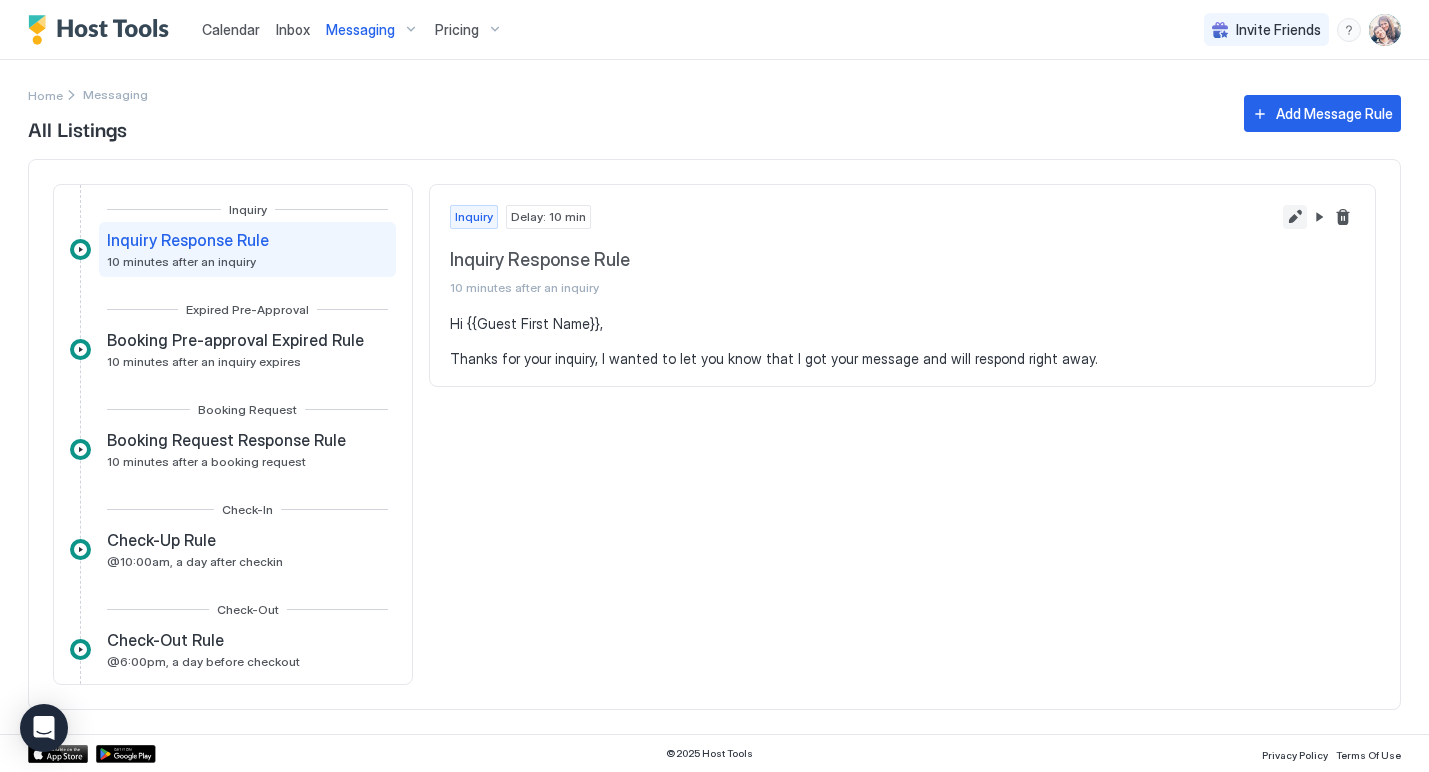 click at bounding box center (1295, 217) 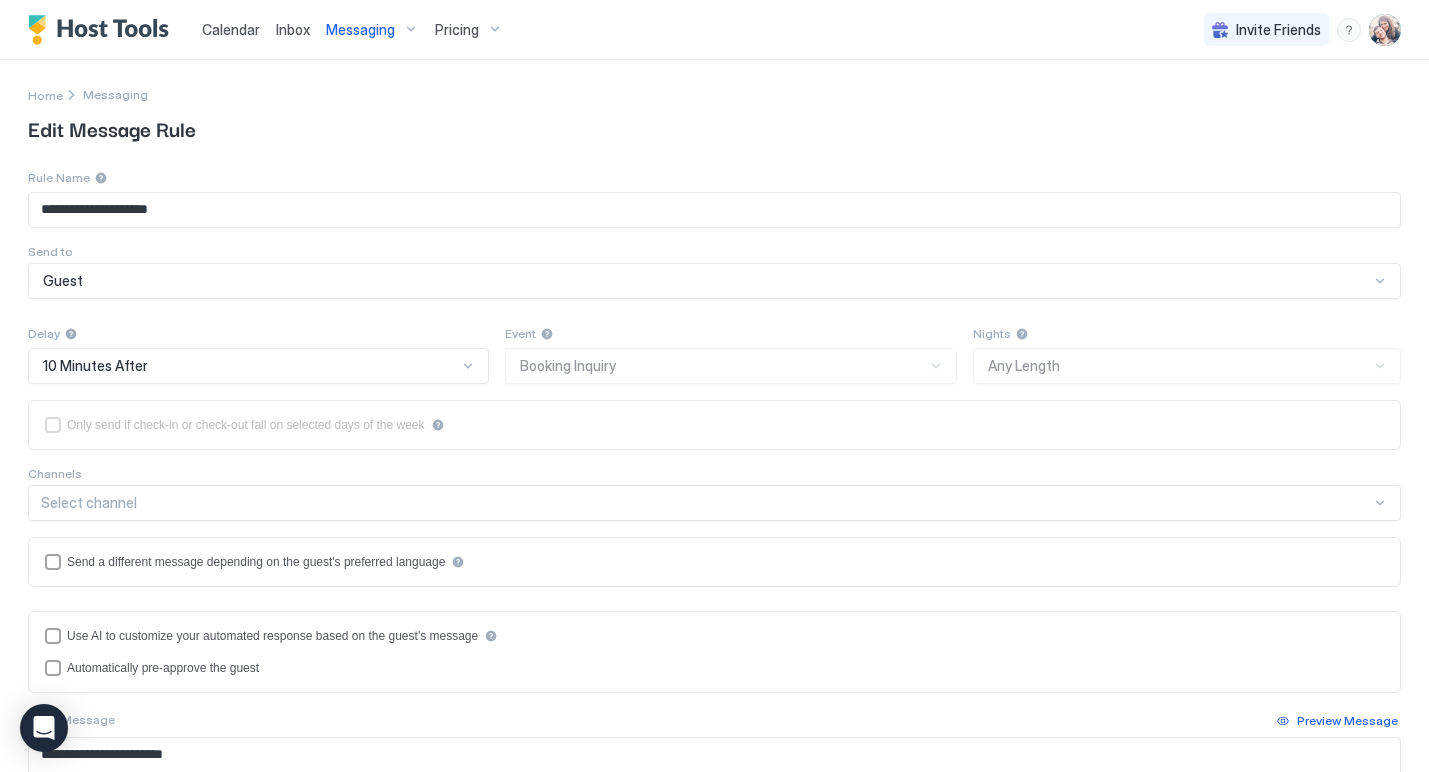 scroll, scrollTop: 0, scrollLeft: 0, axis: both 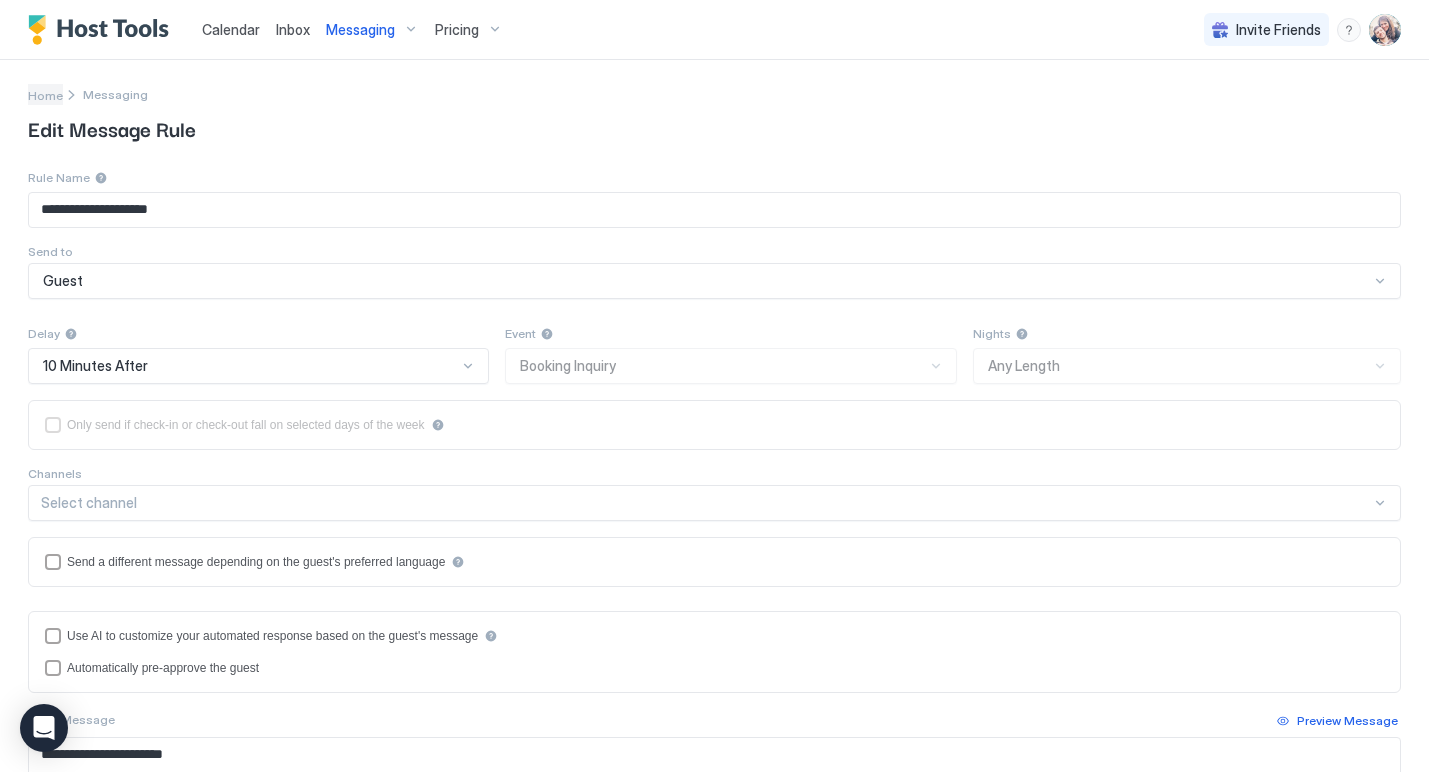 click on "Home" at bounding box center [45, 95] 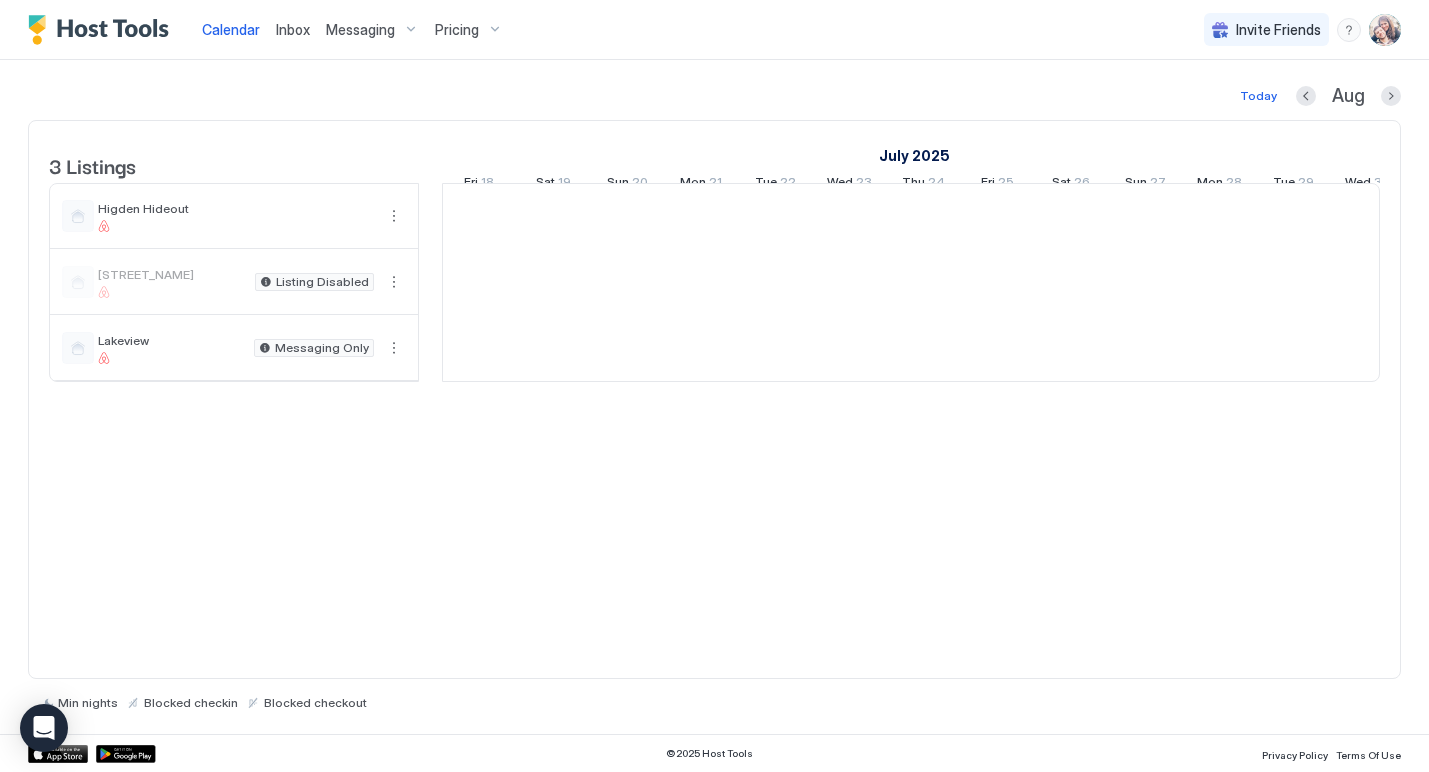 scroll, scrollTop: 0, scrollLeft: 1111, axis: horizontal 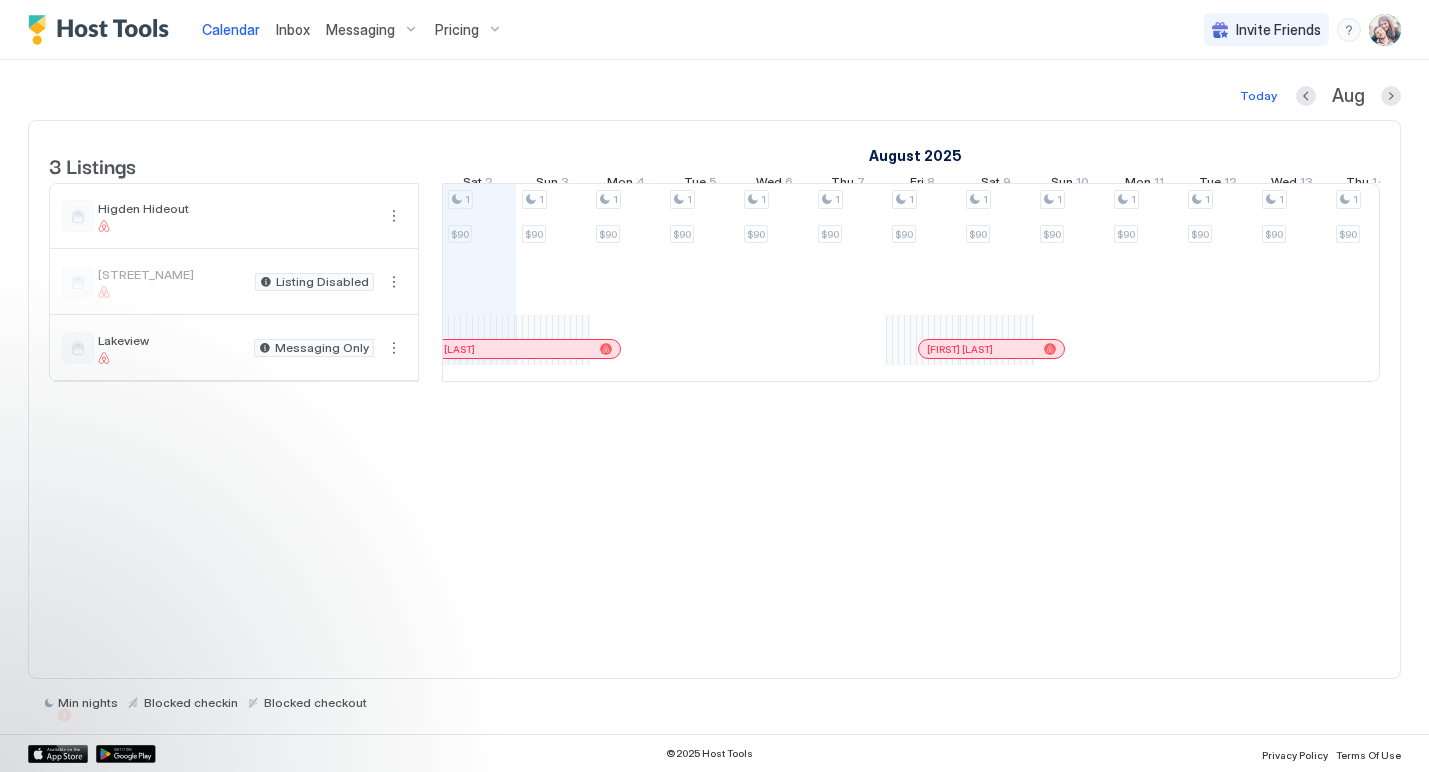 click on "Messaging" at bounding box center (372, 30) 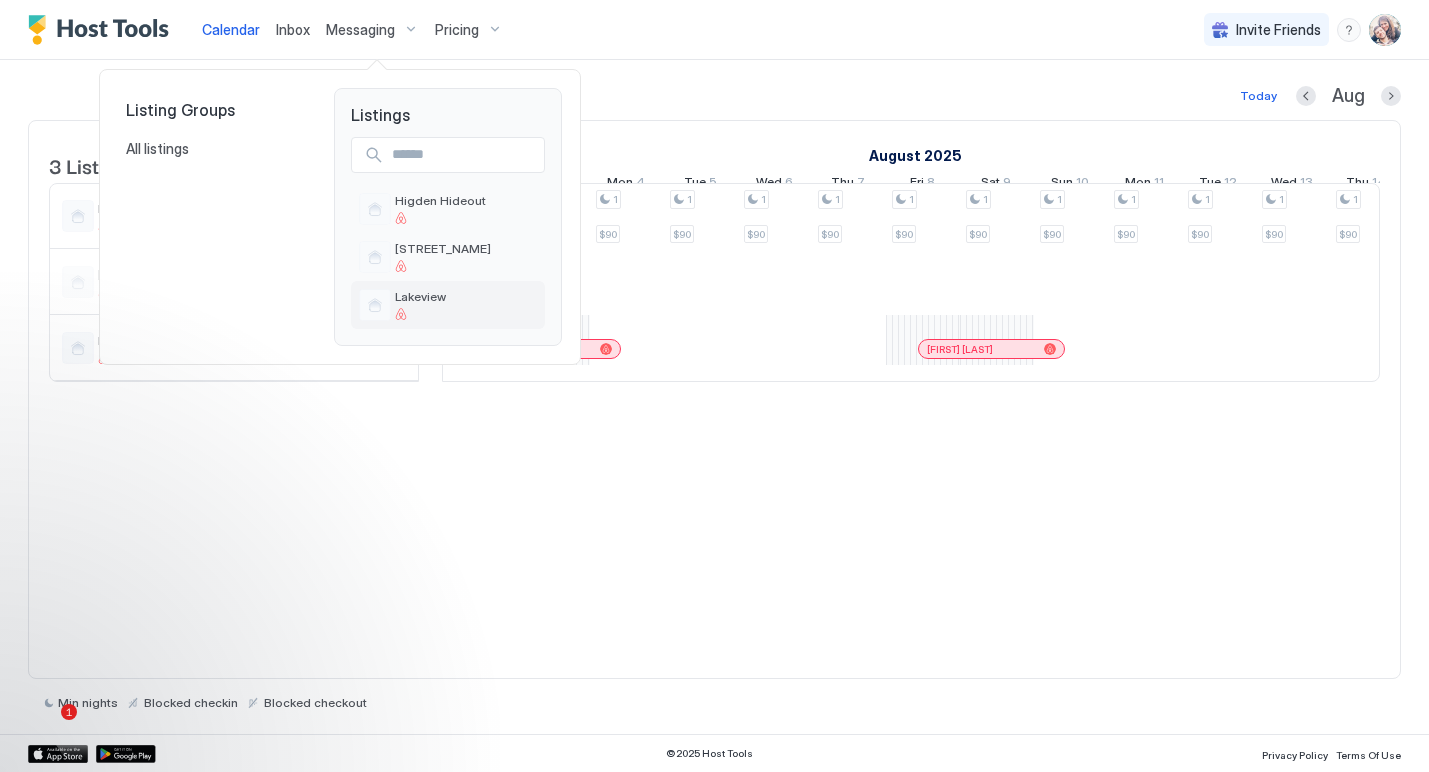 click on "Lakeview" at bounding box center (420, 296) 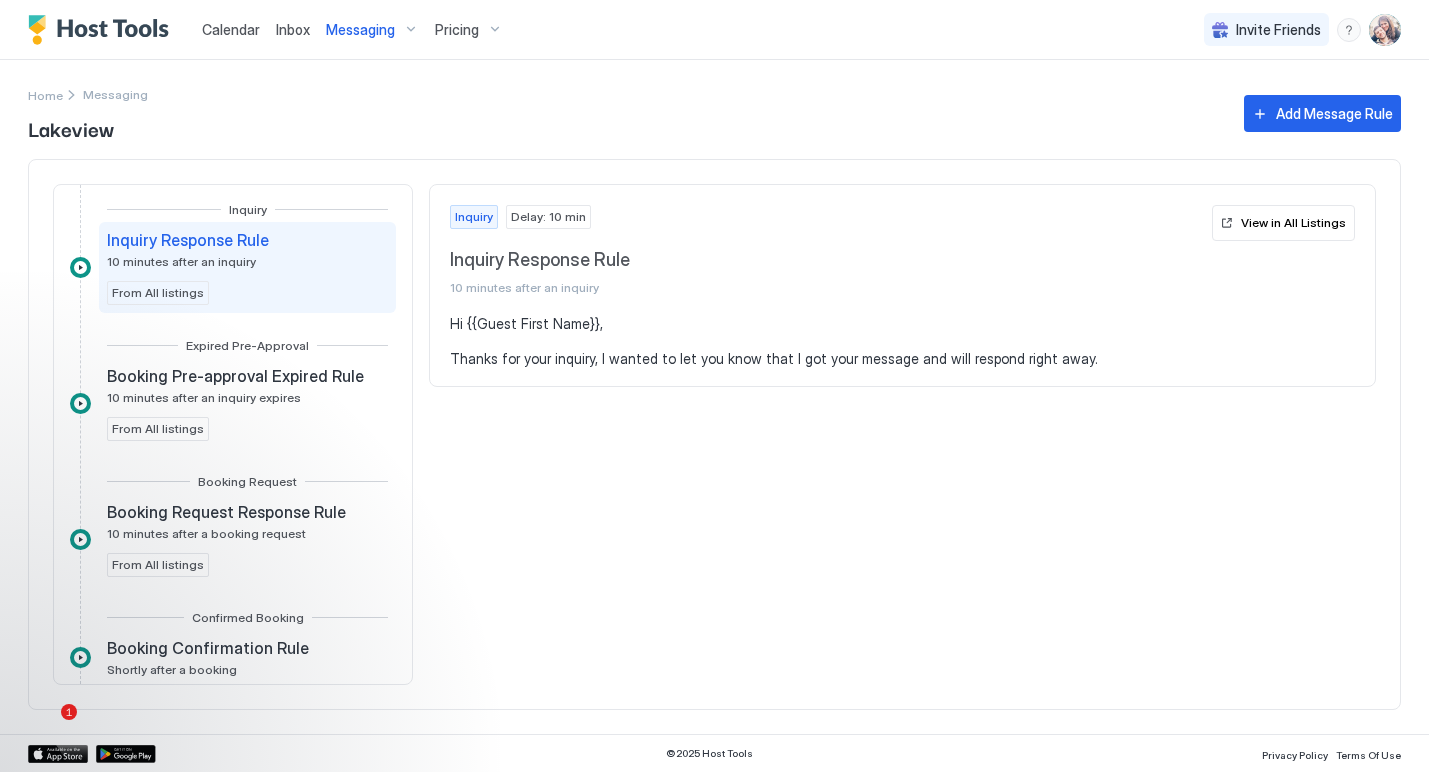 scroll, scrollTop: 0, scrollLeft: 0, axis: both 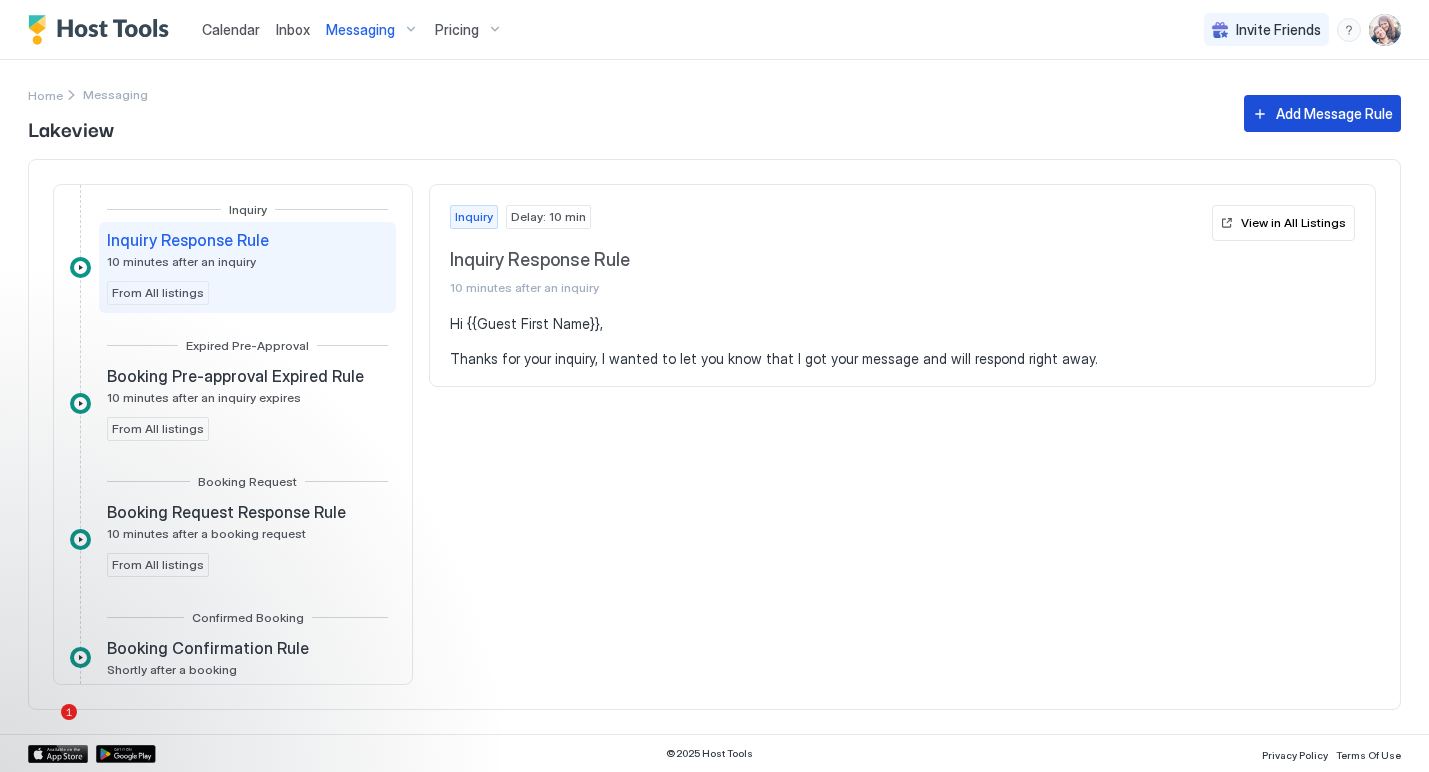 click on "Add Message Rule" at bounding box center (1334, 113) 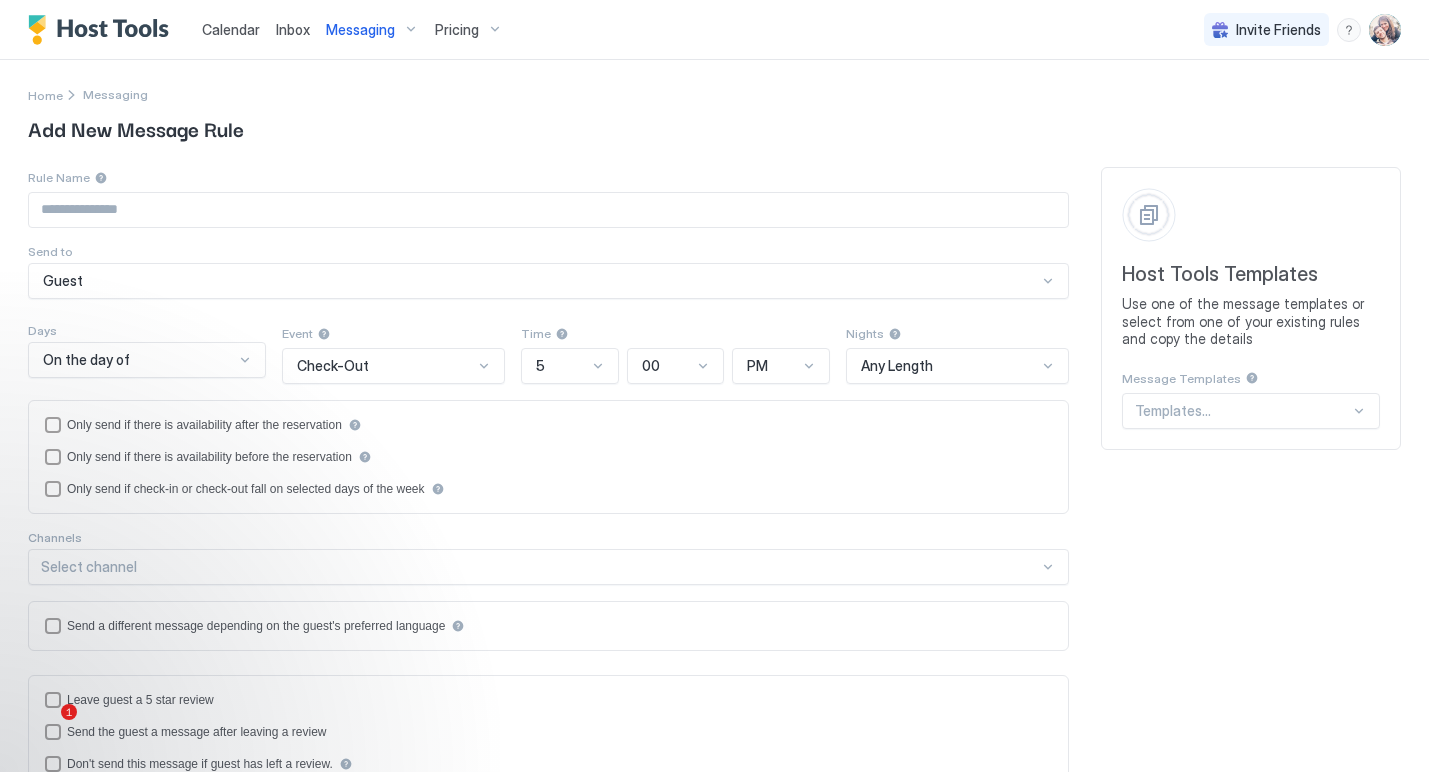 scroll, scrollTop: 0, scrollLeft: 0, axis: both 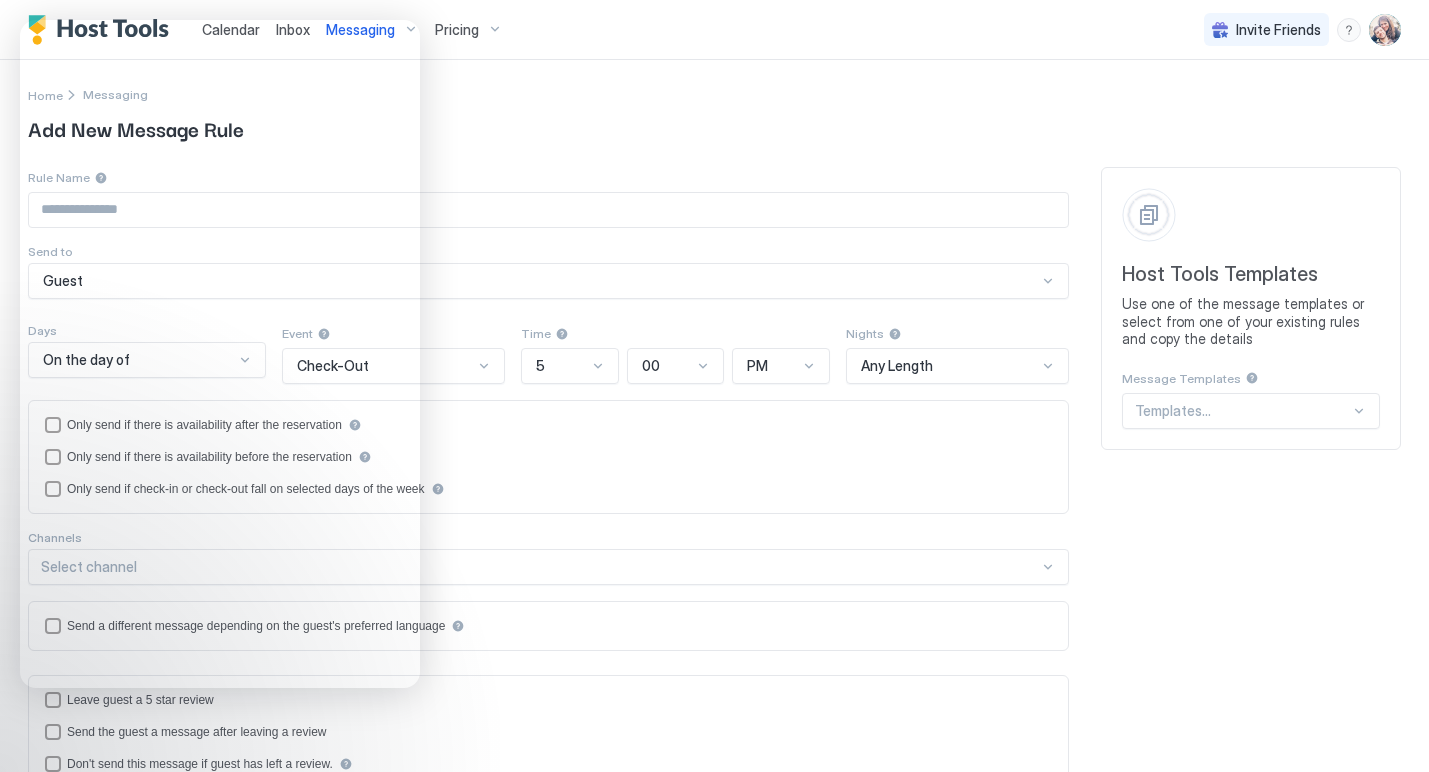 click on "Home Messaging" at bounding box center (714, 94) 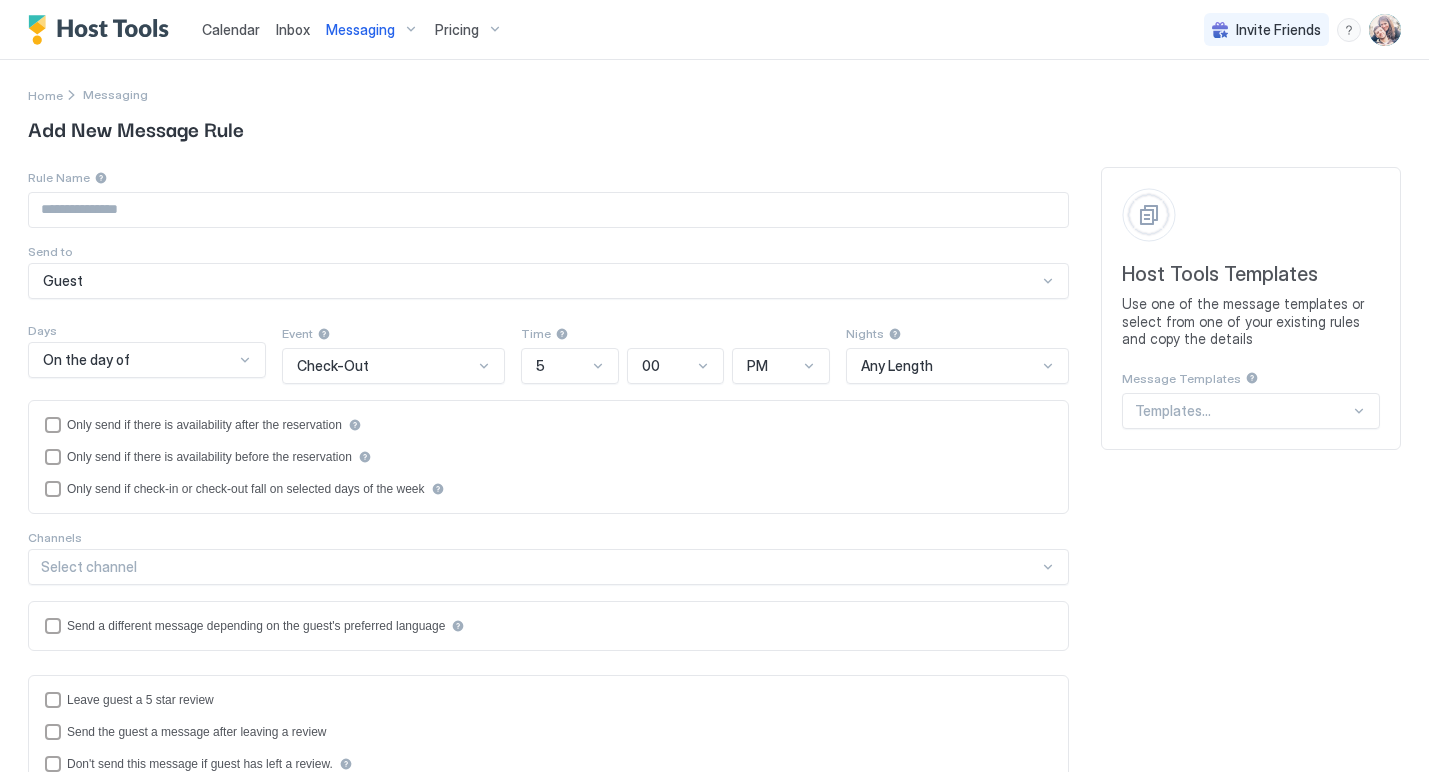click on "Messaging" at bounding box center [115, 94] 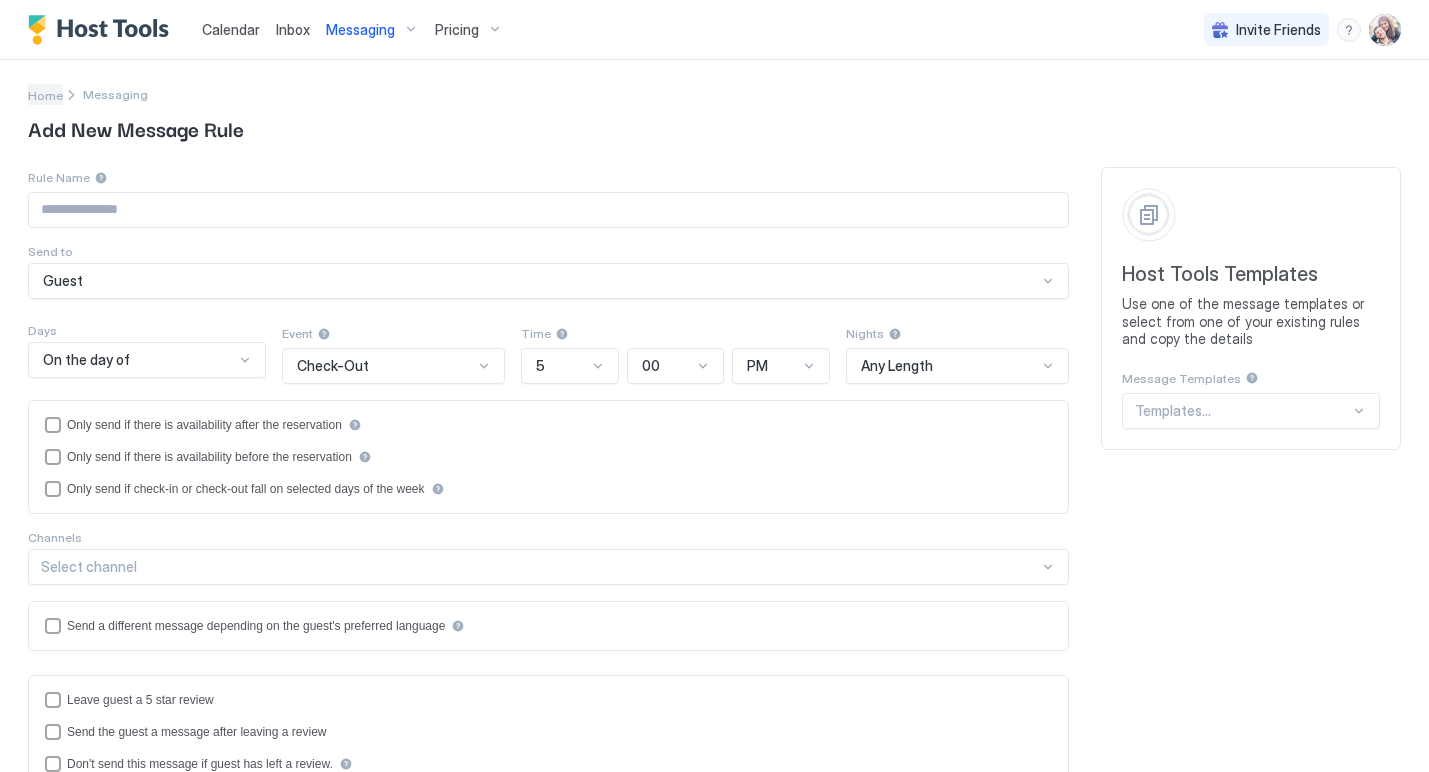click on "Home" at bounding box center [45, 95] 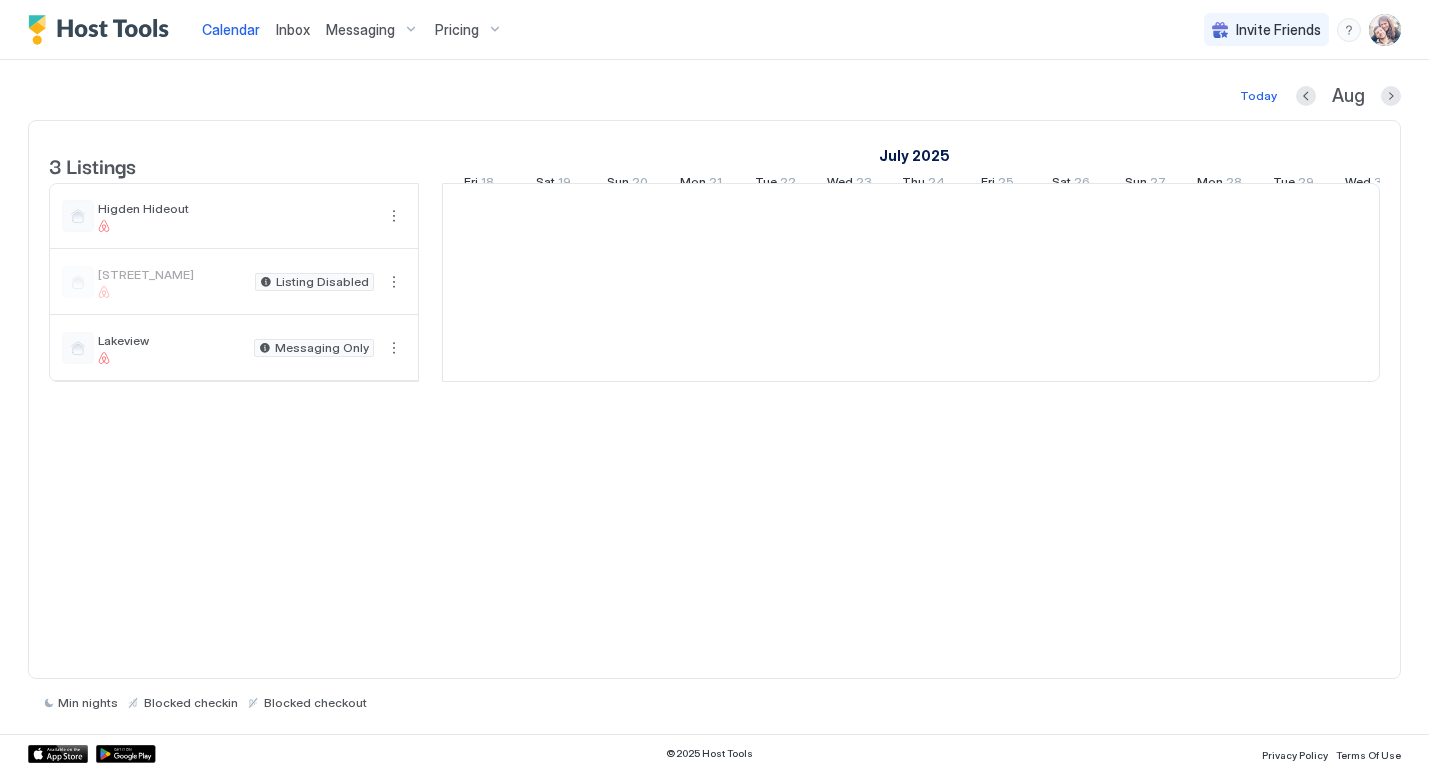 scroll, scrollTop: 0, scrollLeft: 1111, axis: horizontal 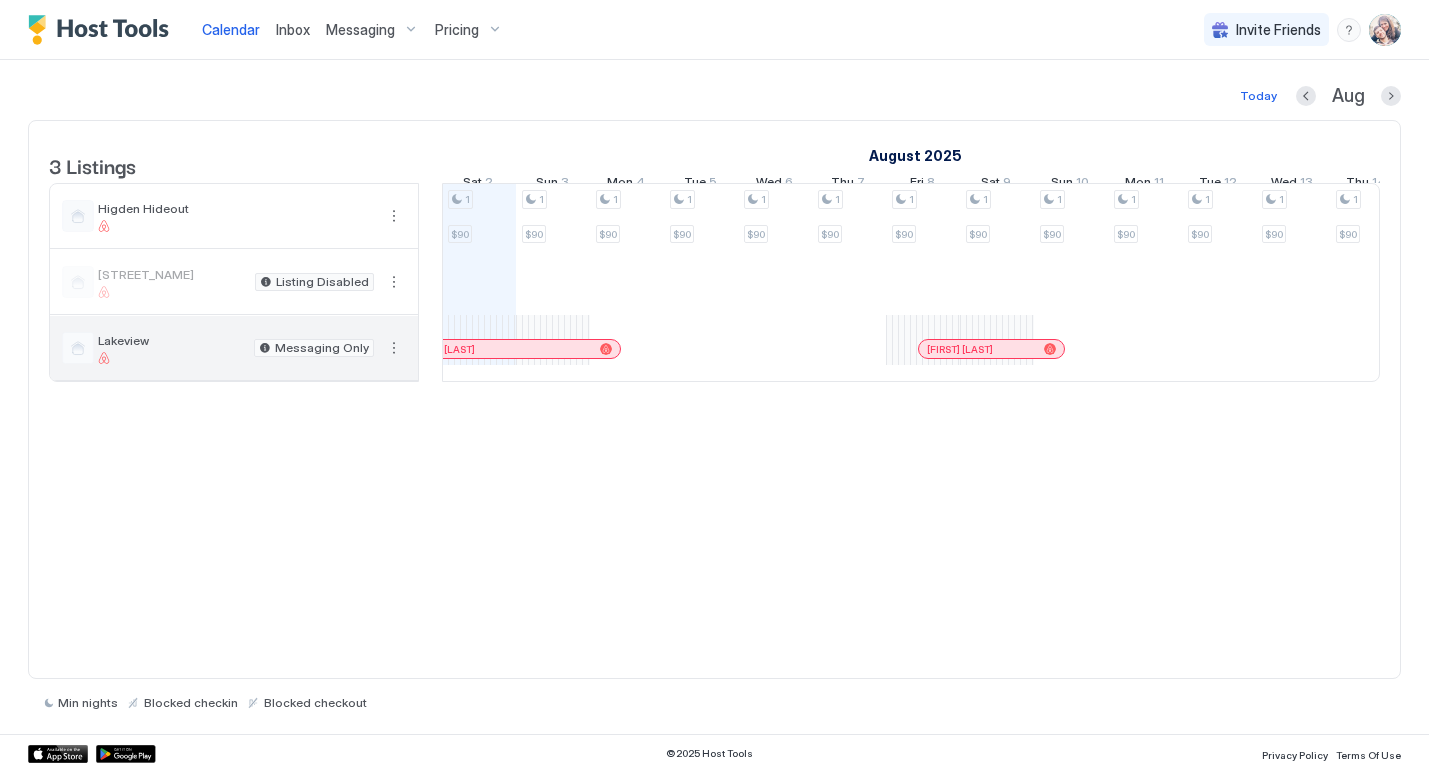 click on "Lakeview Messaging Only" at bounding box center (234, 348) 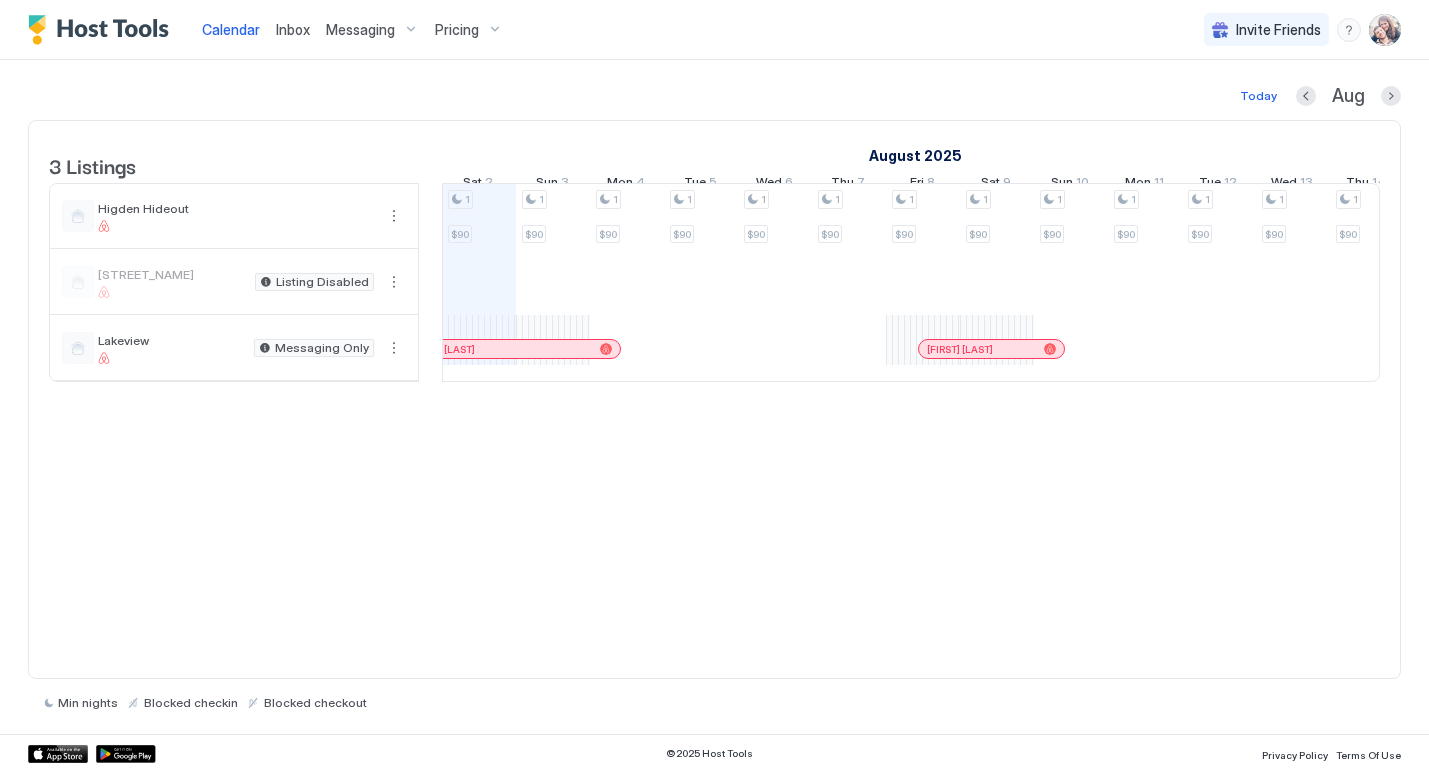 click on "Messaging" at bounding box center (372, 30) 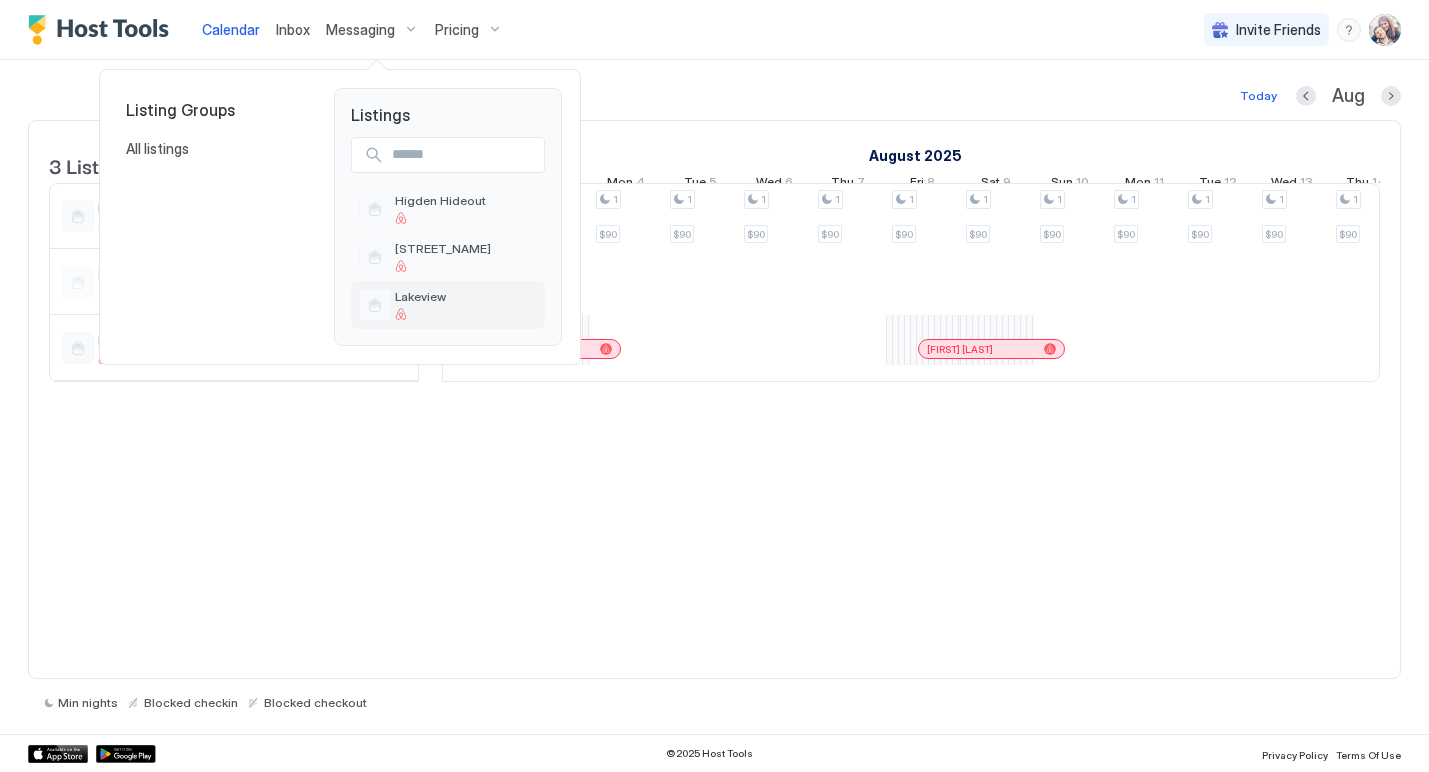 click on "Lakeview" at bounding box center [420, 296] 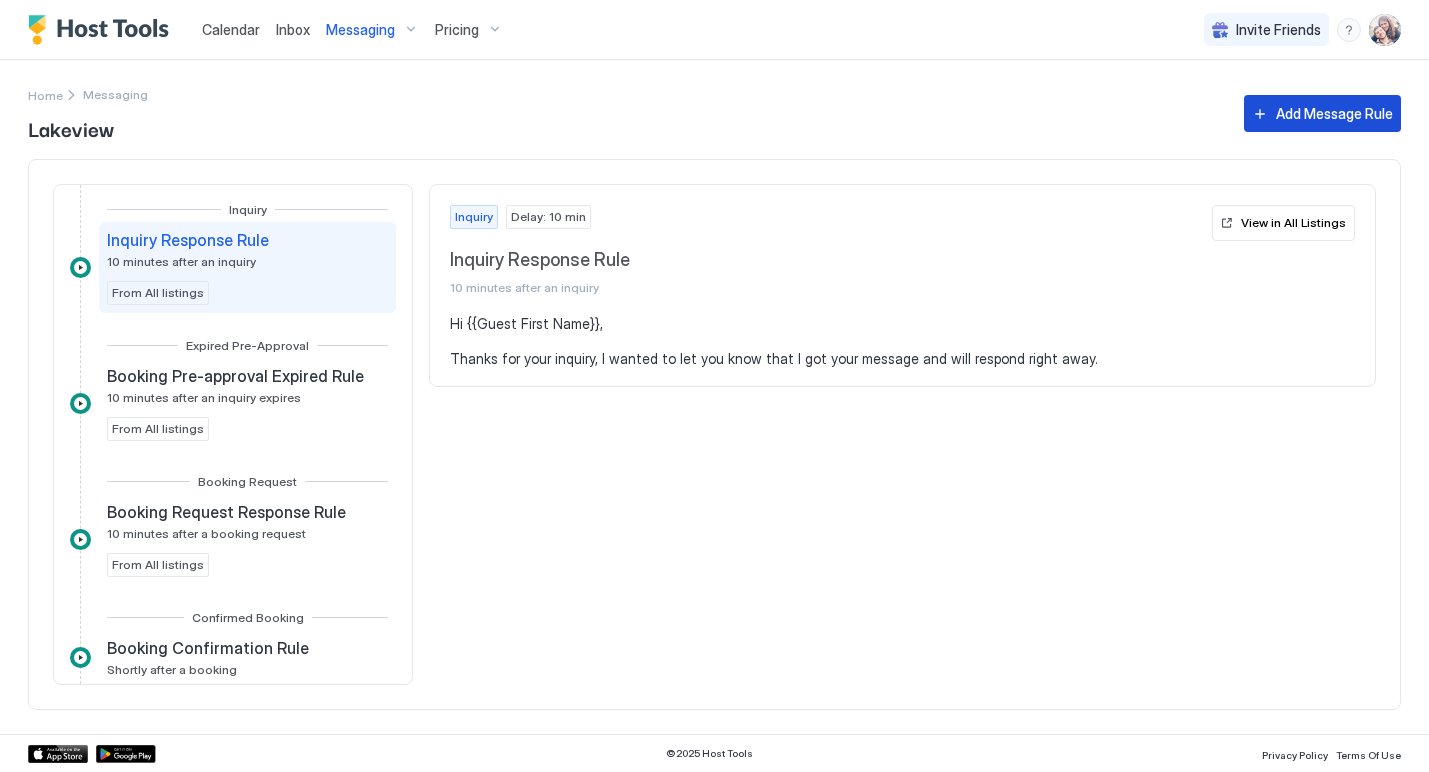 click on "Add Message Rule" at bounding box center (1334, 113) 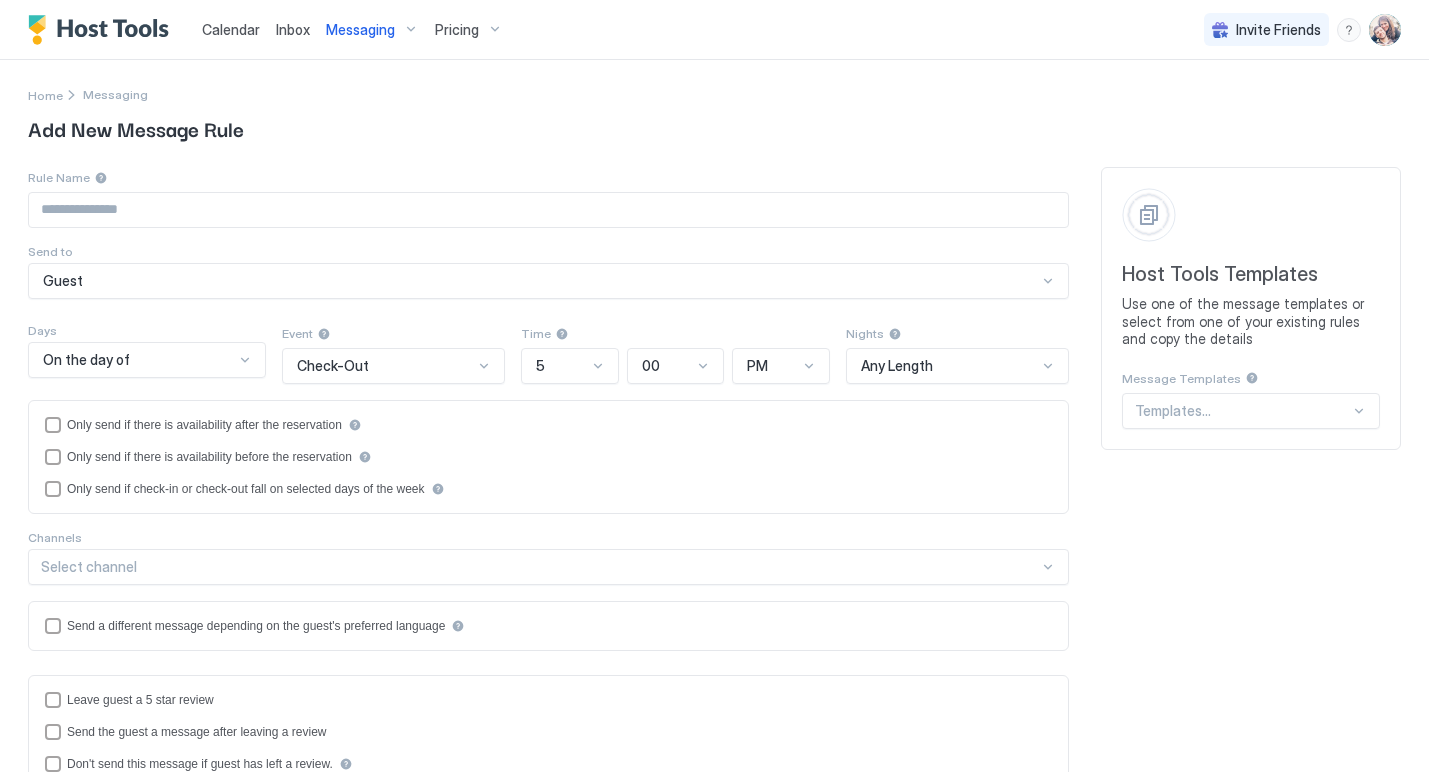 click on "Templates..." at bounding box center [1251, 411] 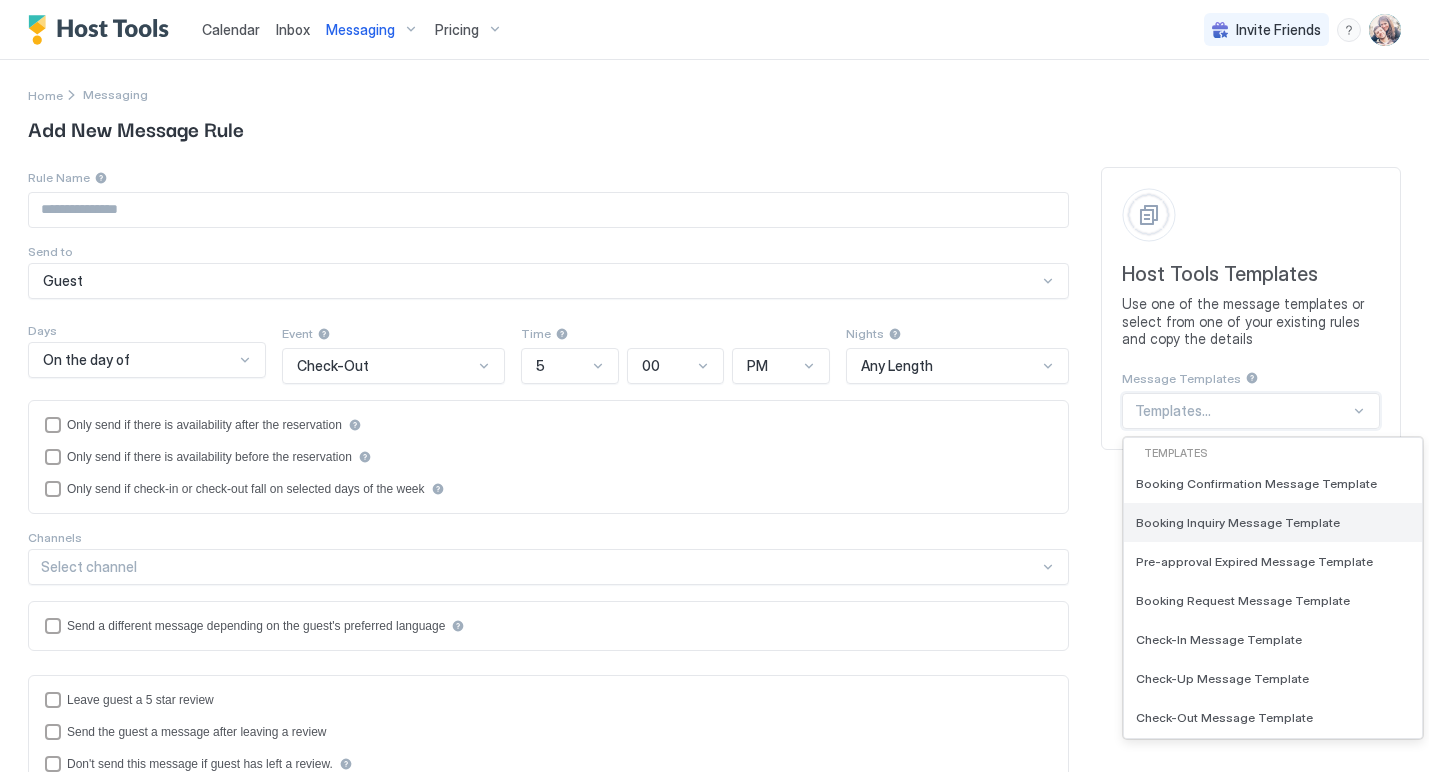 click on "Booking Inquiry Message Template" at bounding box center [1273, 522] 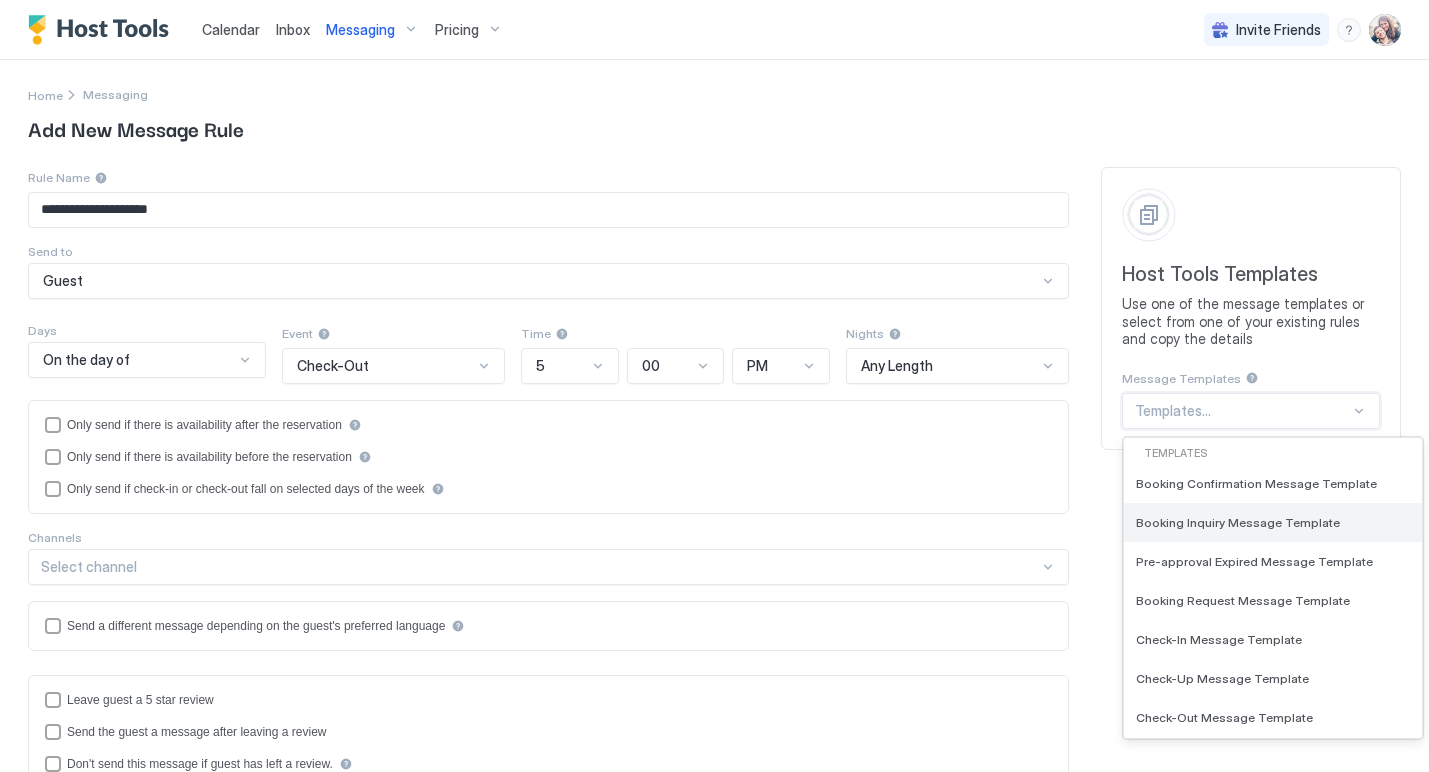 type on "**********" 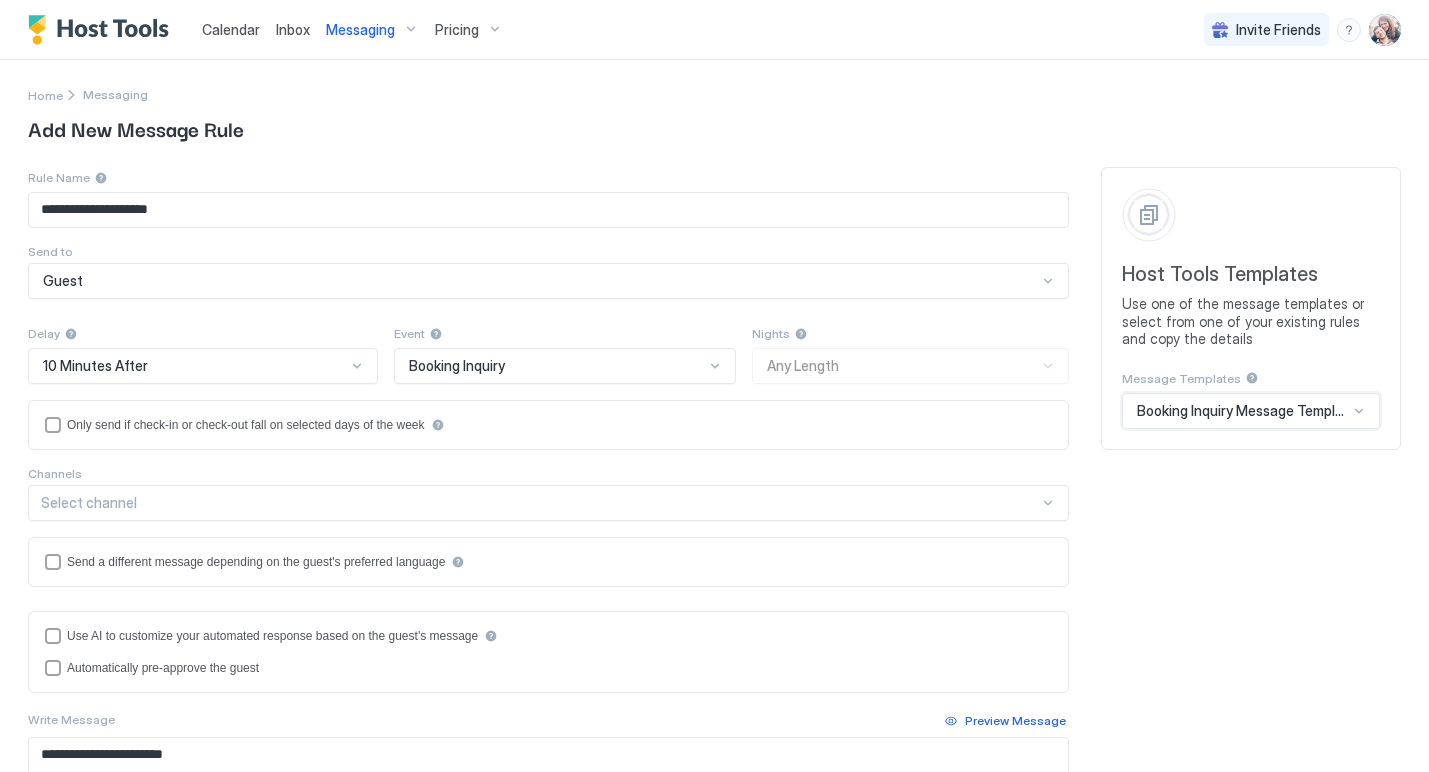 scroll, scrollTop: 0, scrollLeft: 0, axis: both 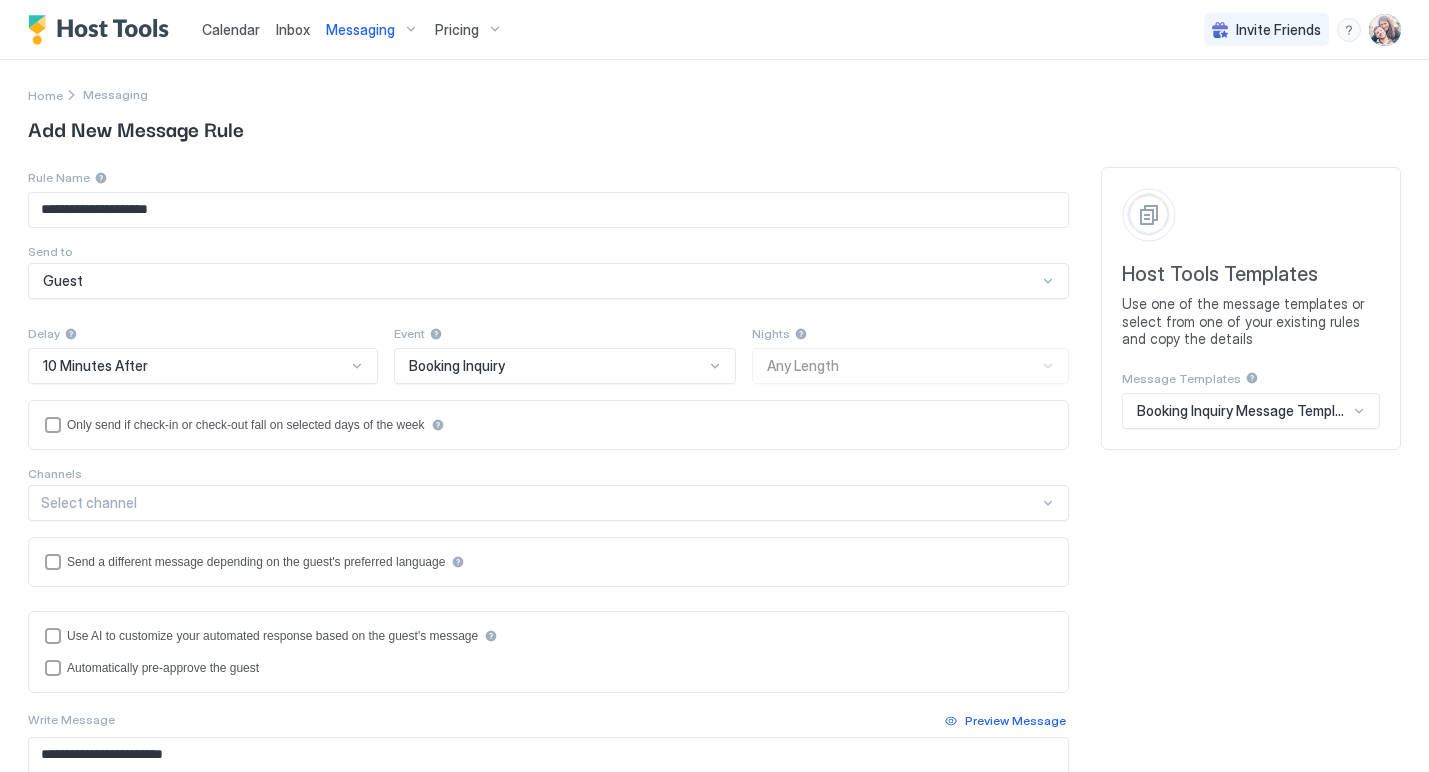 click on "Messaging" at bounding box center [360, 30] 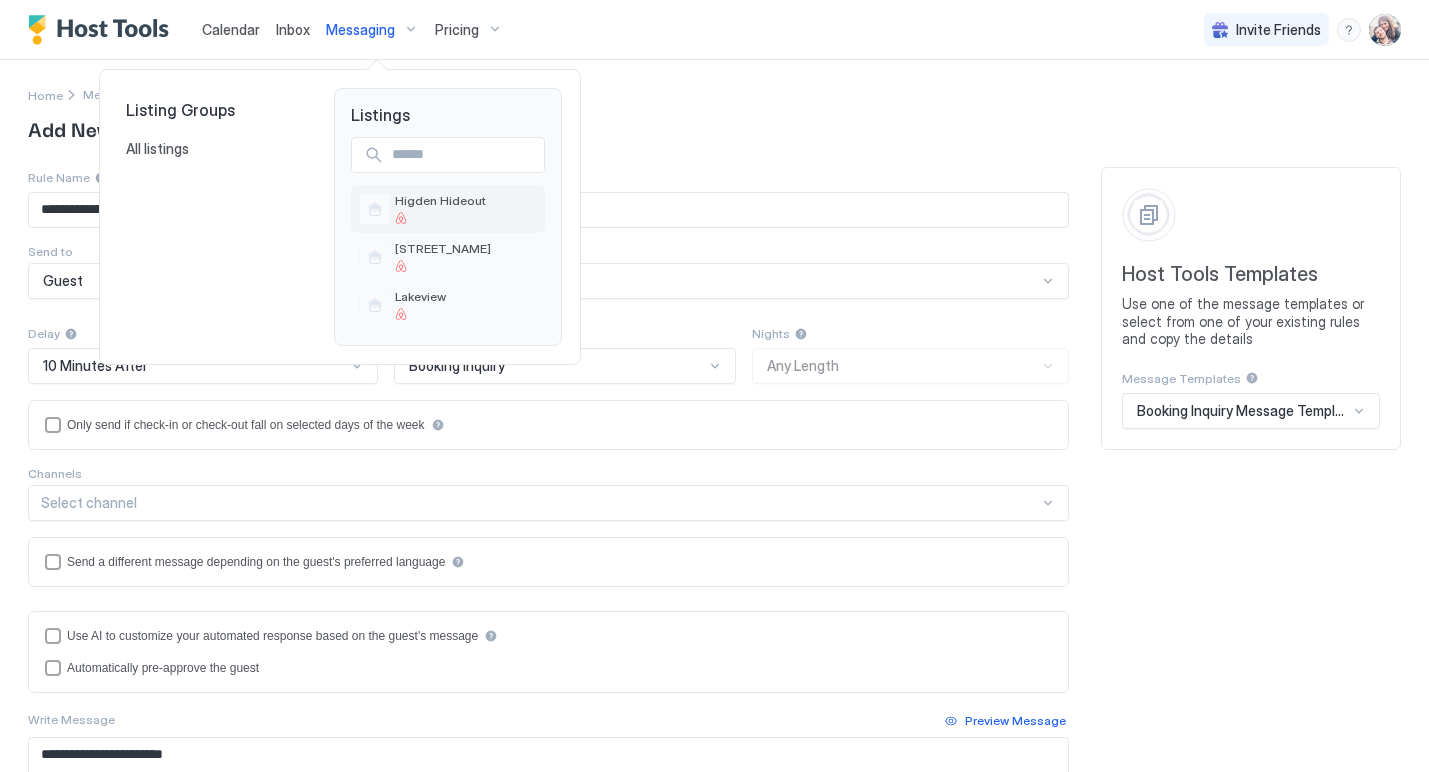 click at bounding box center (440, 218) 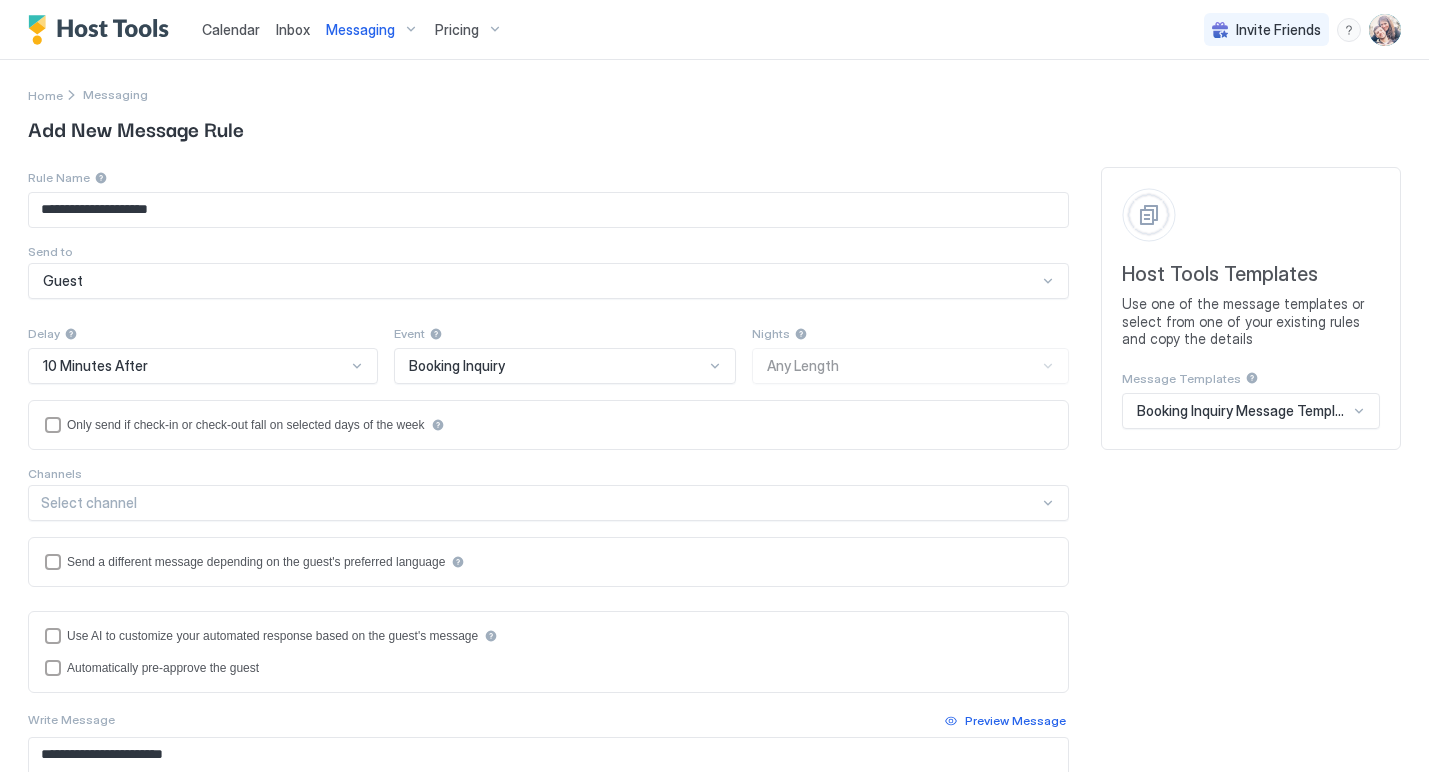 click on "Messaging" at bounding box center [372, 30] 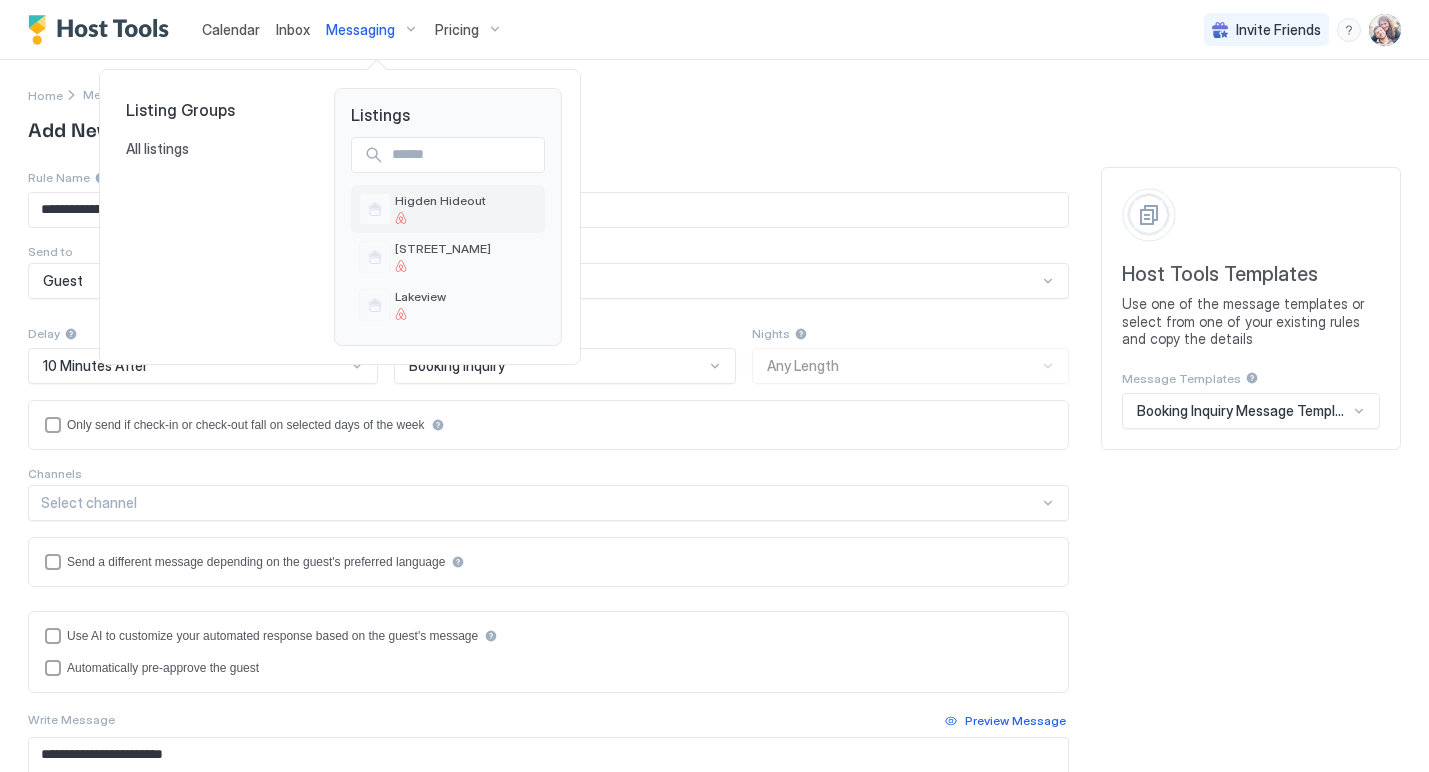 click at bounding box center [440, 218] 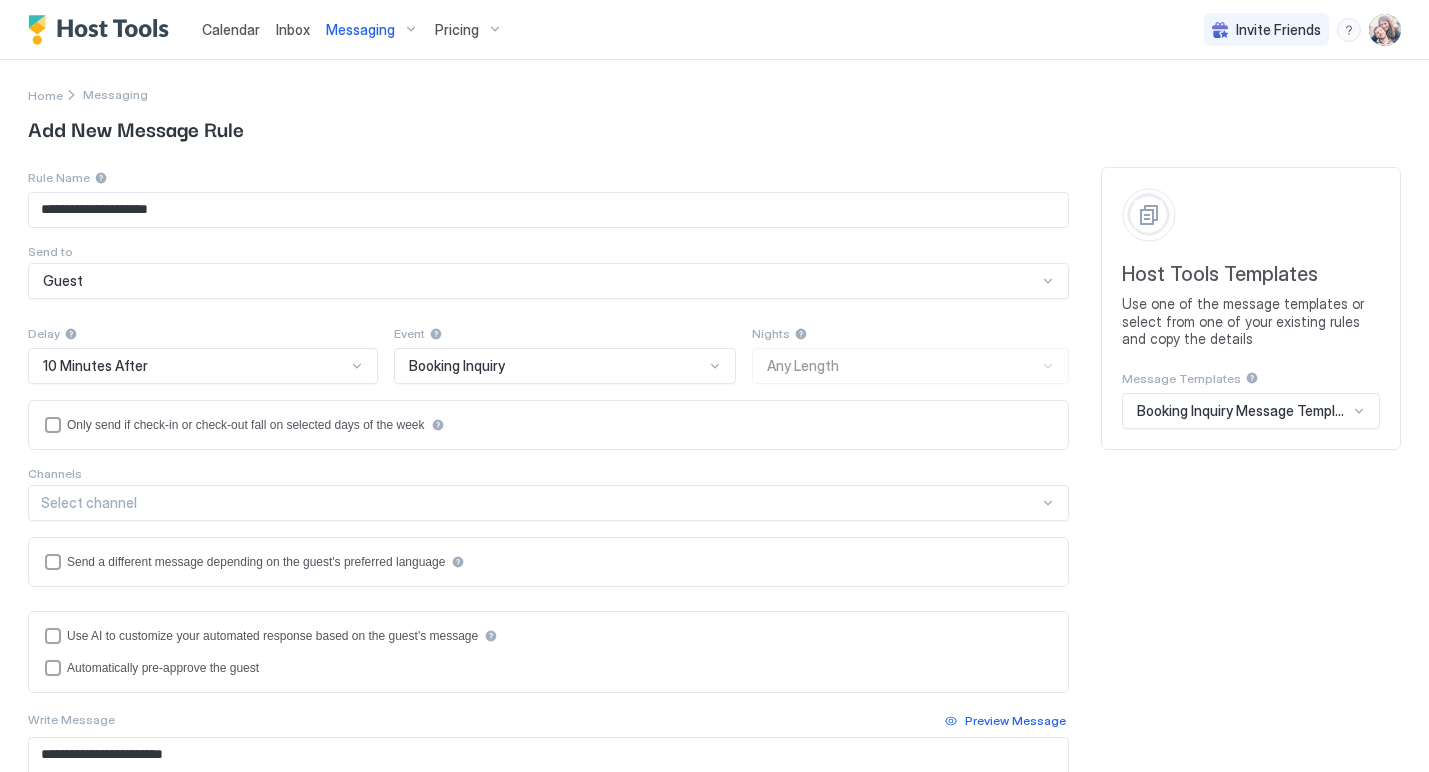click at bounding box center [103, 30] 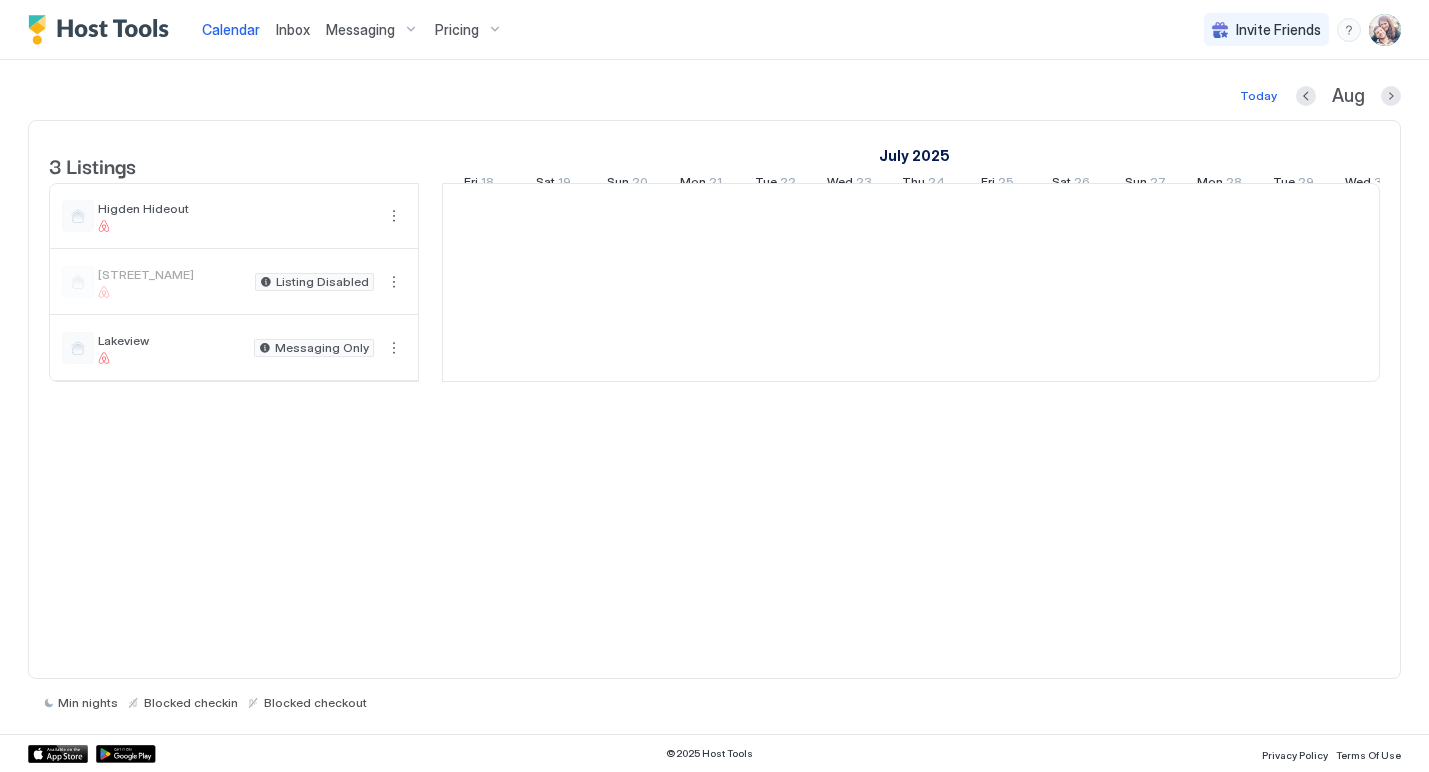 scroll, scrollTop: 0, scrollLeft: 1111, axis: horizontal 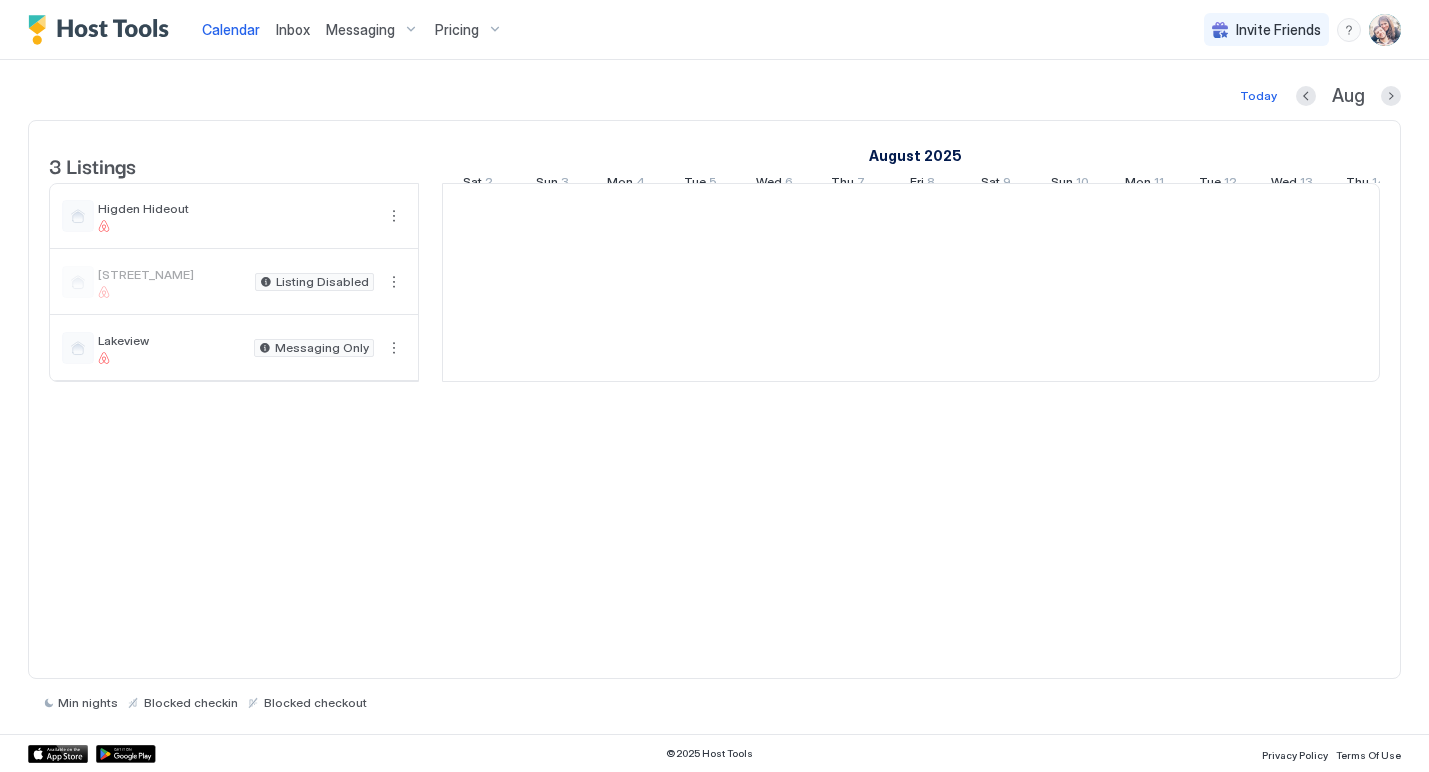 click on "Messaging" at bounding box center [360, 30] 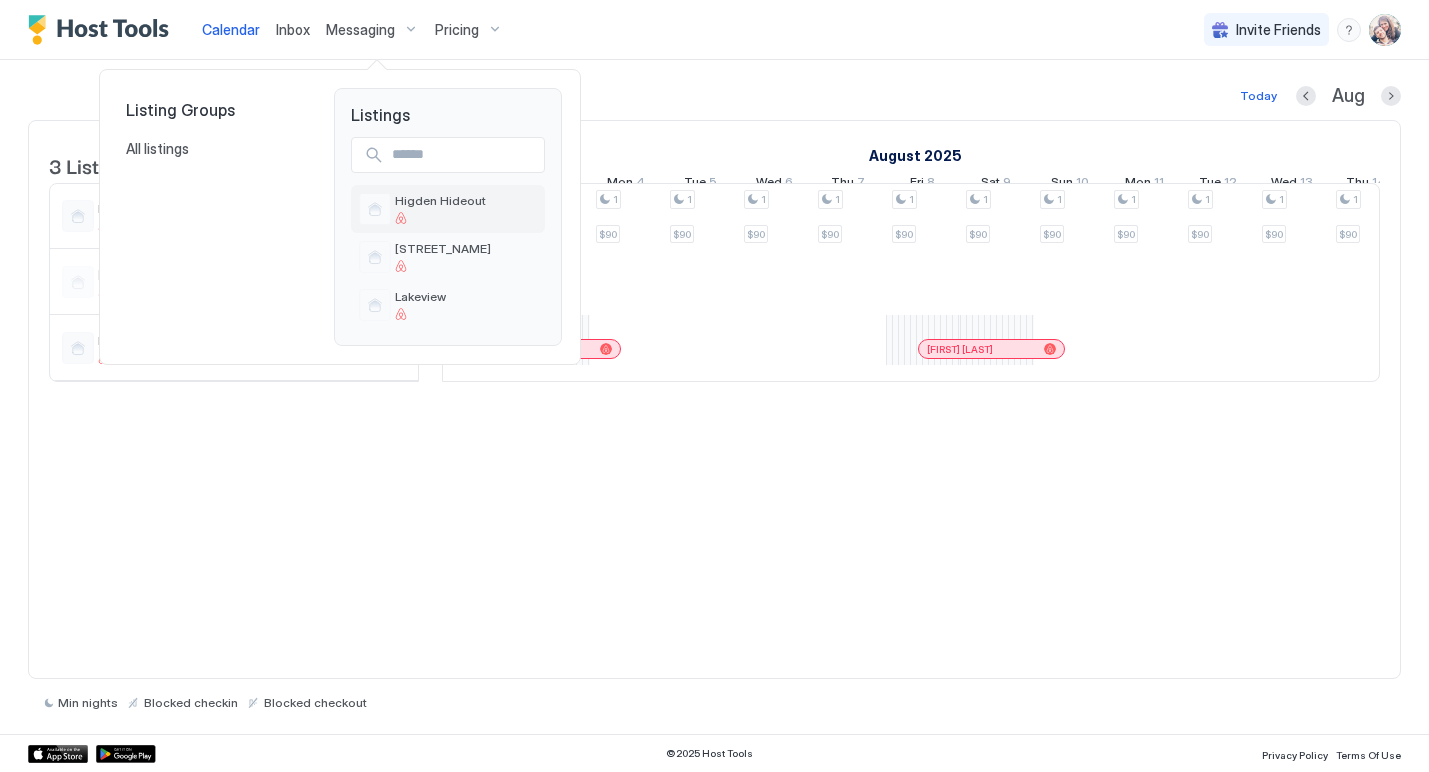 click on "Higden Hideout" at bounding box center (440, 200) 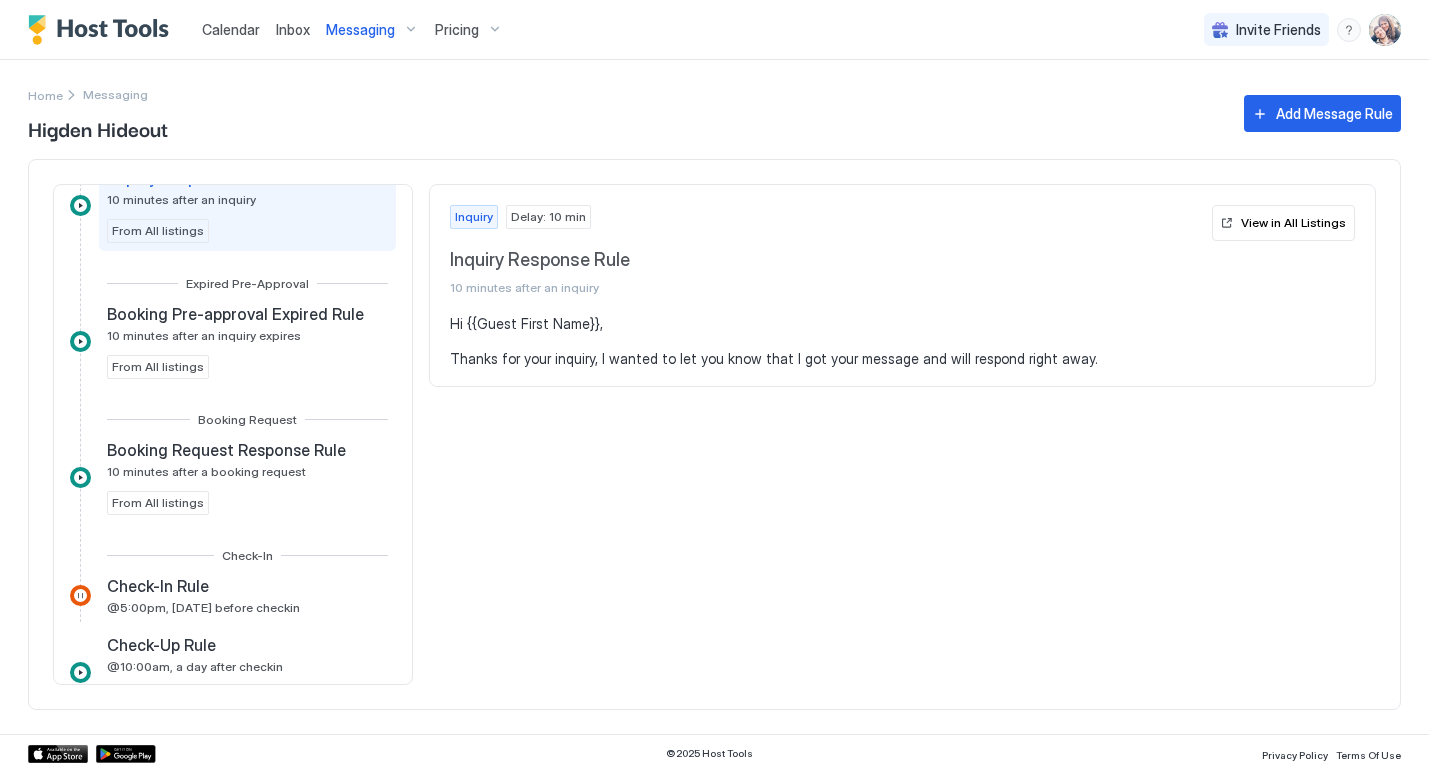 scroll, scrollTop: 71, scrollLeft: 0, axis: vertical 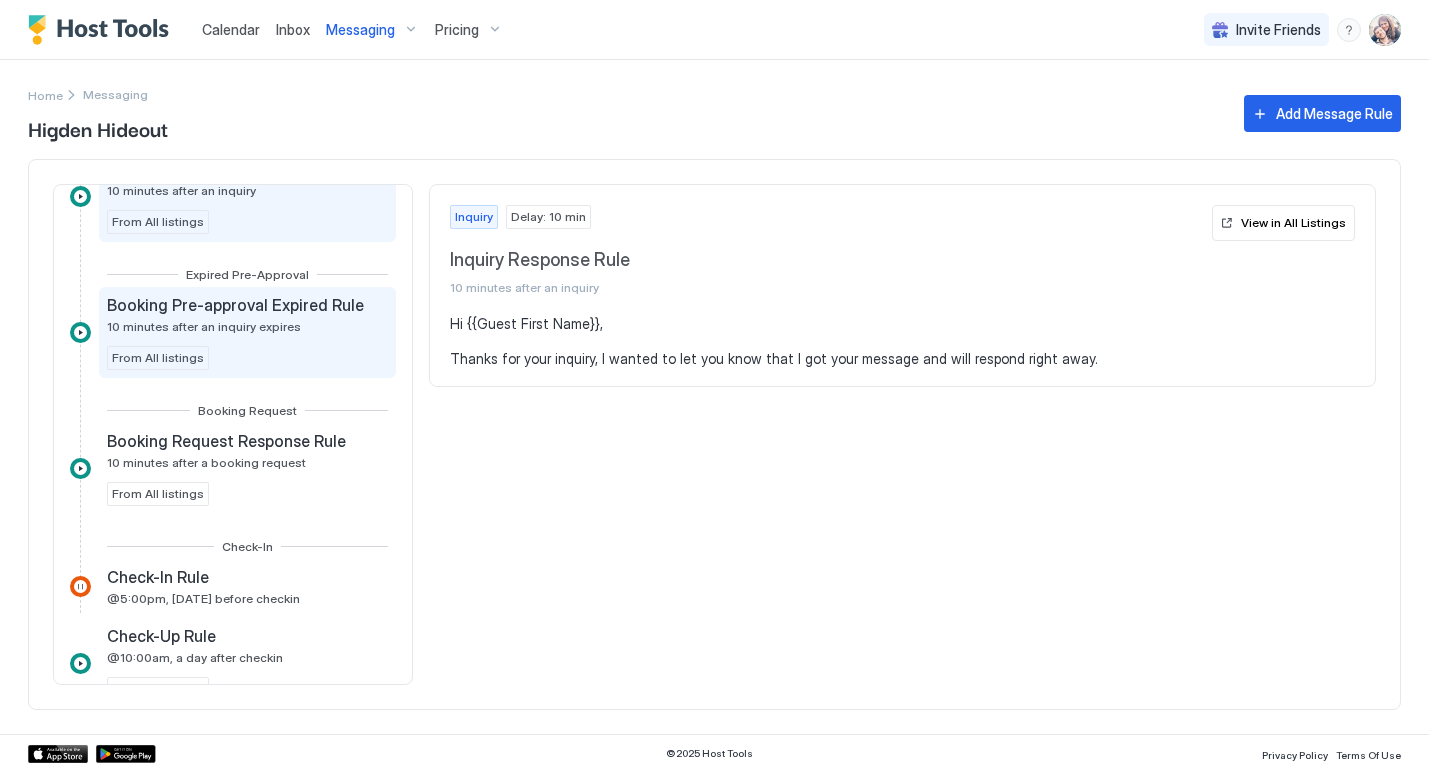 click on "10 minutes after an inquiry expires" at bounding box center (204, 326) 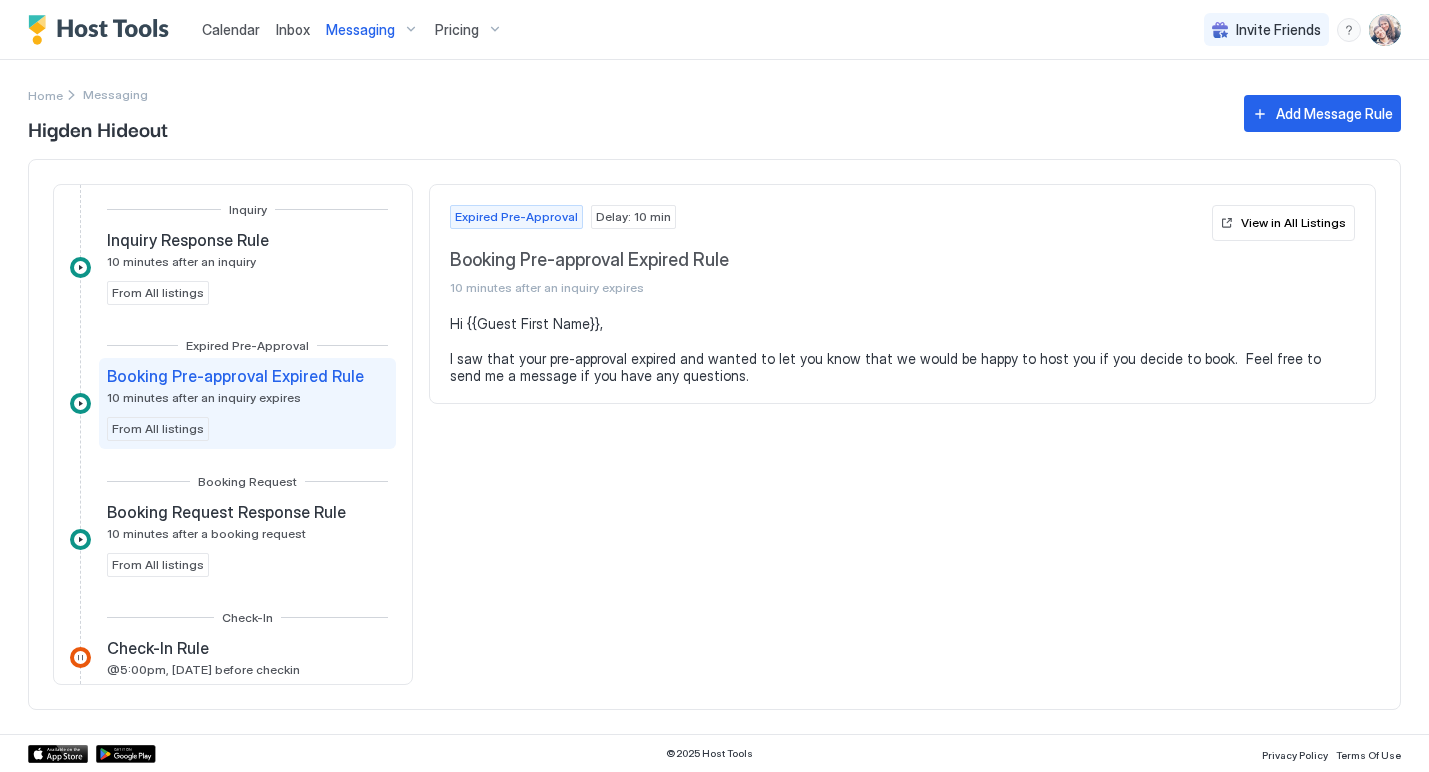 scroll, scrollTop: 0, scrollLeft: 0, axis: both 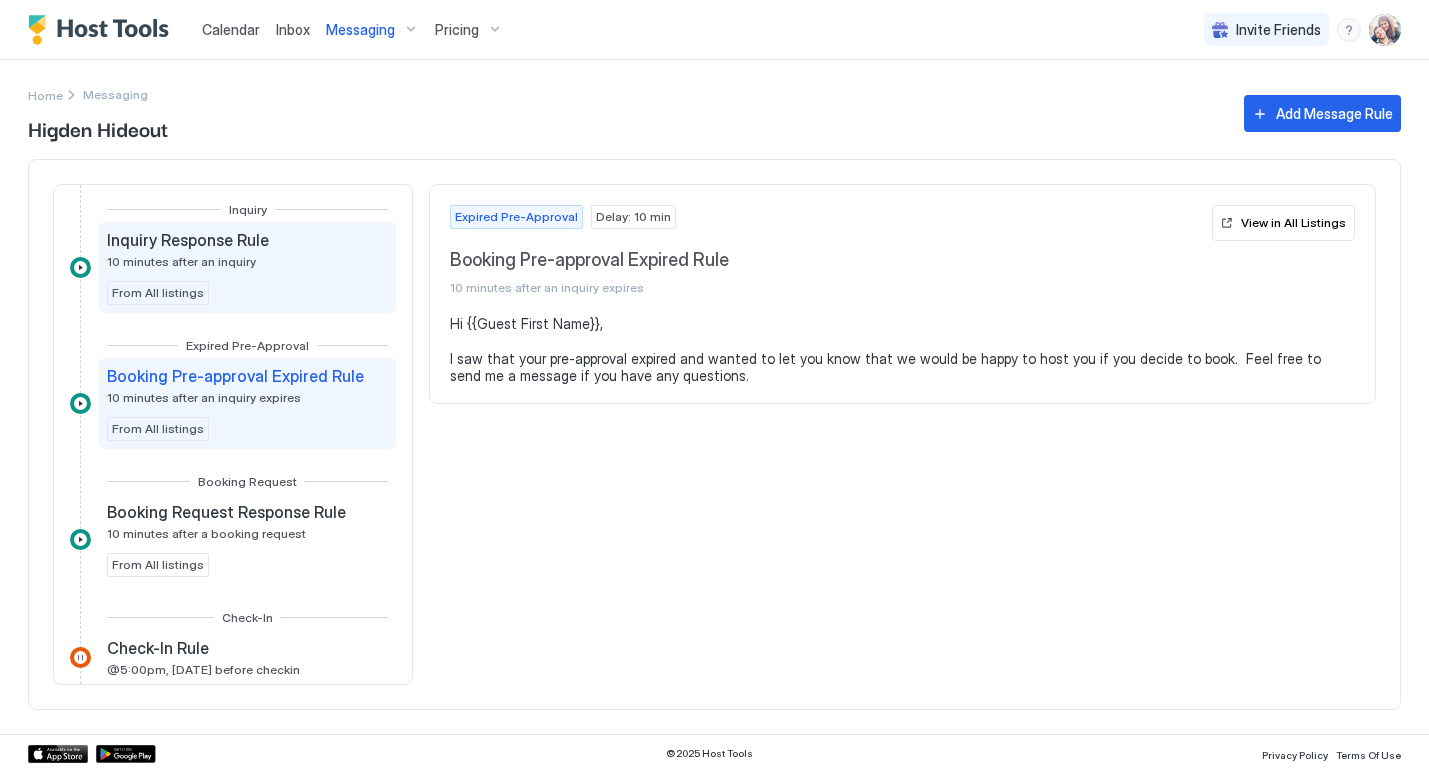 click on "Inquiry Response Rule 10 minutes after an inquiry From All listings" at bounding box center [247, 267] 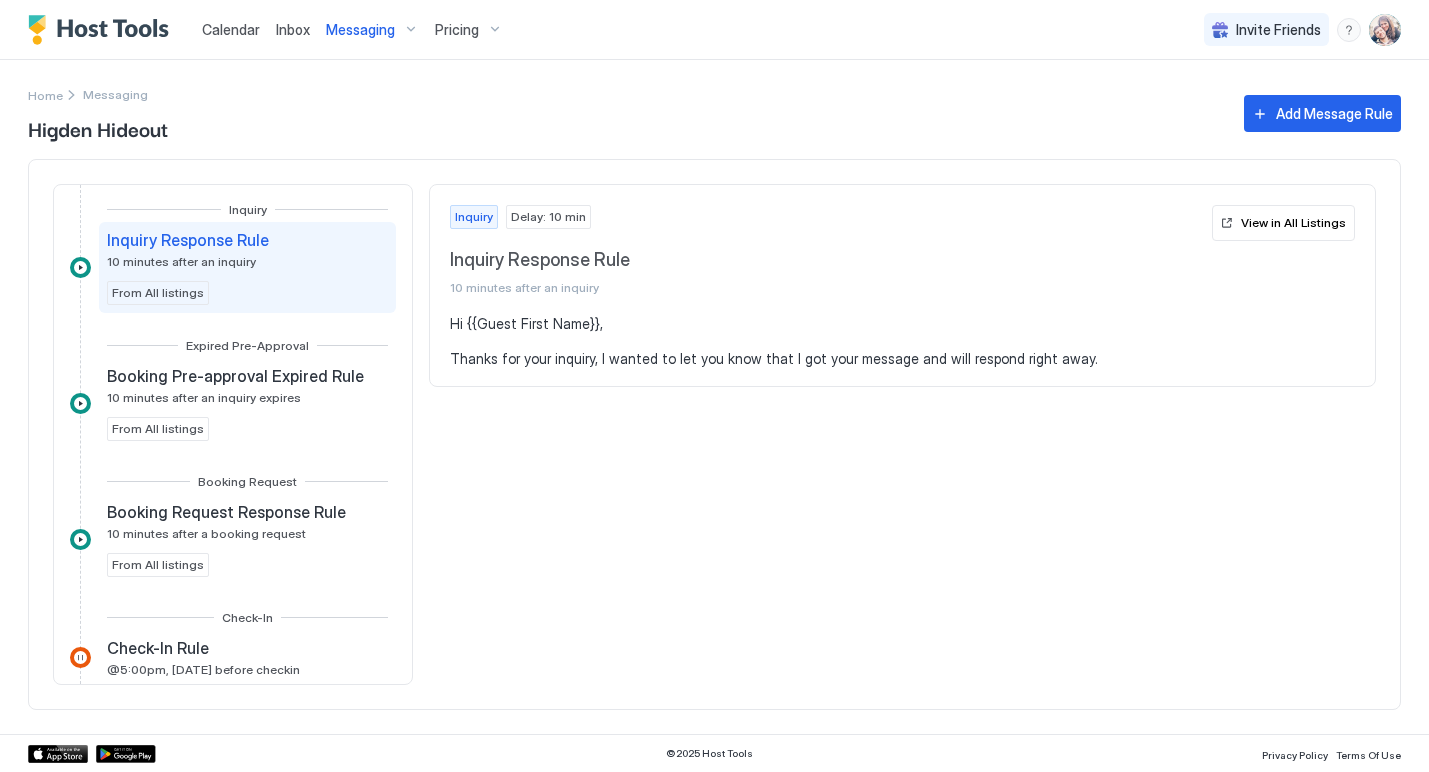 scroll, scrollTop: 107, scrollLeft: 0, axis: vertical 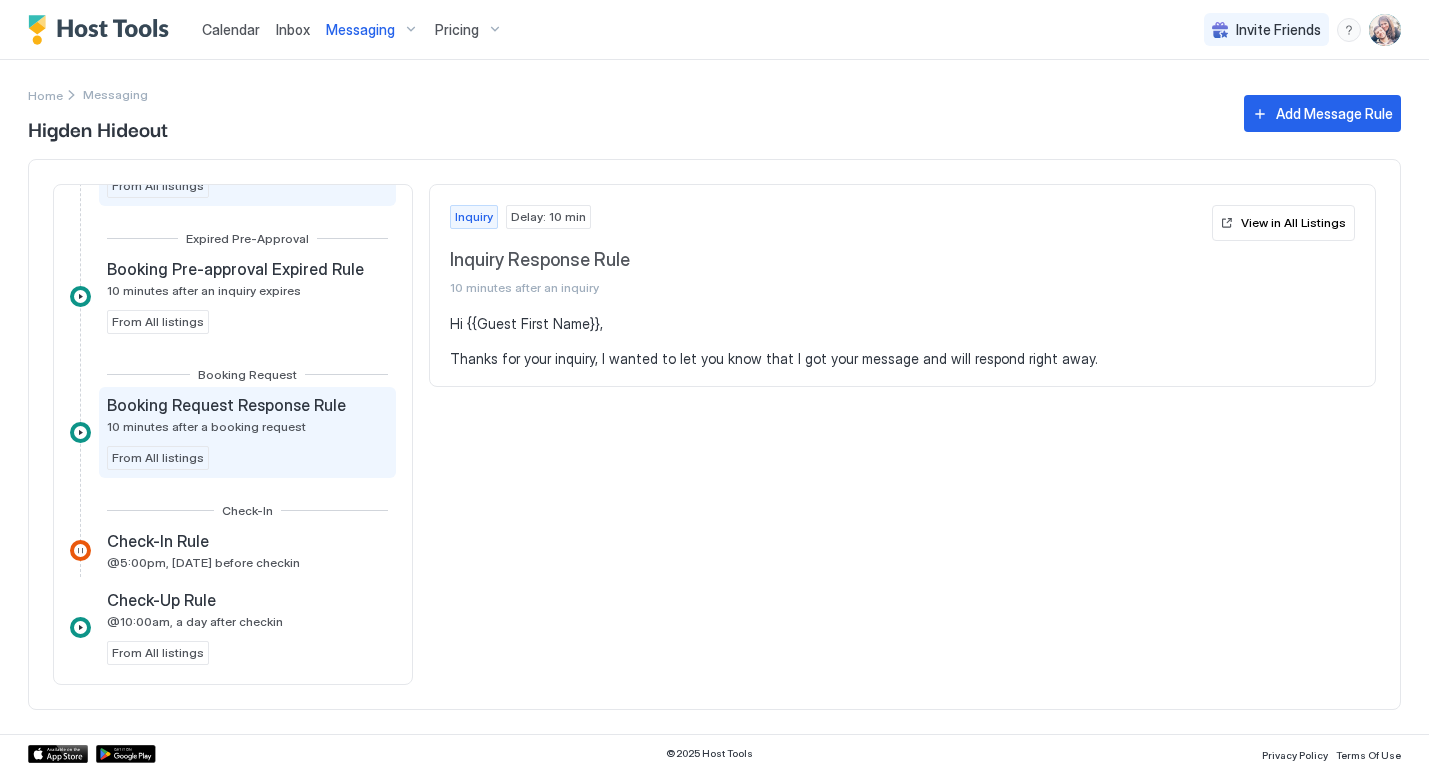 click on "10 minutes after a booking request" at bounding box center [206, 426] 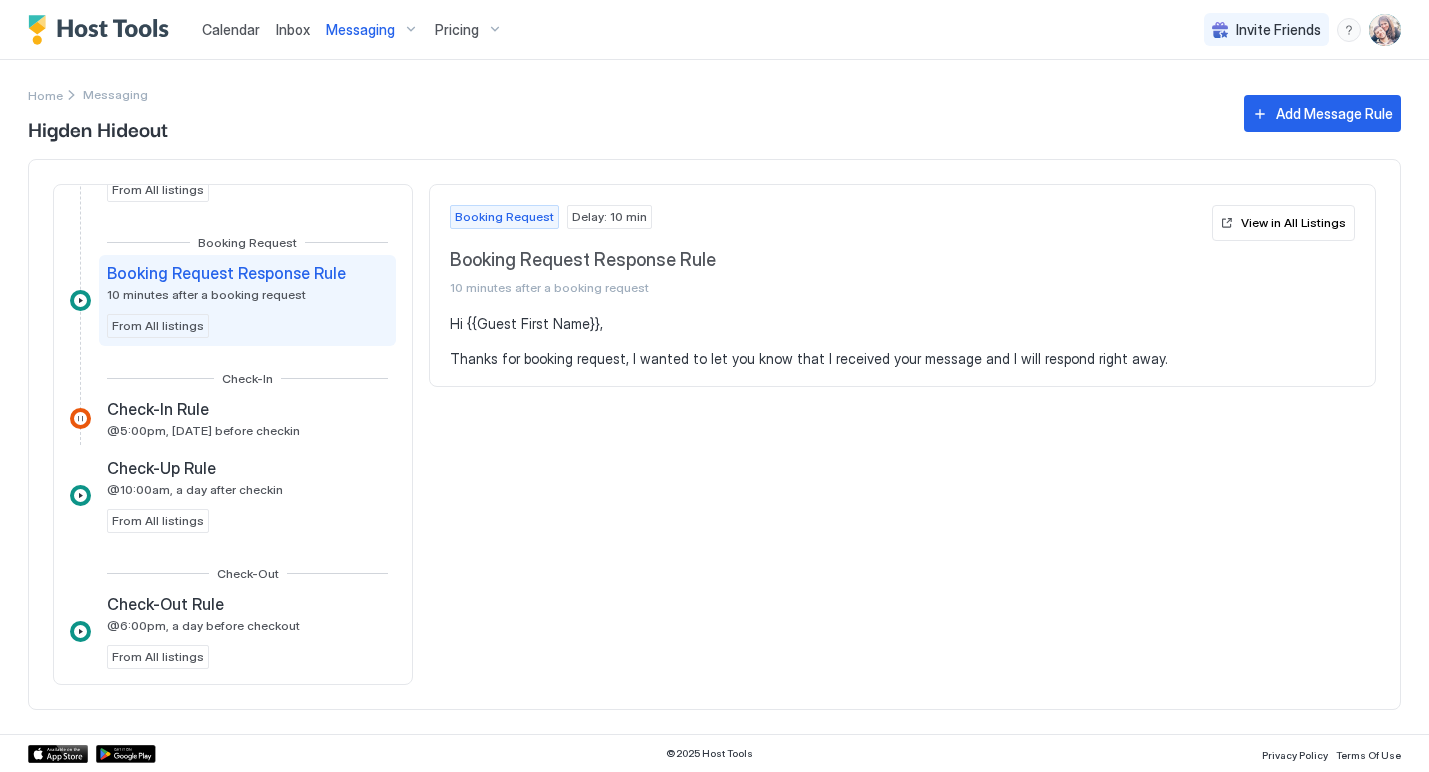 scroll, scrollTop: 253, scrollLeft: 0, axis: vertical 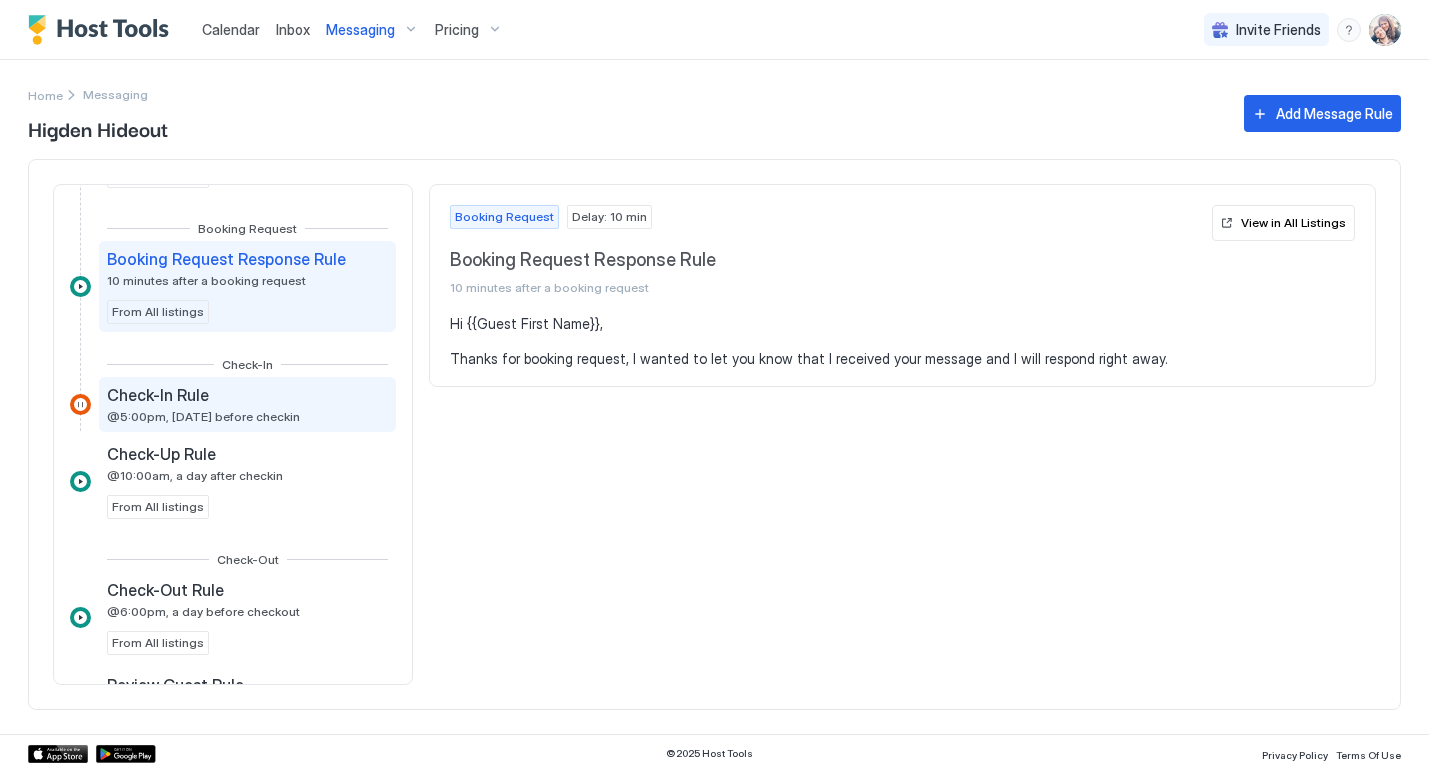 click on "@5:00pm, 2 days before checkin" at bounding box center (203, 416) 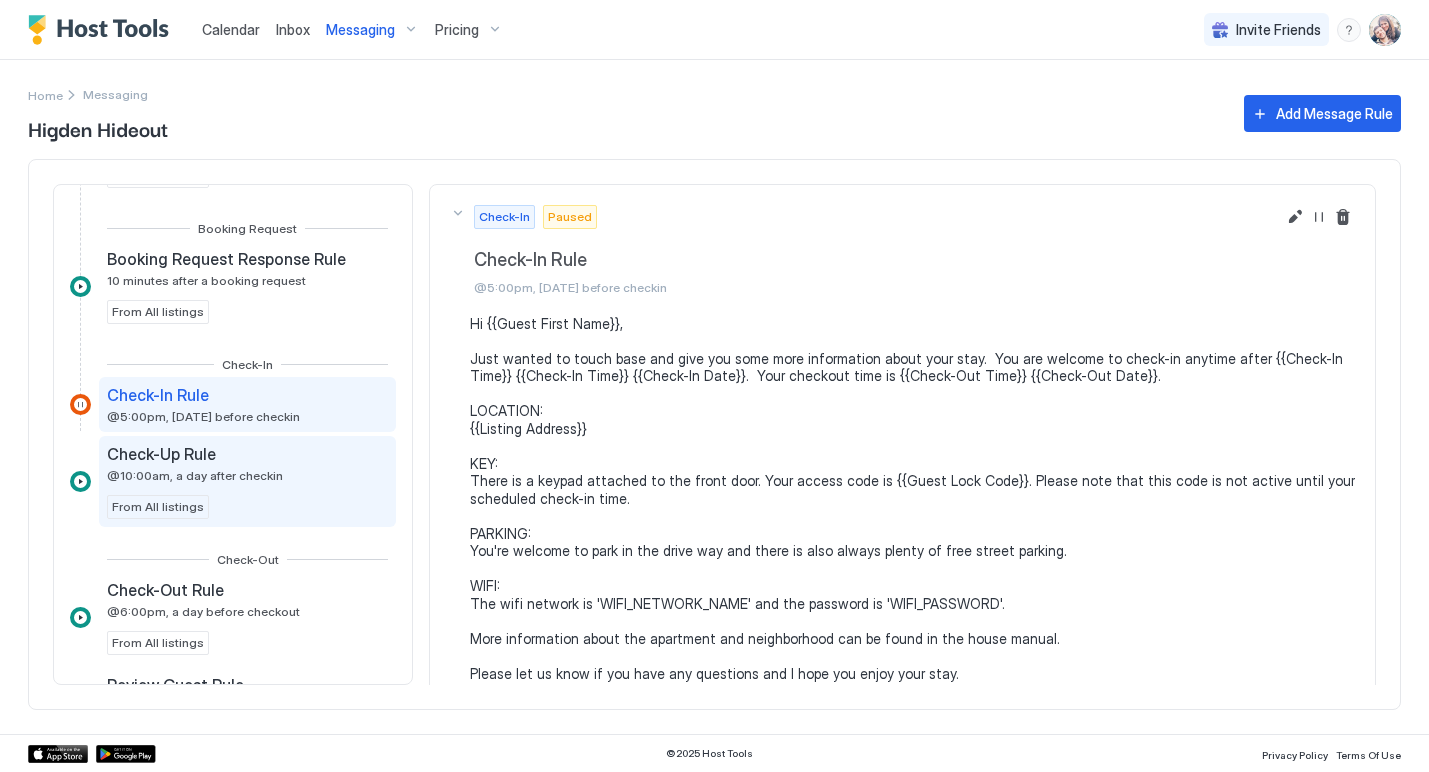 click on "Check-Up Rule @10:00am, a day after checkin From All listings" at bounding box center (247, 481) 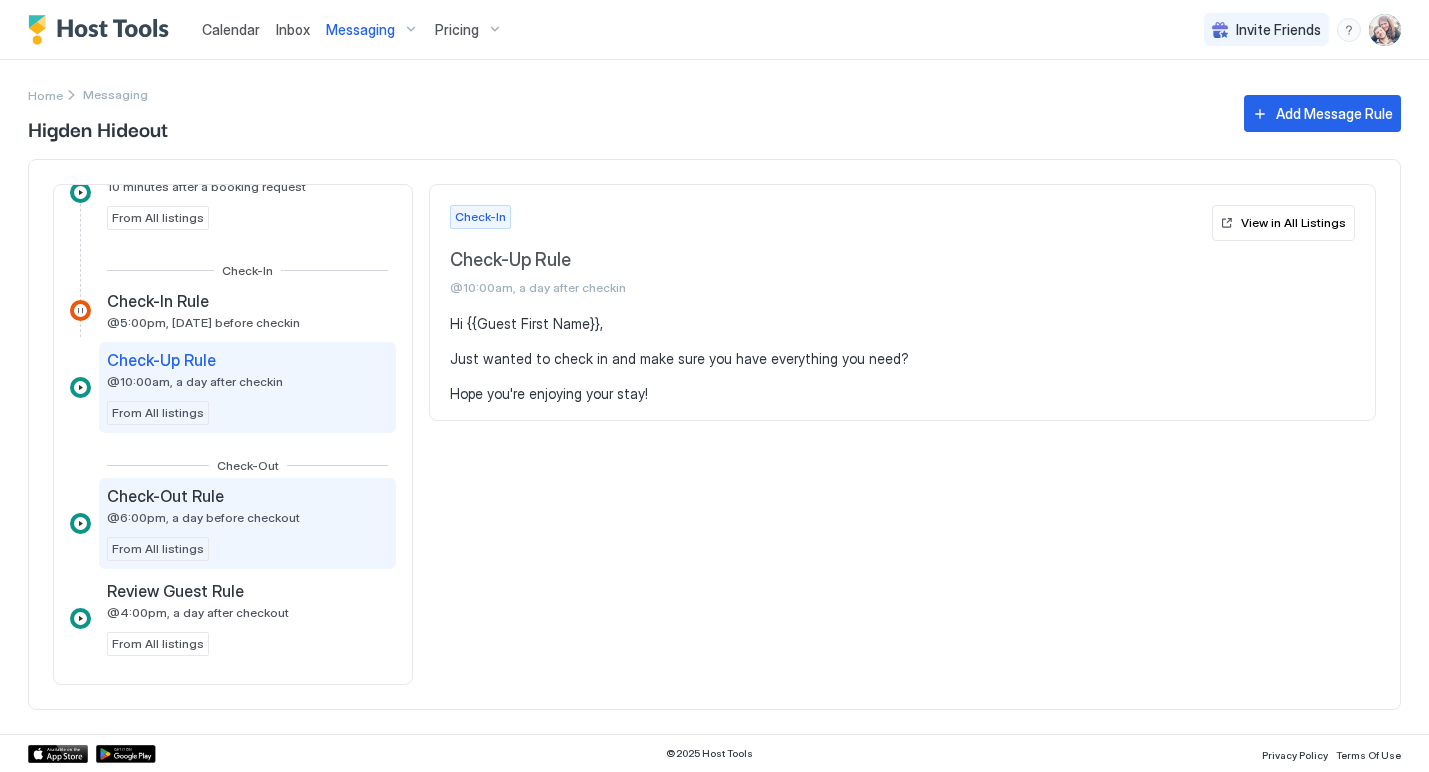 scroll, scrollTop: 347, scrollLeft: 0, axis: vertical 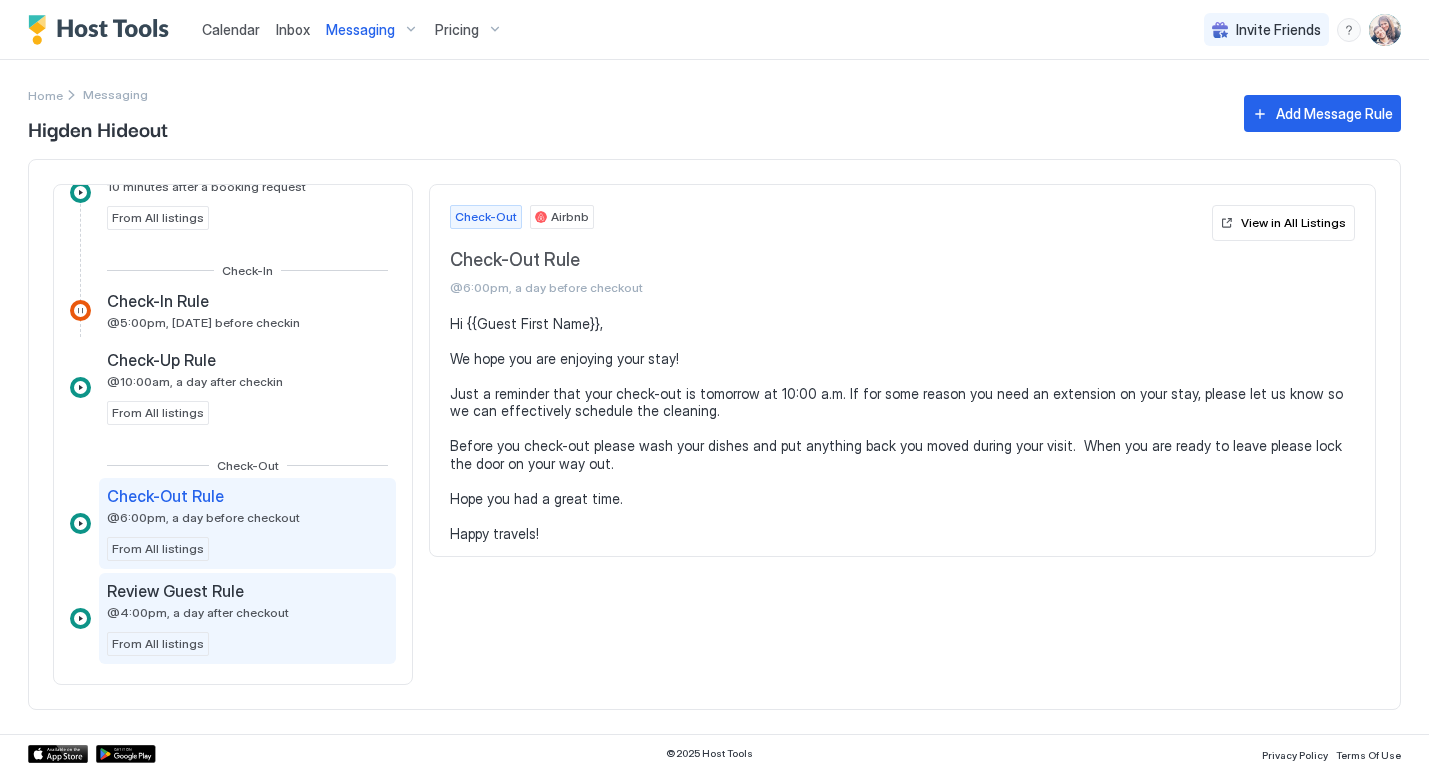 click on "@4:00pm, a day after checkout" at bounding box center (198, 612) 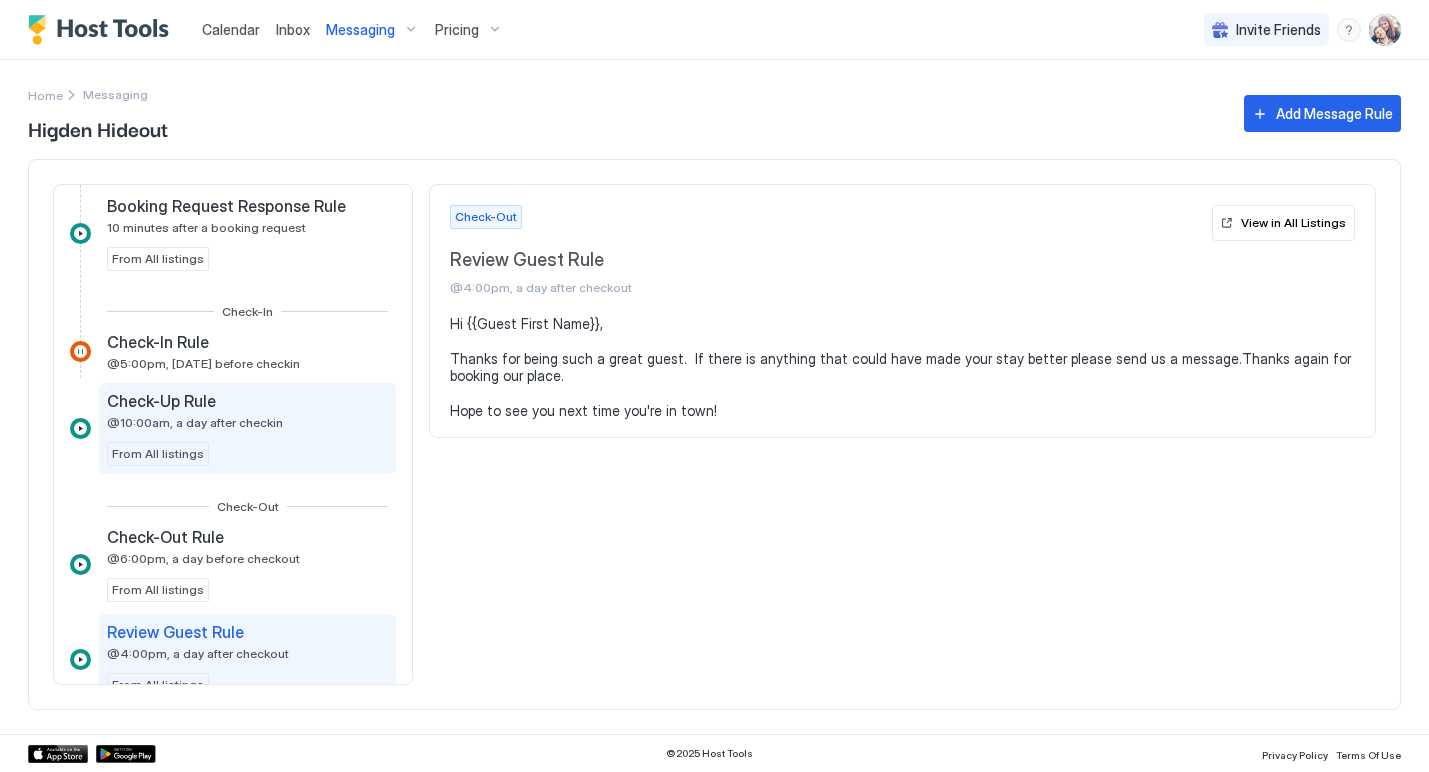 scroll, scrollTop: 303, scrollLeft: 0, axis: vertical 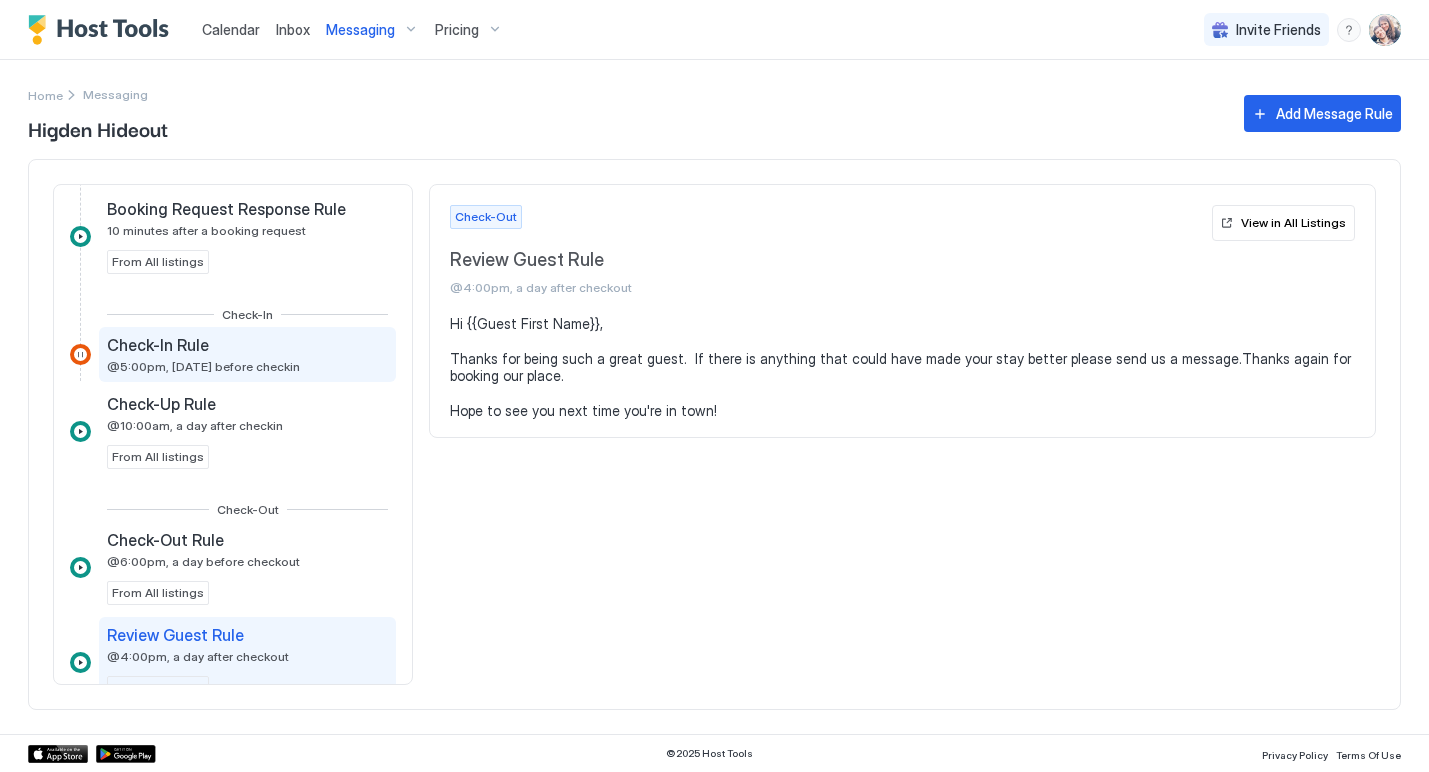 click on "Check-In Rule" at bounding box center [203, 345] 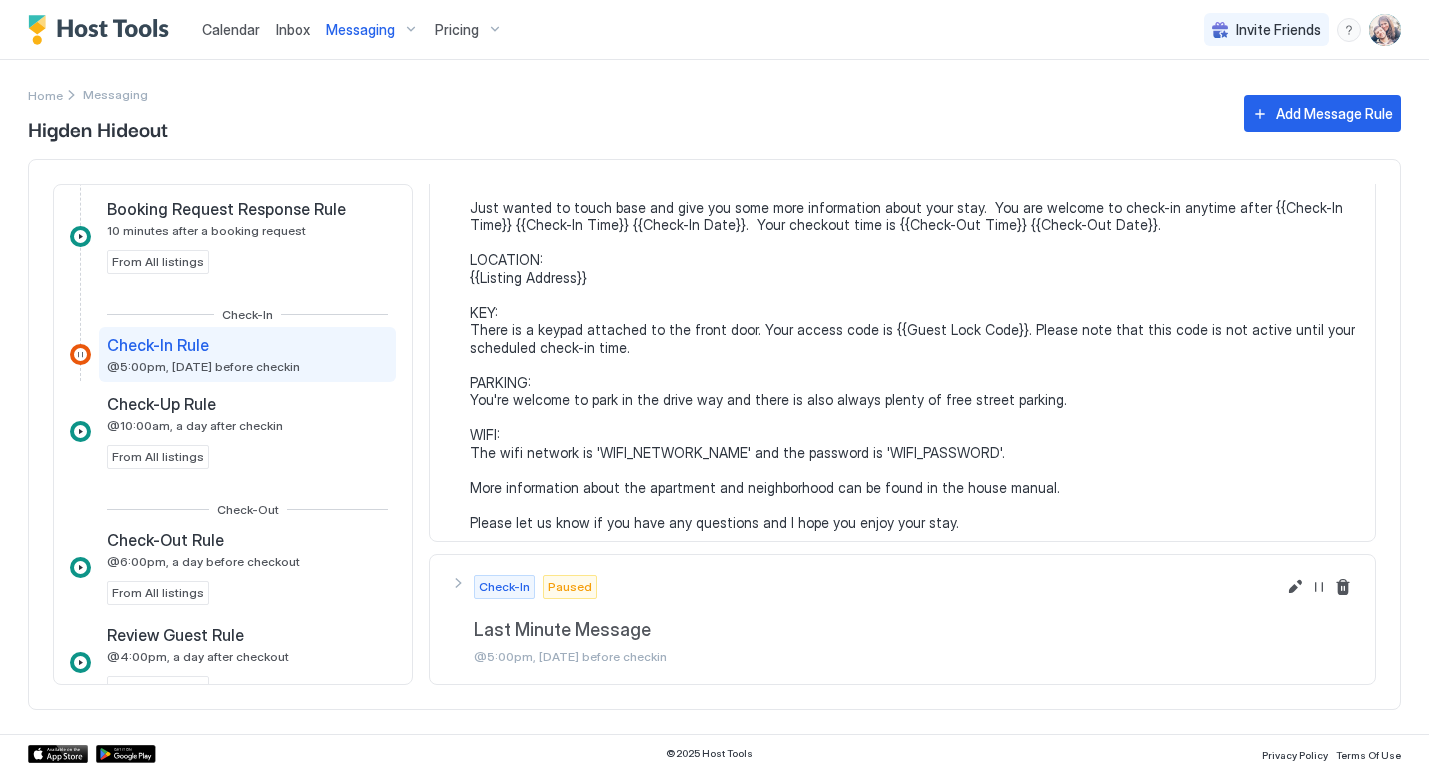 scroll, scrollTop: 150, scrollLeft: 0, axis: vertical 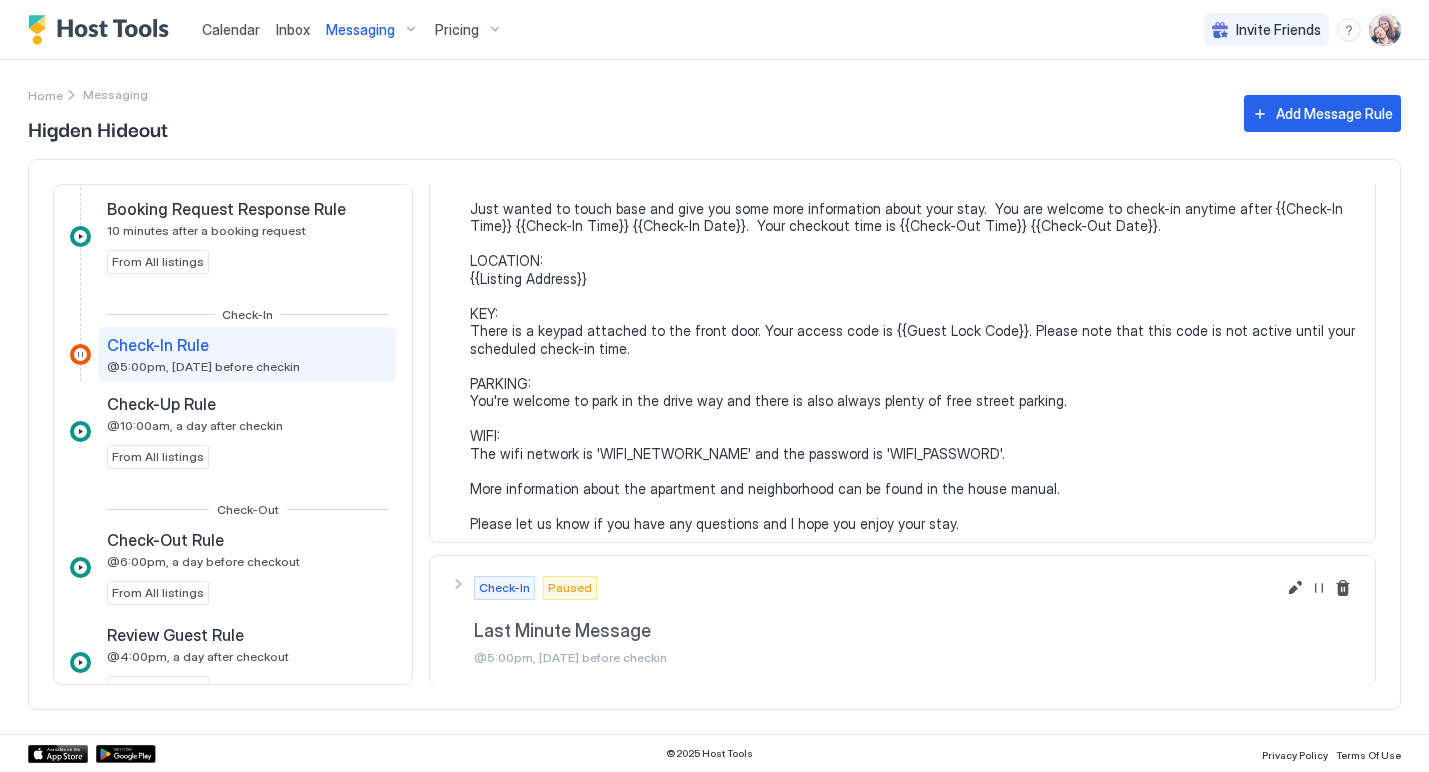 click on "Last Minute Message" at bounding box center [874, 110] 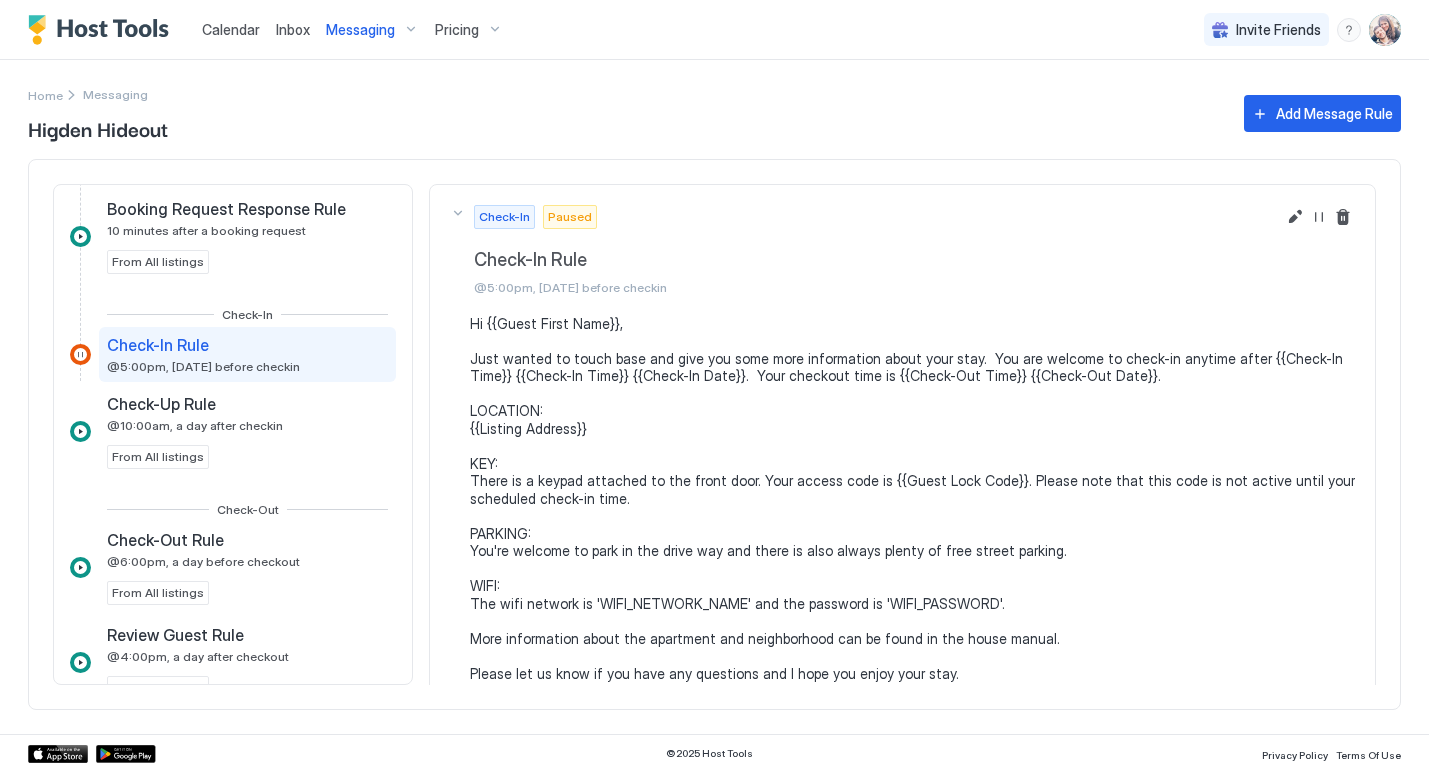 scroll, scrollTop: 0, scrollLeft: 0, axis: both 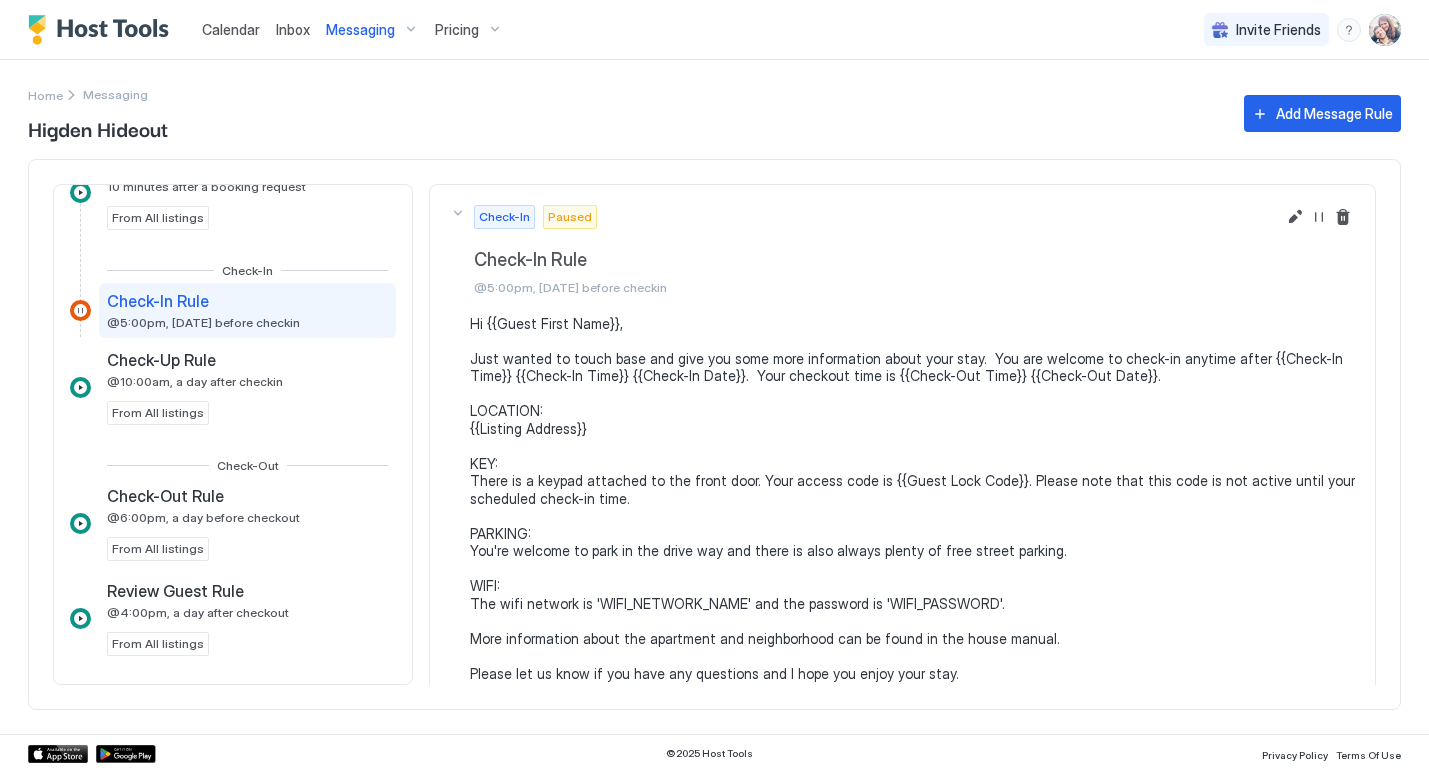 click on "Hi {{Guest First Name}},
Just wanted to touch base and give you some more information about your stay.  You are welcome to check-in anytime after {{Check-In Time}} {{Check-In Date}}.  Your checkout time is {{Check-Out Time}} {{Check-Out Date}}.
LOCATION:
{{Listing Address}}
KEY:
There is a keypad attached to the front door. Your access code is {{Guest Lock Code}}. Please note that this code is not active until your scheduled check-in time.
PARKING:
You're welcome to park in the drive way and there is also always plenty of free street parking.
WIFI:
The wifi network is 'WIFI_NETWORK_NAME' and the password is 'WIFI_PASSWORD'.
More information about the apartment and neighborhood can be found in the house manual.
Please let us know if you have any questions and I hope you enjoy your stay." at bounding box center [912, 499] 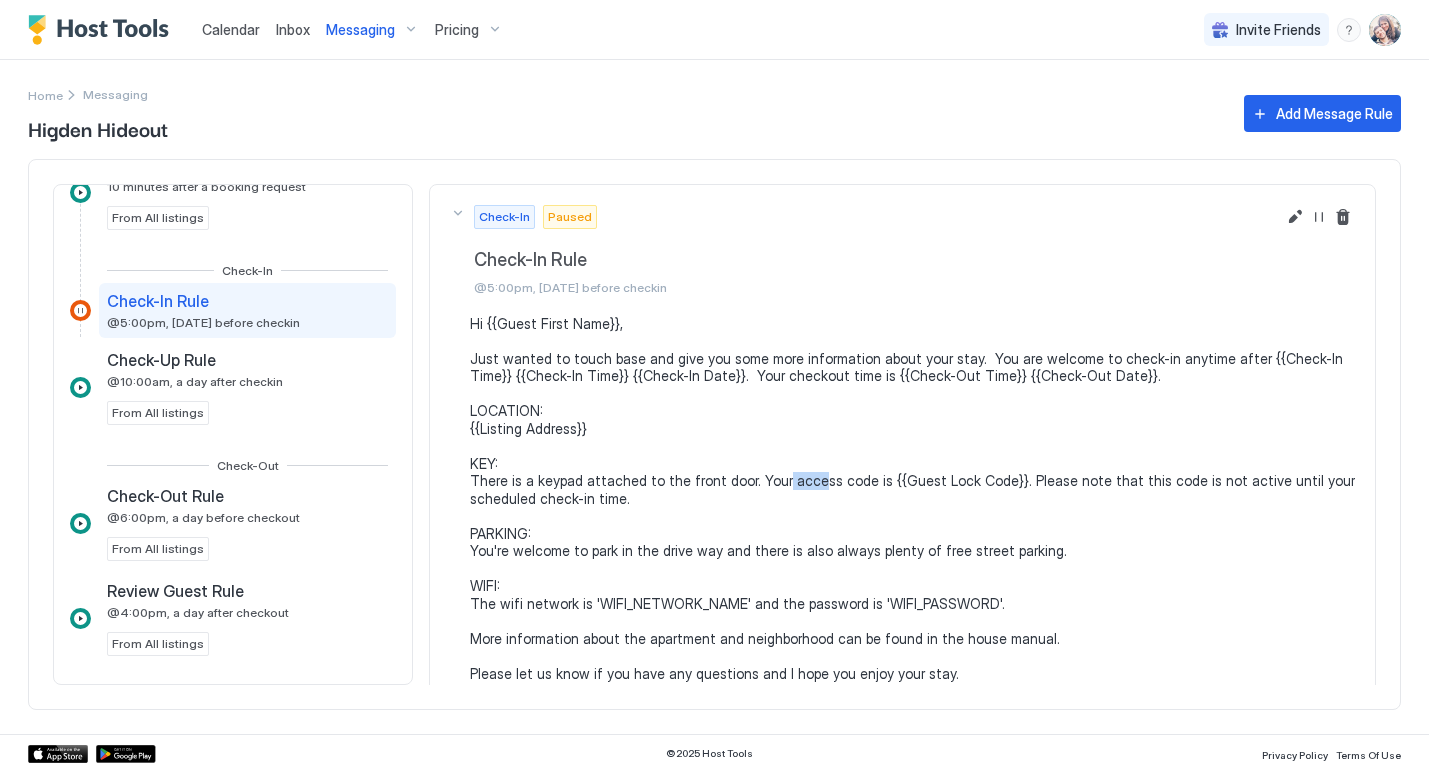 click on "Hi {{Guest First Name}},
Just wanted to touch base and give you some more information about your stay.  You are welcome to check-in anytime after {{Check-In Time}} {{Check-In Date}}.  Your checkout time is {{Check-Out Time}} {{Check-Out Date}}.
LOCATION:
{{Listing Address}}
KEY:
There is a keypad attached to the front door. Your access code is {{Guest Lock Code}}. Please note that this code is not active until your scheduled check-in time.
PARKING:
You're welcome to park in the drive way and there is also always plenty of free street parking.
WIFI:
The wifi network is 'WIFI_NETWORK_NAME' and the password is 'WIFI_PASSWORD'.
More information about the apartment and neighborhood can be found in the house manual.
Please let us know if you have any questions and I hope you enjoy your stay." at bounding box center (912, 499) 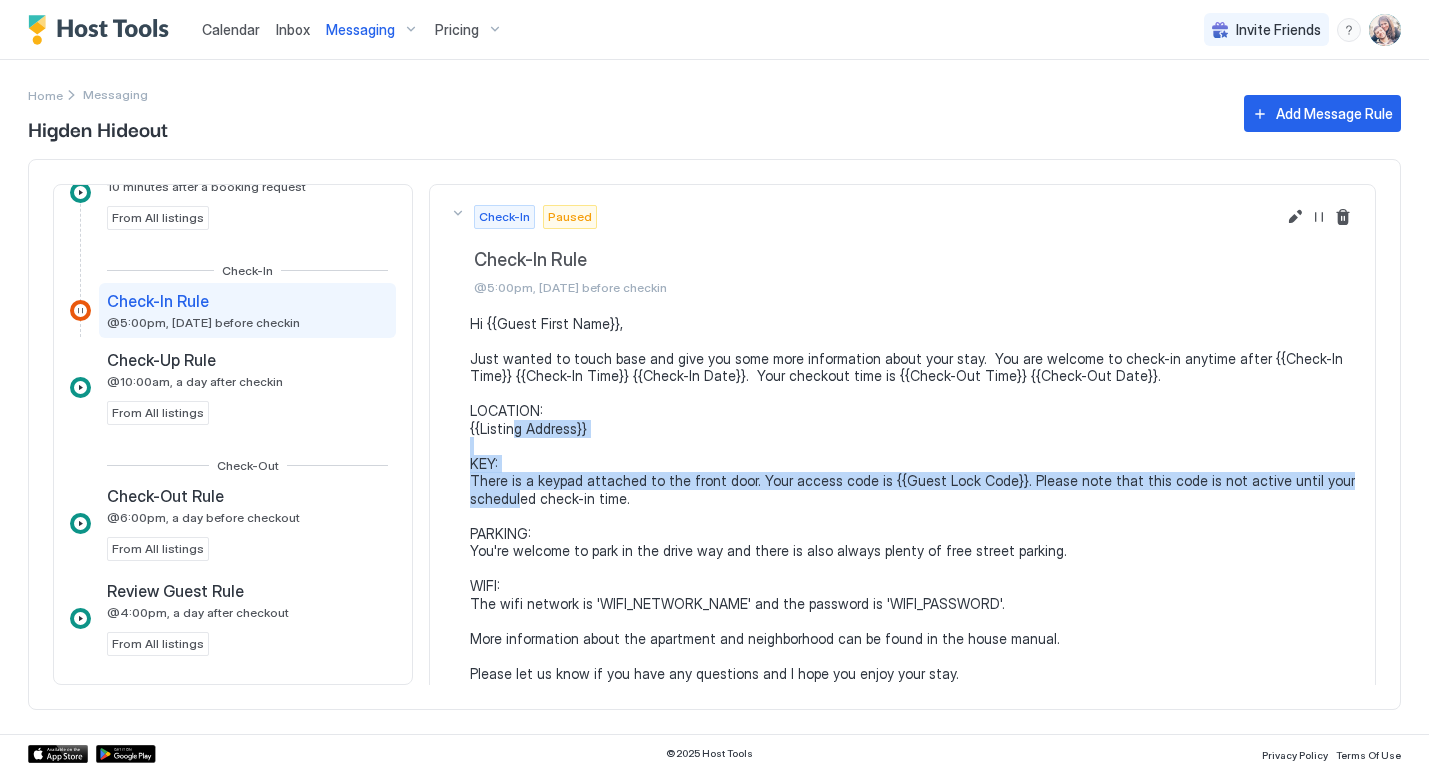 click on "Hi {{Guest First Name}},
Just wanted to touch base and give you some more information about your stay.  You are welcome to check-in anytime after {{Check-In Time}} {{Check-In Date}}.  Your checkout time is {{Check-Out Time}} {{Check-Out Date}}.
LOCATION:
{{Listing Address}}
KEY:
There is a keypad attached to the front door. Your access code is {{Guest Lock Code}}. Please note that this code is not active until your scheduled check-in time.
PARKING:
You're welcome to park in the drive way and there is also always plenty of free street parking.
WIFI:
The wifi network is 'WIFI_NETWORK_NAME' and the password is 'WIFI_PASSWORD'.
More information about the apartment and neighborhood can be found in the house manual.
Please let us know if you have any questions and I hope you enjoy your stay." at bounding box center [912, 499] 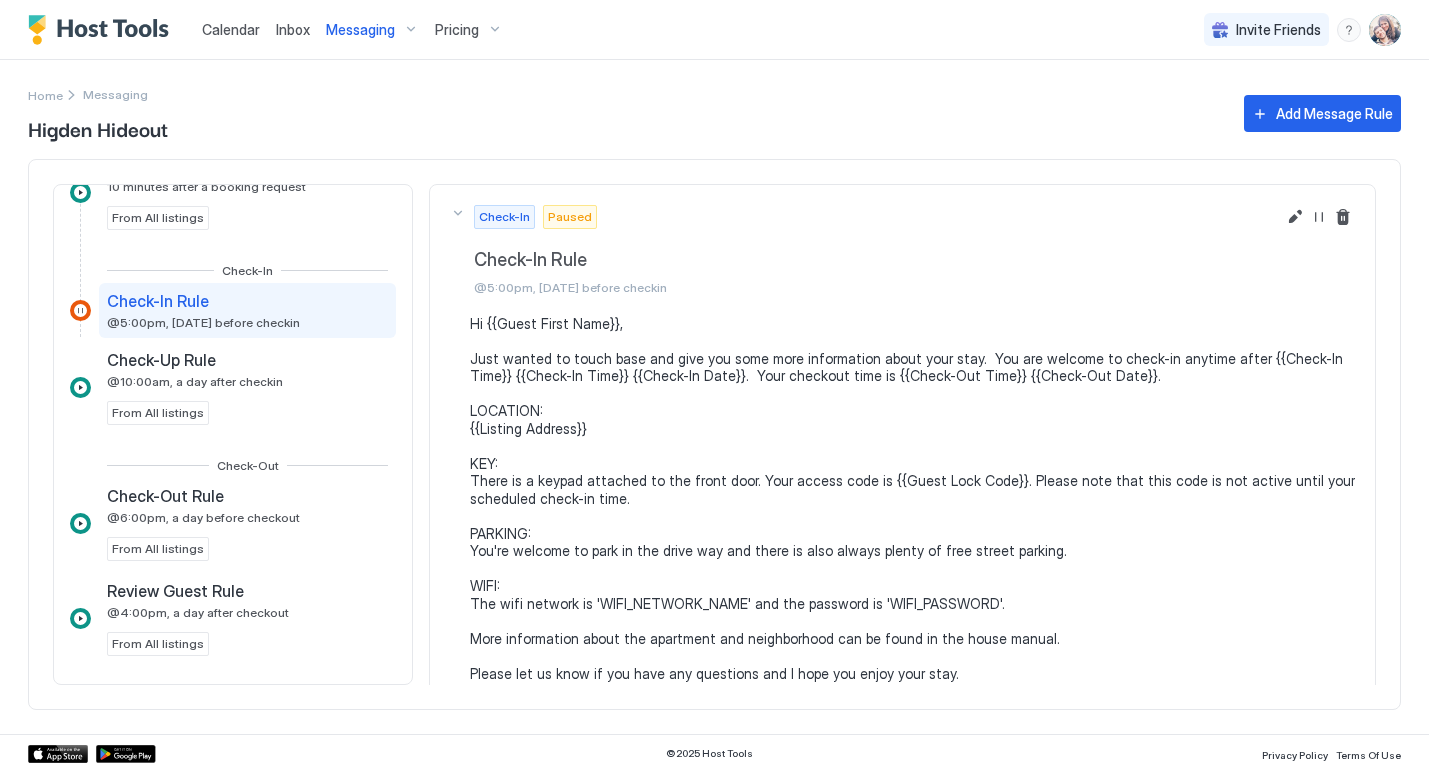 click on "Hi {{Guest First Name}},
Just wanted to touch base and give you some more information about your stay.  You are welcome to check-in anytime after {{Check-In Time}} {{Check-In Date}}.  Your checkout time is {{Check-Out Time}} {{Check-Out Date}}.
LOCATION:
{{Listing Address}}
KEY:
There is a keypad attached to the front door. Your access code is {{Guest Lock Code}}. Please note that this code is not active until your scheduled check-in time.
PARKING:
You're welcome to park in the drive way and there is also always plenty of free street parking.
WIFI:
The wifi network is 'WIFI_NETWORK_NAME' and the password is 'WIFI_PASSWORD'.
More information about the apartment and neighborhood can be found in the house manual.
Please let us know if you have any questions and I hope you enjoy your stay." at bounding box center [912, 499] 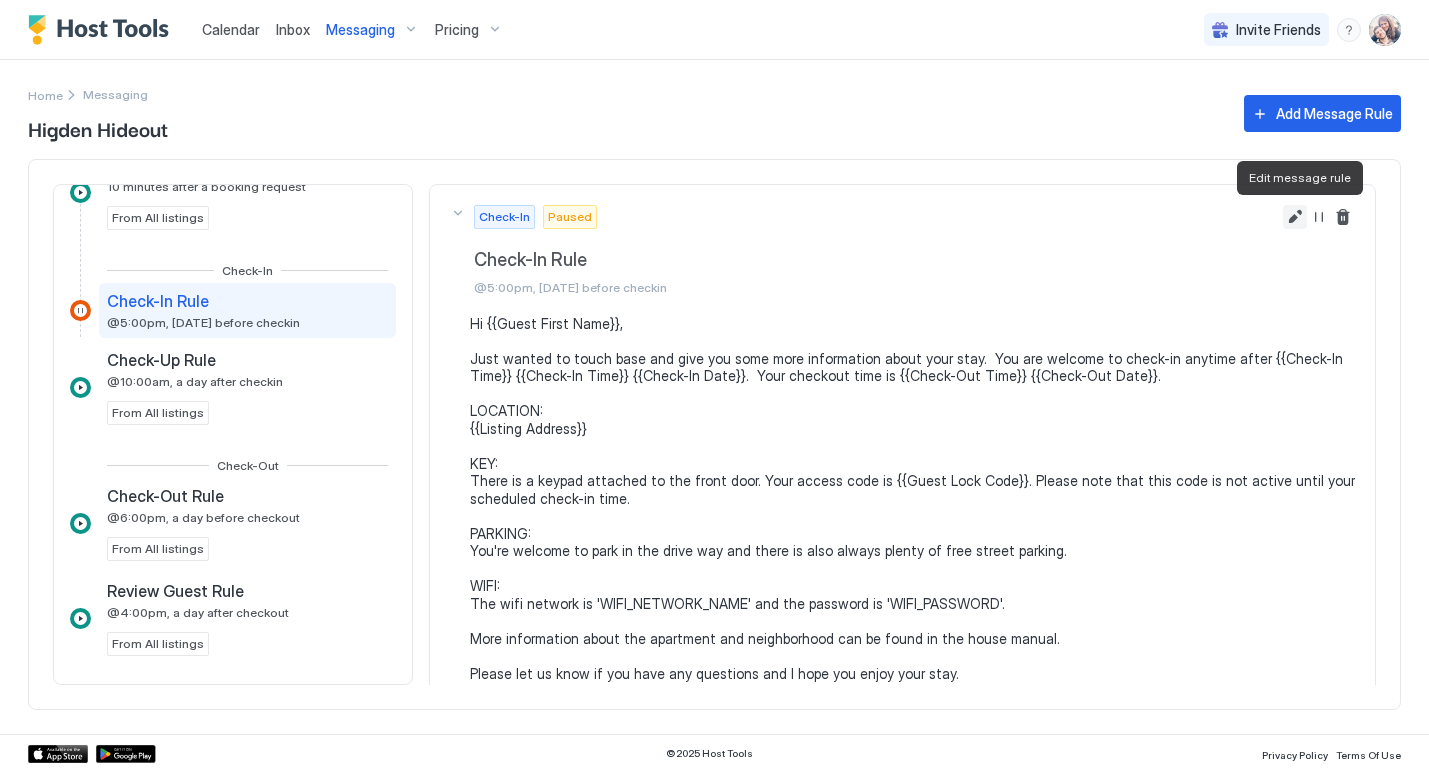 click at bounding box center [1295, 217] 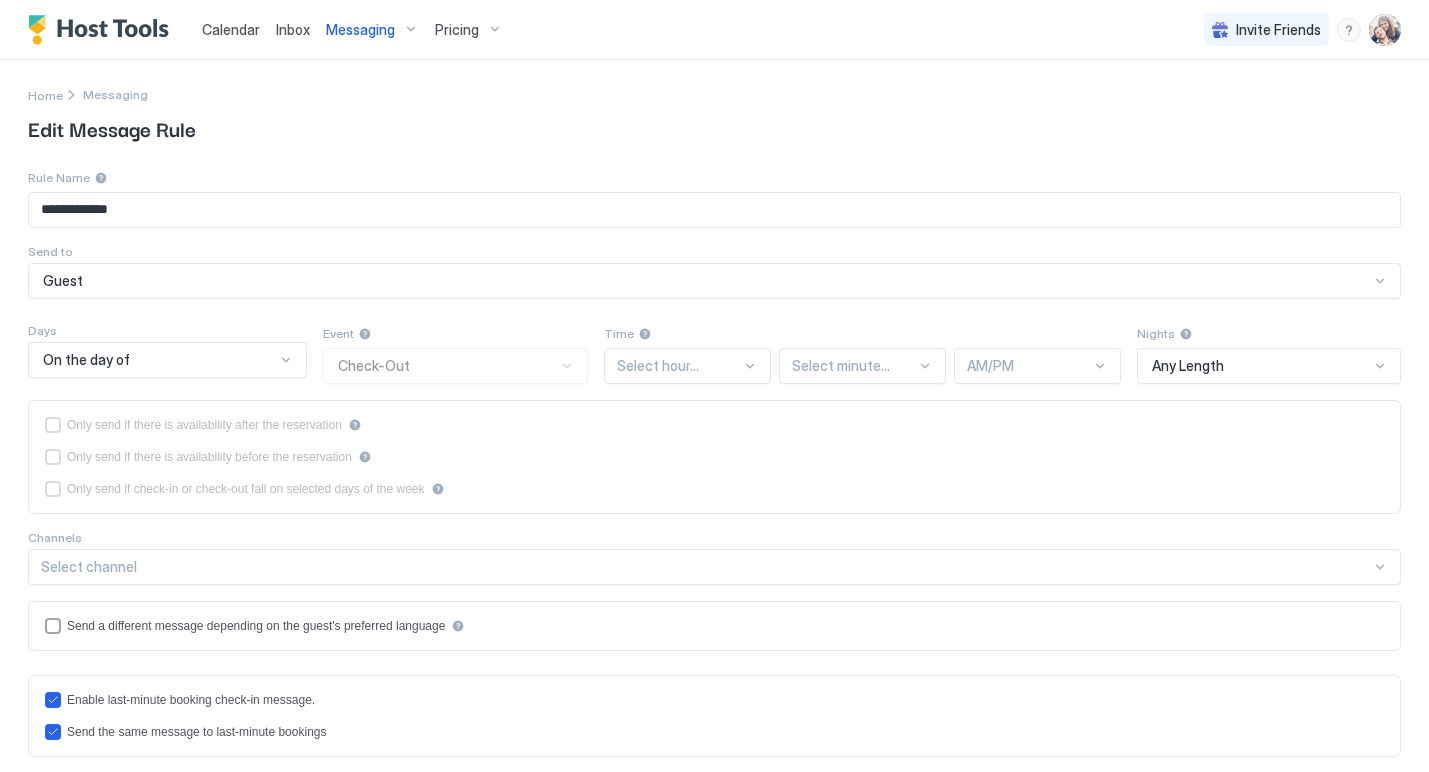 type on "**********" 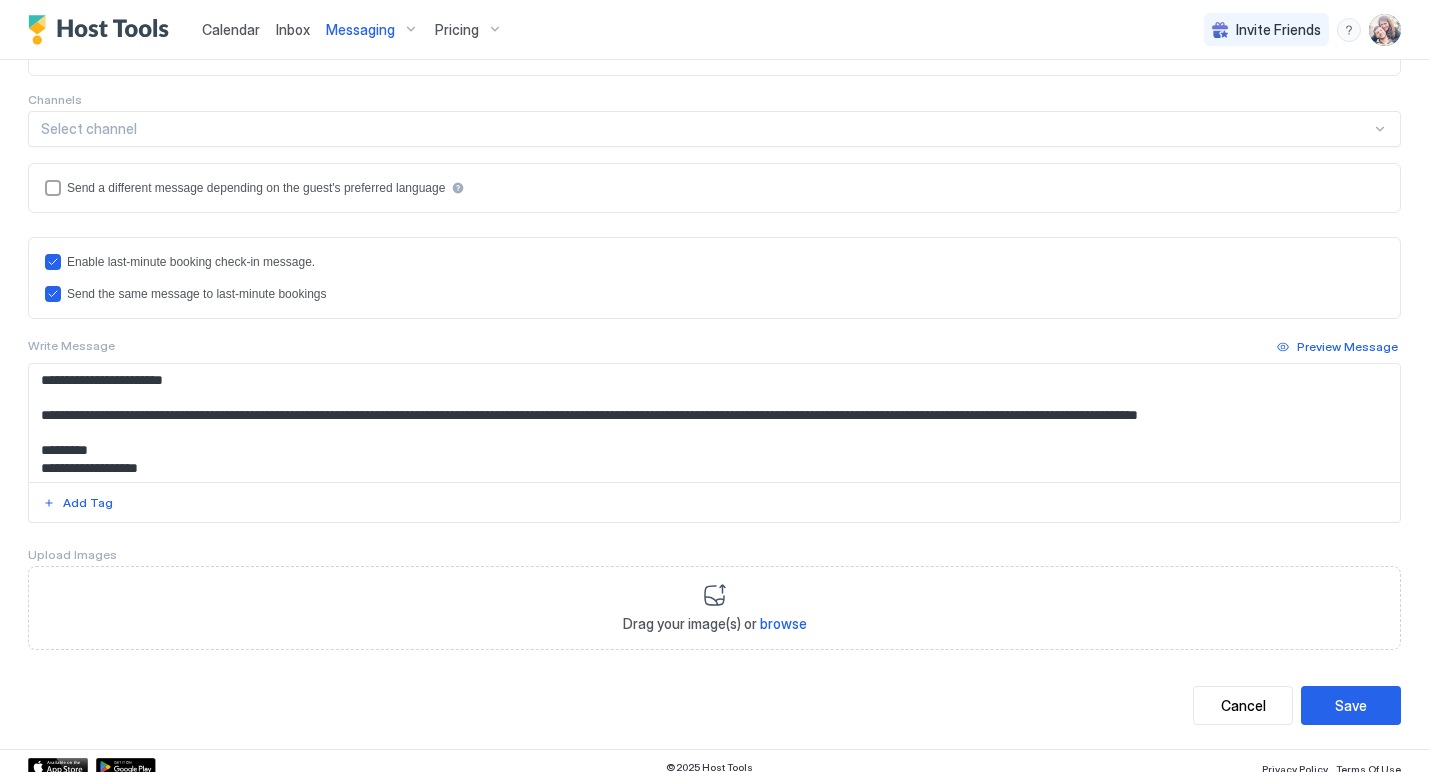 scroll, scrollTop: 439, scrollLeft: 0, axis: vertical 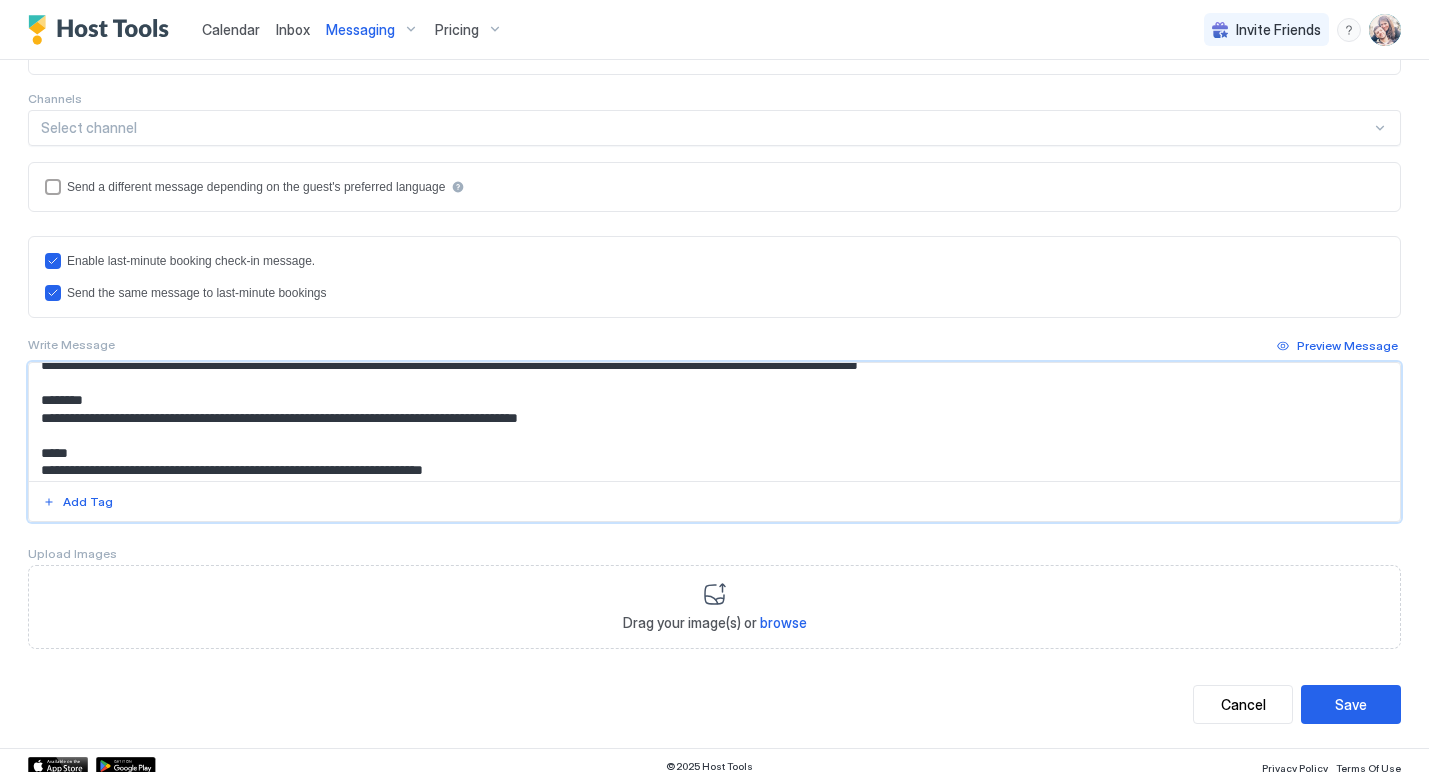 drag, startPoint x: 609, startPoint y: 427, endPoint x: 432, endPoint y: 421, distance: 177.10167 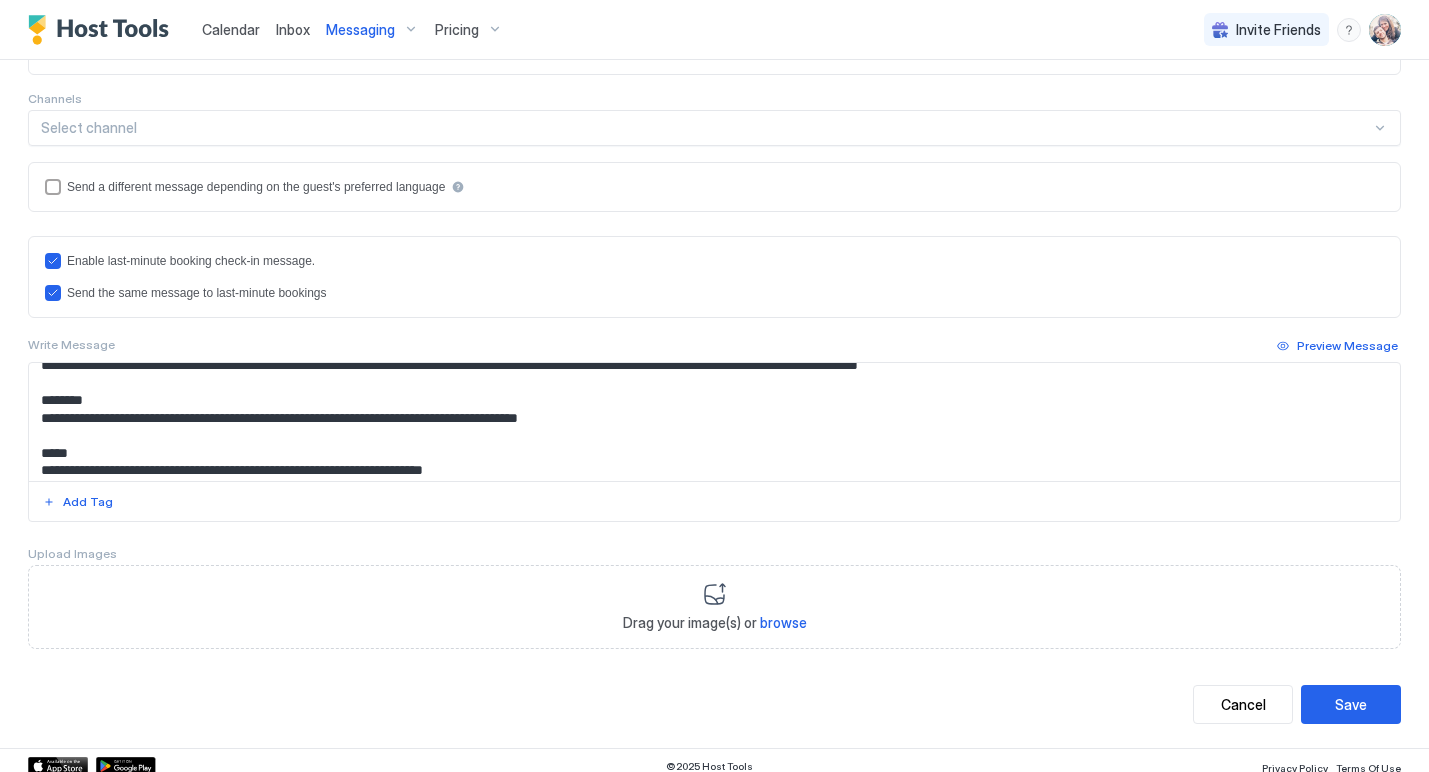 click on "Upload Images" at bounding box center [714, -262] 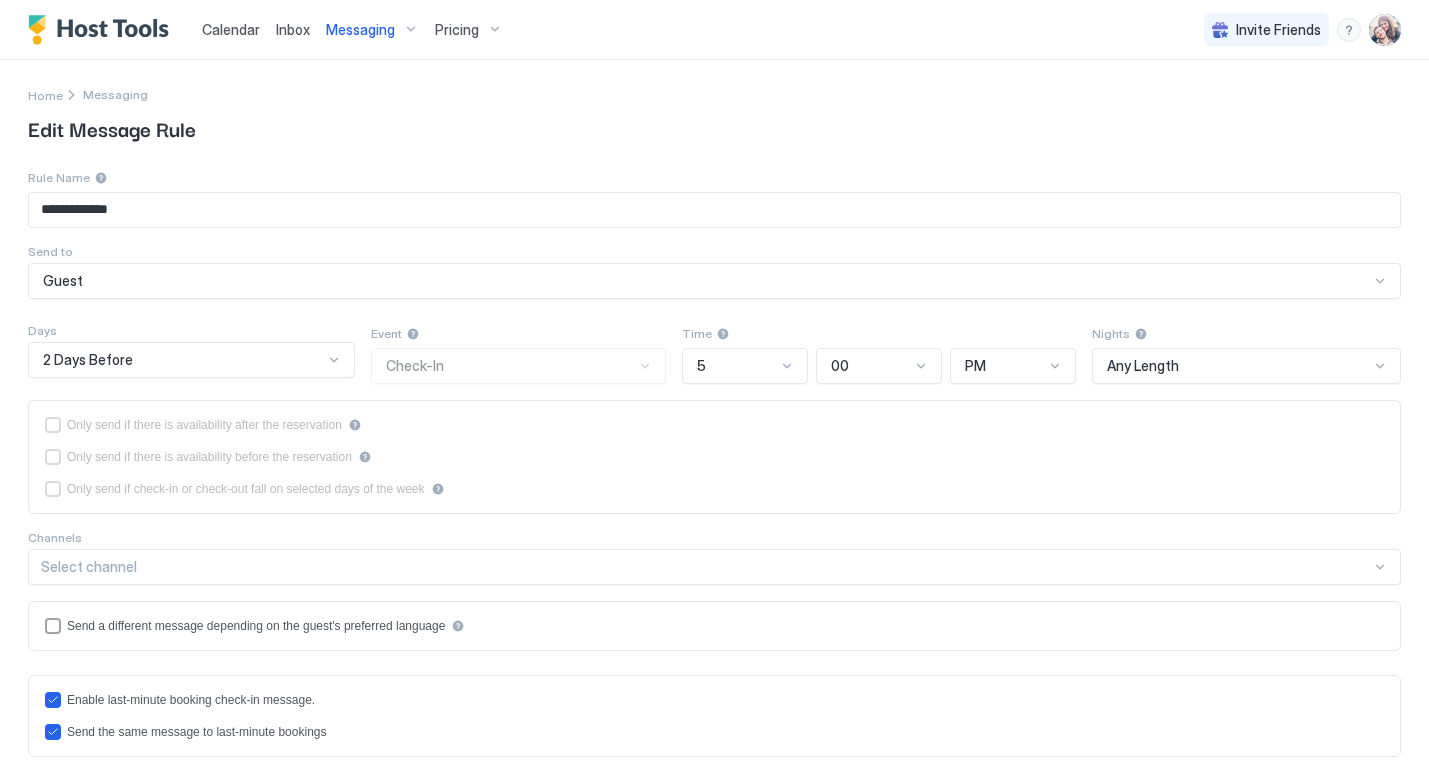 scroll, scrollTop: 0, scrollLeft: 0, axis: both 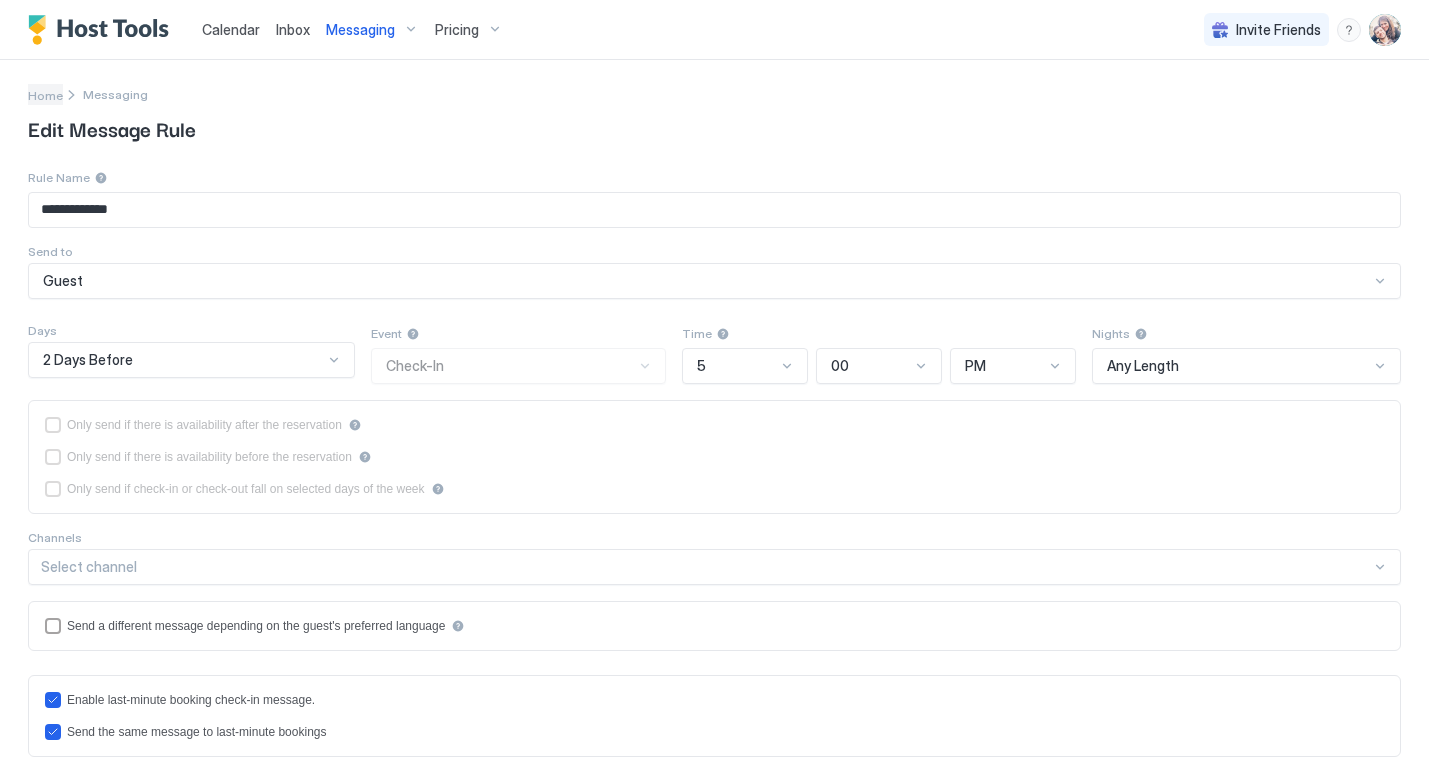 click on "Home" at bounding box center (45, 95) 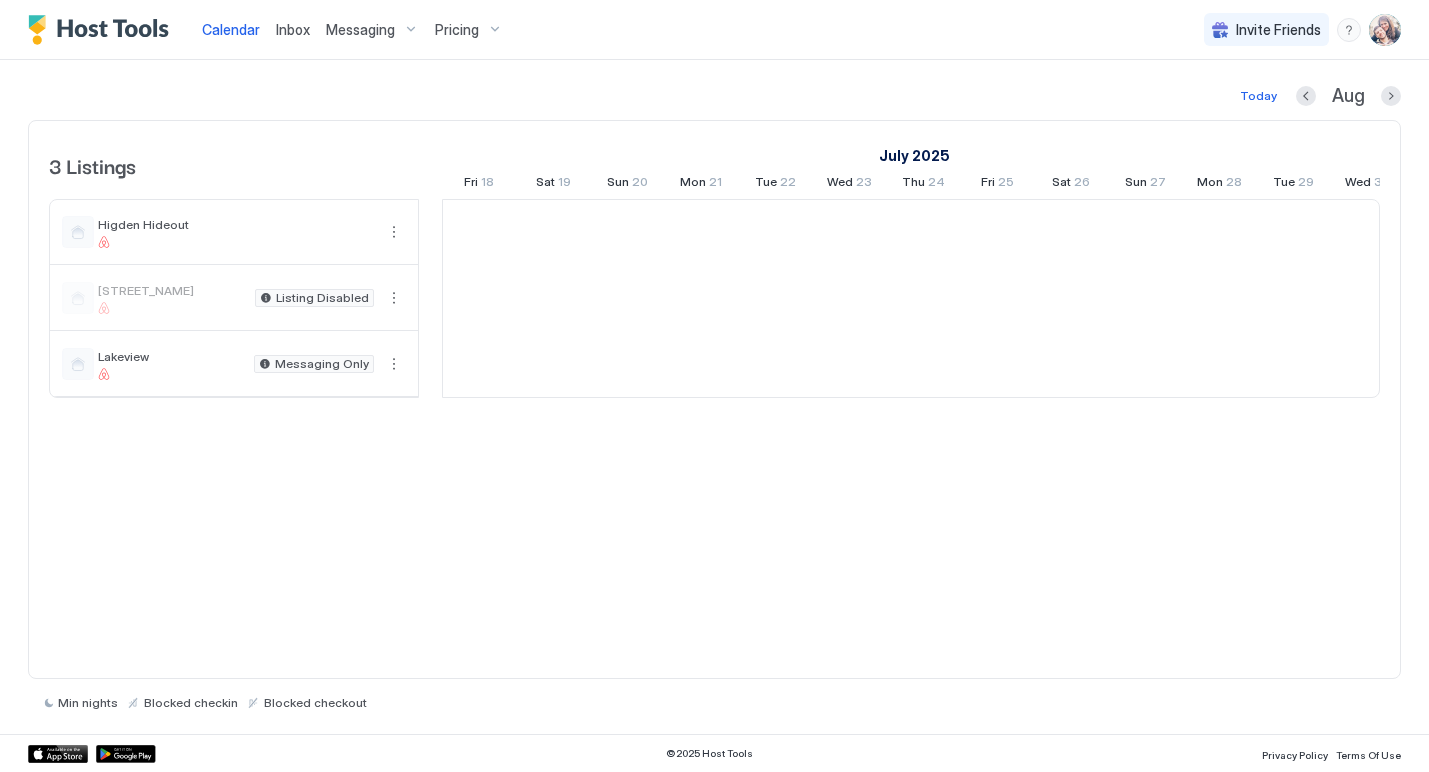 scroll, scrollTop: 0, scrollLeft: 1111, axis: horizontal 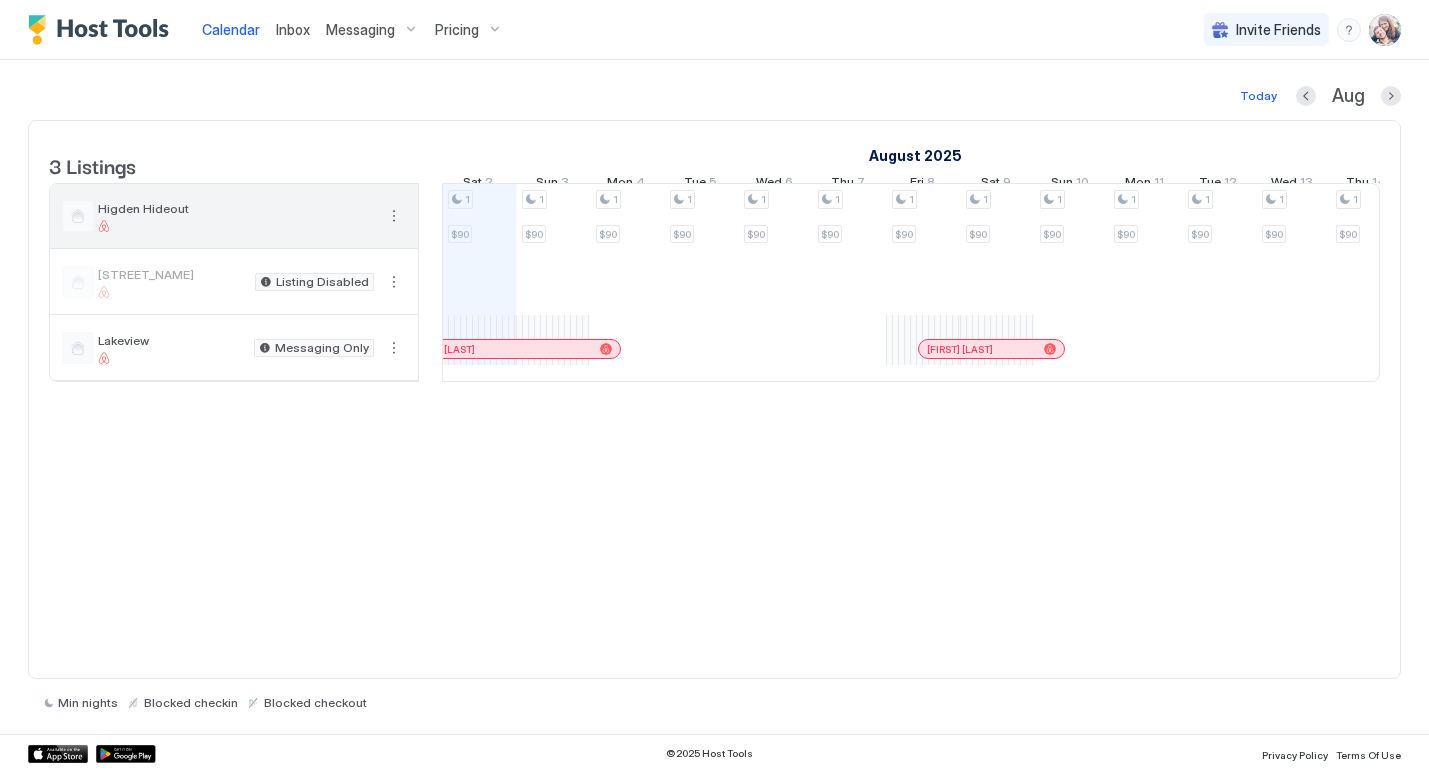 click at bounding box center [394, 216] 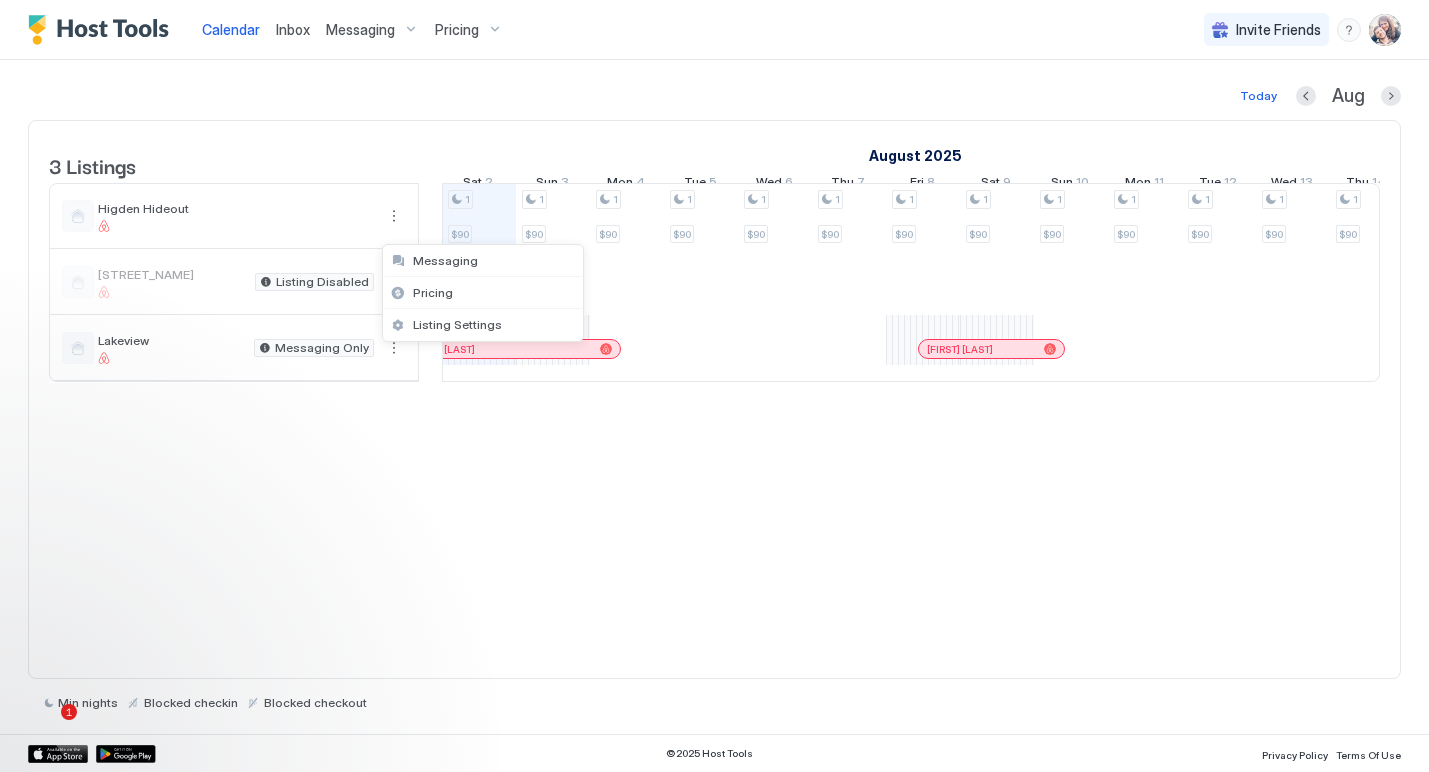 click at bounding box center [714, 386] 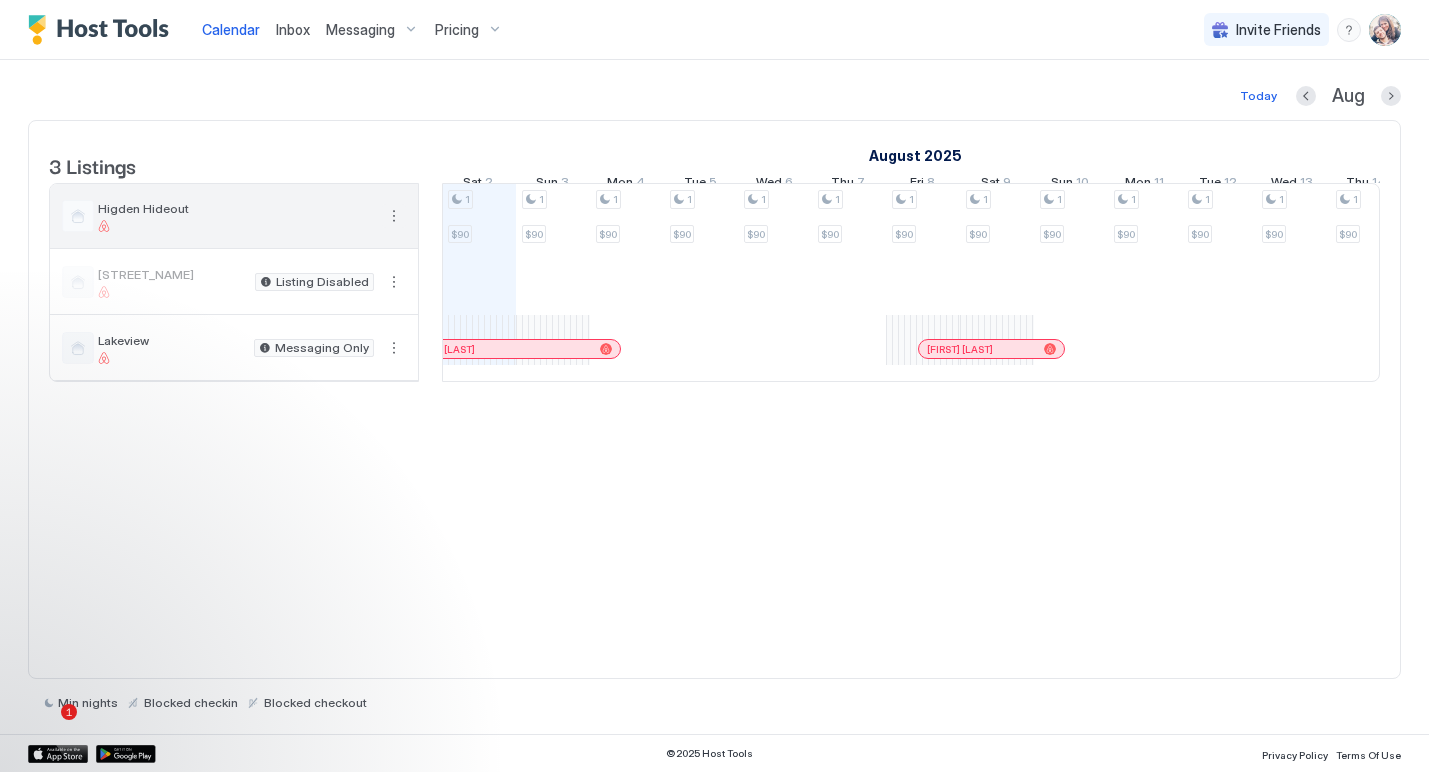 click at bounding box center [394, 216] 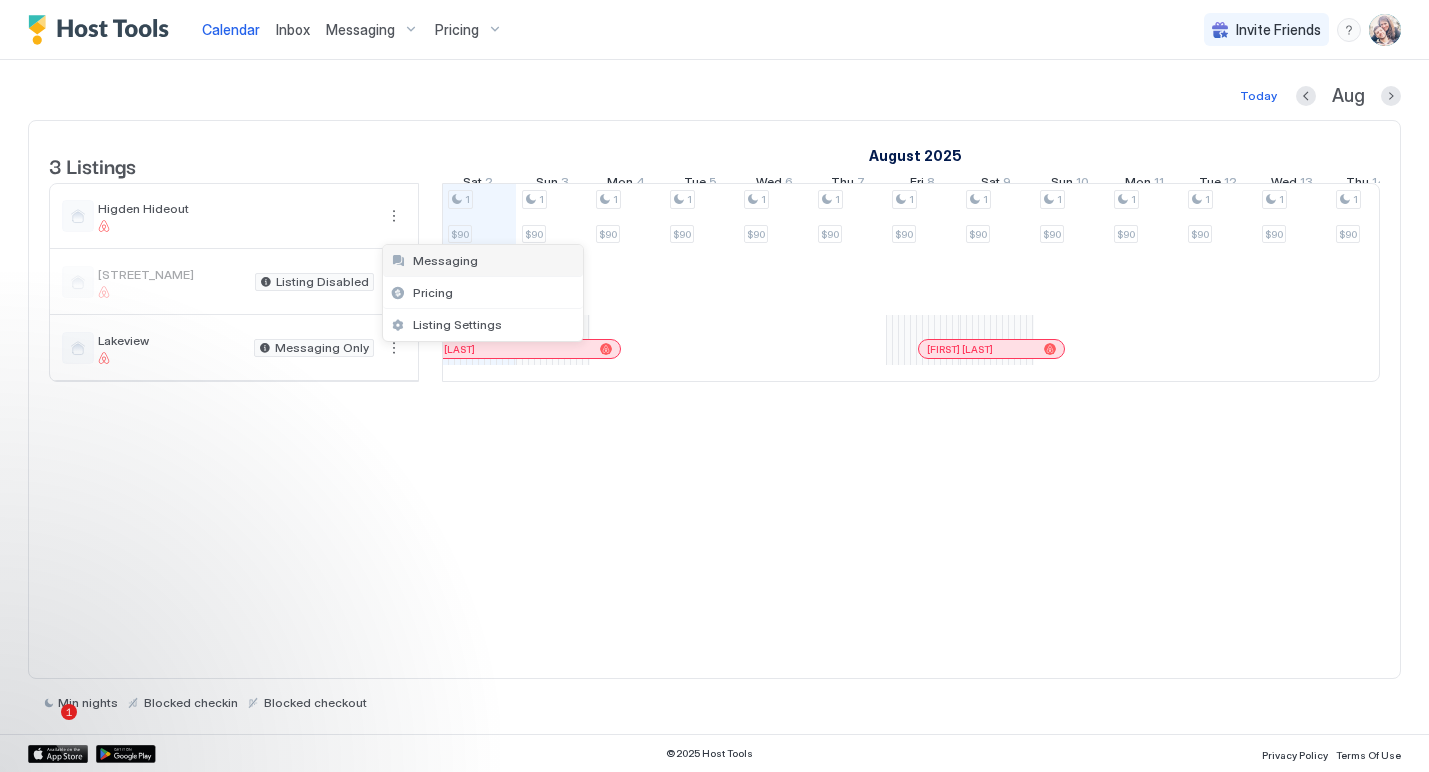 click on "Messaging" at bounding box center (445, 260) 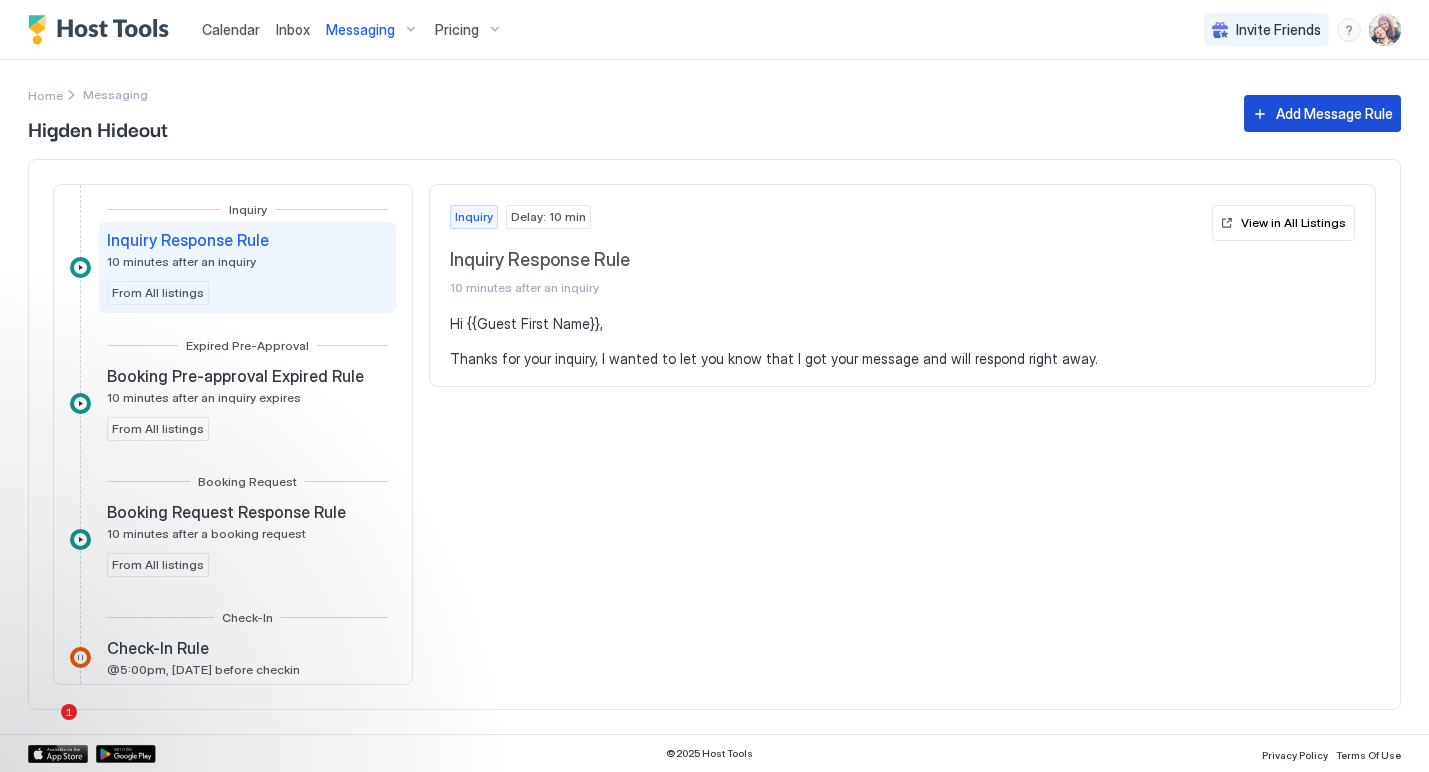 click on "Add Message Rule" at bounding box center (1334, 113) 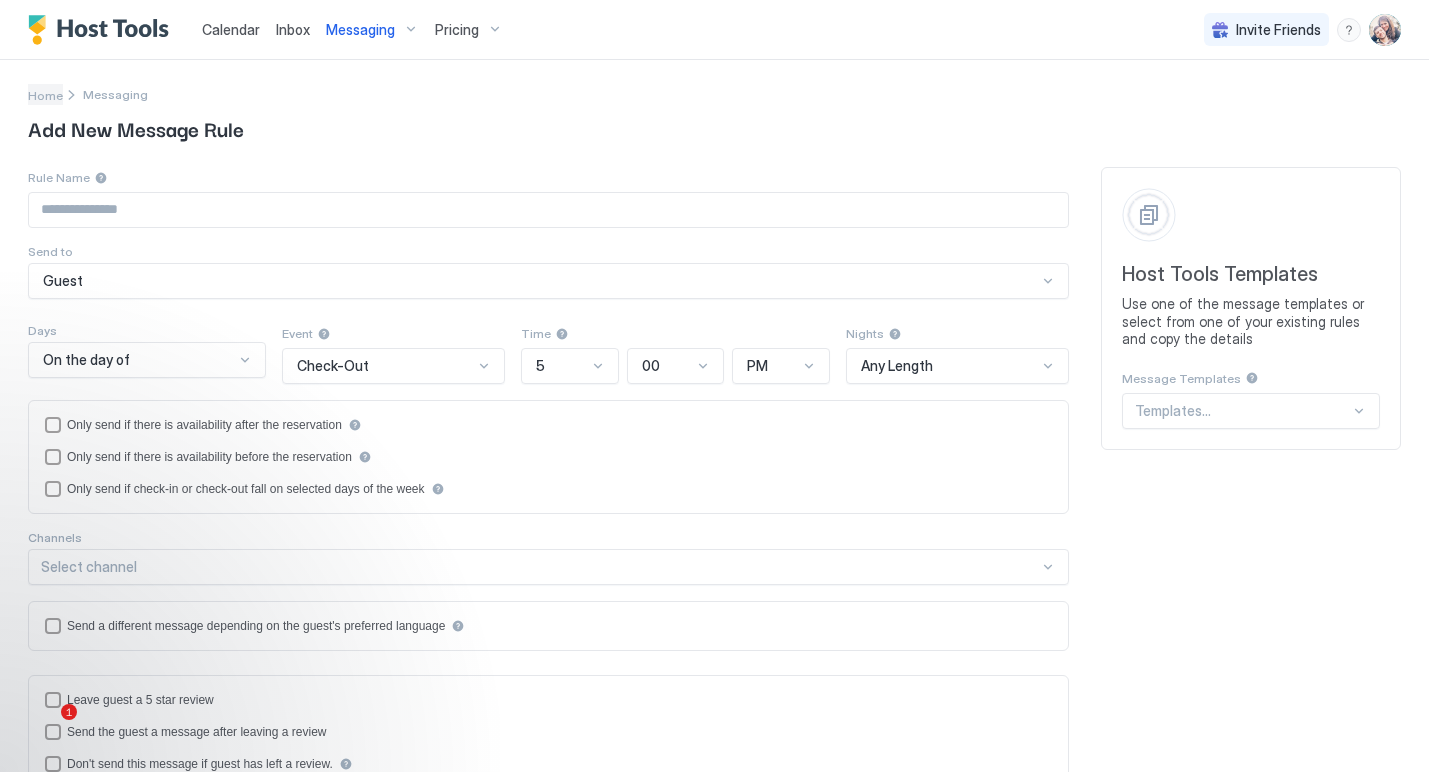 click on "Home" at bounding box center [45, 95] 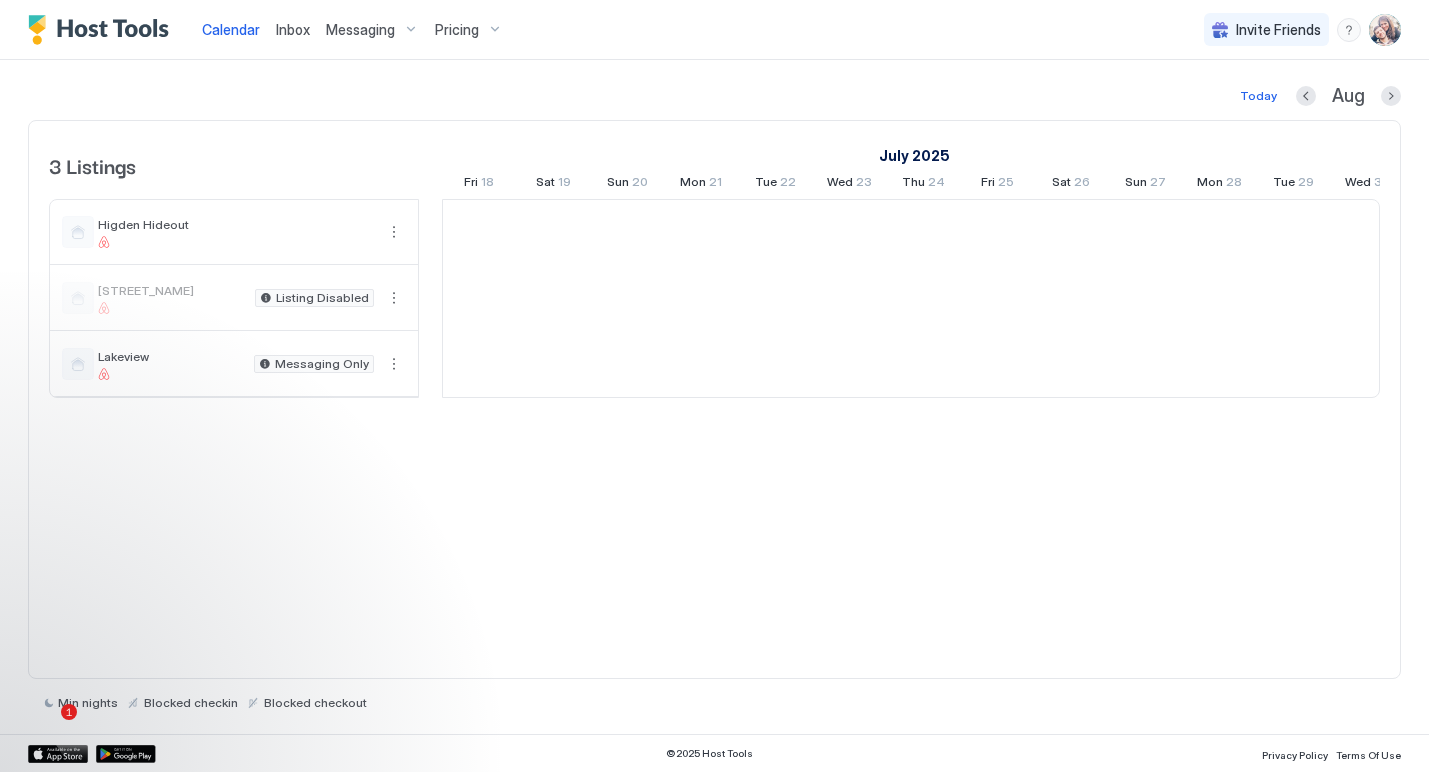 scroll, scrollTop: 0, scrollLeft: 1111, axis: horizontal 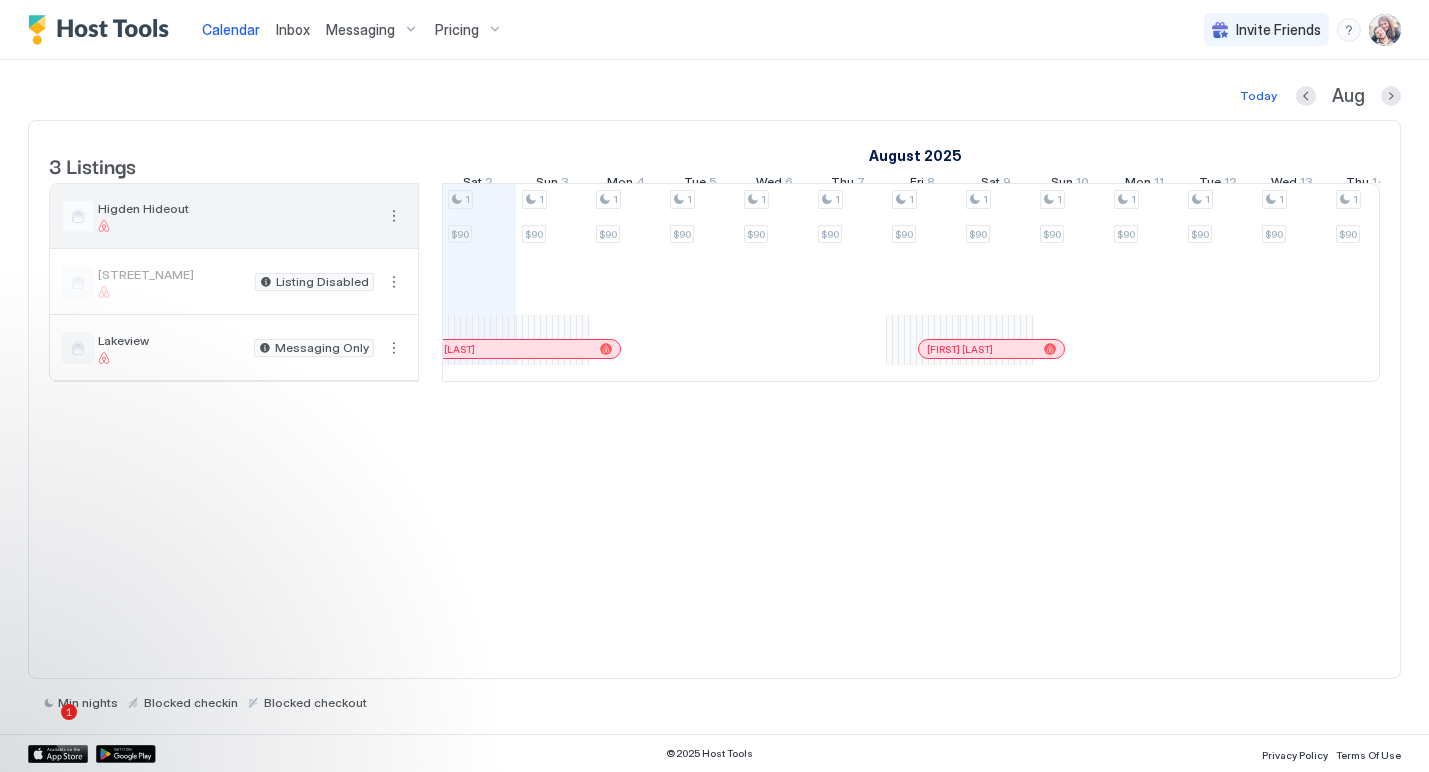 click on "Higden Hideout" at bounding box center [234, 216] 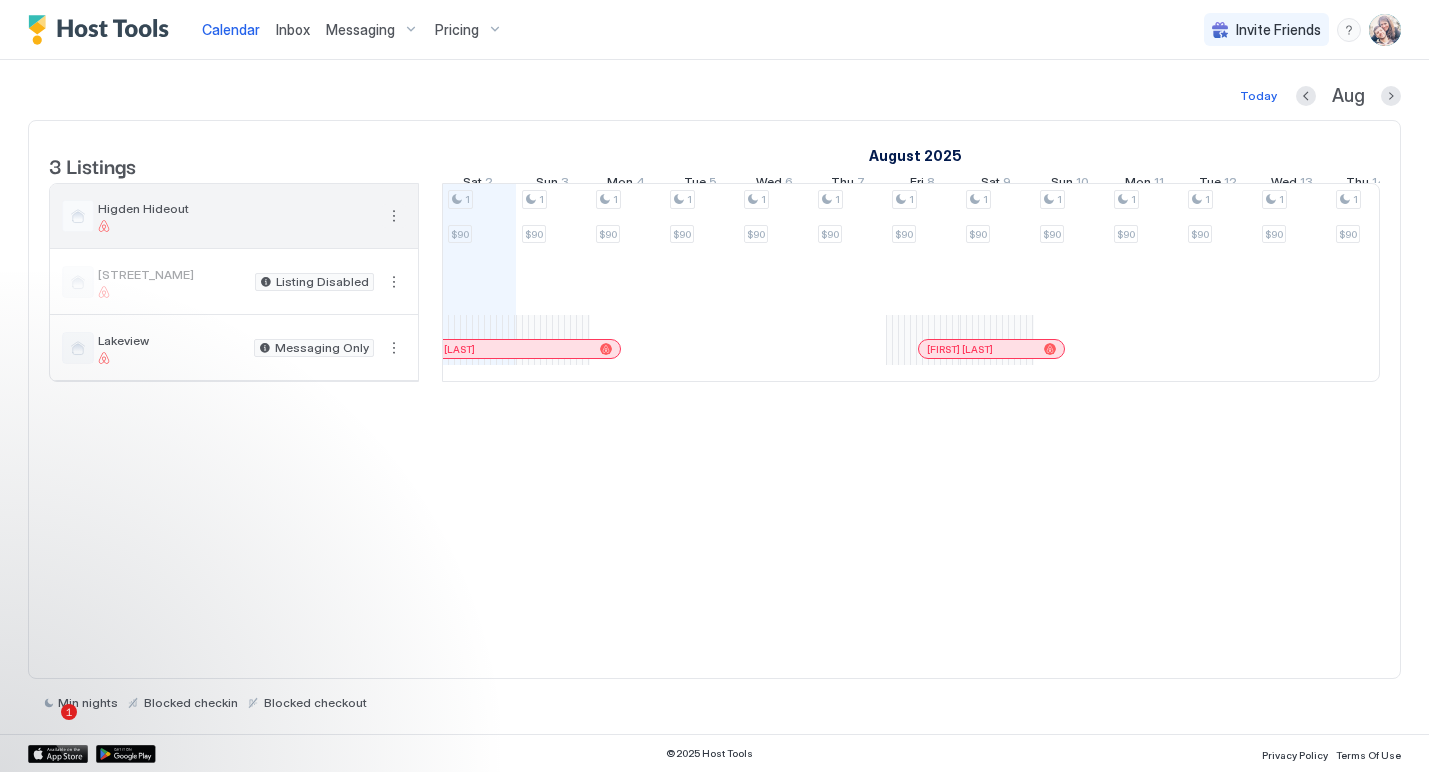 click at bounding box center [394, 216] 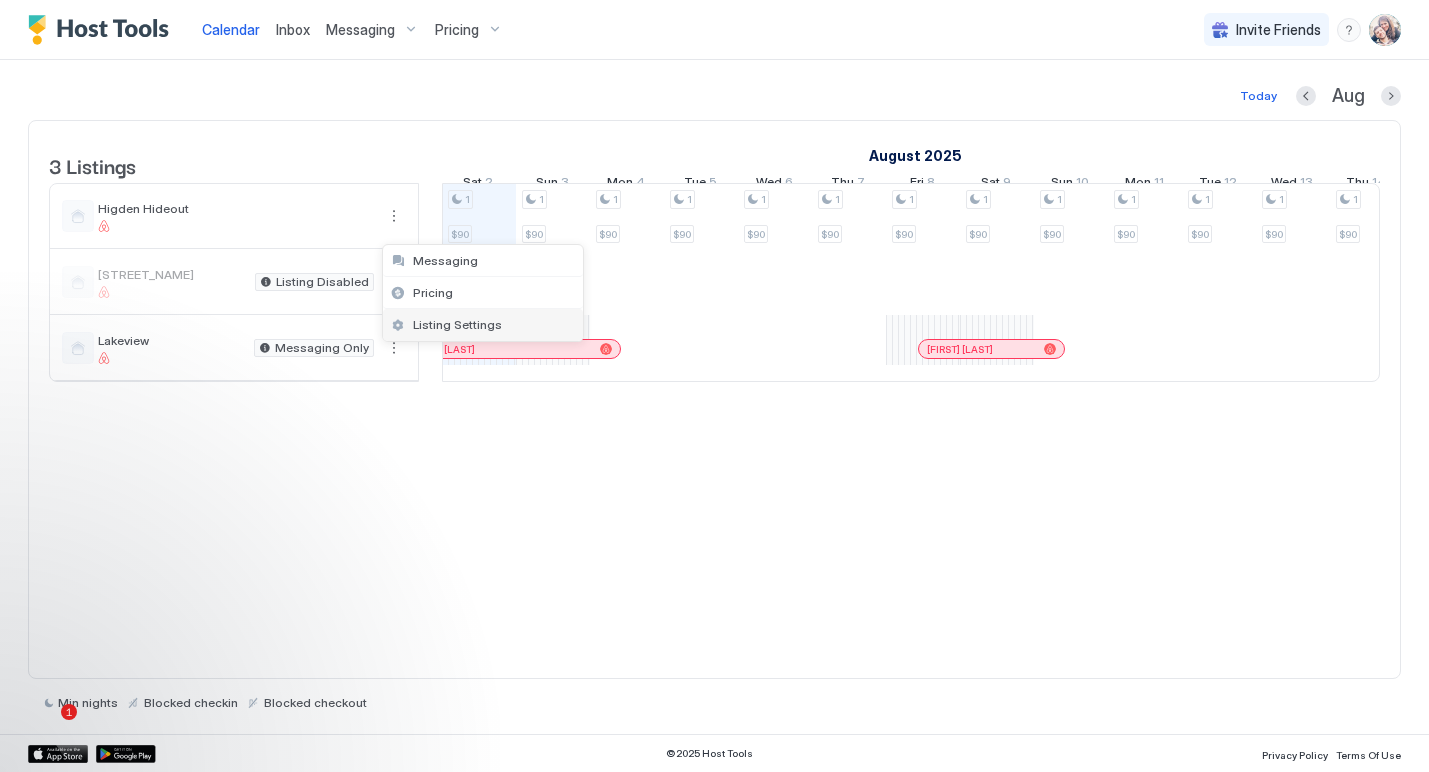 click on "Listing Settings" at bounding box center [457, 324] 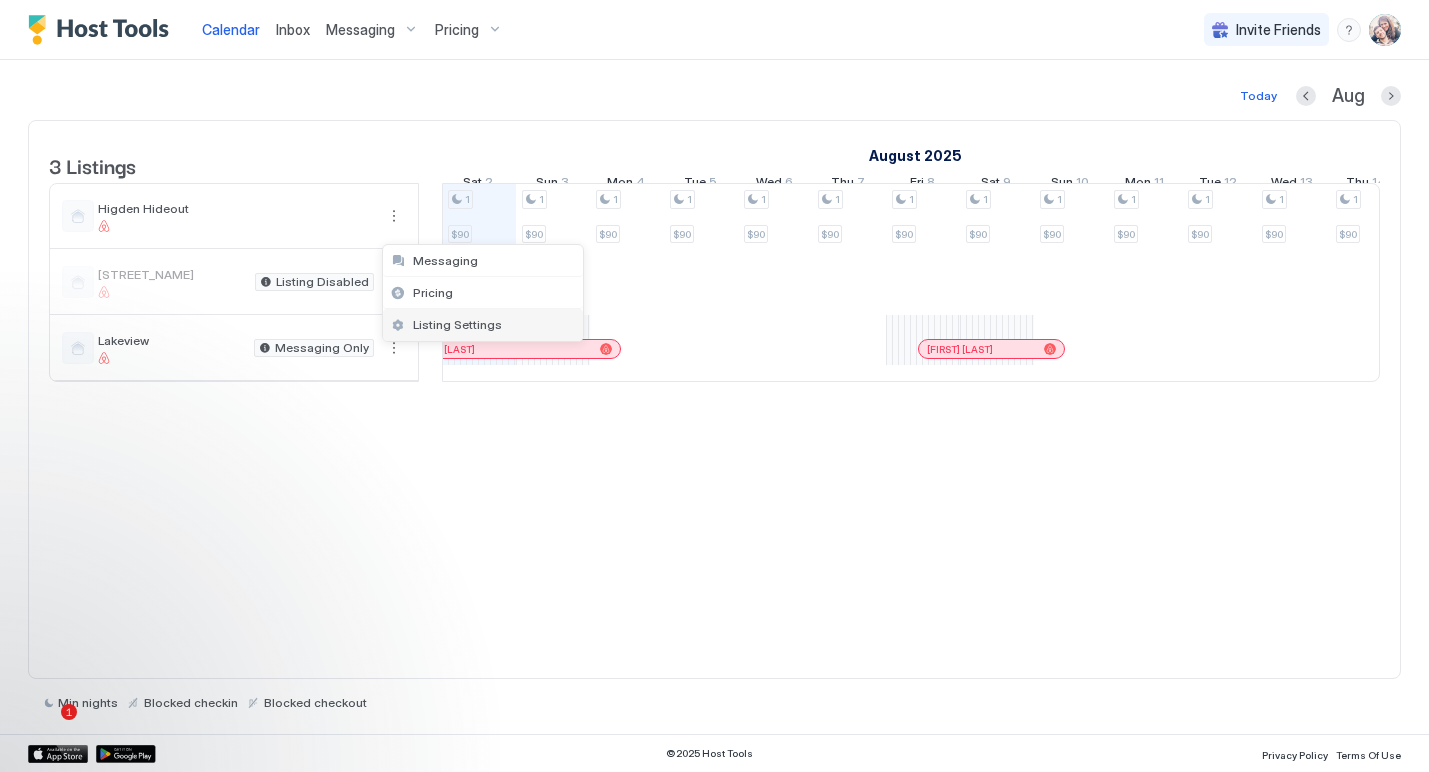 type on "**" 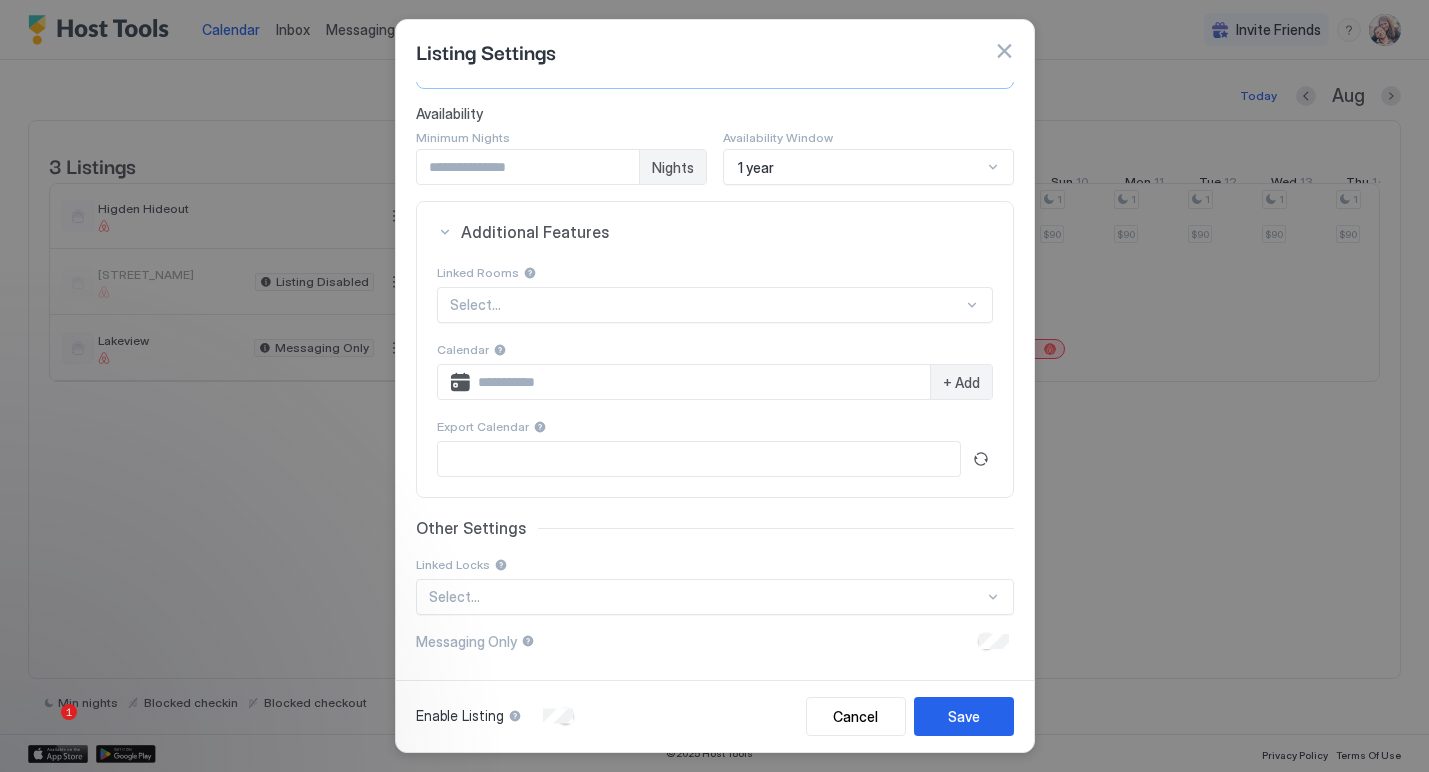 scroll, scrollTop: 268, scrollLeft: 0, axis: vertical 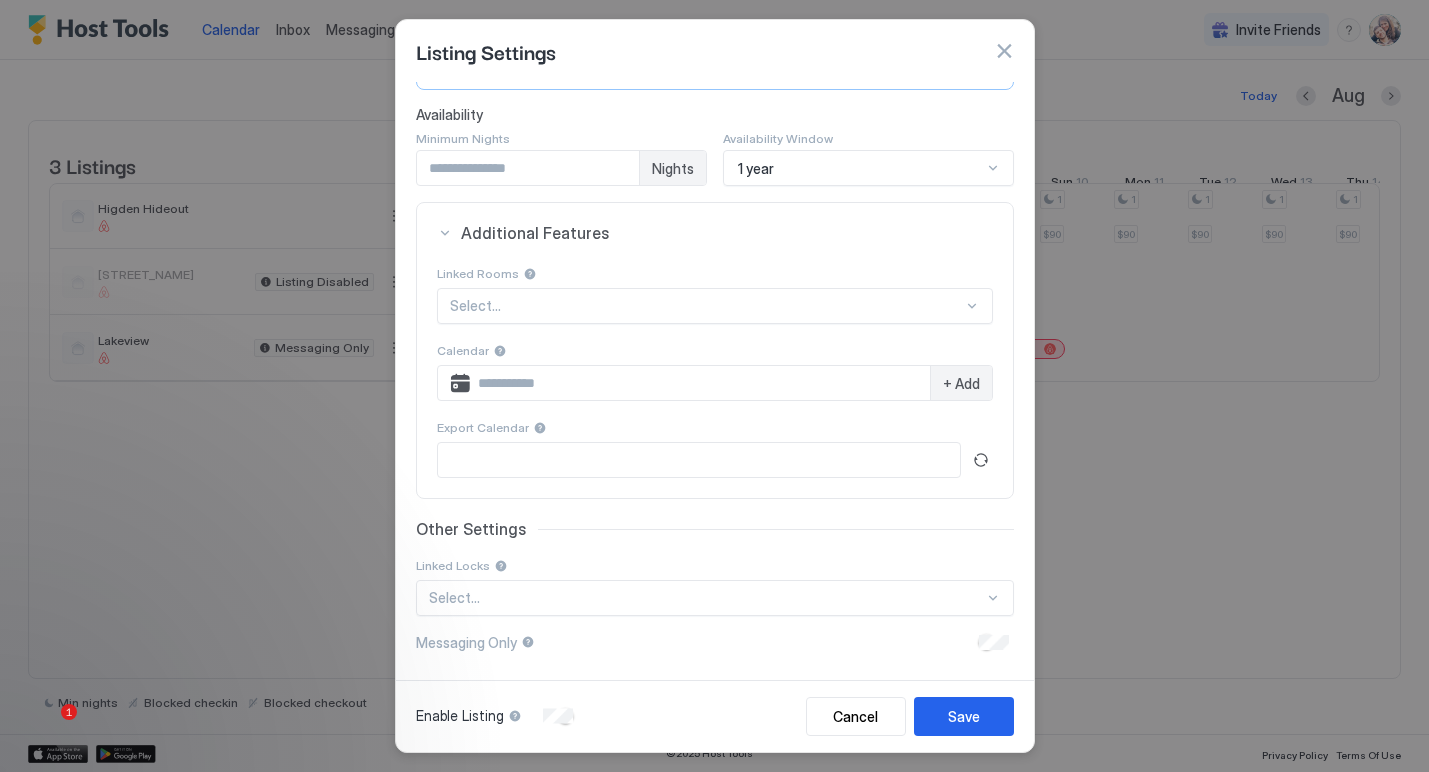 click at bounding box center [1004, 51] 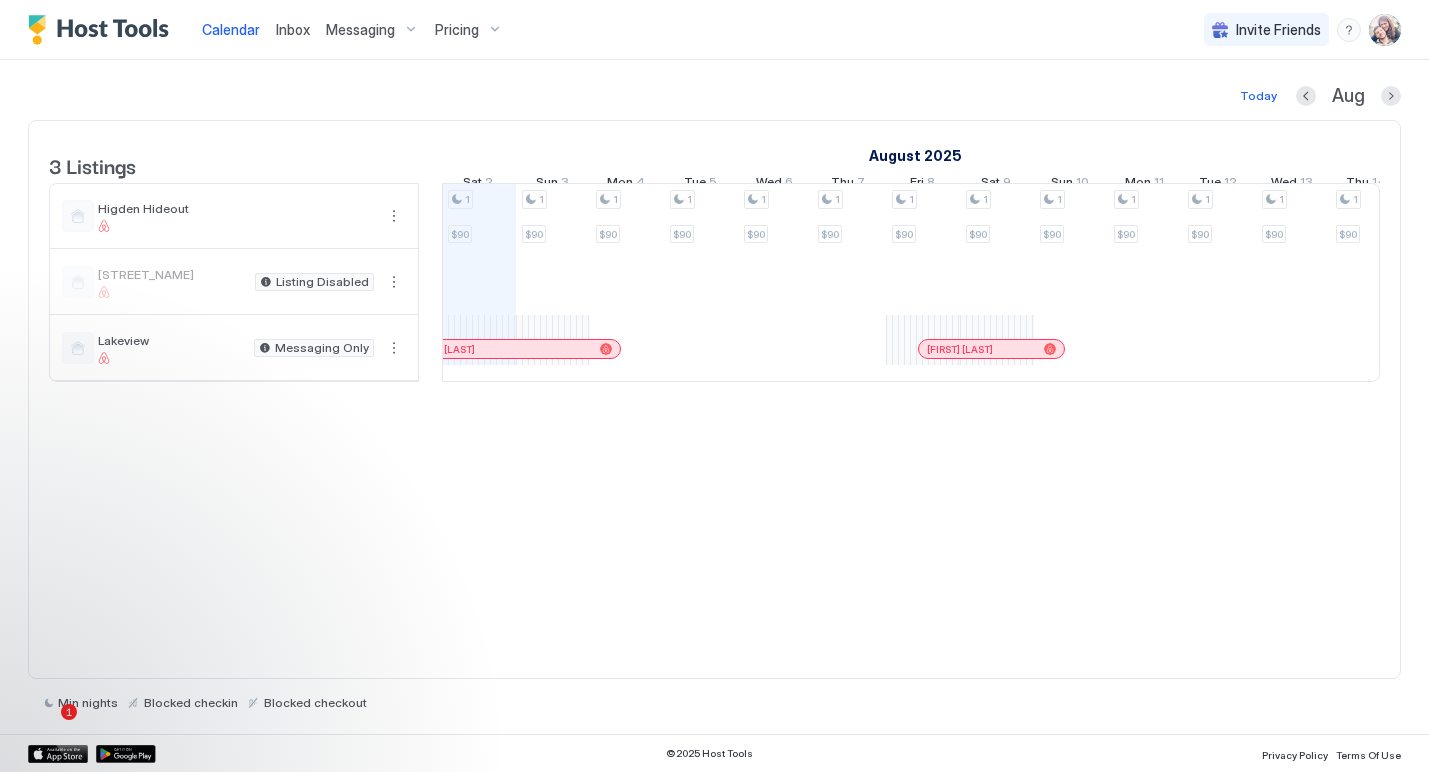 click on "Messaging" at bounding box center [360, 30] 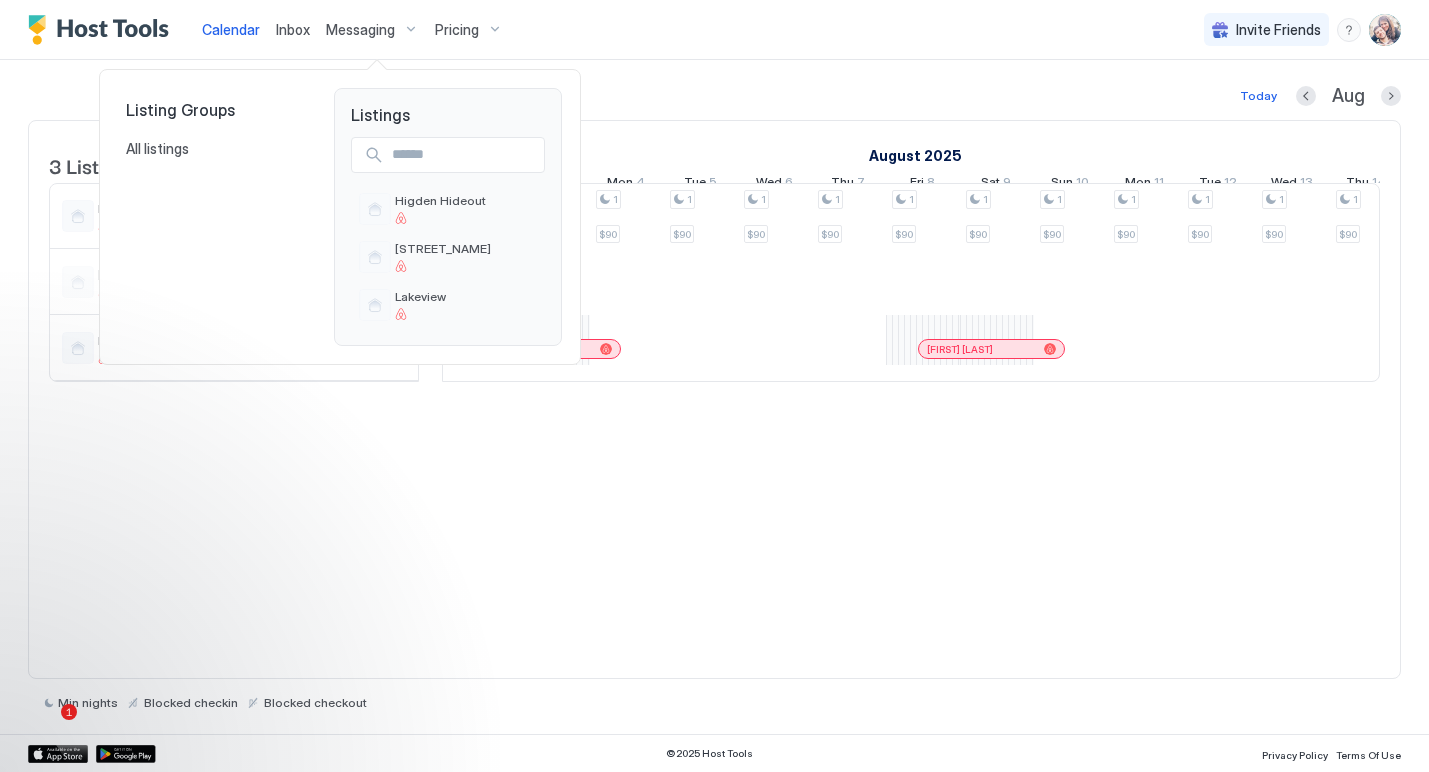 click at bounding box center (714, 386) 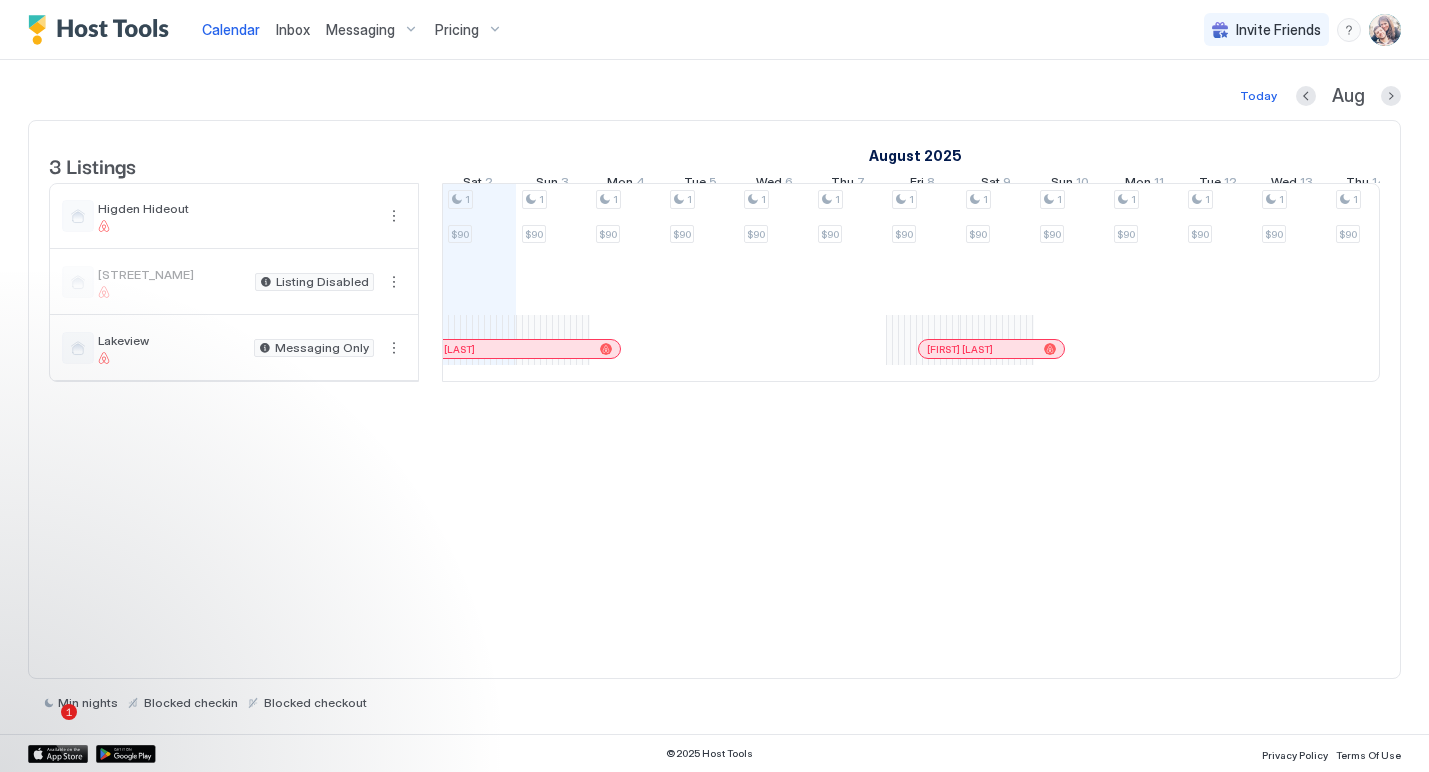 click on "Messaging" at bounding box center [360, 30] 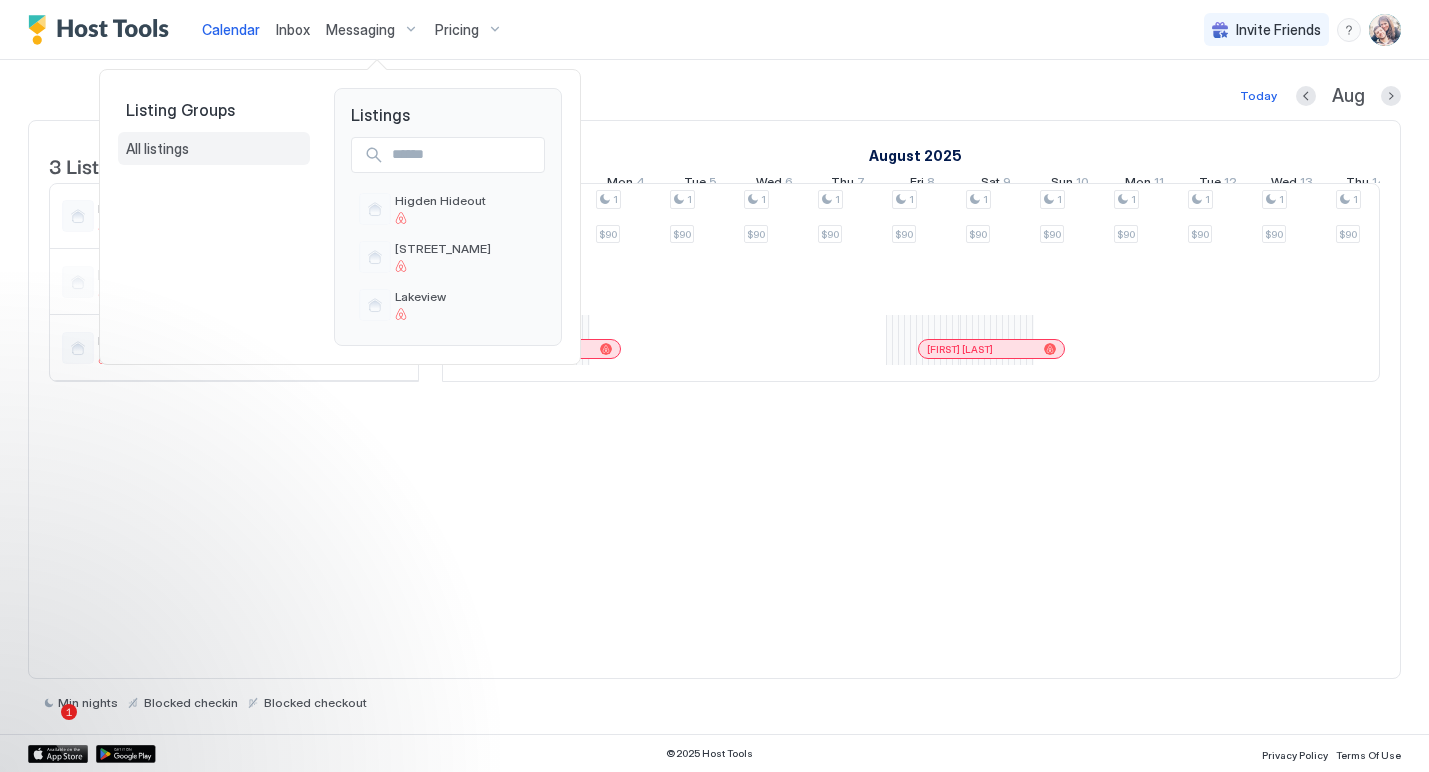 click on "All listings" at bounding box center (157, 149) 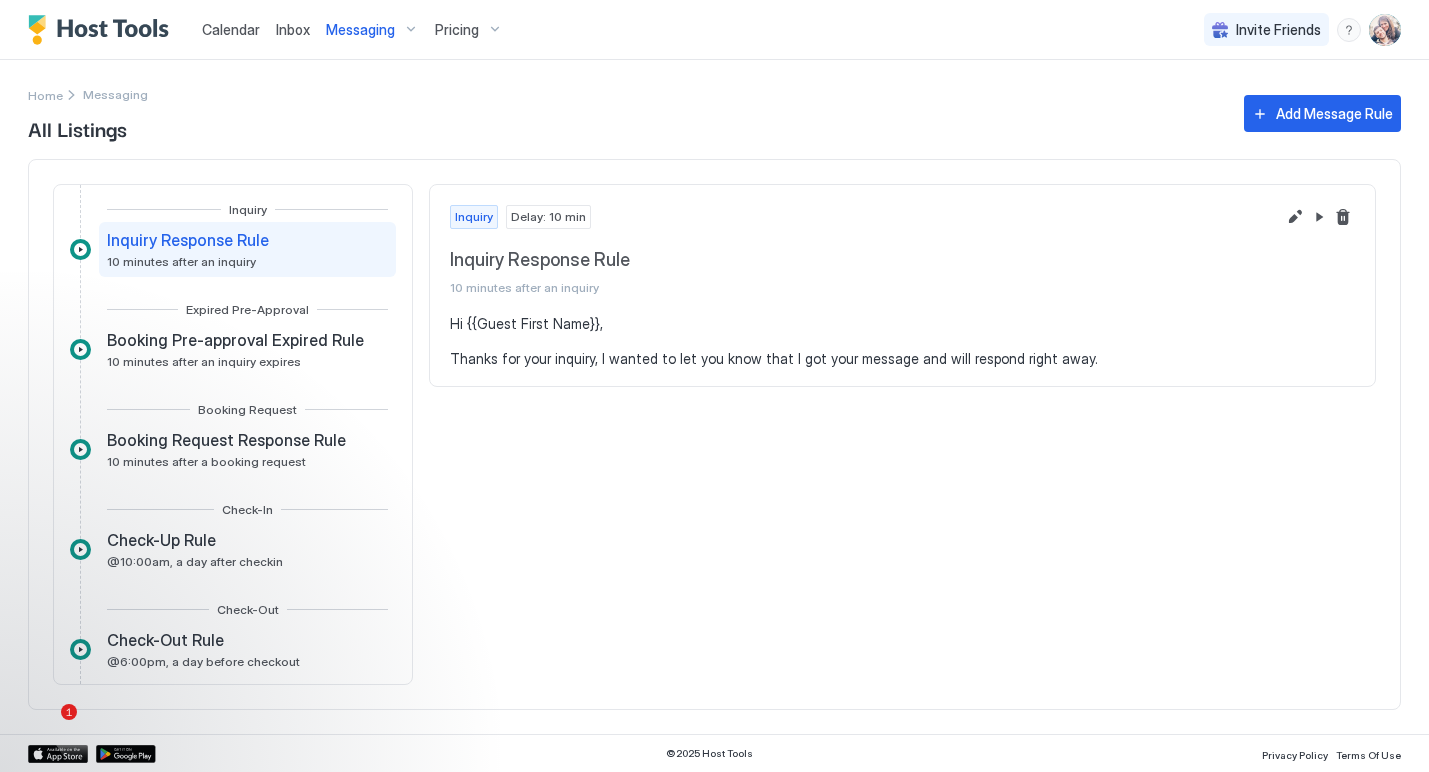 scroll, scrollTop: 0, scrollLeft: 0, axis: both 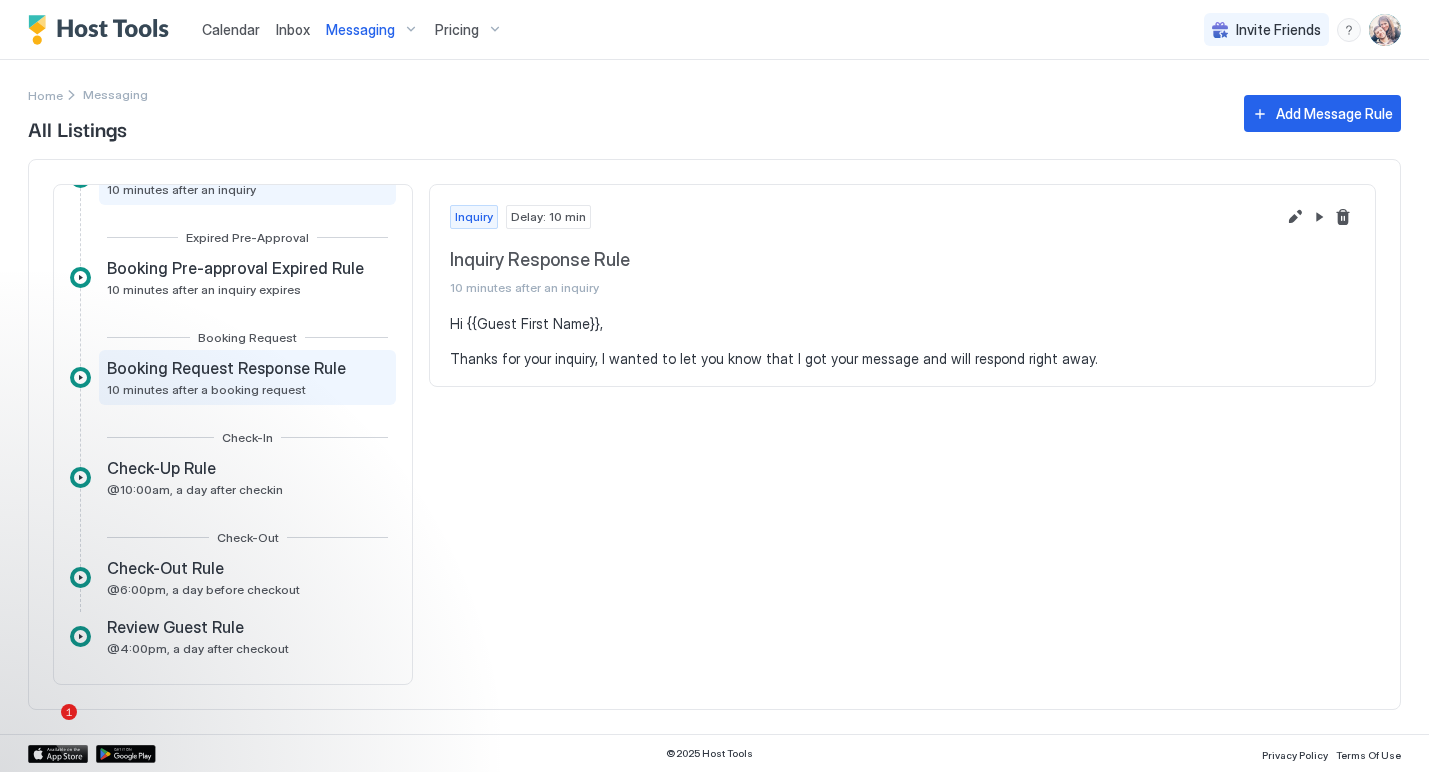 click on "Booking Request Response Rule" at bounding box center (226, 368) 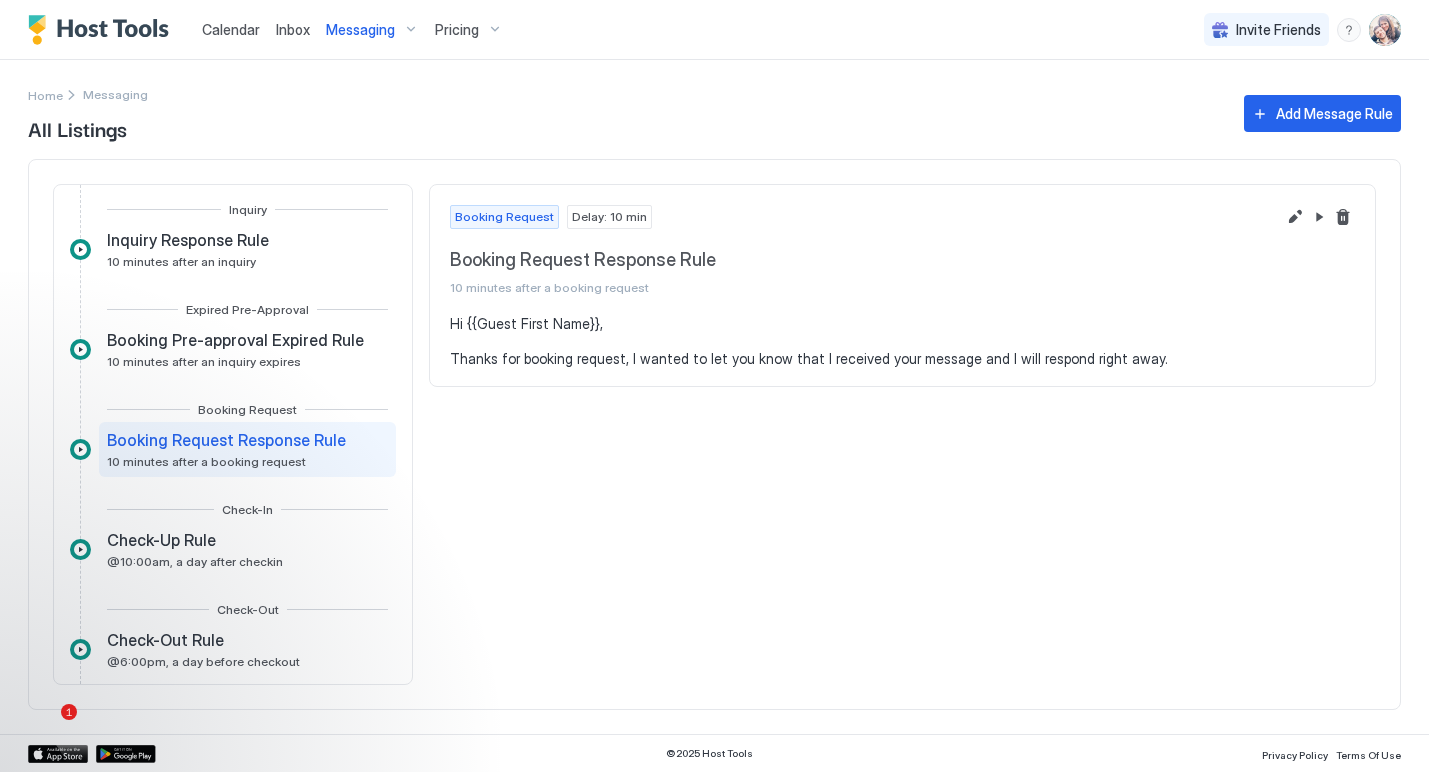 scroll, scrollTop: 0, scrollLeft: 0, axis: both 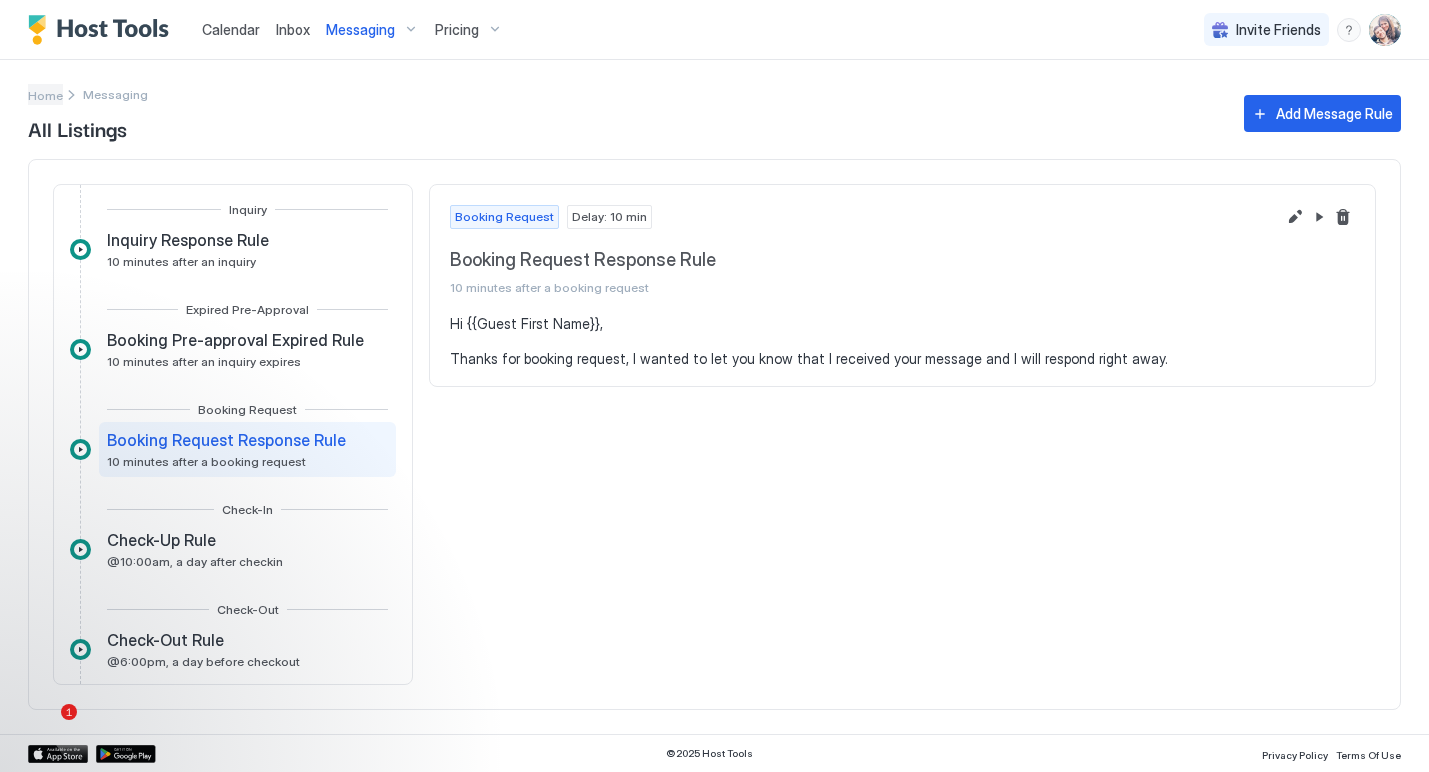 click on "Home" at bounding box center [45, 95] 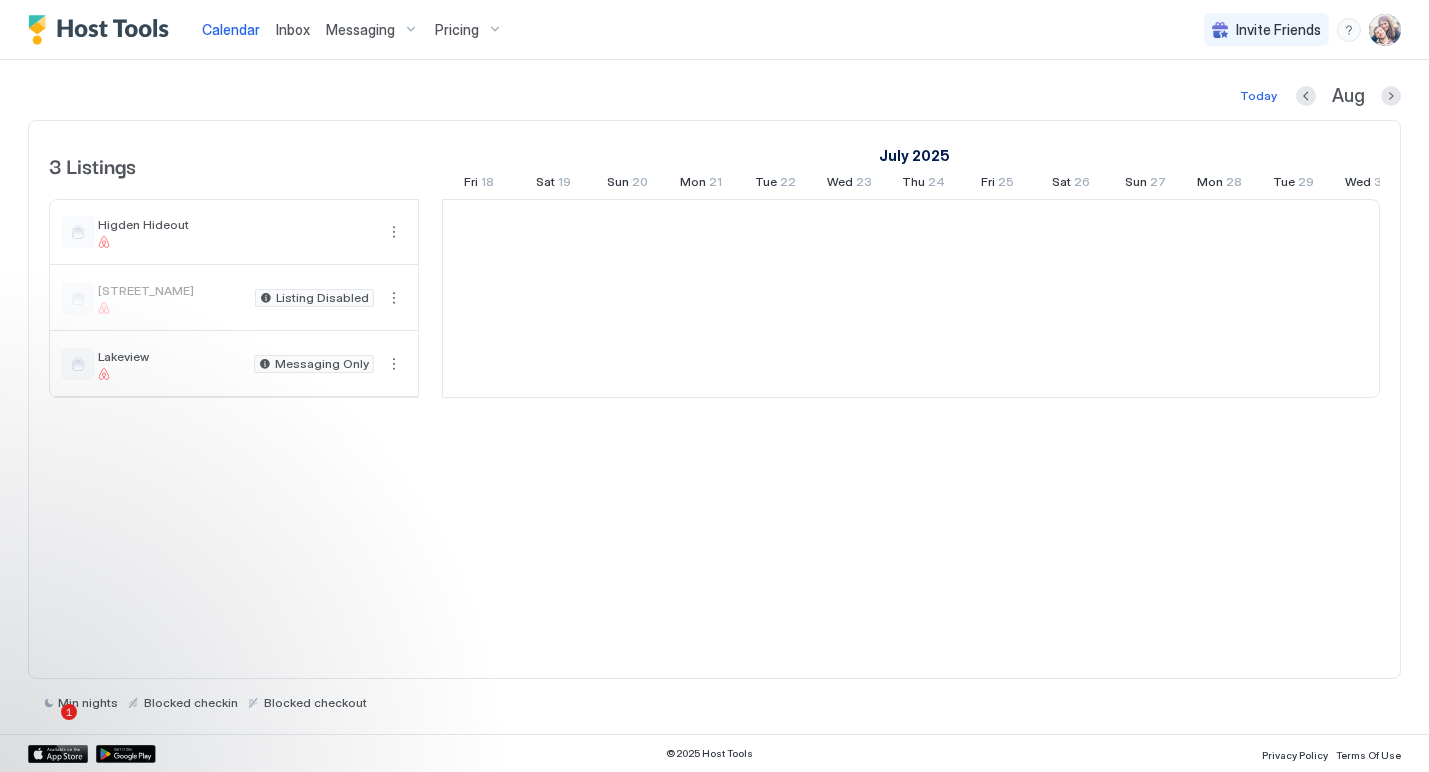 scroll, scrollTop: 0, scrollLeft: 1111, axis: horizontal 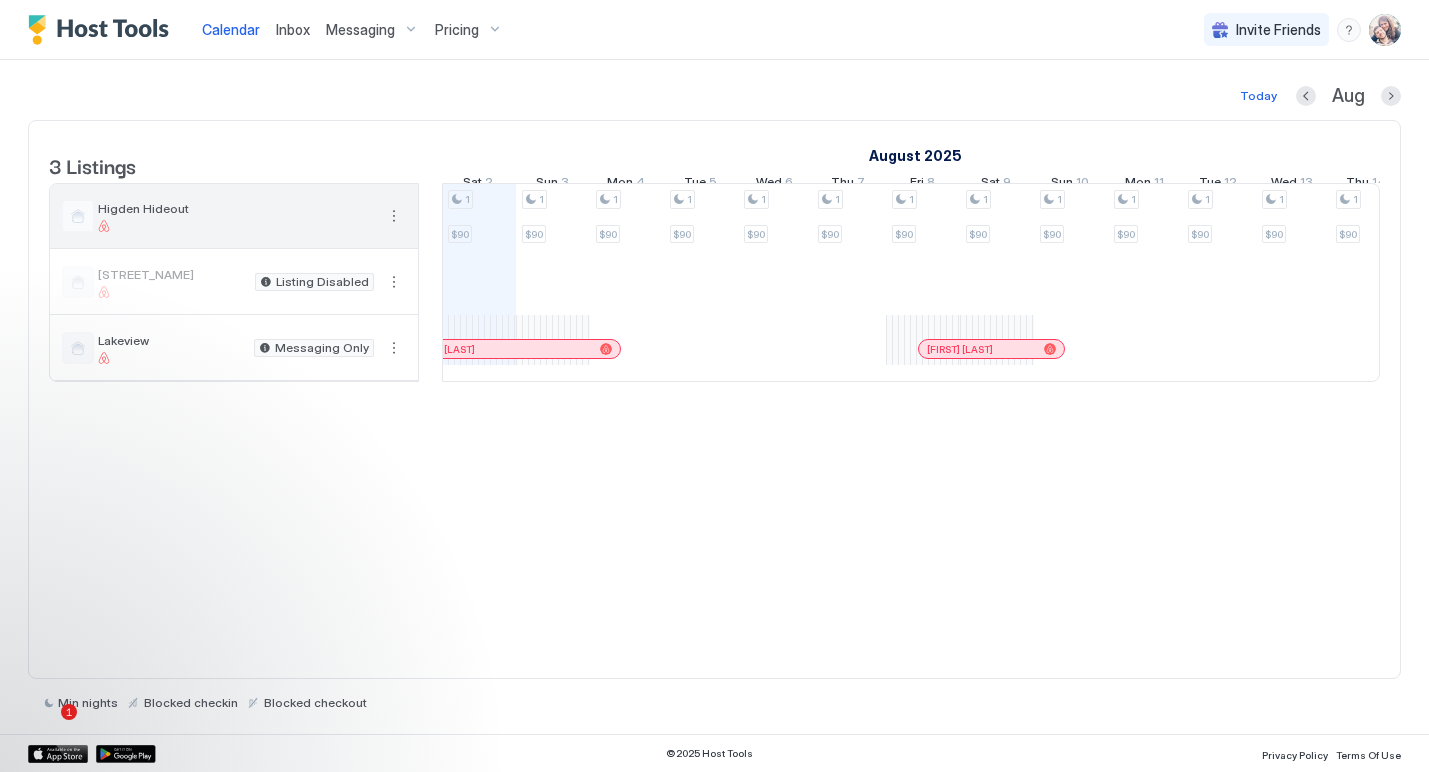 click at bounding box center [394, 216] 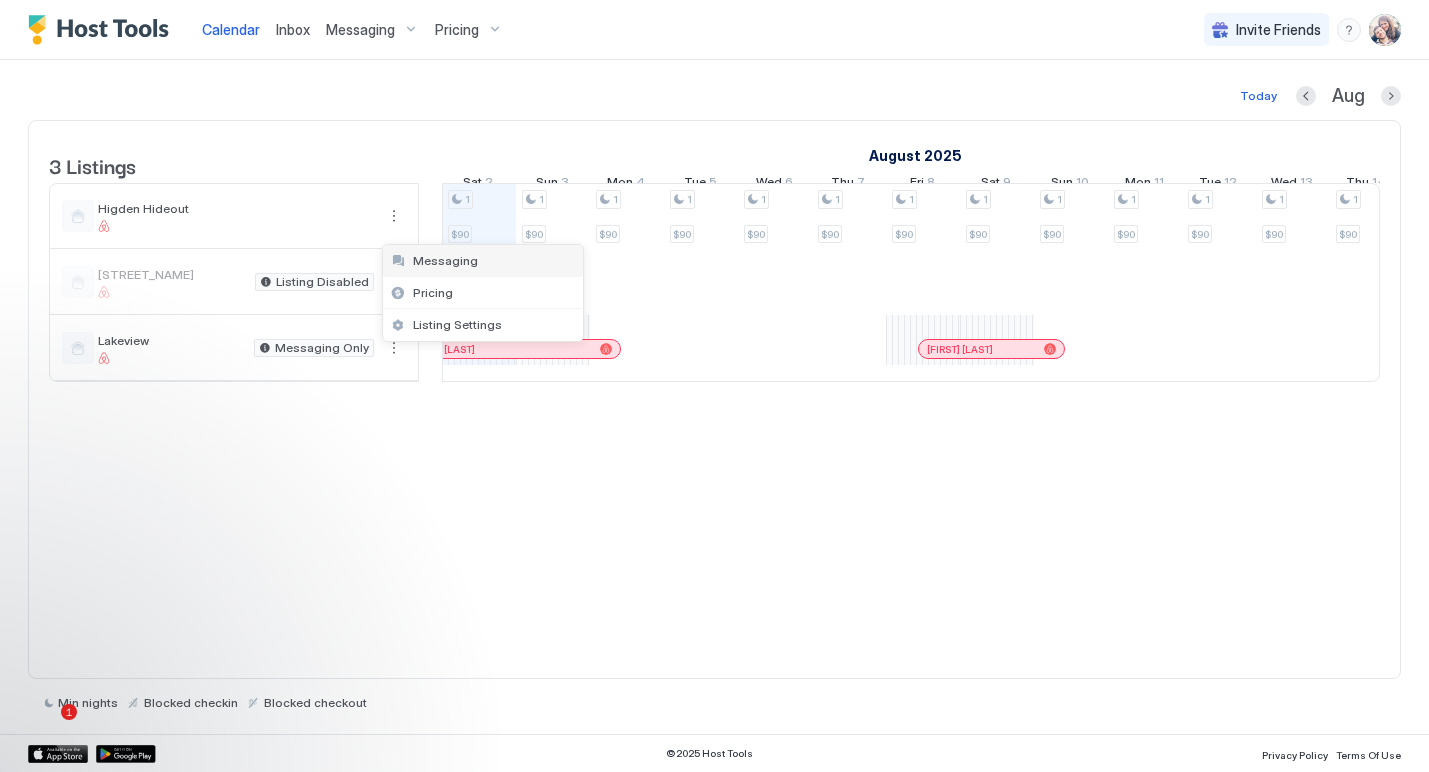 click on "Messaging" at bounding box center [445, 260] 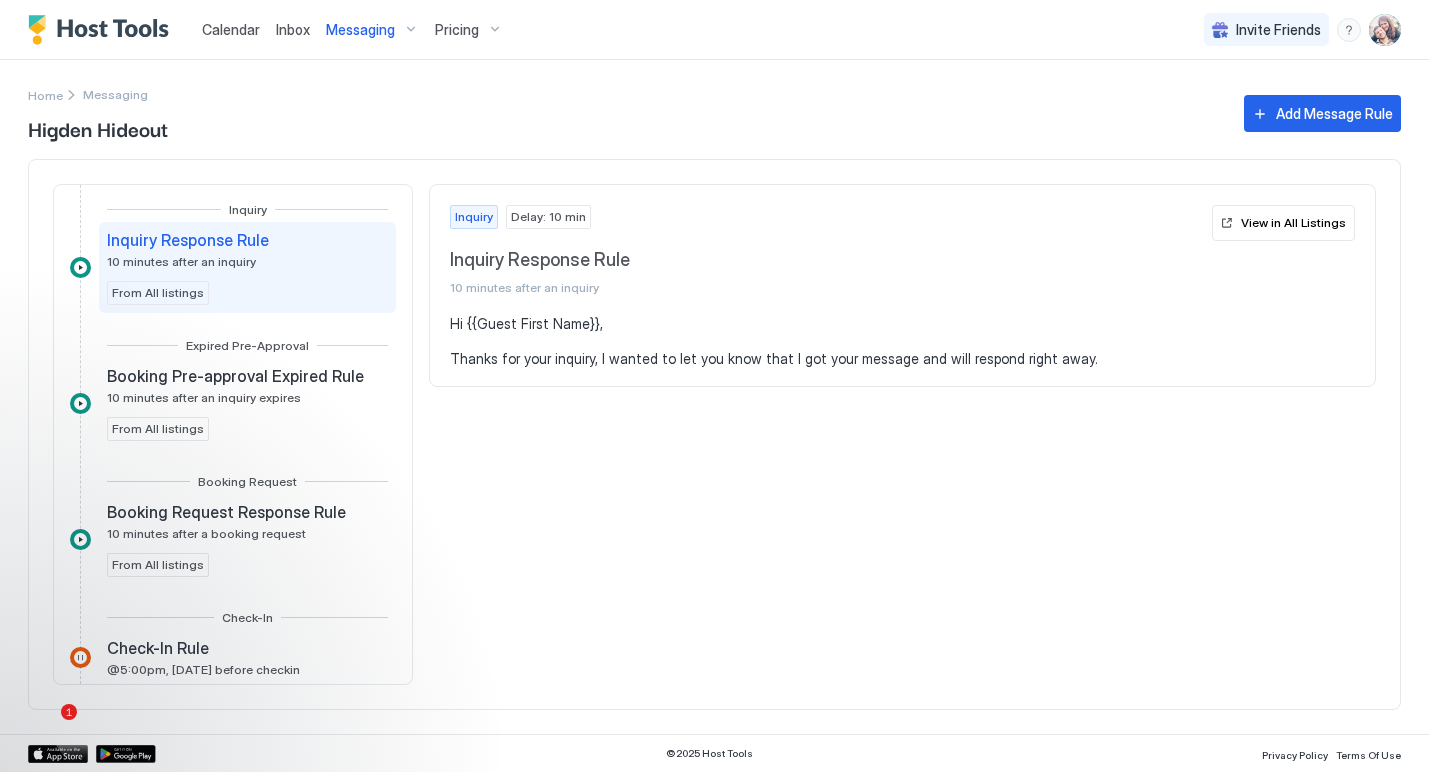 click at bounding box center [1385, 30] 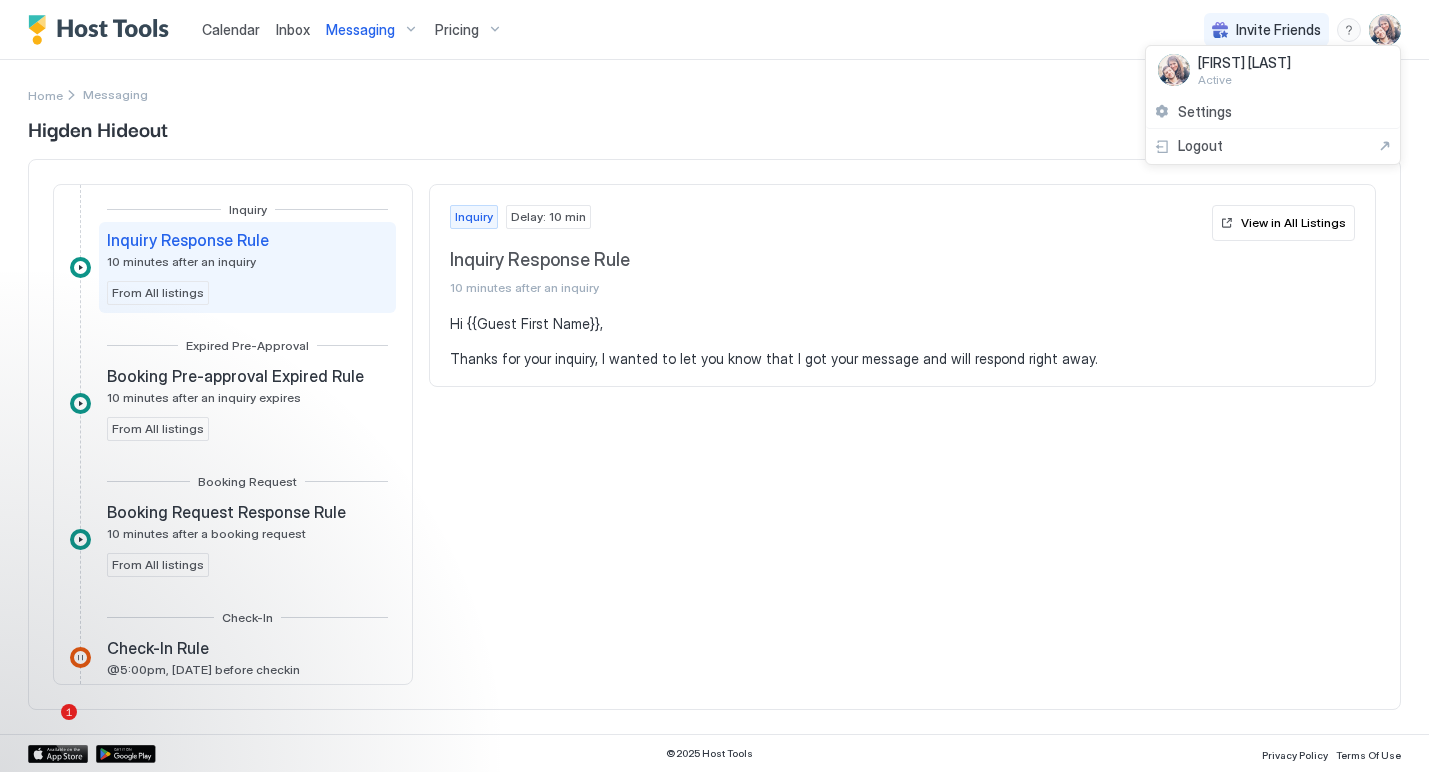 click at bounding box center [714, 386] 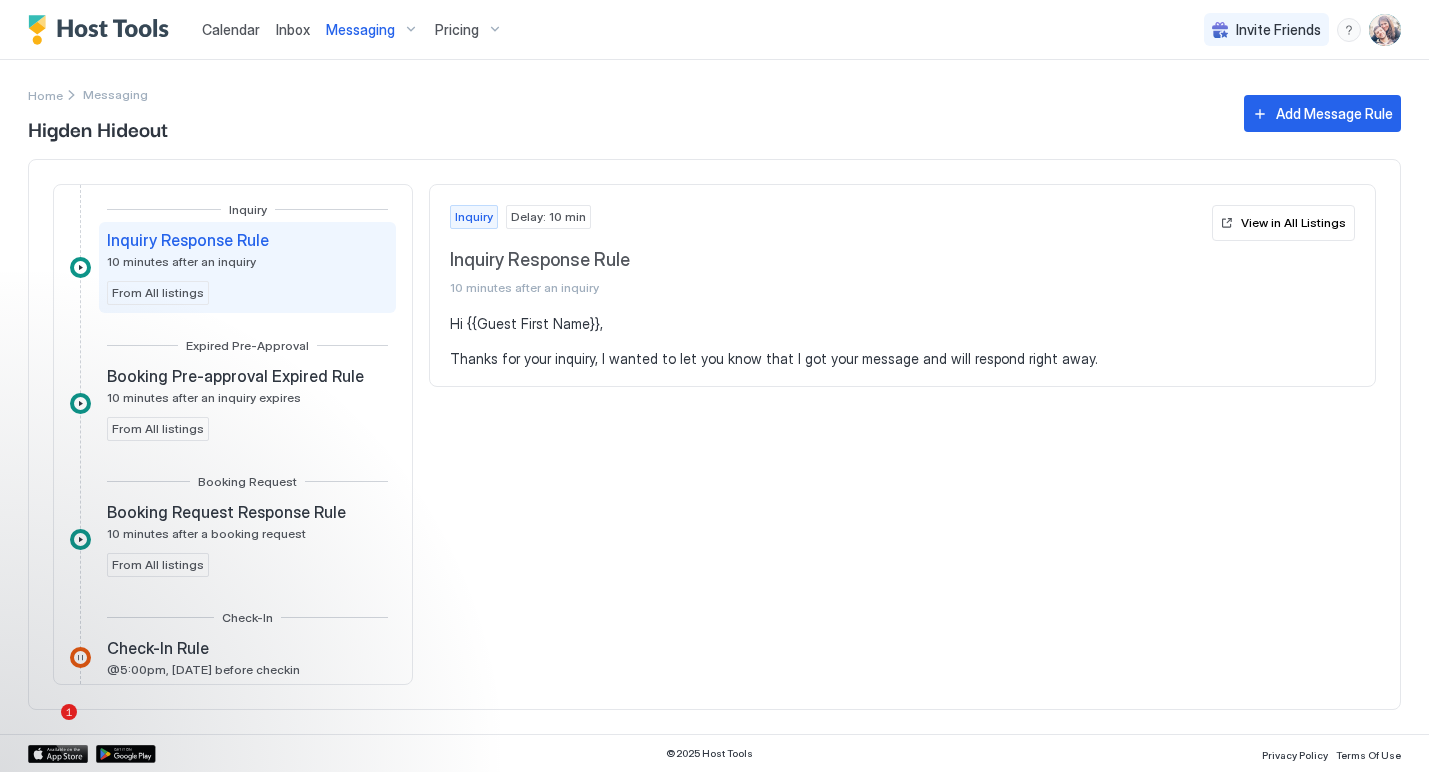click on "Pricing" at bounding box center (469, 30) 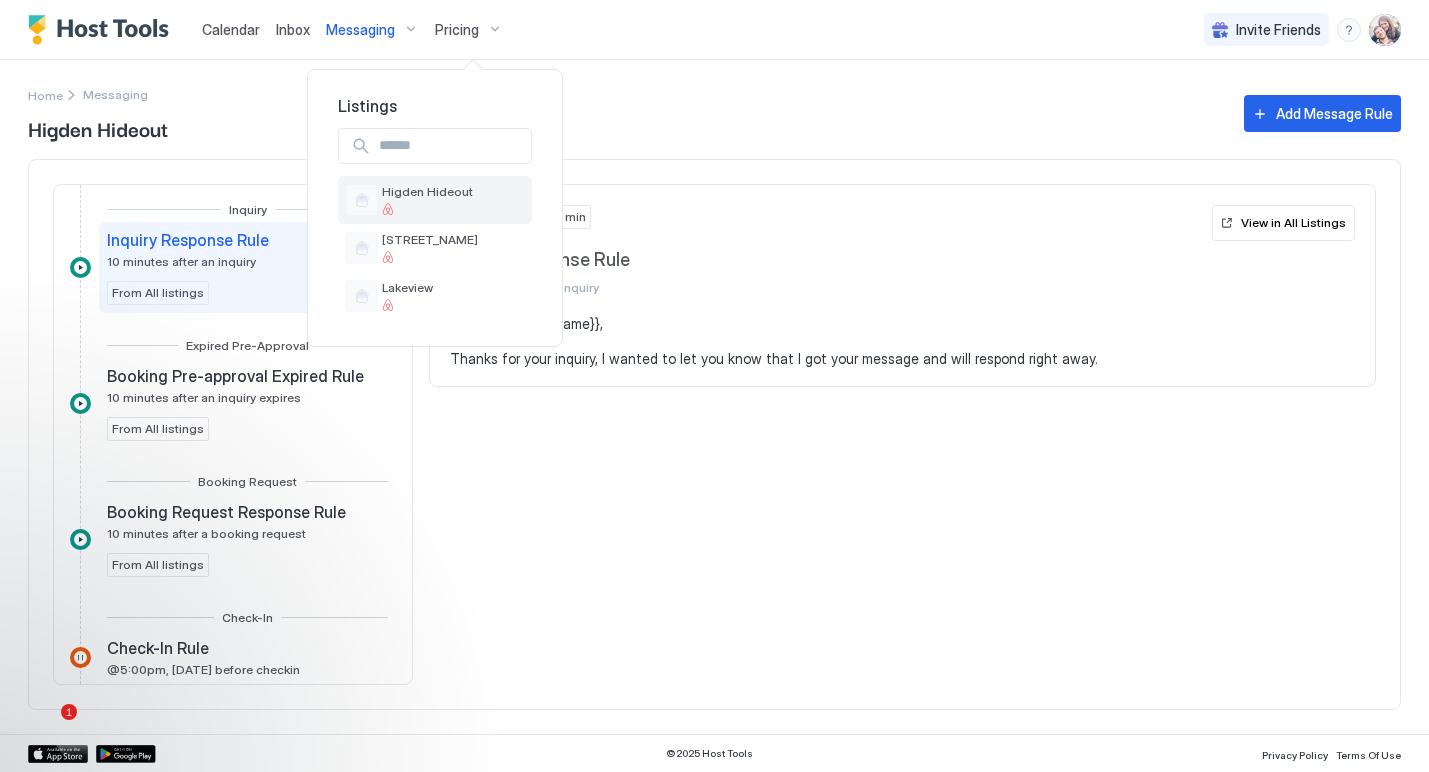 click on "Higden Hideout" at bounding box center [435, 200] 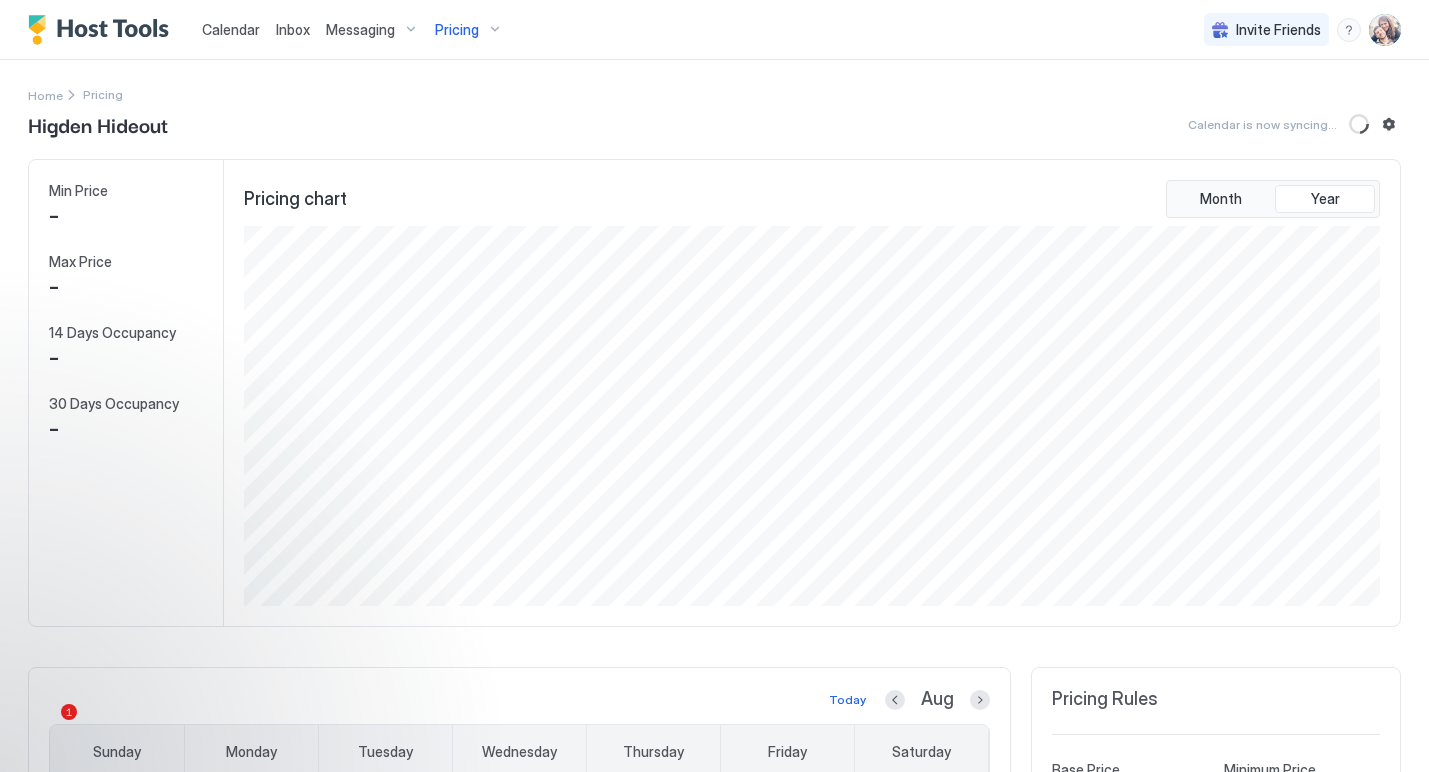 scroll, scrollTop: 999620, scrollLeft: 998859, axis: both 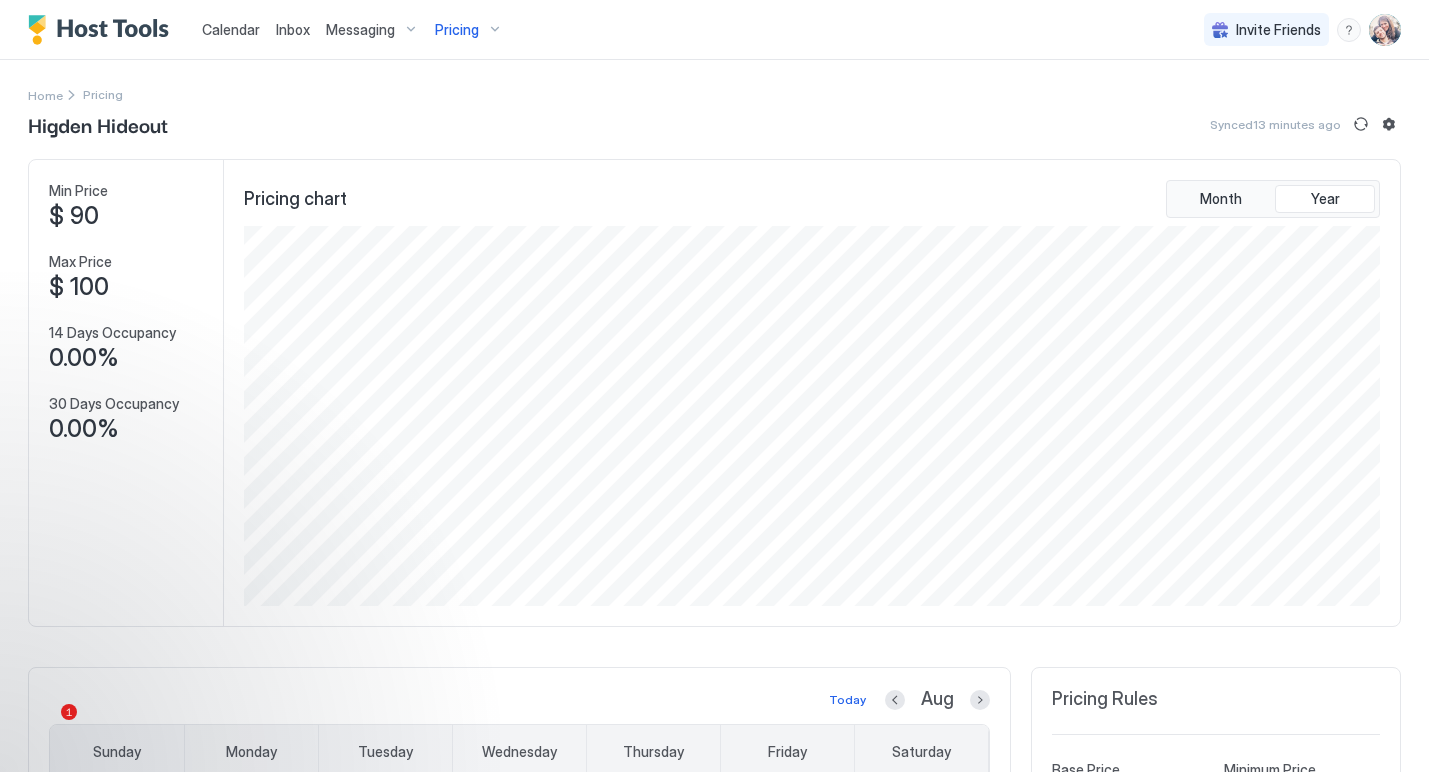 click at bounding box center [1385, 30] 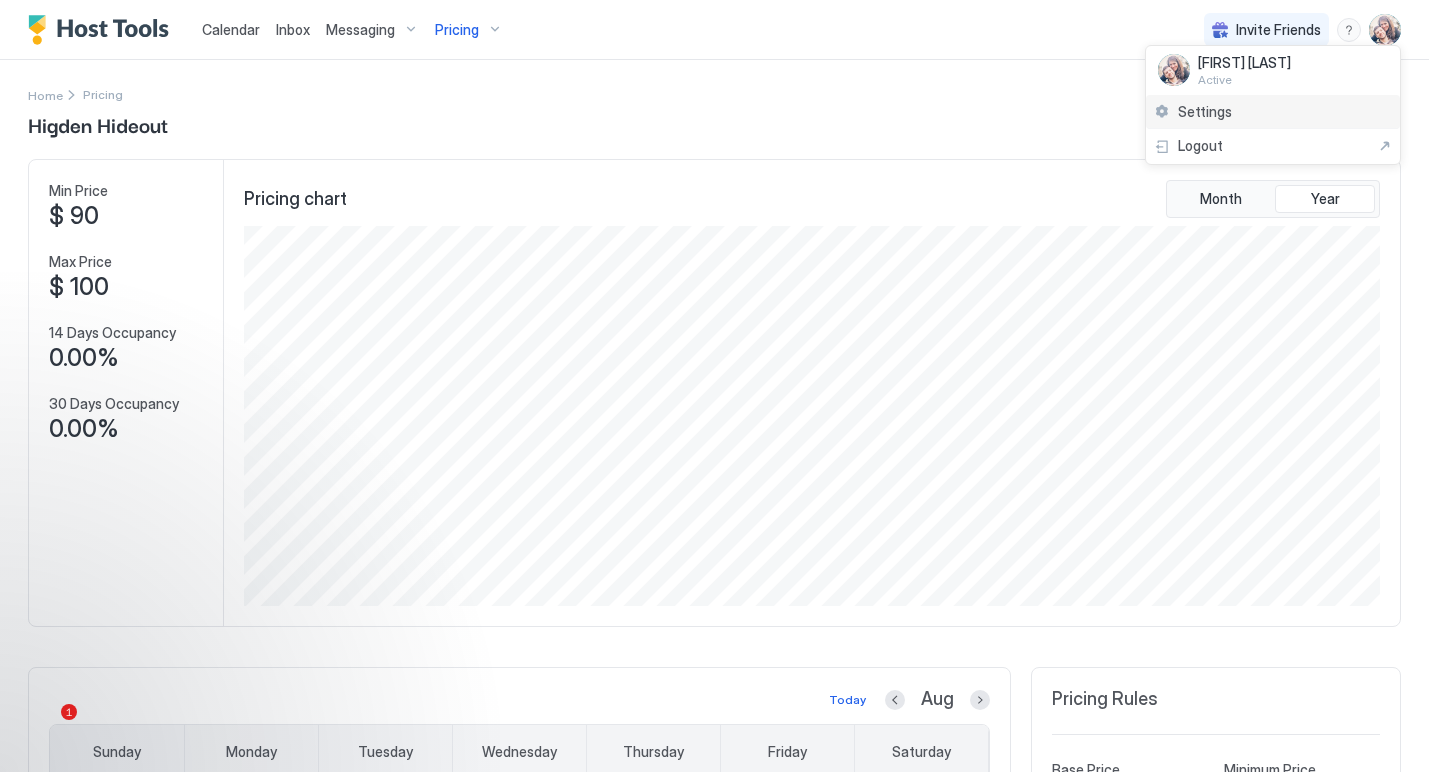 click on "Settings" at bounding box center [1273, 112] 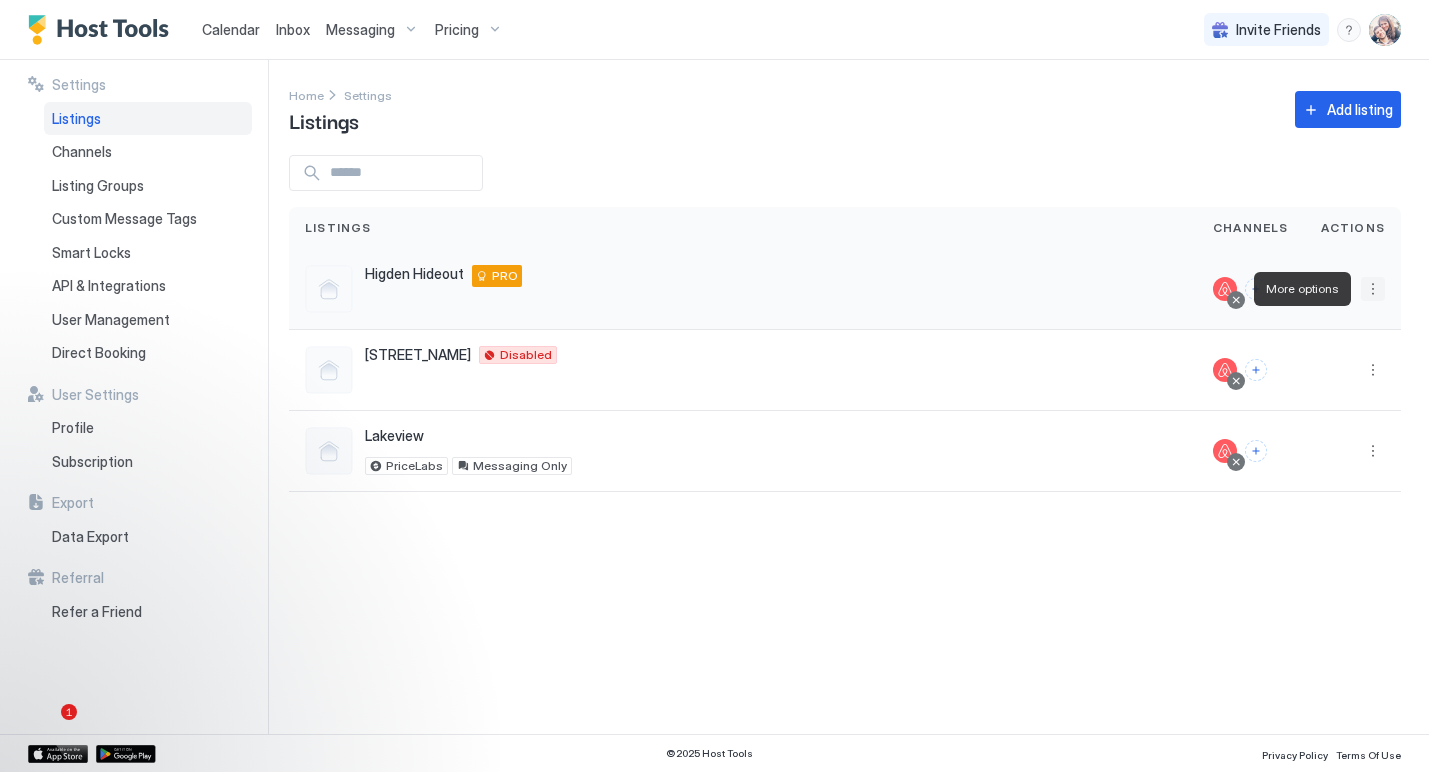 click at bounding box center (1373, 289) 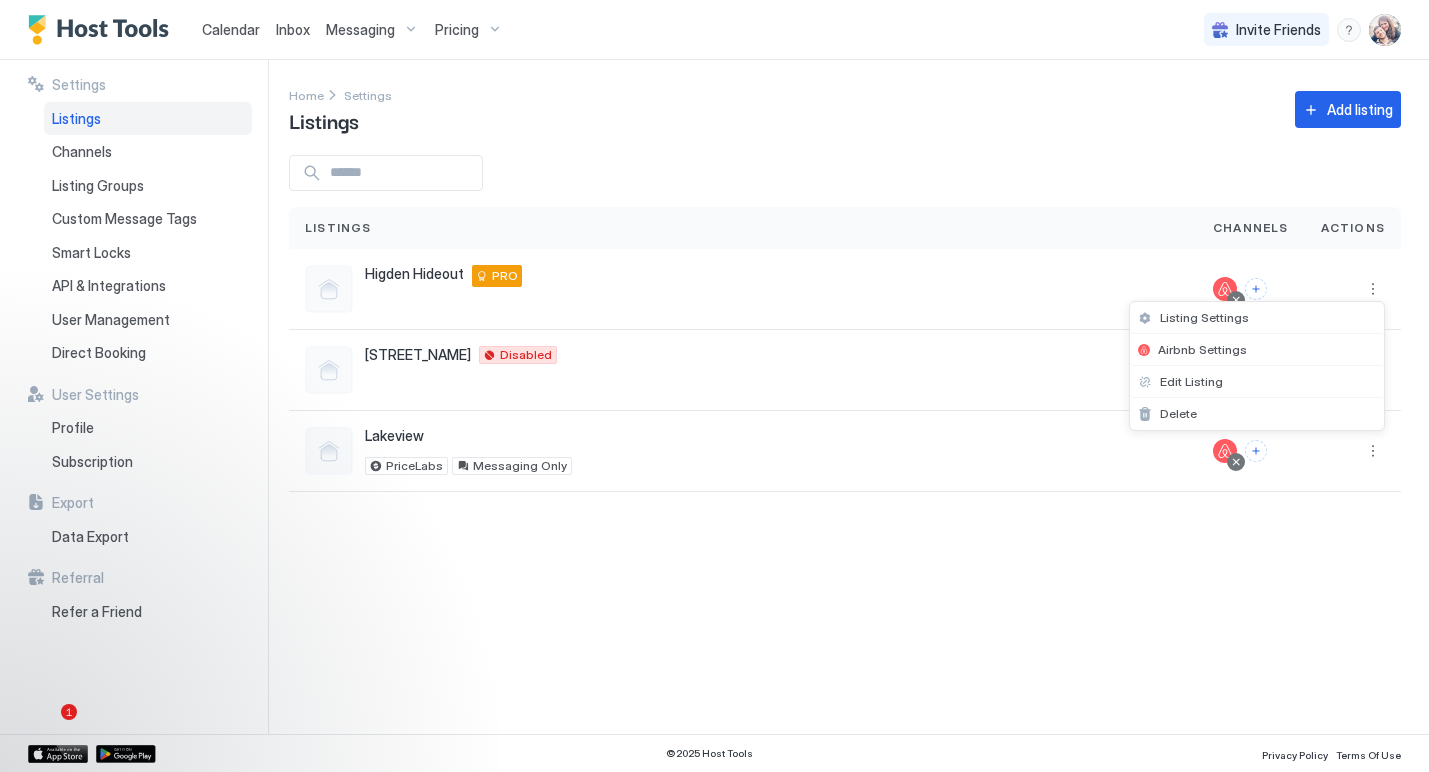 click at bounding box center (714, 386) 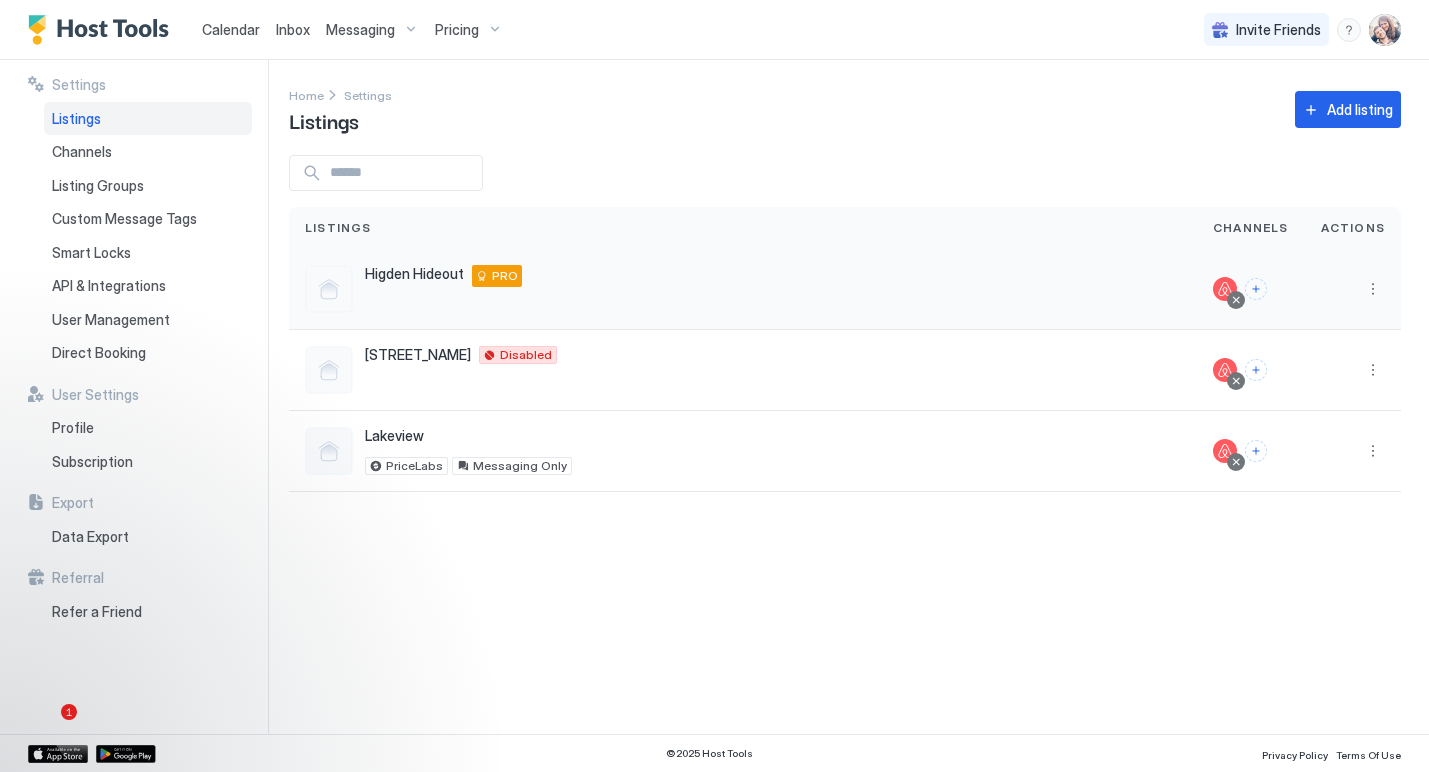 click on "PRO" at bounding box center (497, 276) 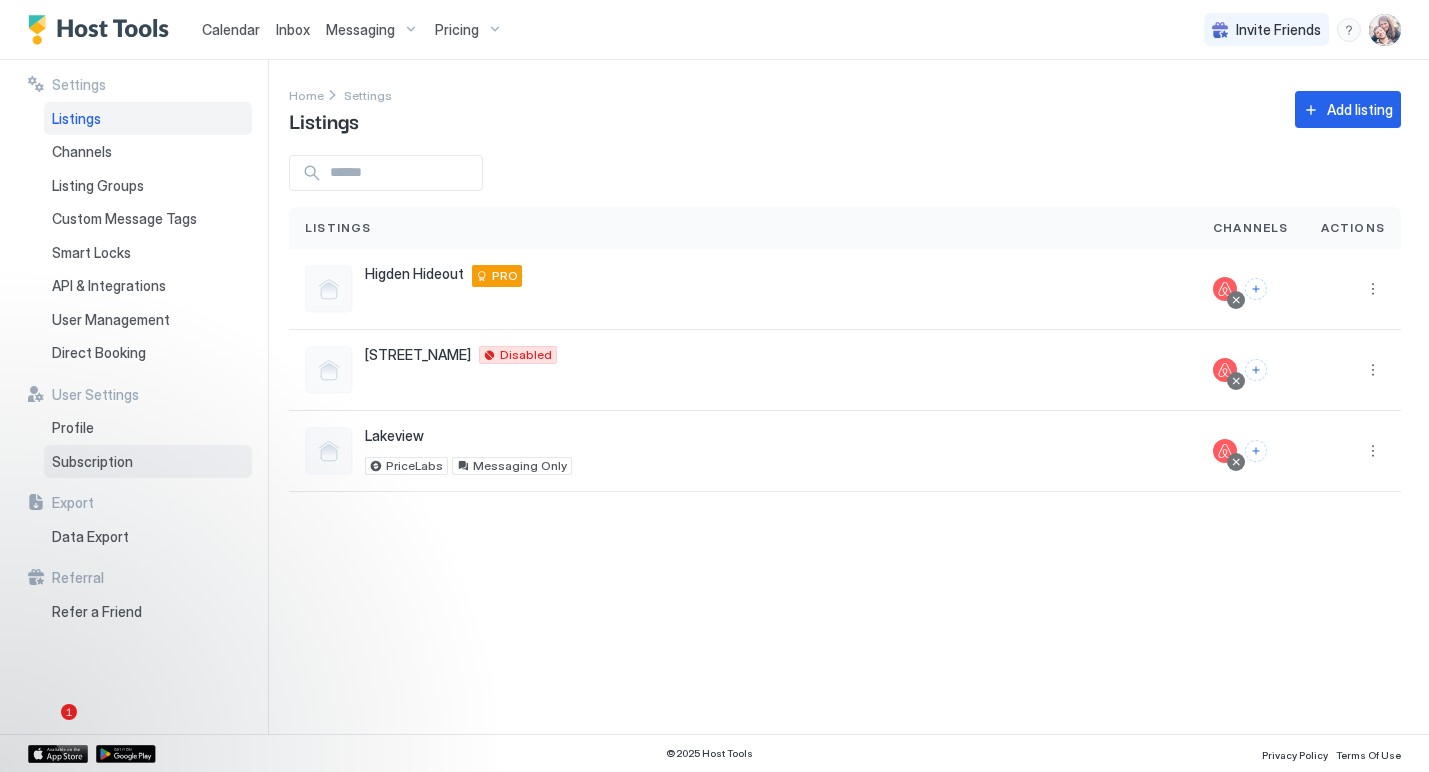 click on "Subscription" at bounding box center [92, 462] 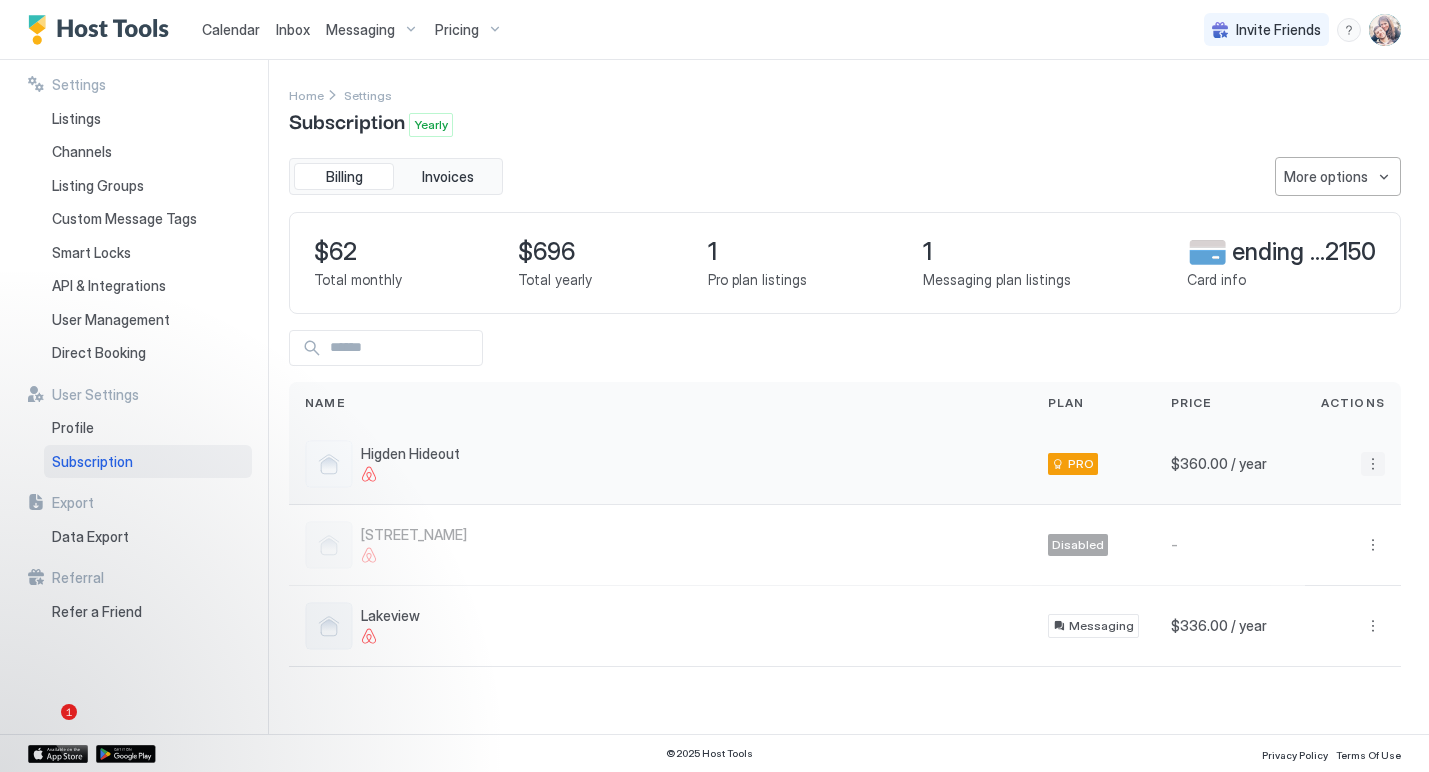 click at bounding box center [1373, 464] 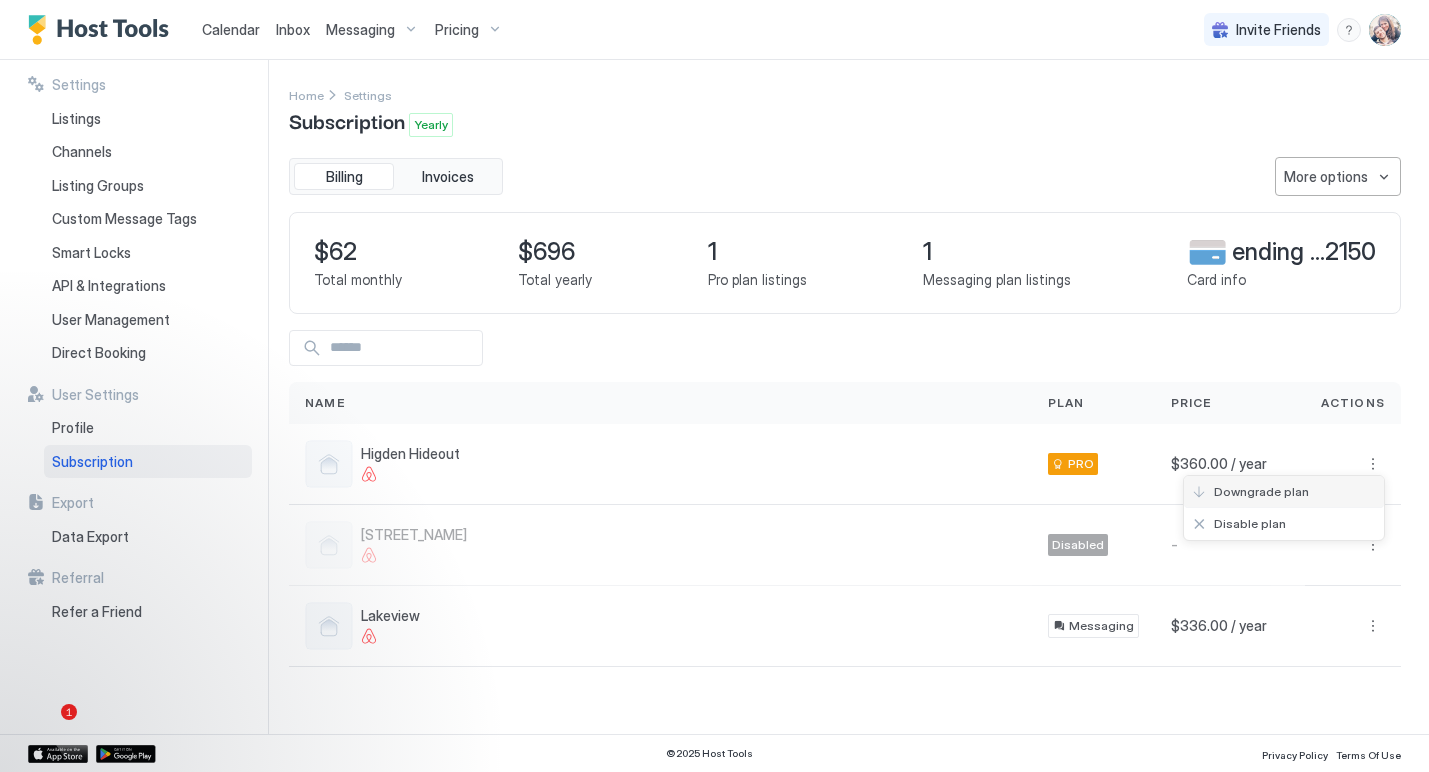 click on "Downgrade plan" at bounding box center (1284, 492) 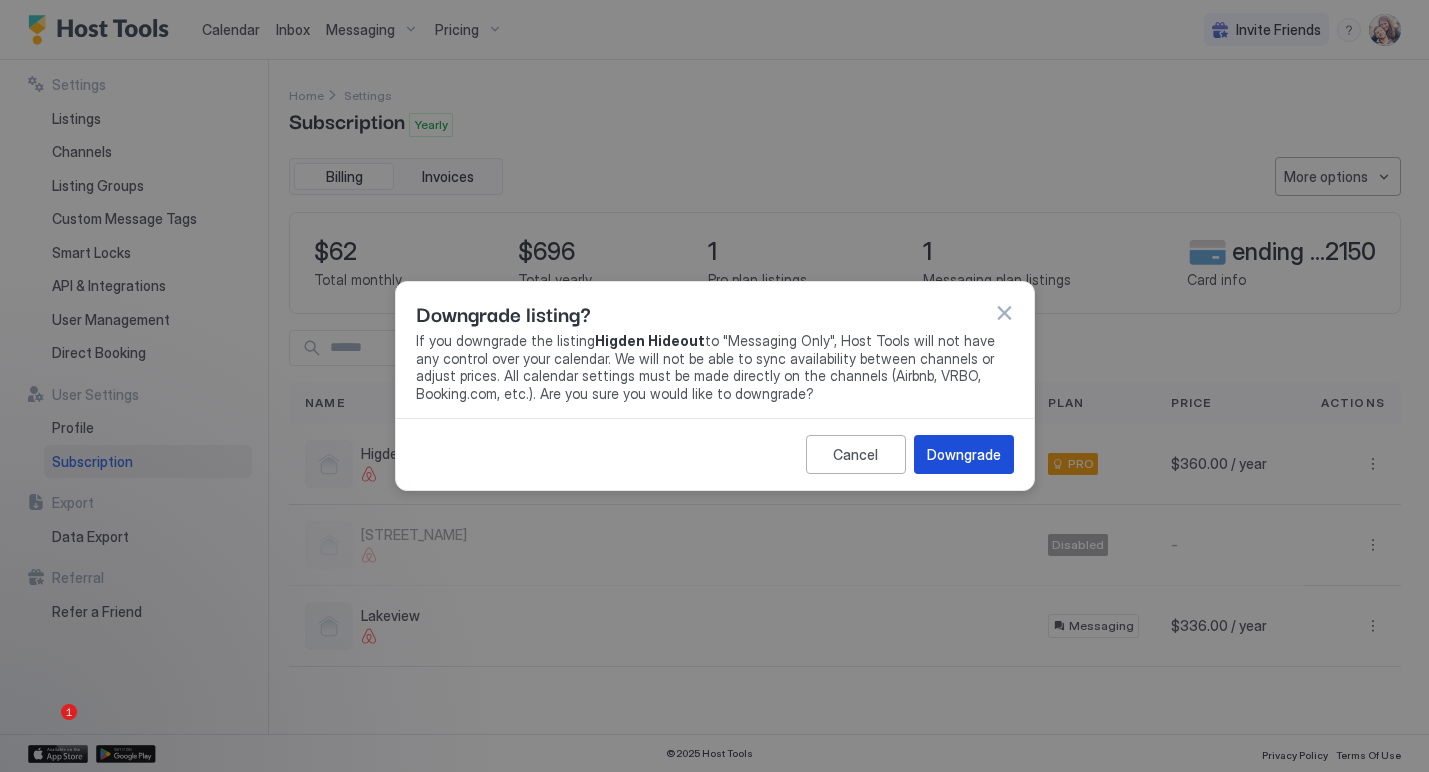 click on "Downgrade" at bounding box center (964, 454) 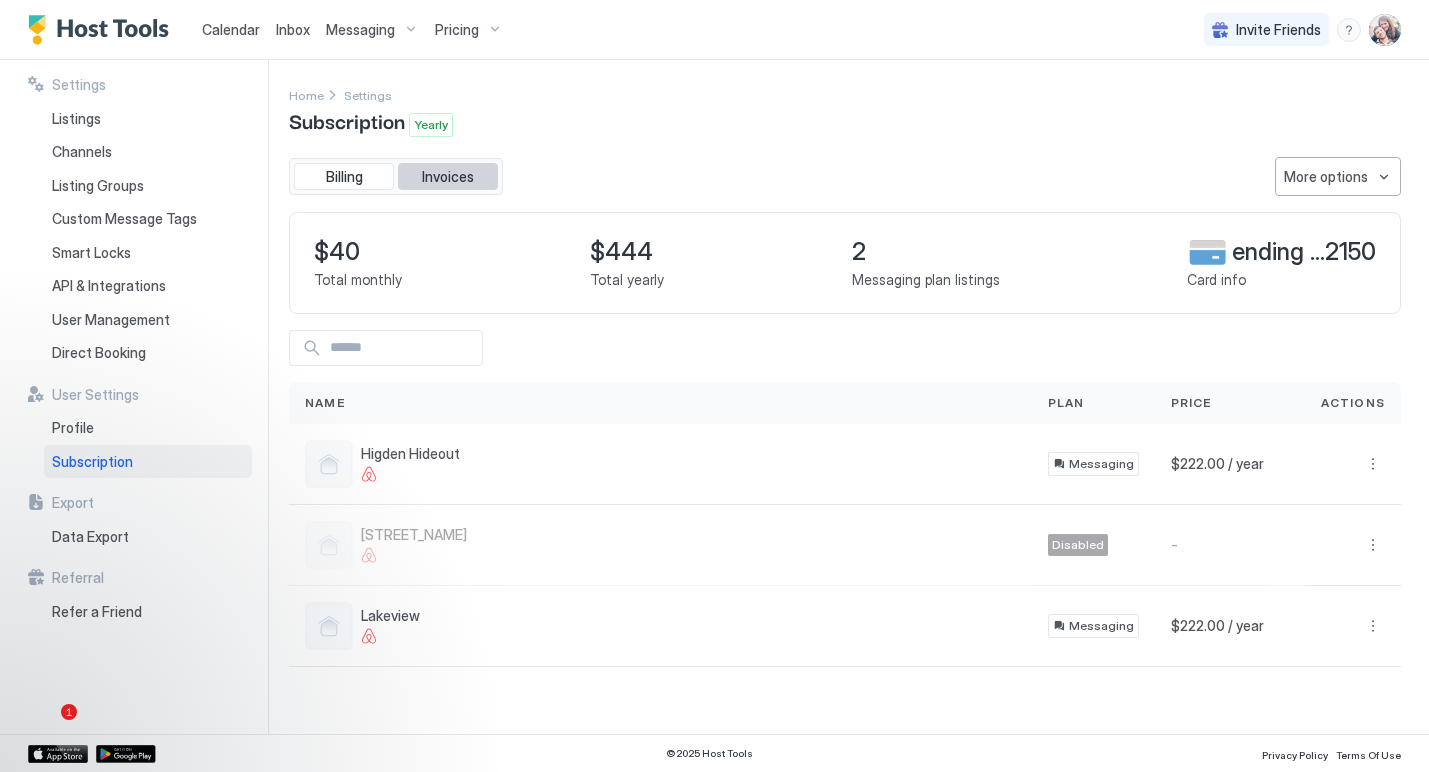 click on "Invoices" at bounding box center [448, 177] 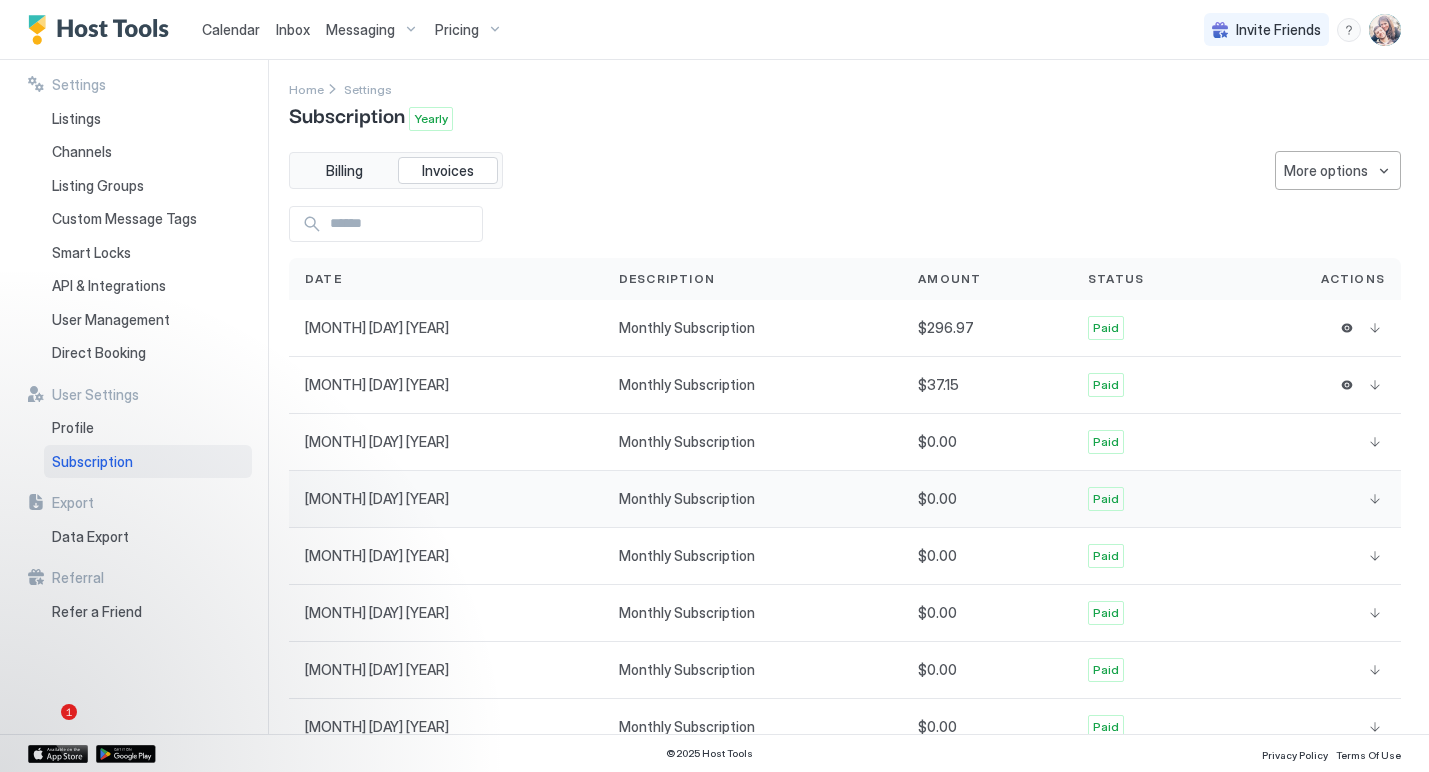 scroll, scrollTop: 0, scrollLeft: 0, axis: both 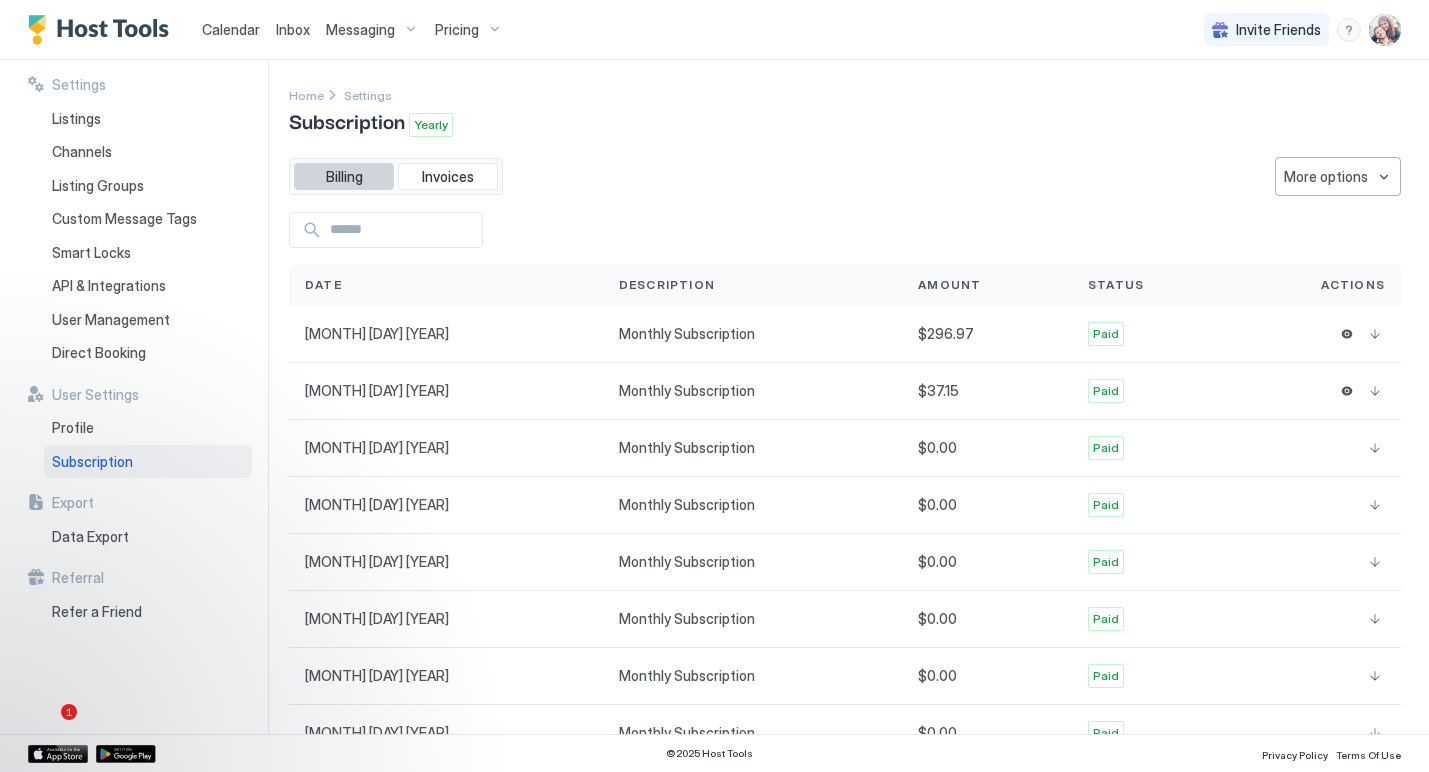 click on "Billing" at bounding box center [344, 177] 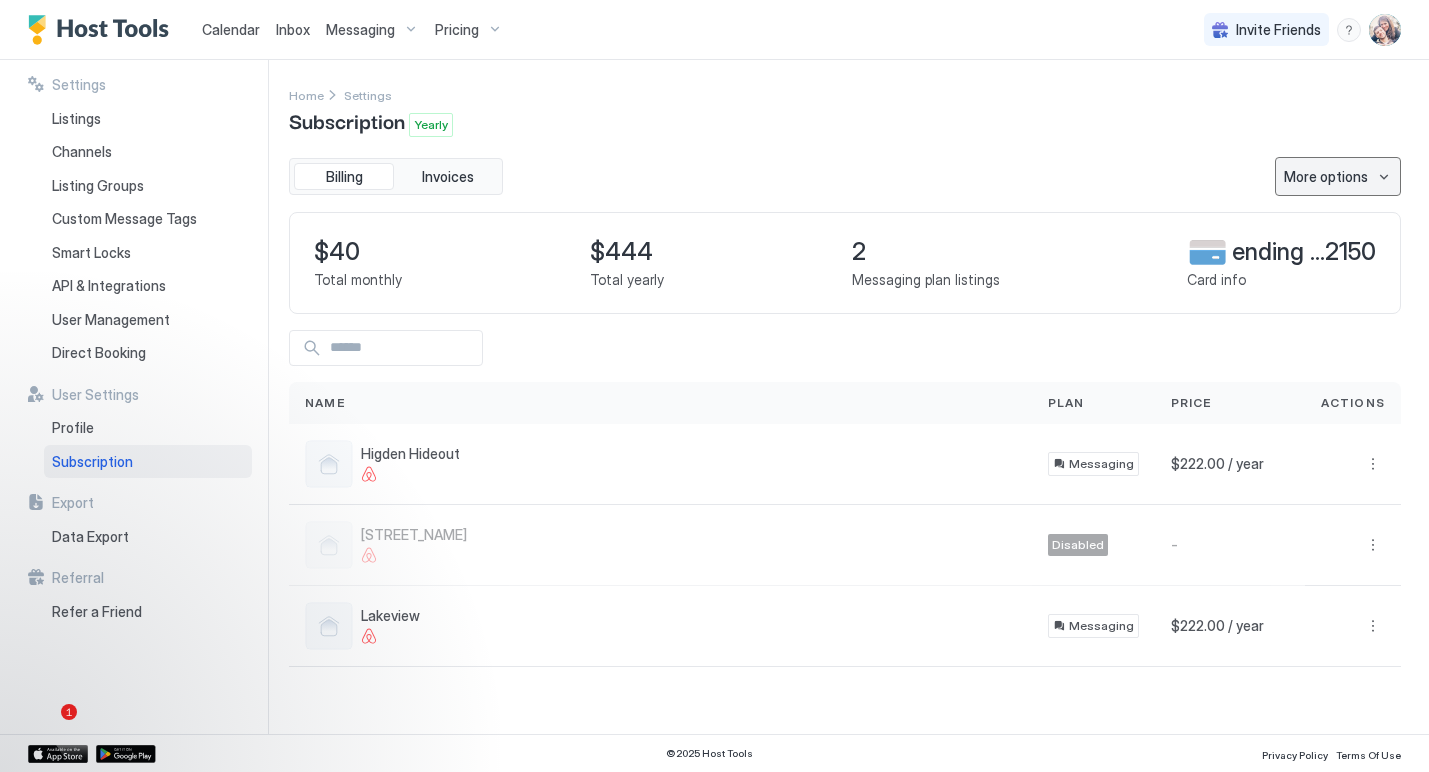 click on "More options" at bounding box center (1326, 176) 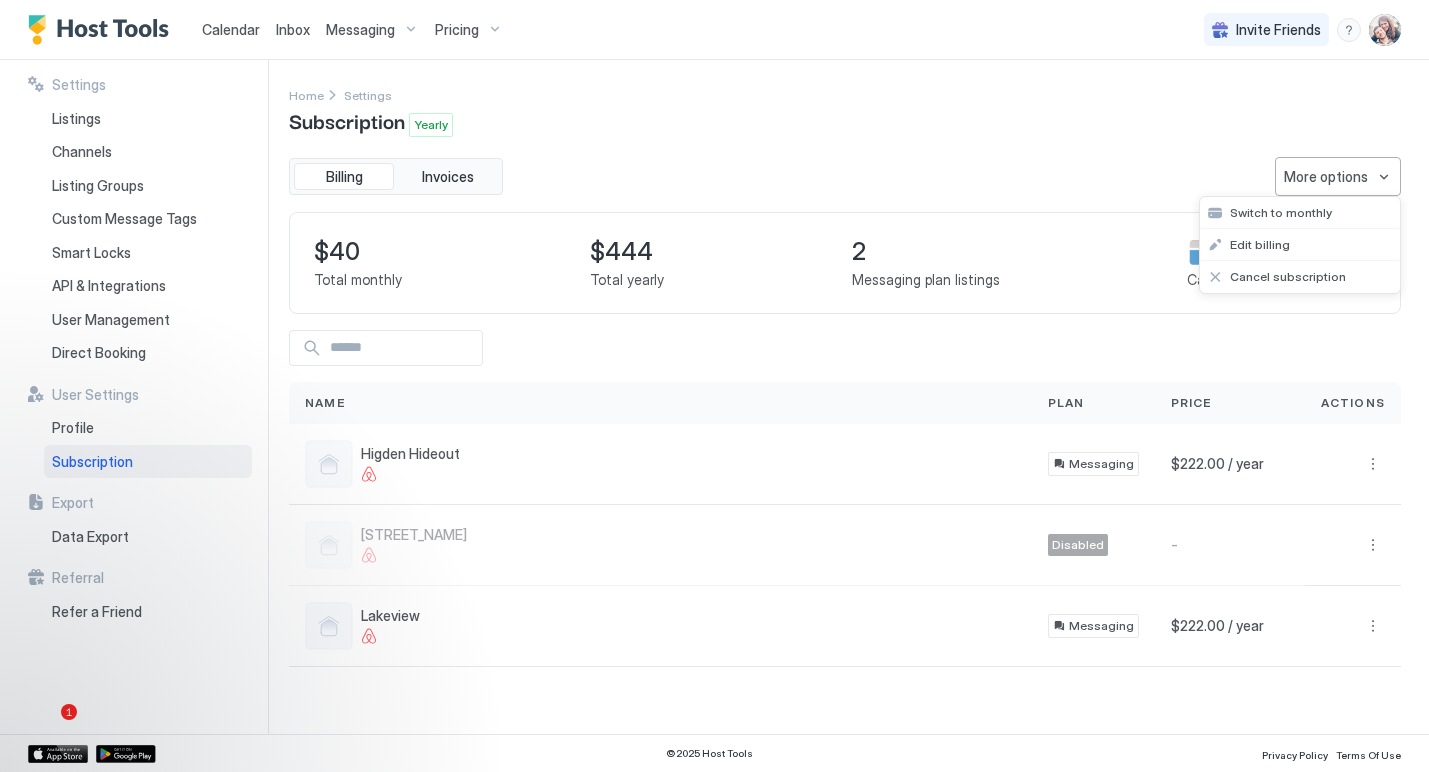 click at bounding box center (714, 386) 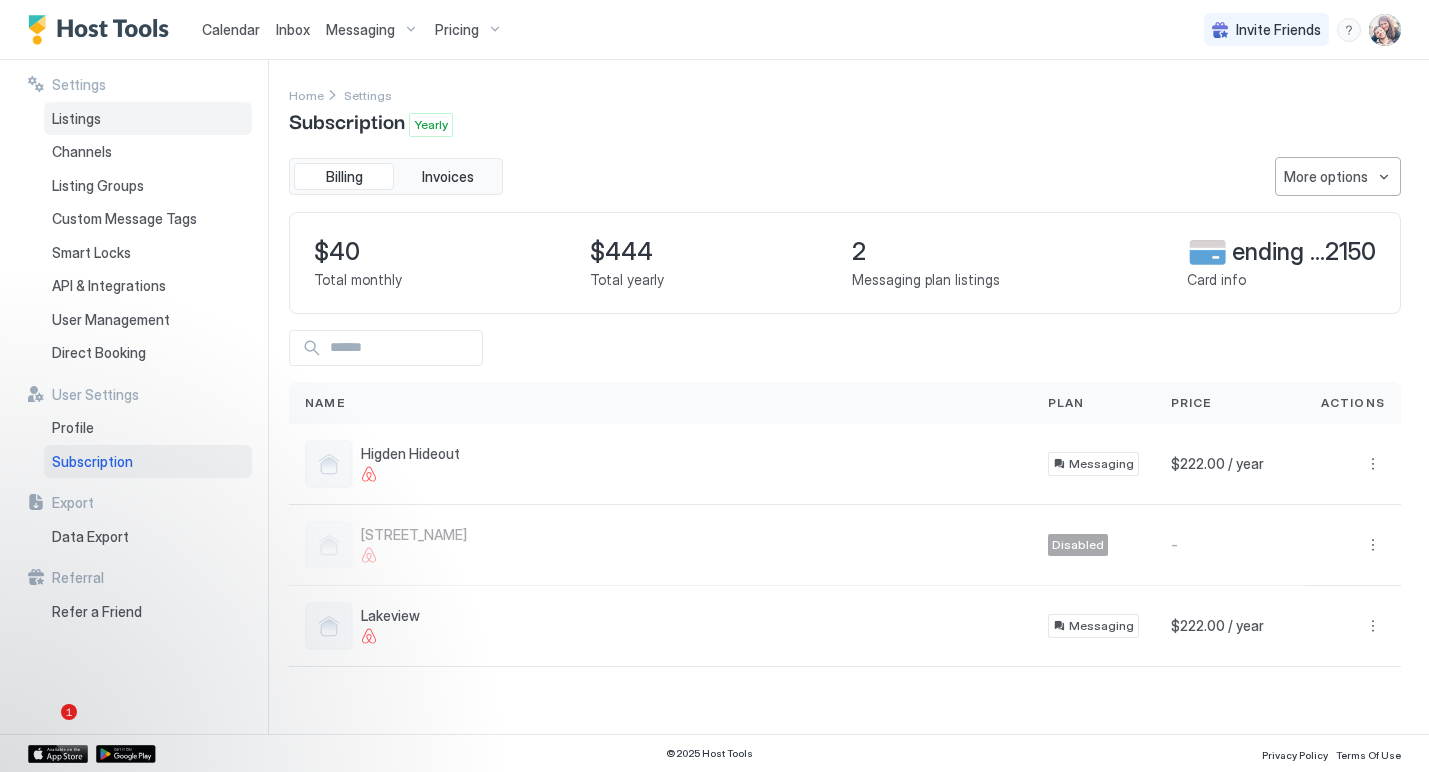 click on "Listings" at bounding box center (148, 119) 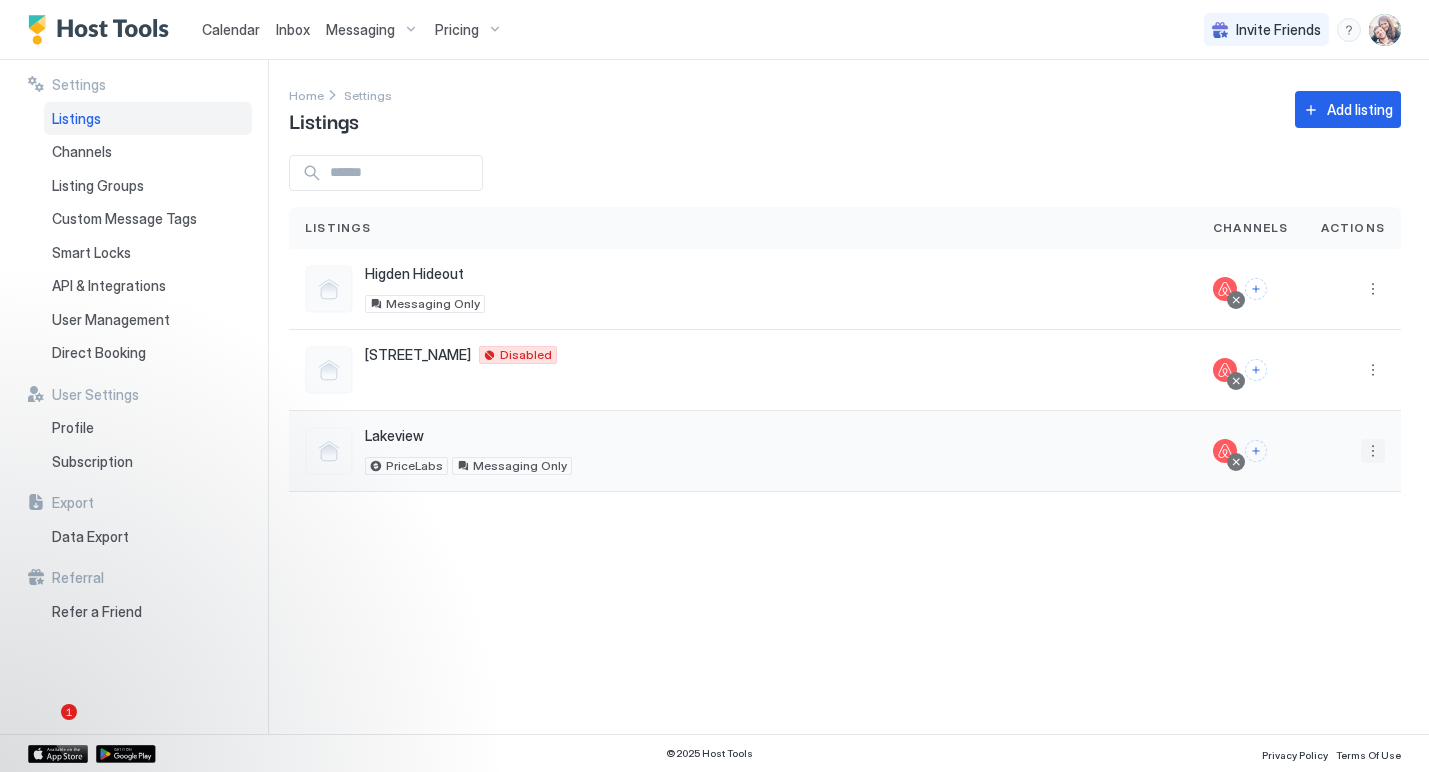 click at bounding box center [1373, 451] 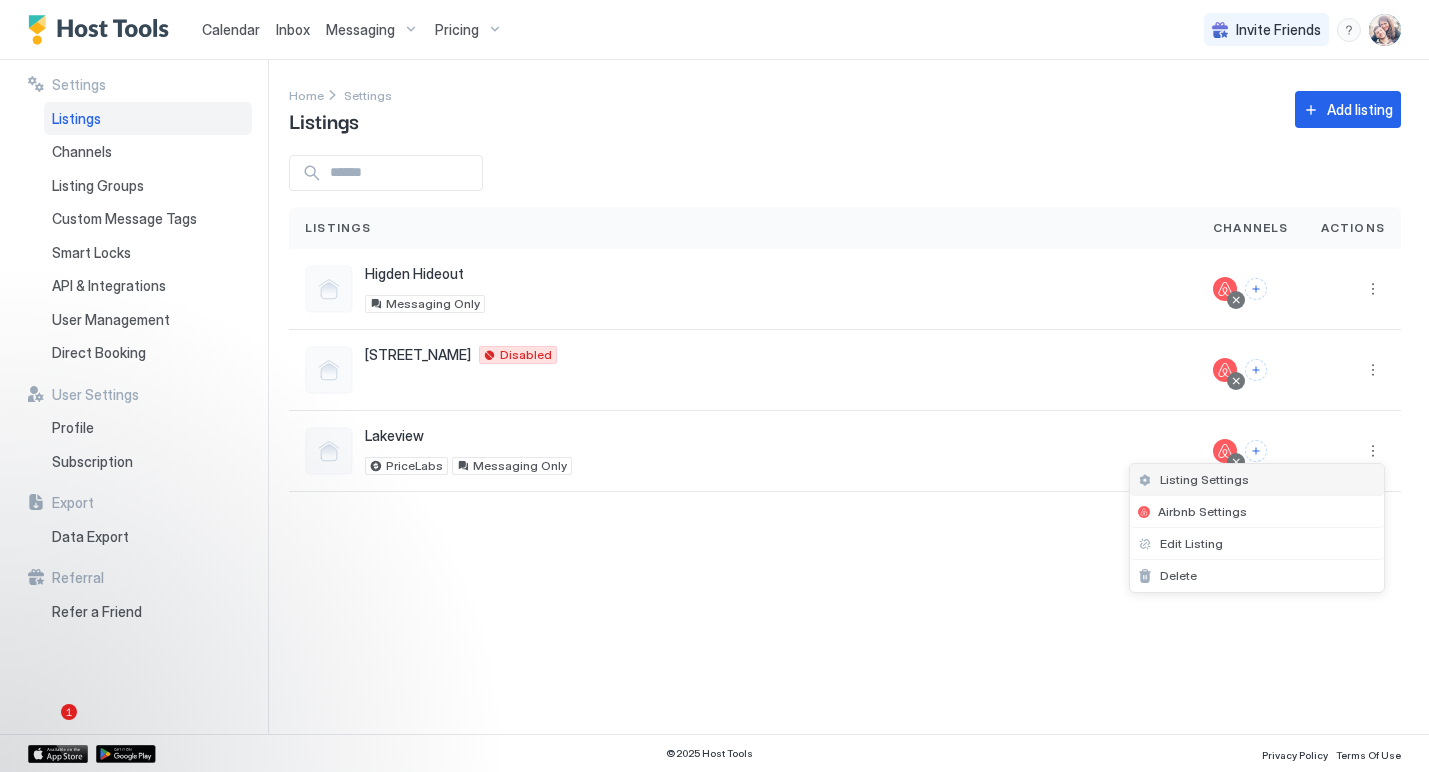 click on "Listing Settings" at bounding box center [1257, 480] 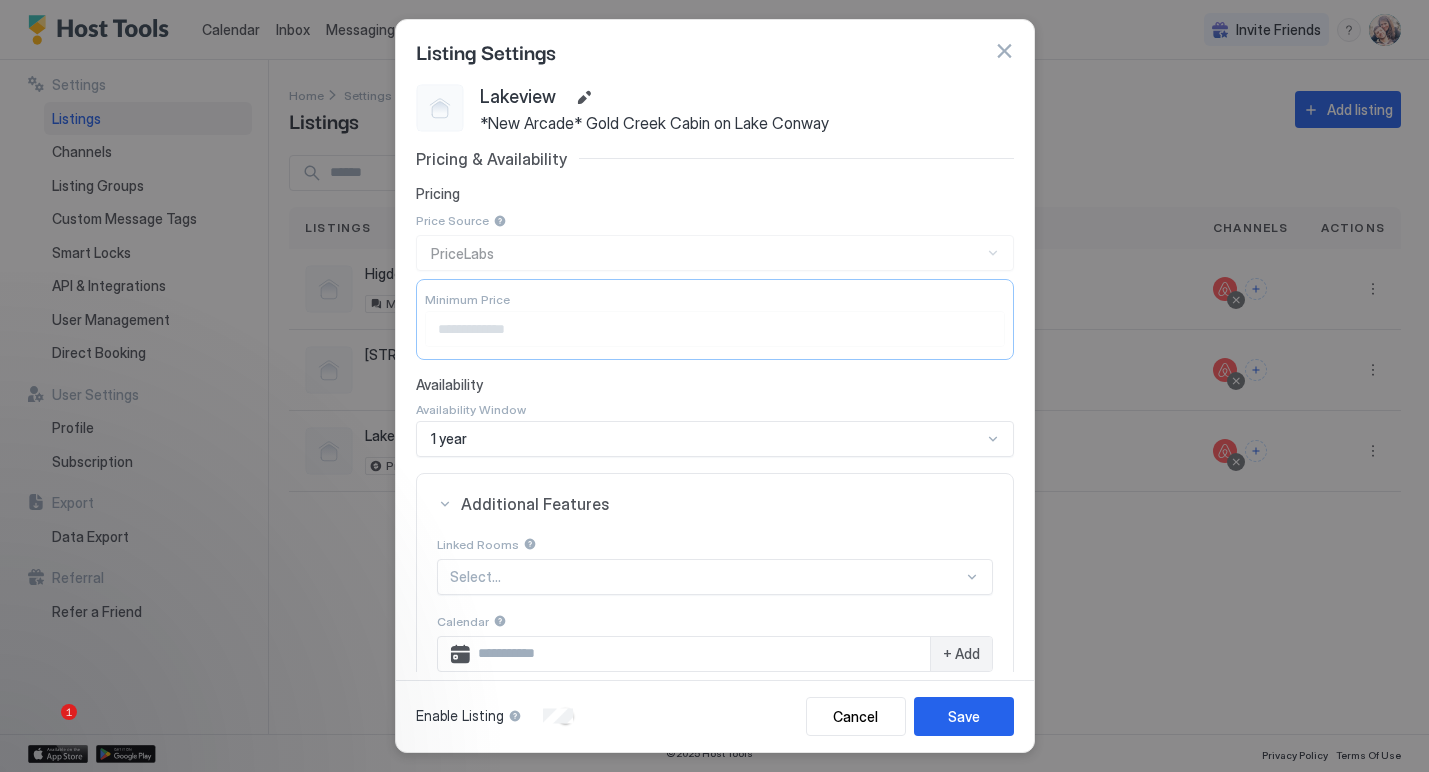 scroll, scrollTop: 0, scrollLeft: 0, axis: both 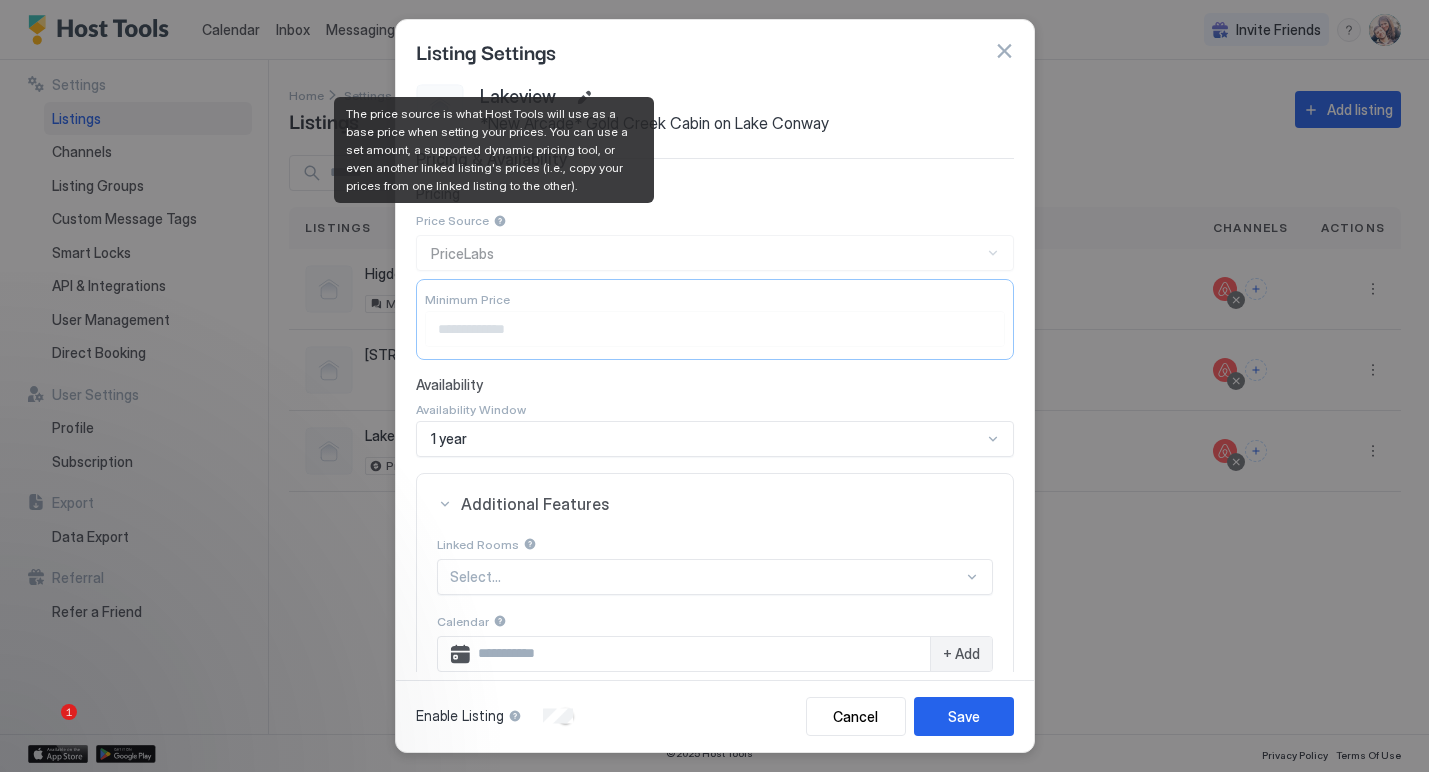 click at bounding box center (500, 221) 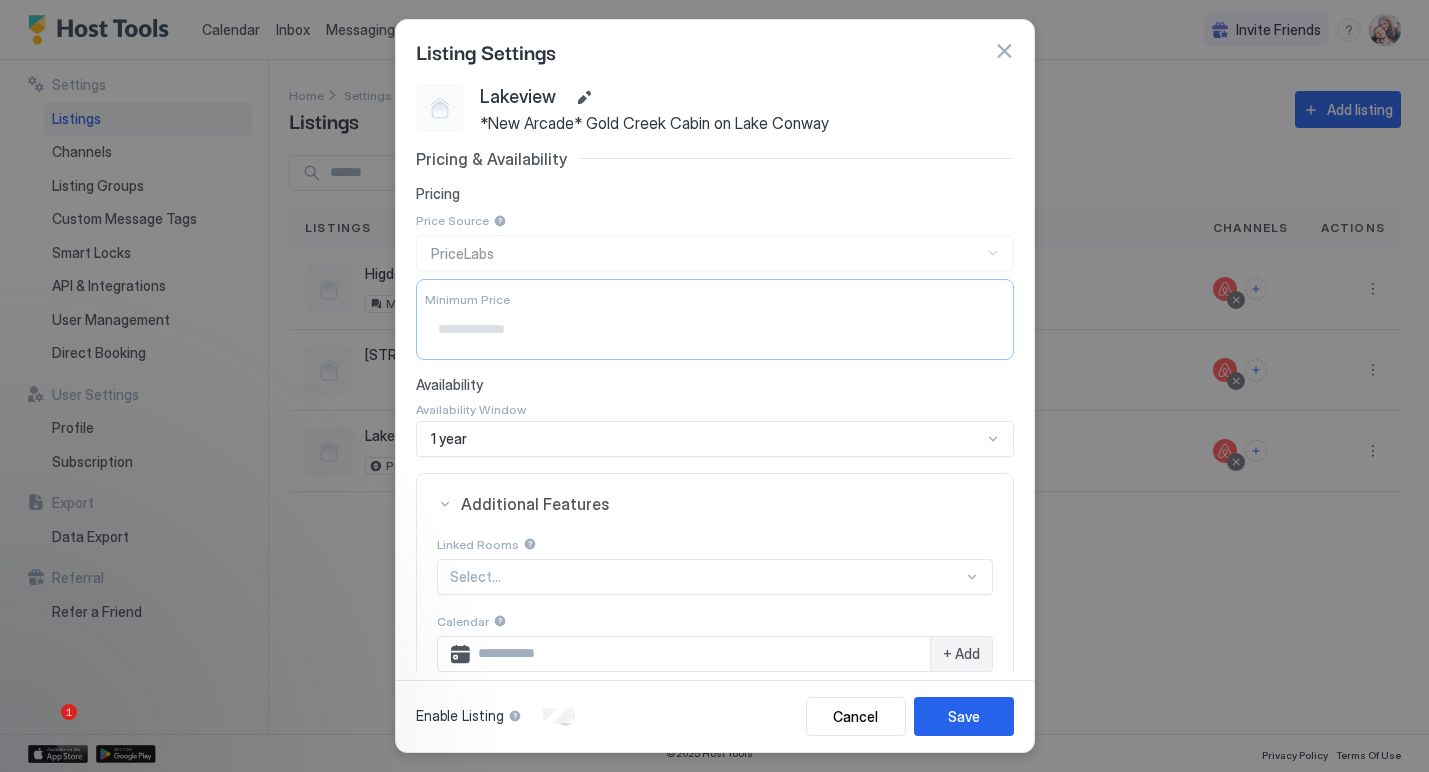 click on "Pricing & Availability" at bounding box center (715, 159) 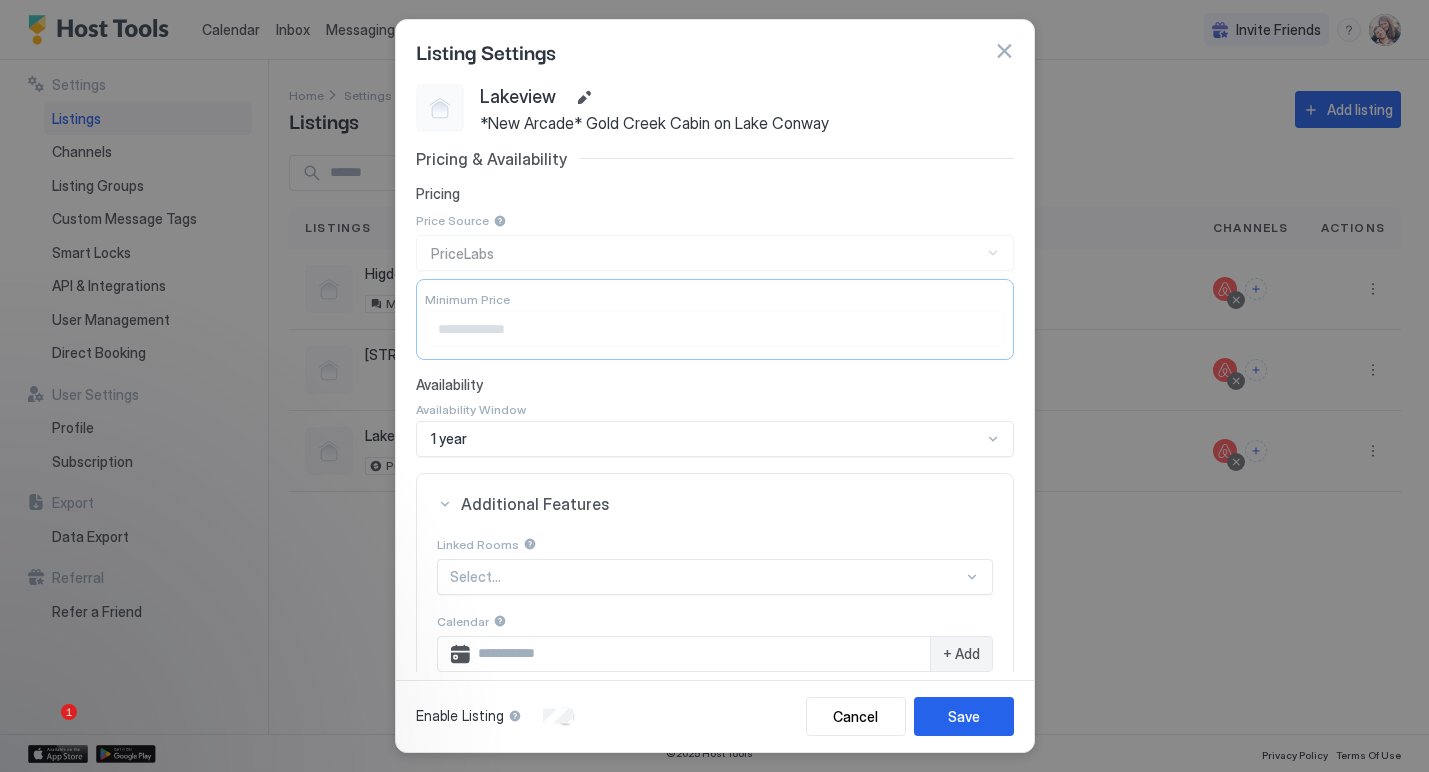 click at bounding box center (1004, 51) 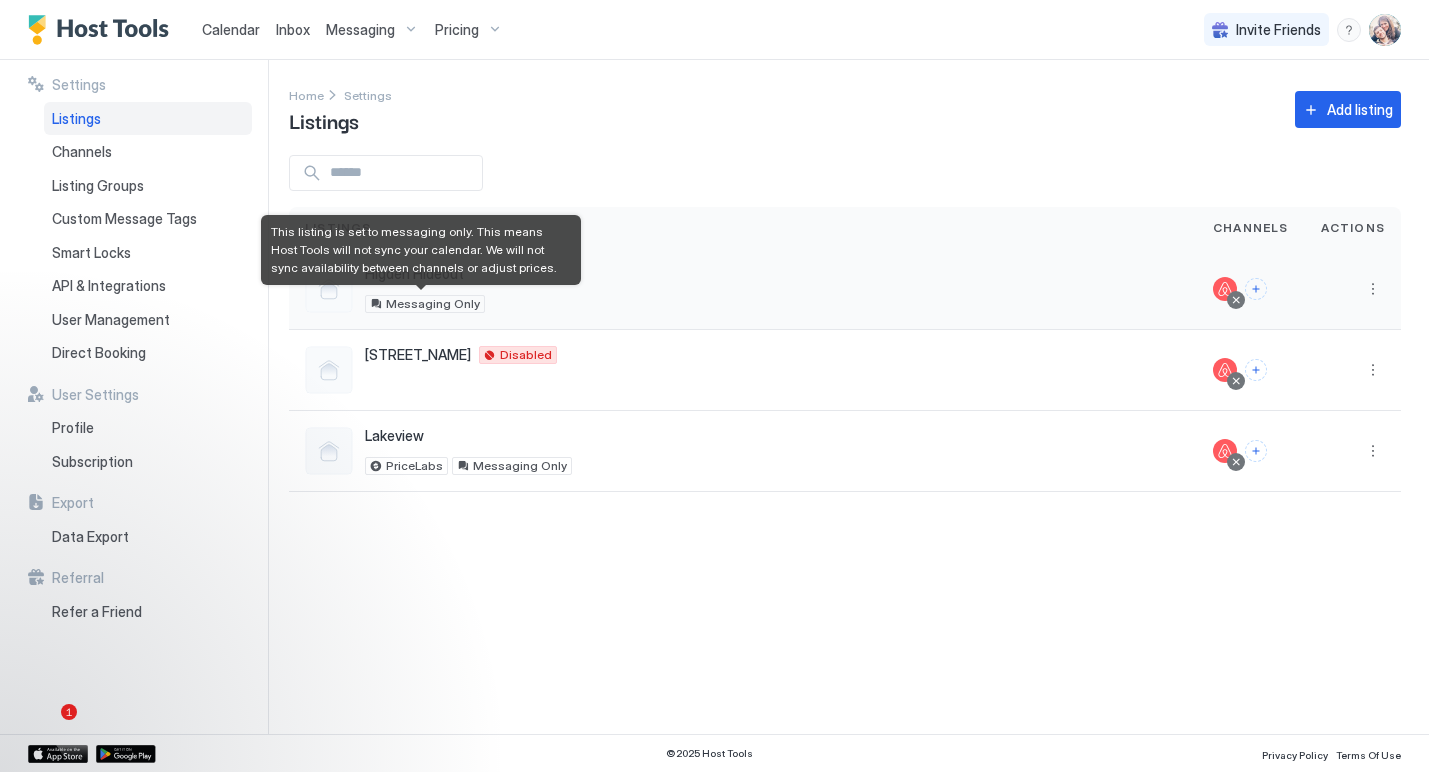 click on "Messaging Only" at bounding box center [433, 304] 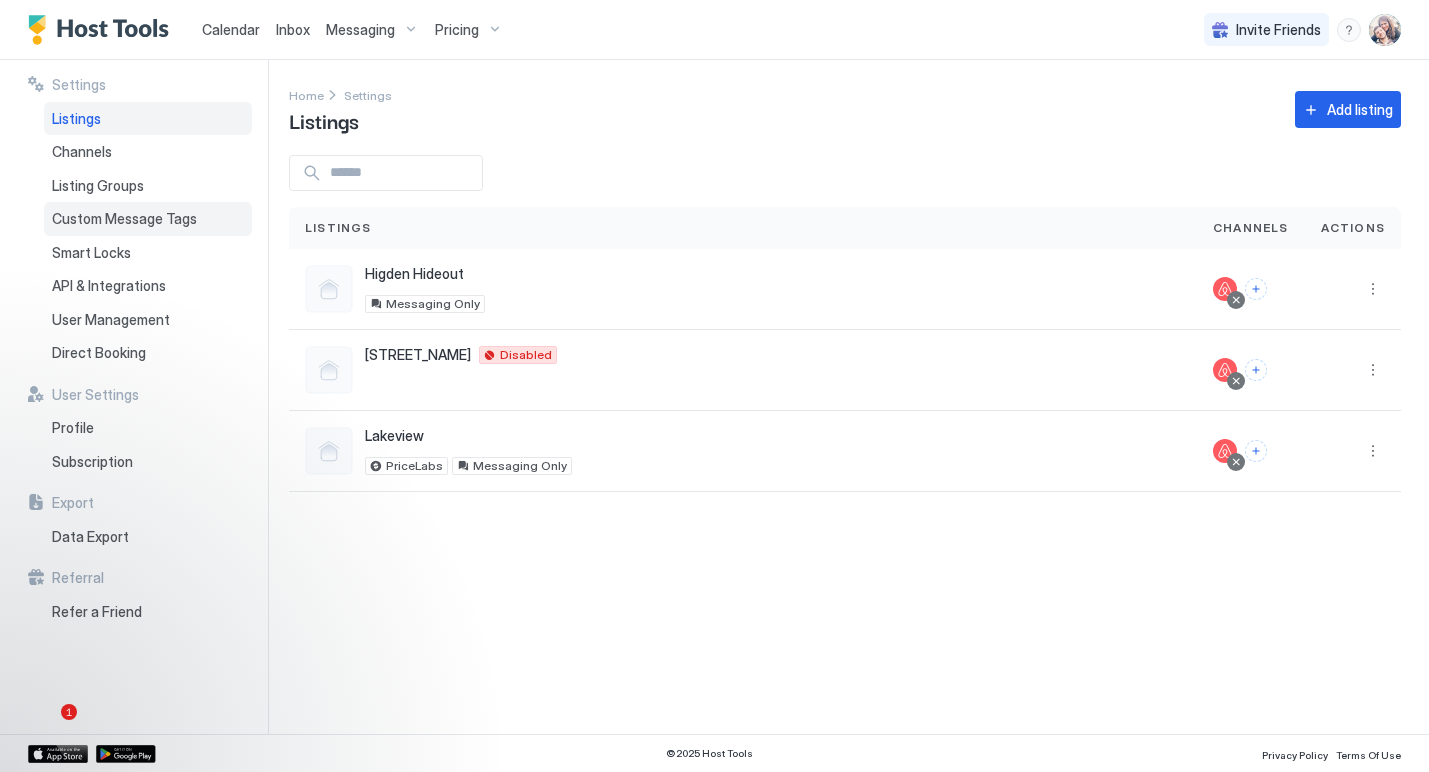 click on "Custom Message Tags" at bounding box center (124, 219) 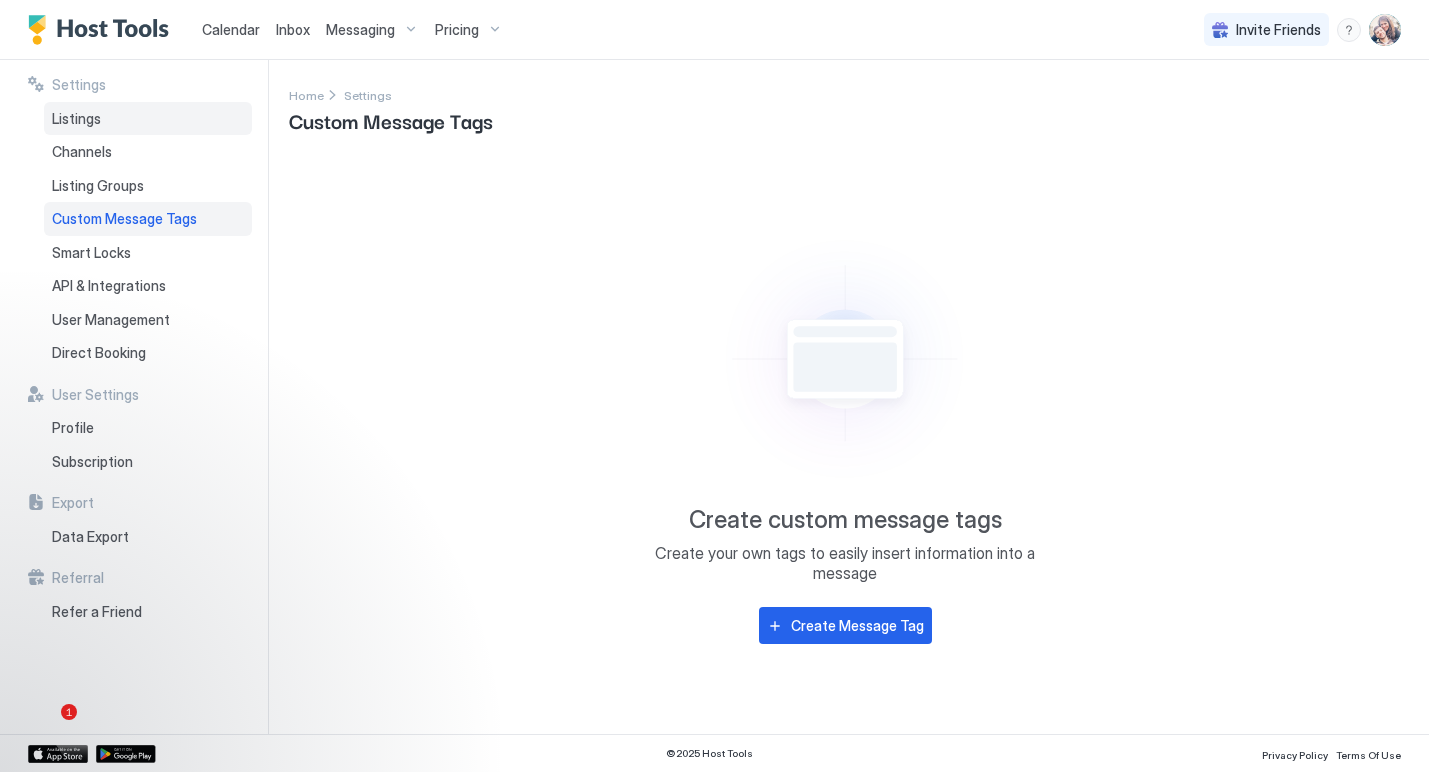 click on "Listings" at bounding box center (148, 119) 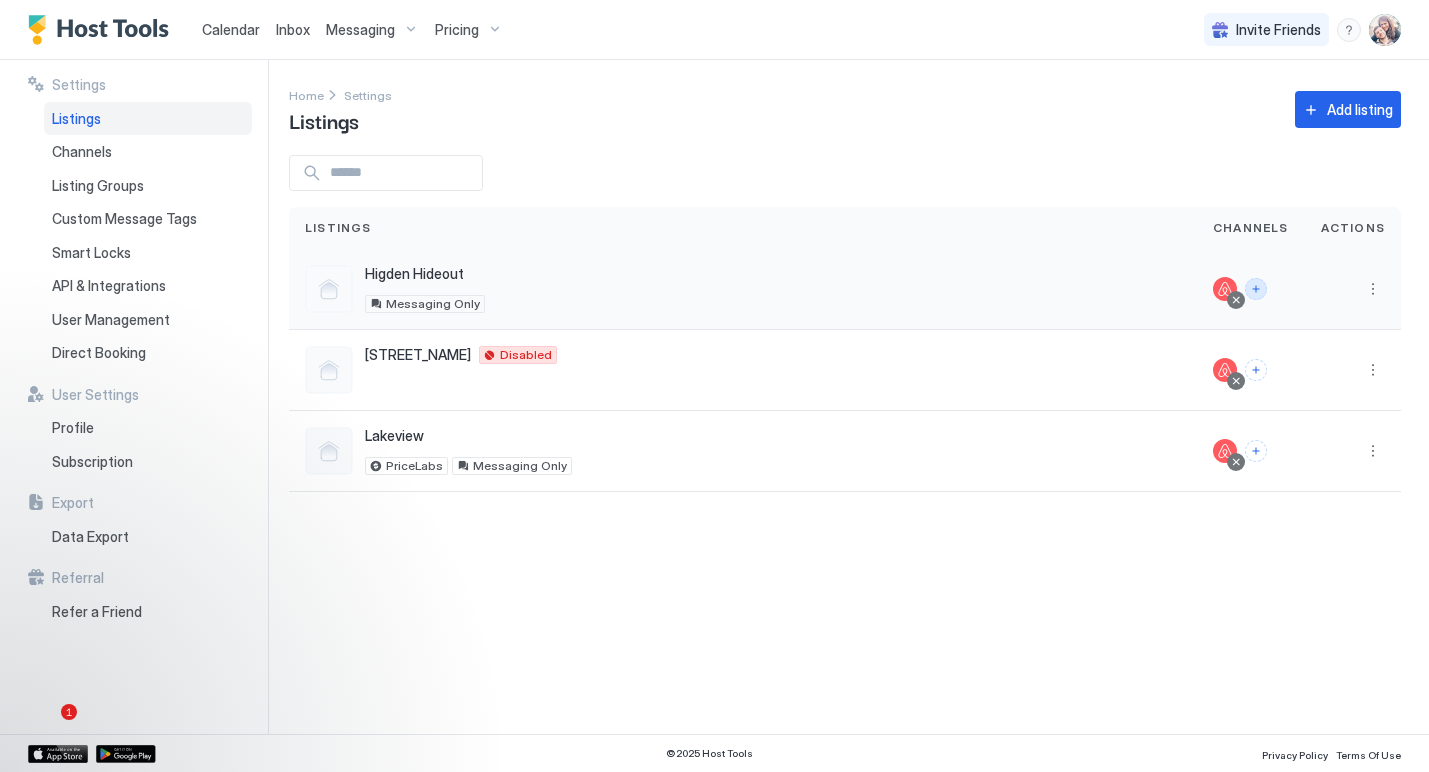 click at bounding box center (1256, 289) 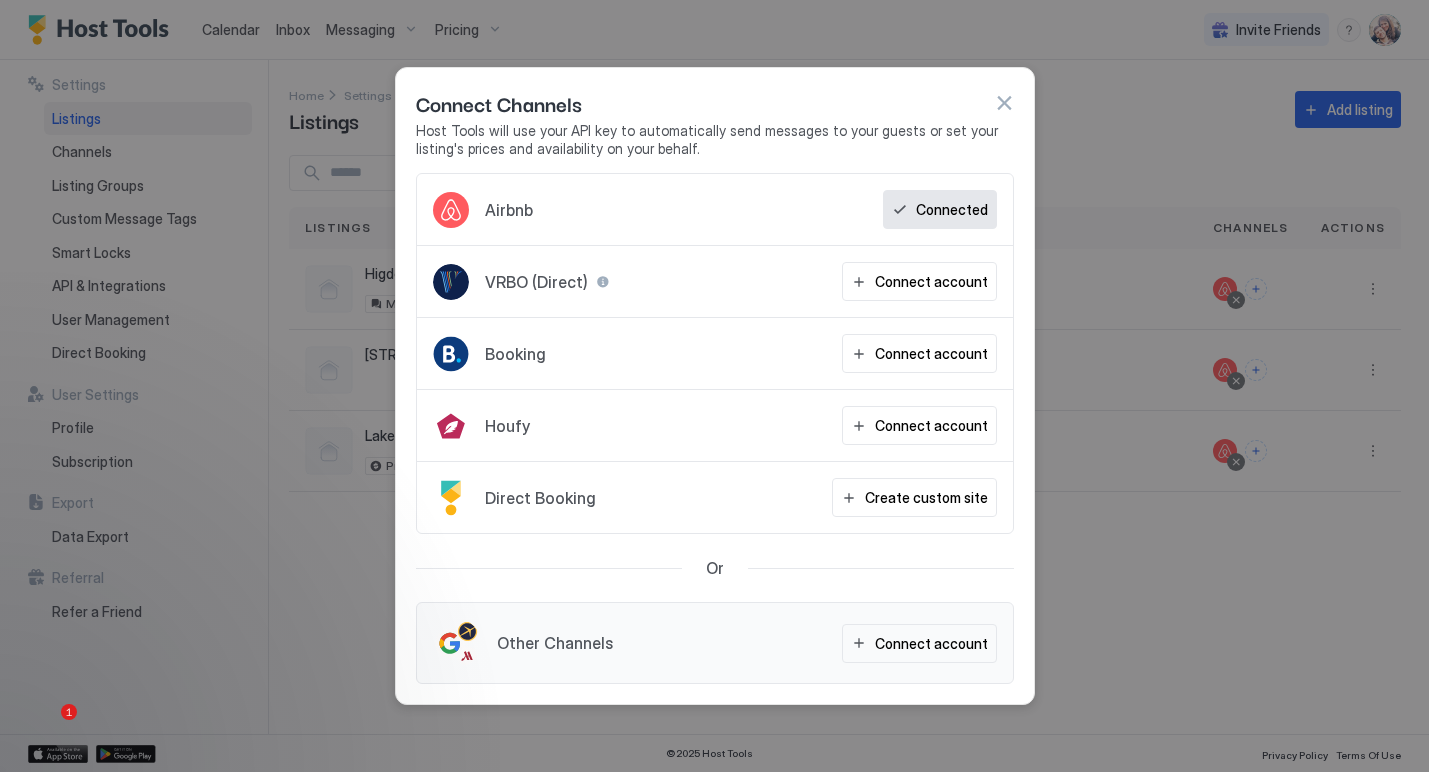 click at bounding box center (1004, 103) 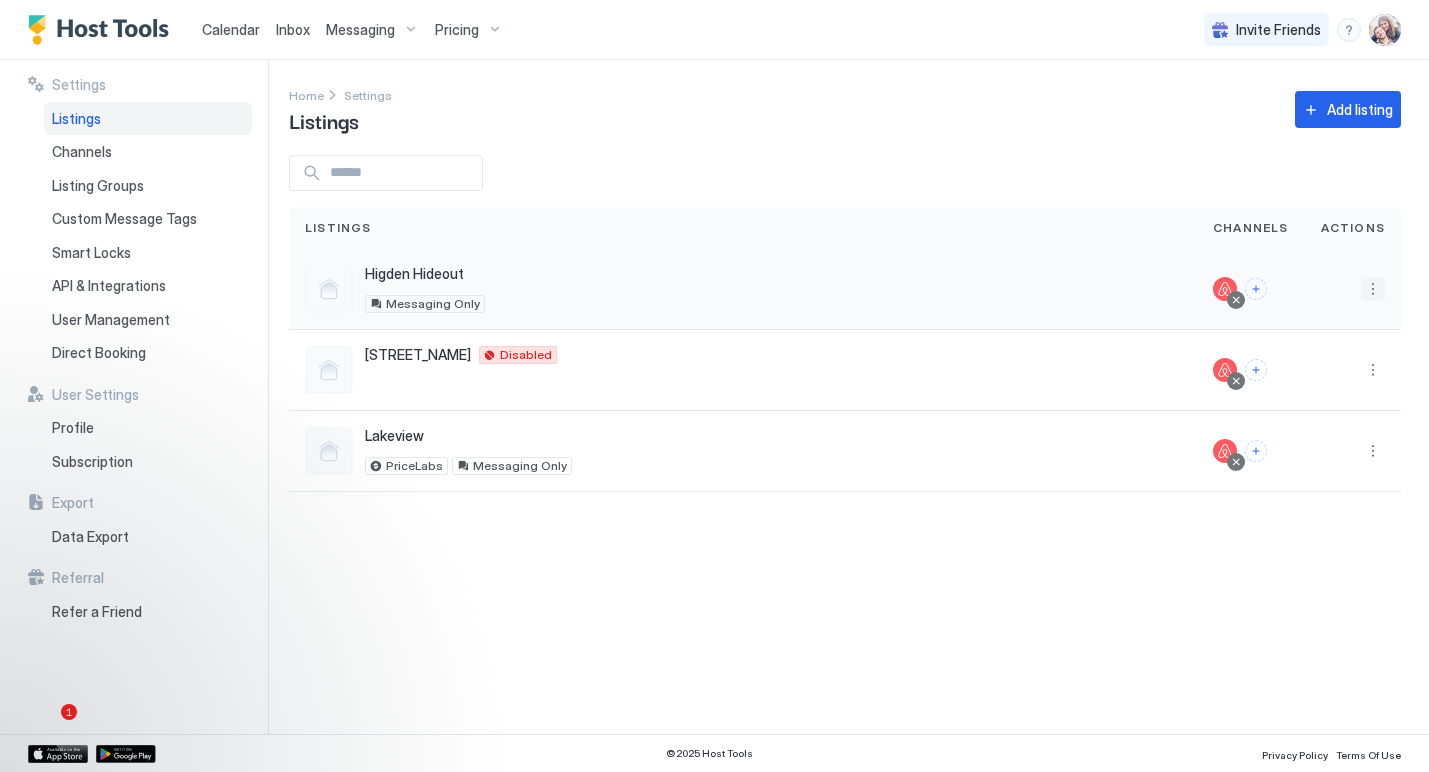 click at bounding box center (1373, 289) 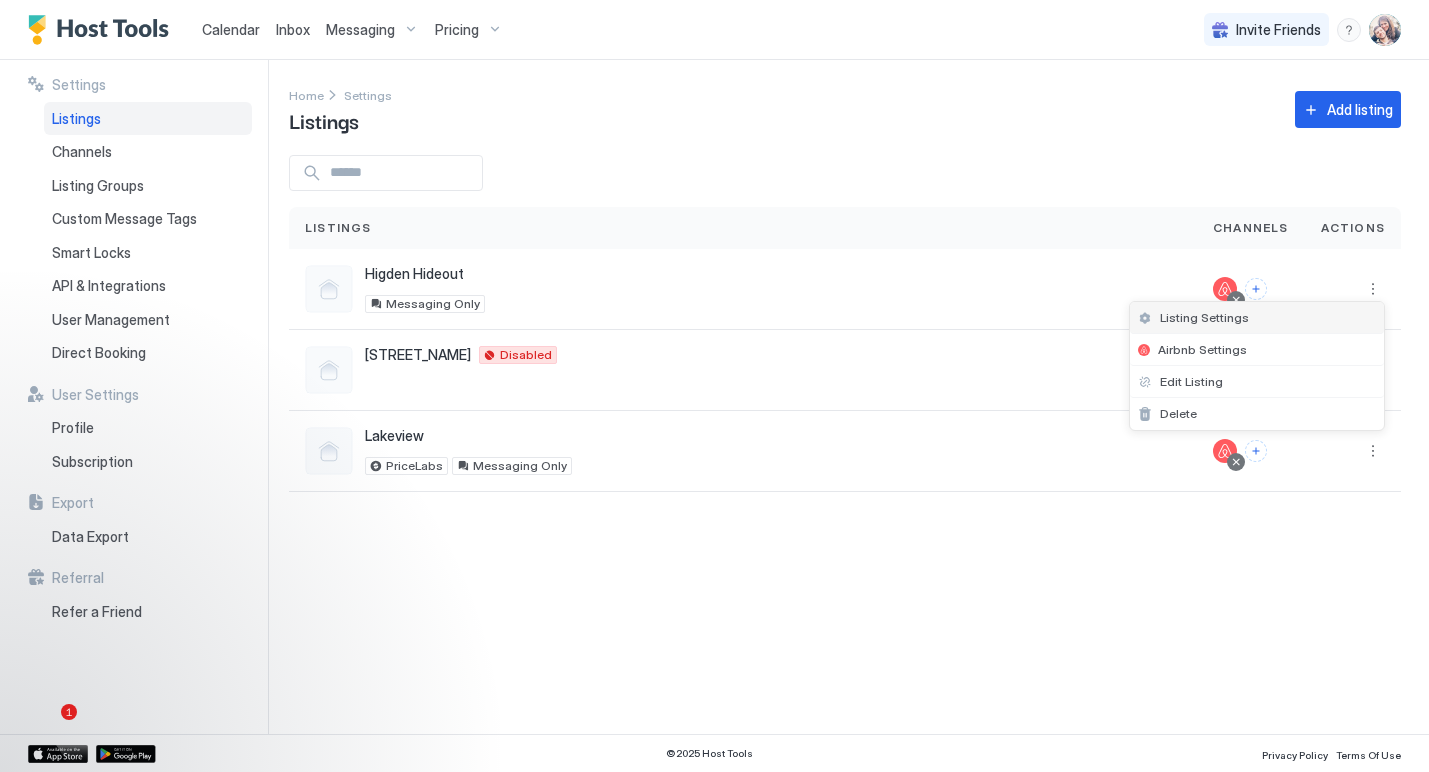 click on "Listing Settings" at bounding box center (1204, 317) 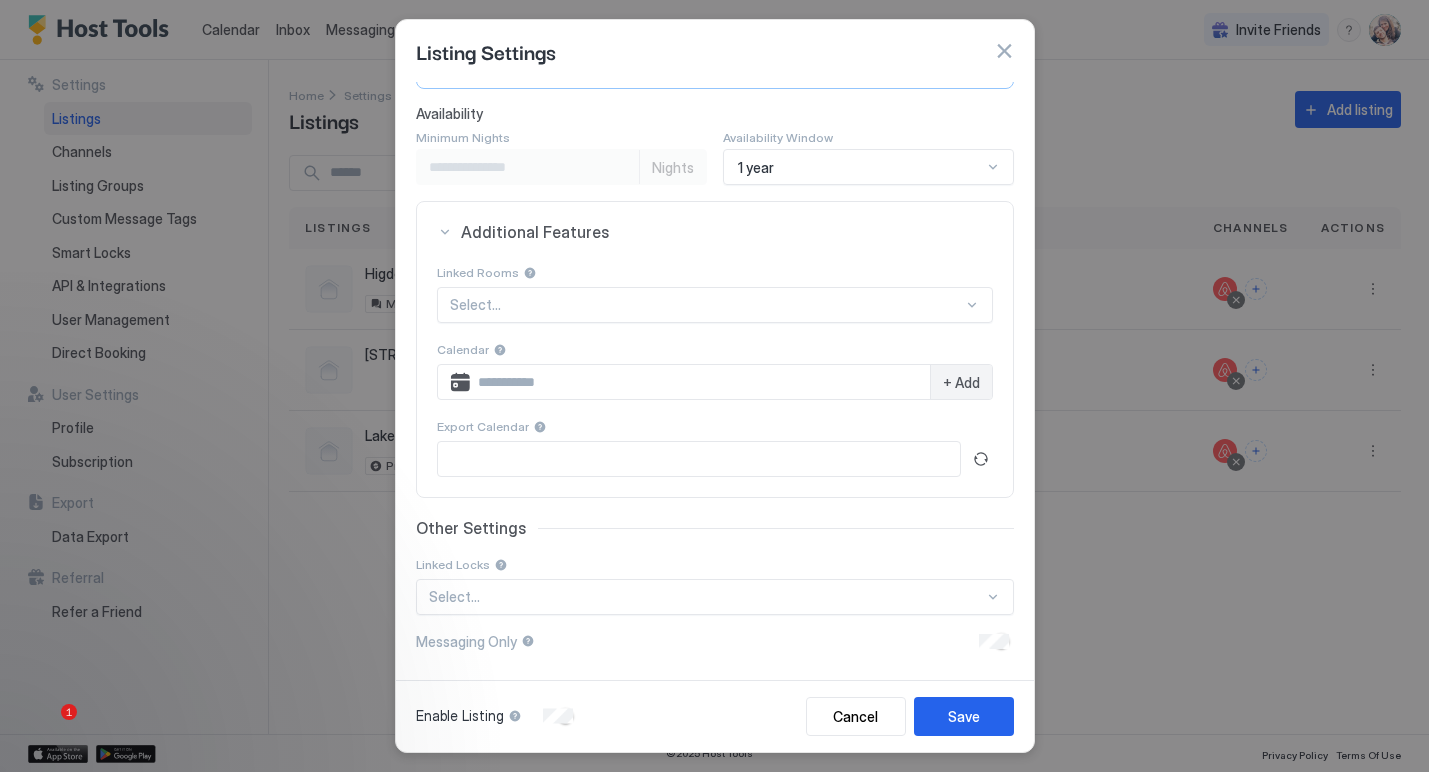 scroll, scrollTop: 268, scrollLeft: 0, axis: vertical 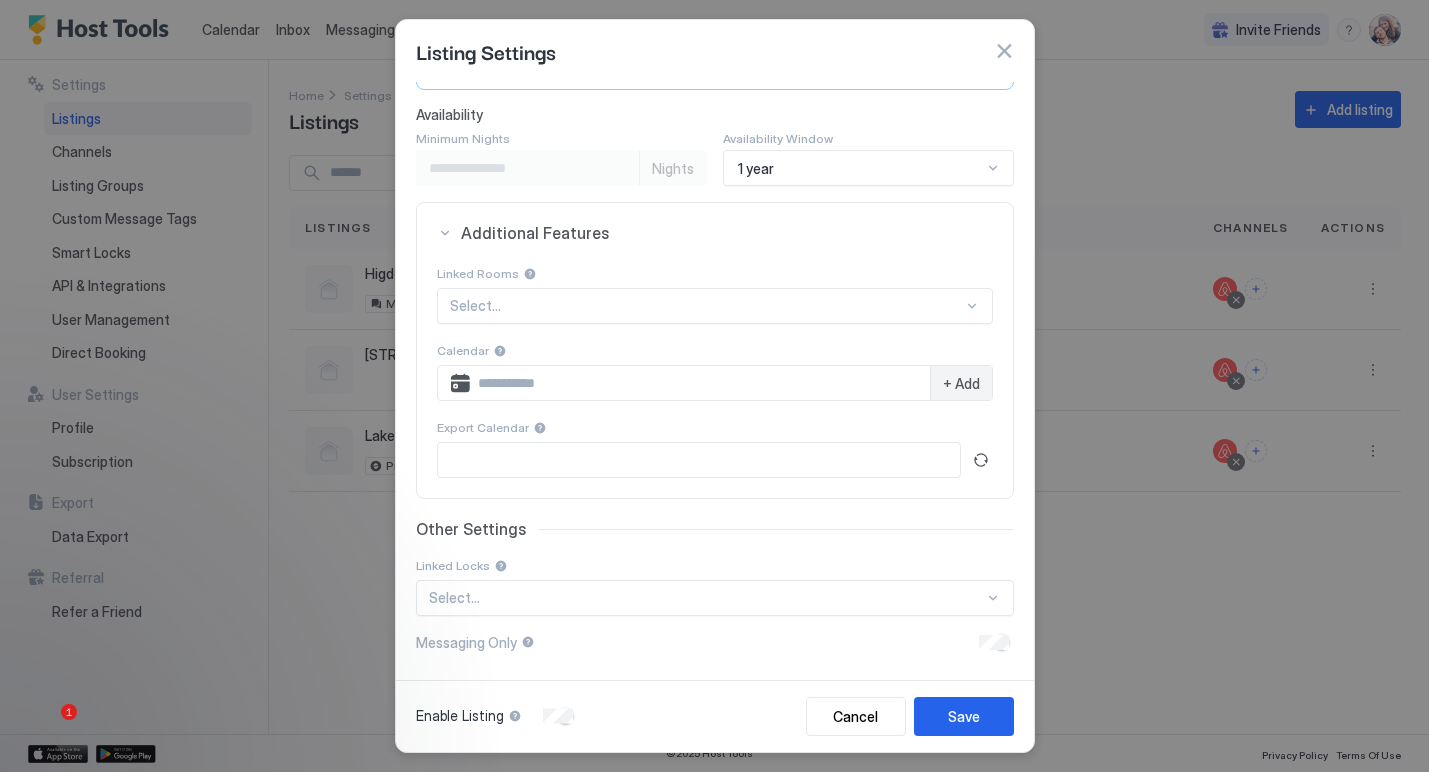 click at bounding box center [706, 306] 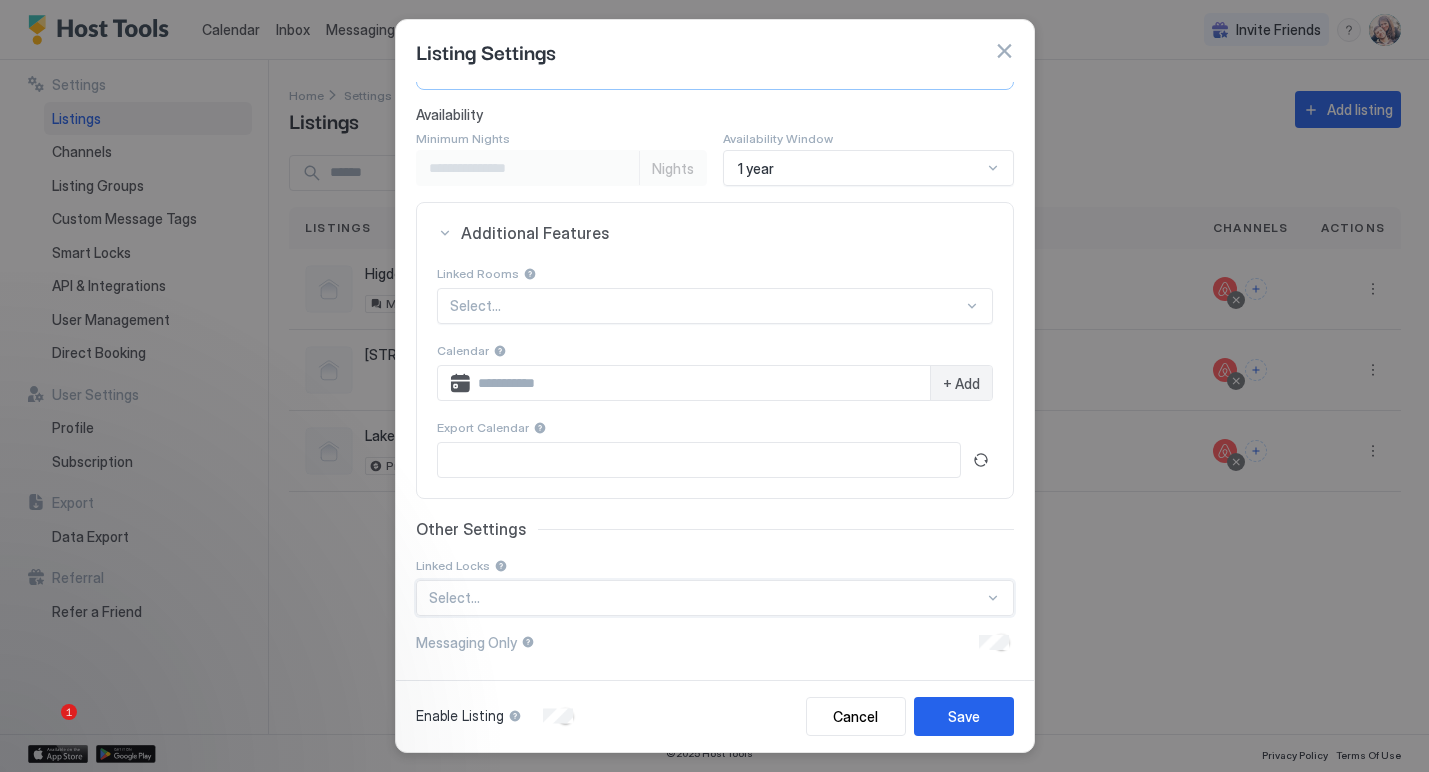 click at bounding box center [706, 598] 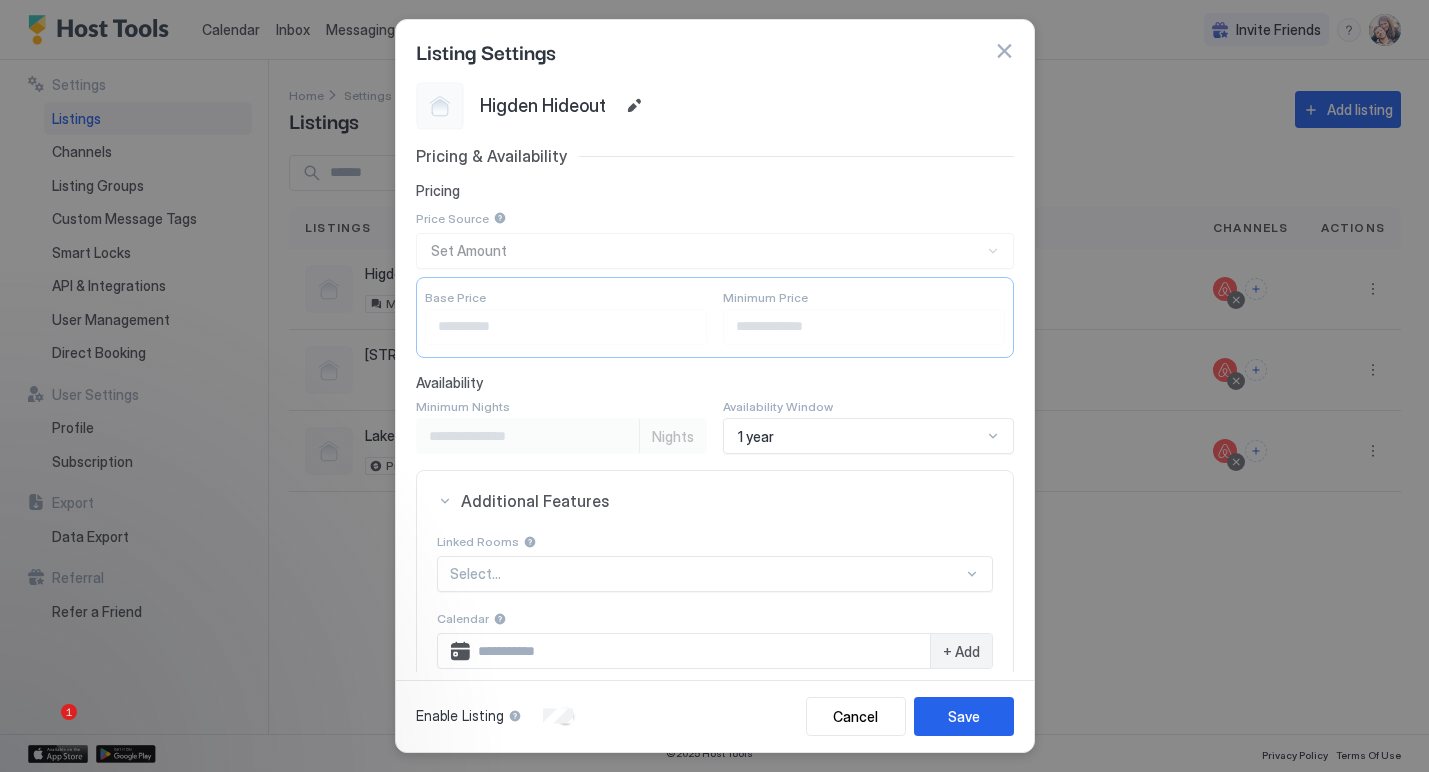 scroll, scrollTop: 0, scrollLeft: 0, axis: both 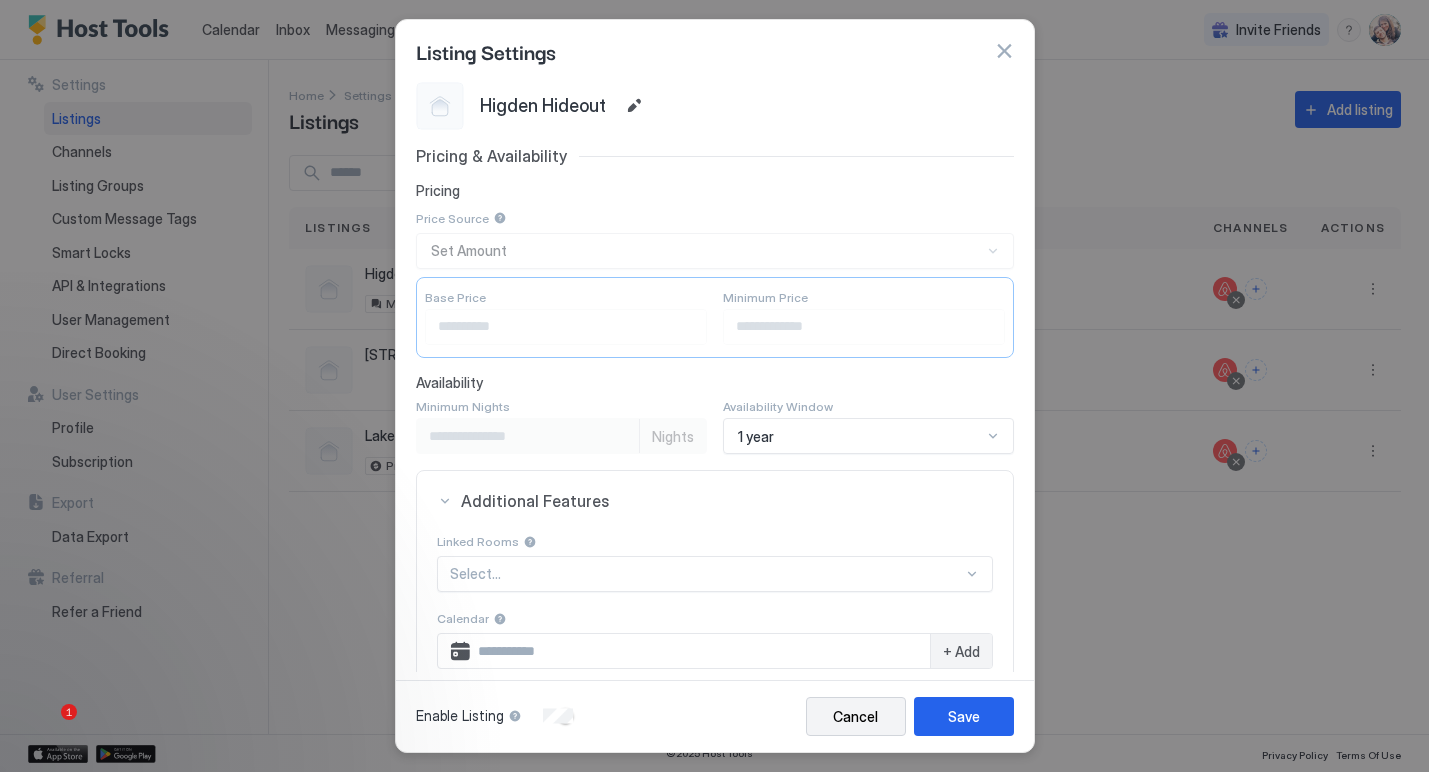 click on "Cancel" at bounding box center [856, 716] 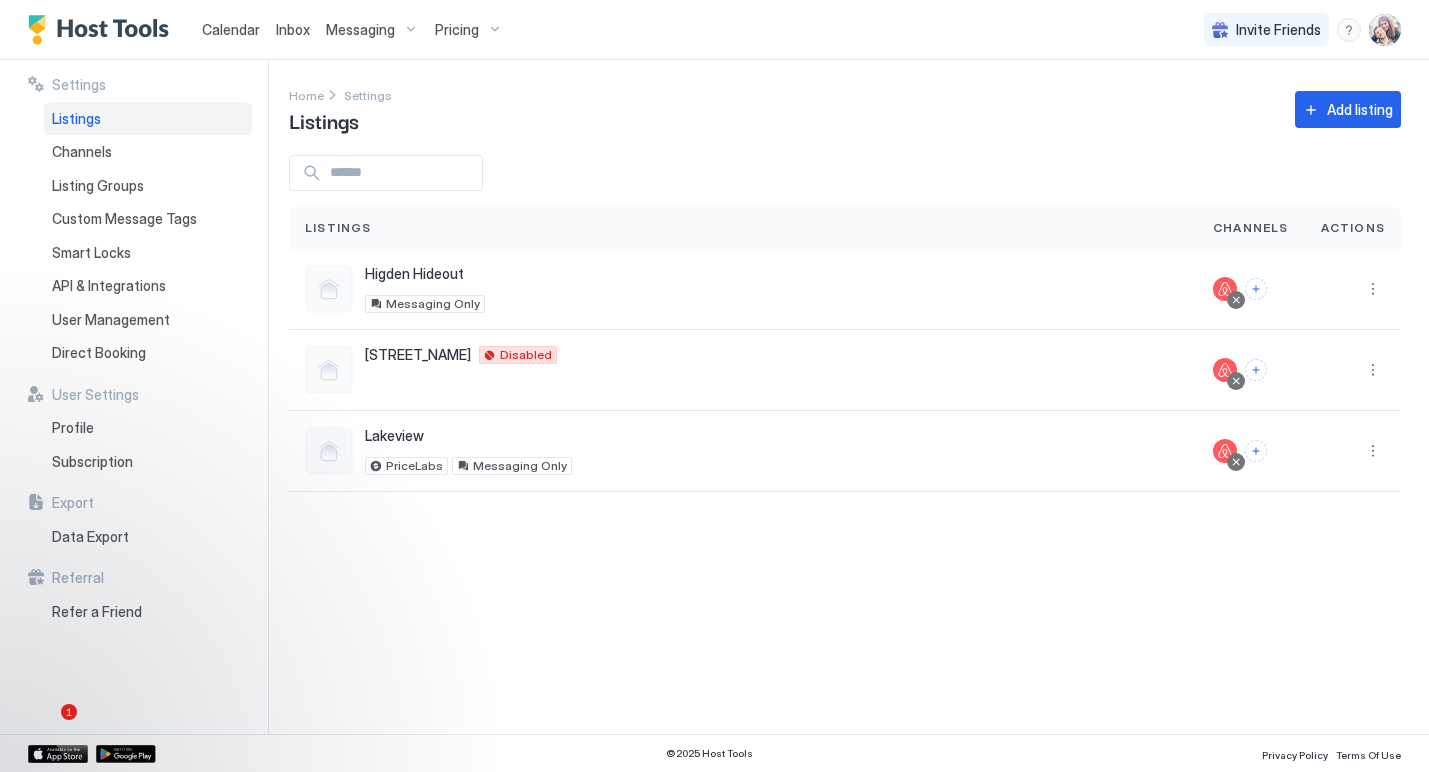 click on "Messaging" at bounding box center (360, 30) 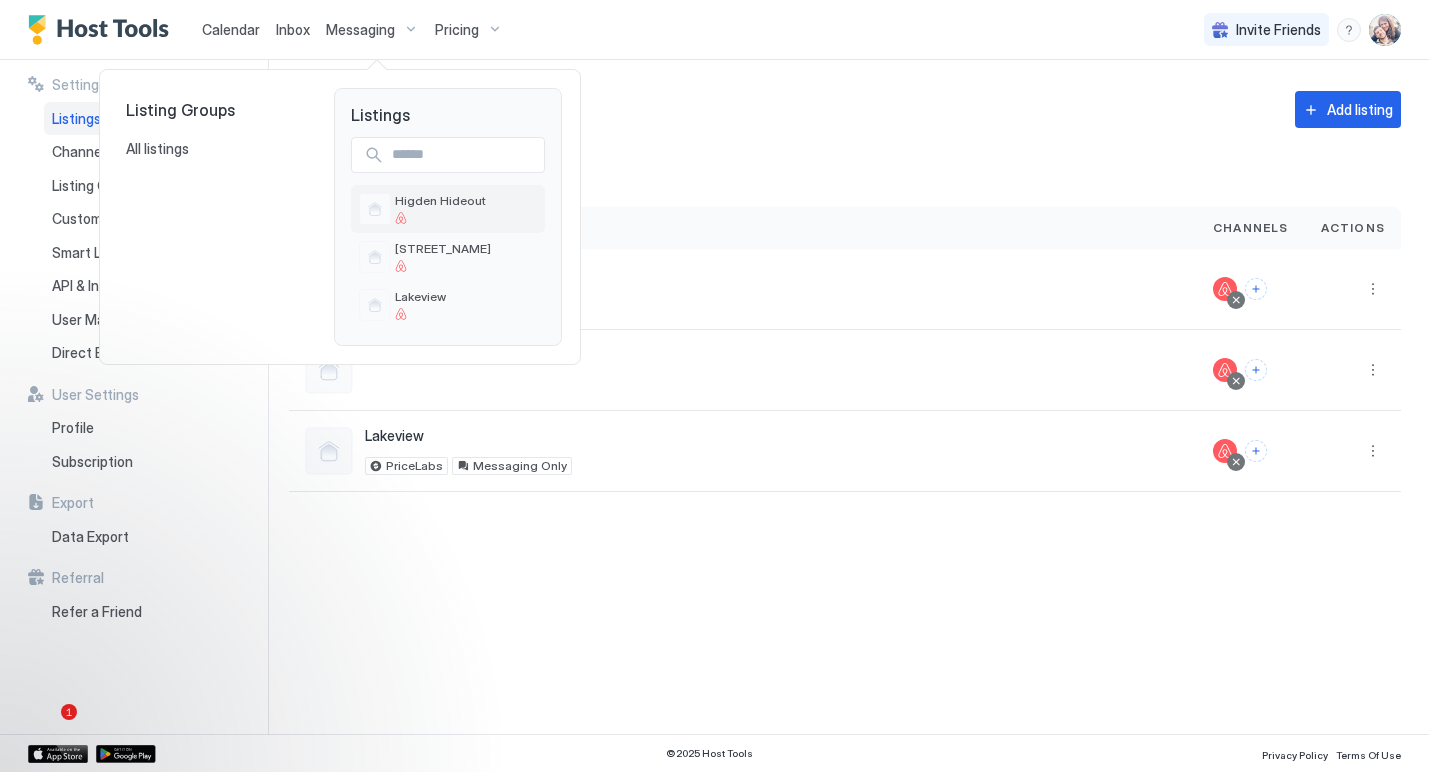 click on "Higden Hideout" at bounding box center [448, 209] 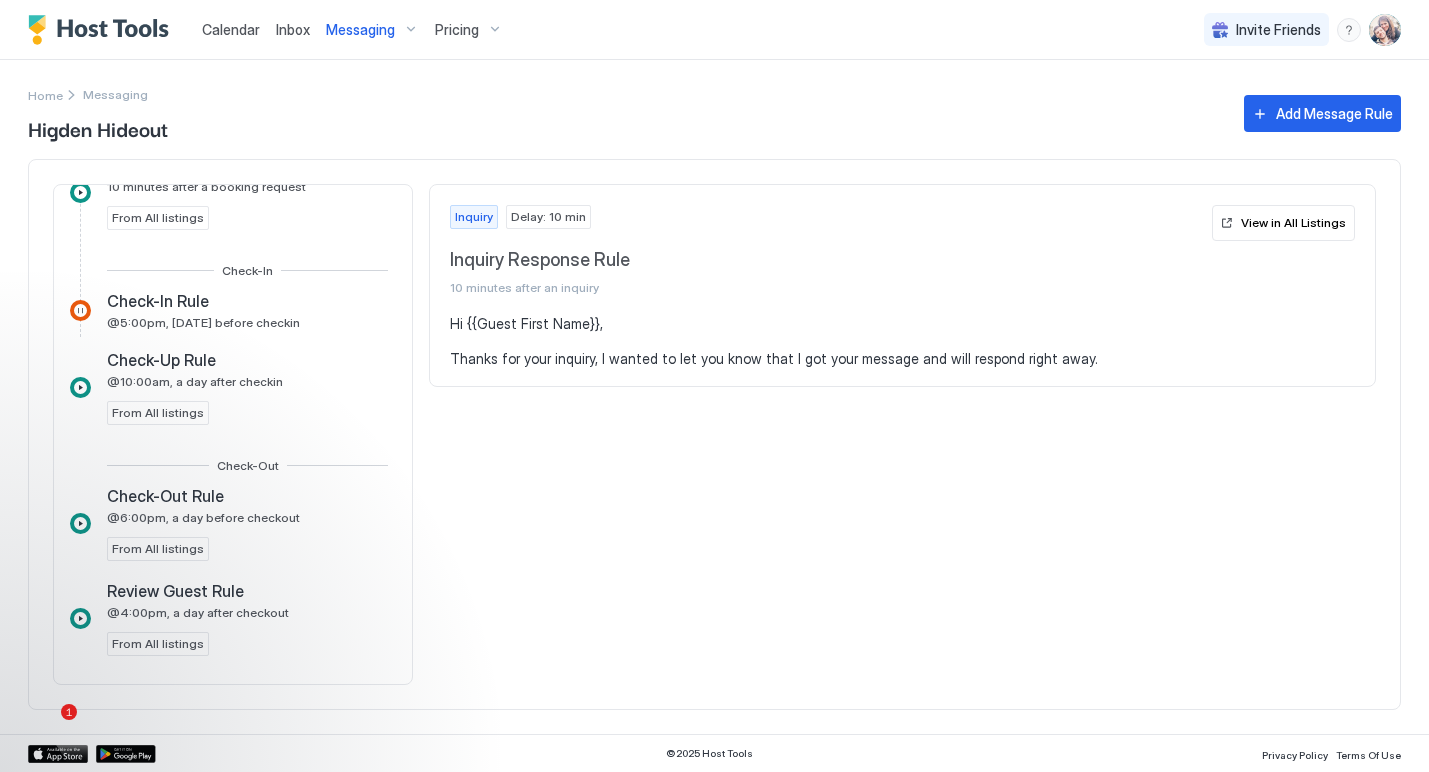 scroll, scrollTop: 347, scrollLeft: 0, axis: vertical 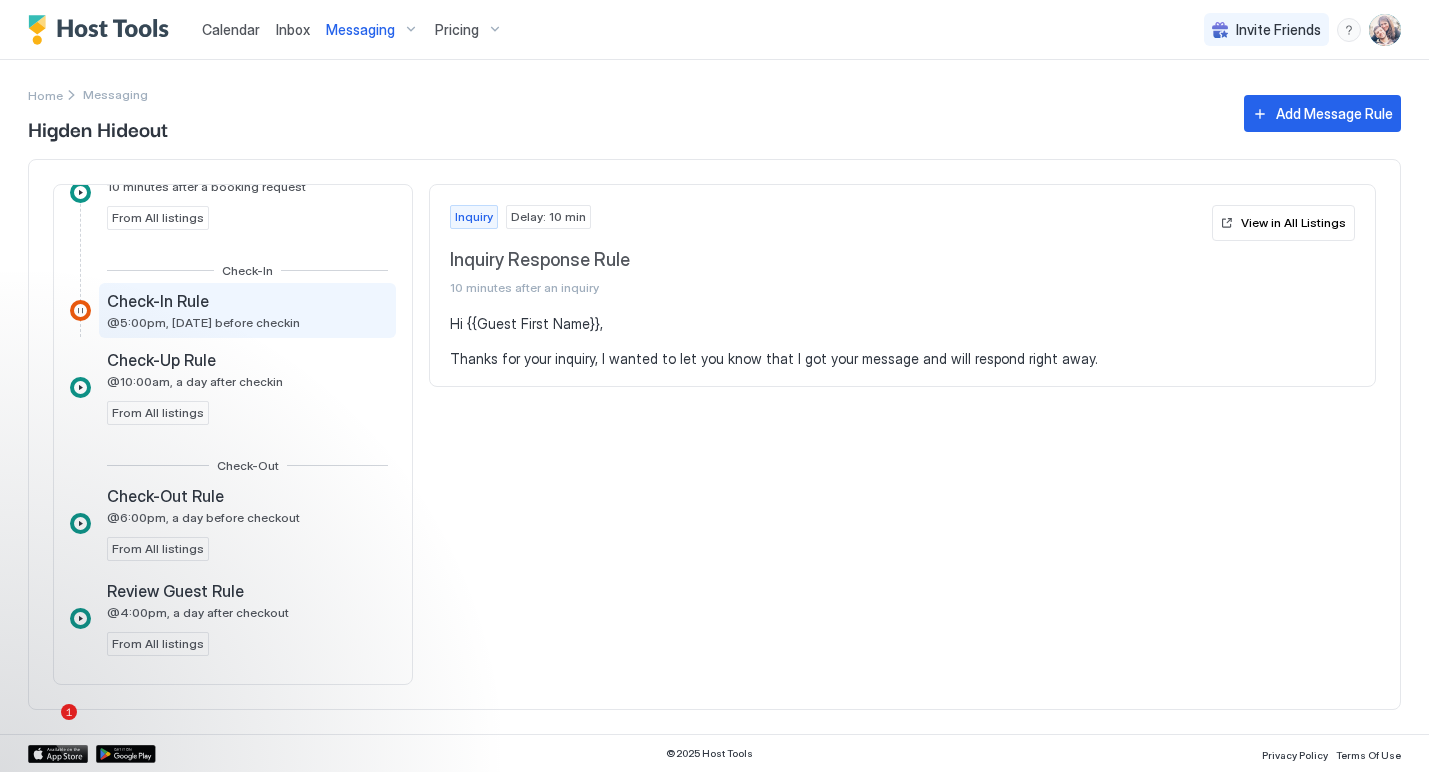 click on "@5:00pm, 2 days before checkin" at bounding box center [203, 322] 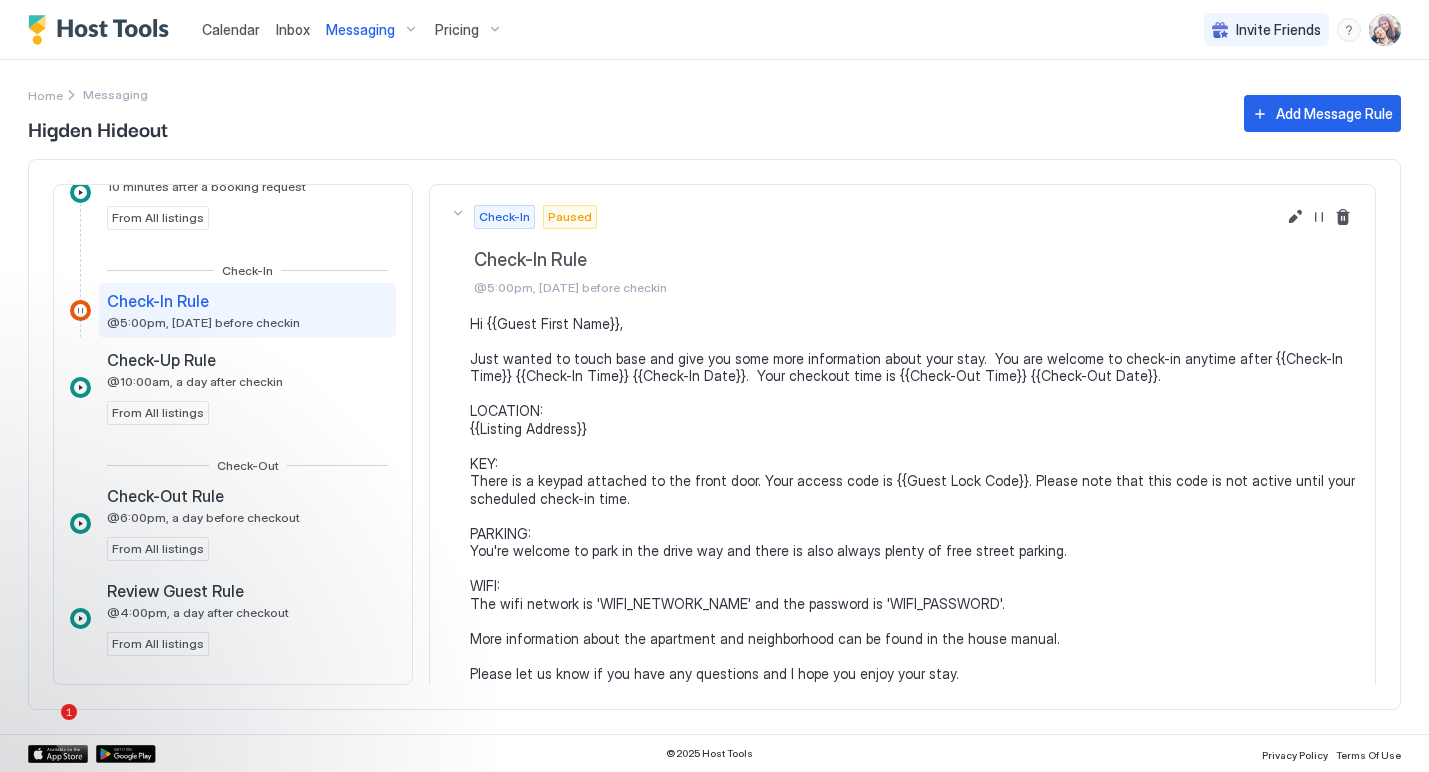 scroll, scrollTop: 0, scrollLeft: 0, axis: both 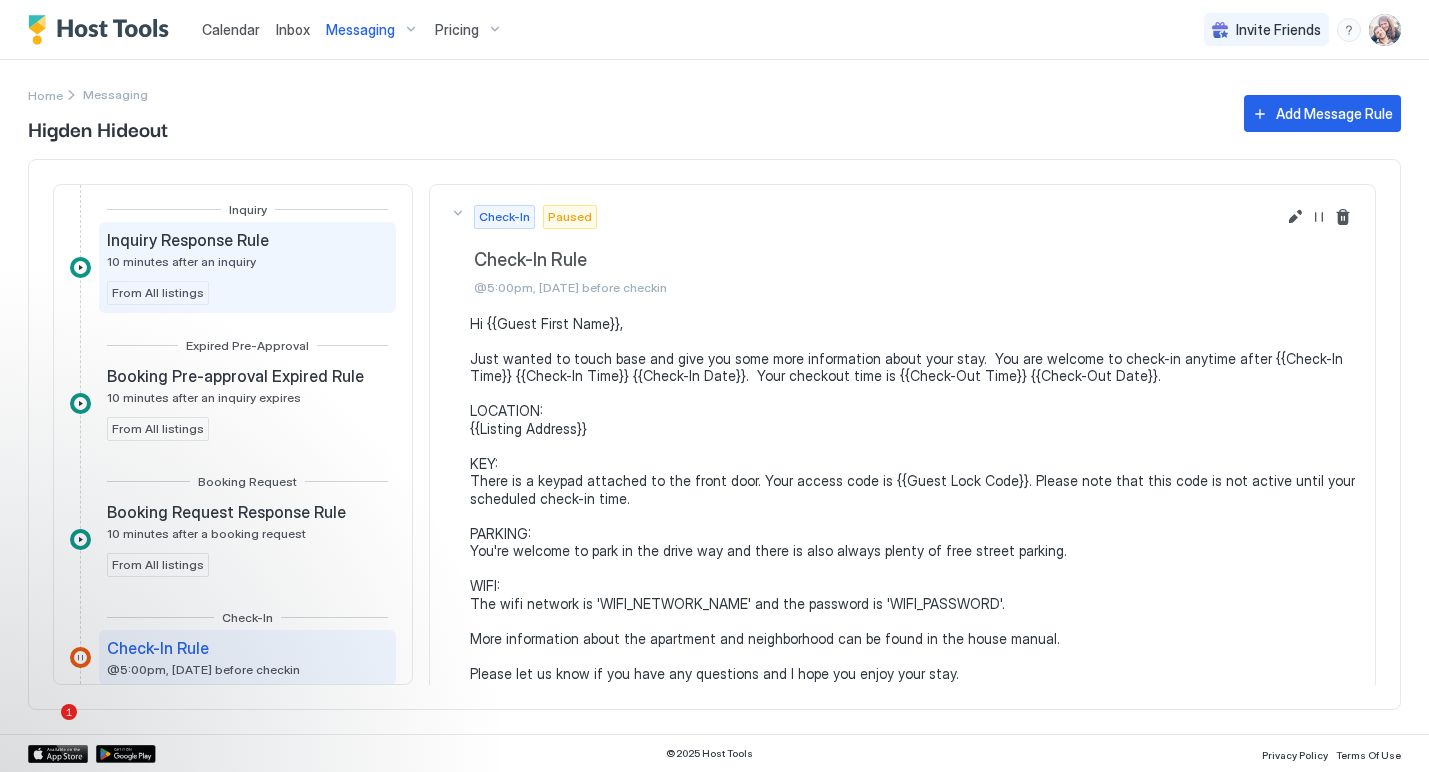 click on "Inquiry Response Rule" at bounding box center [188, 240] 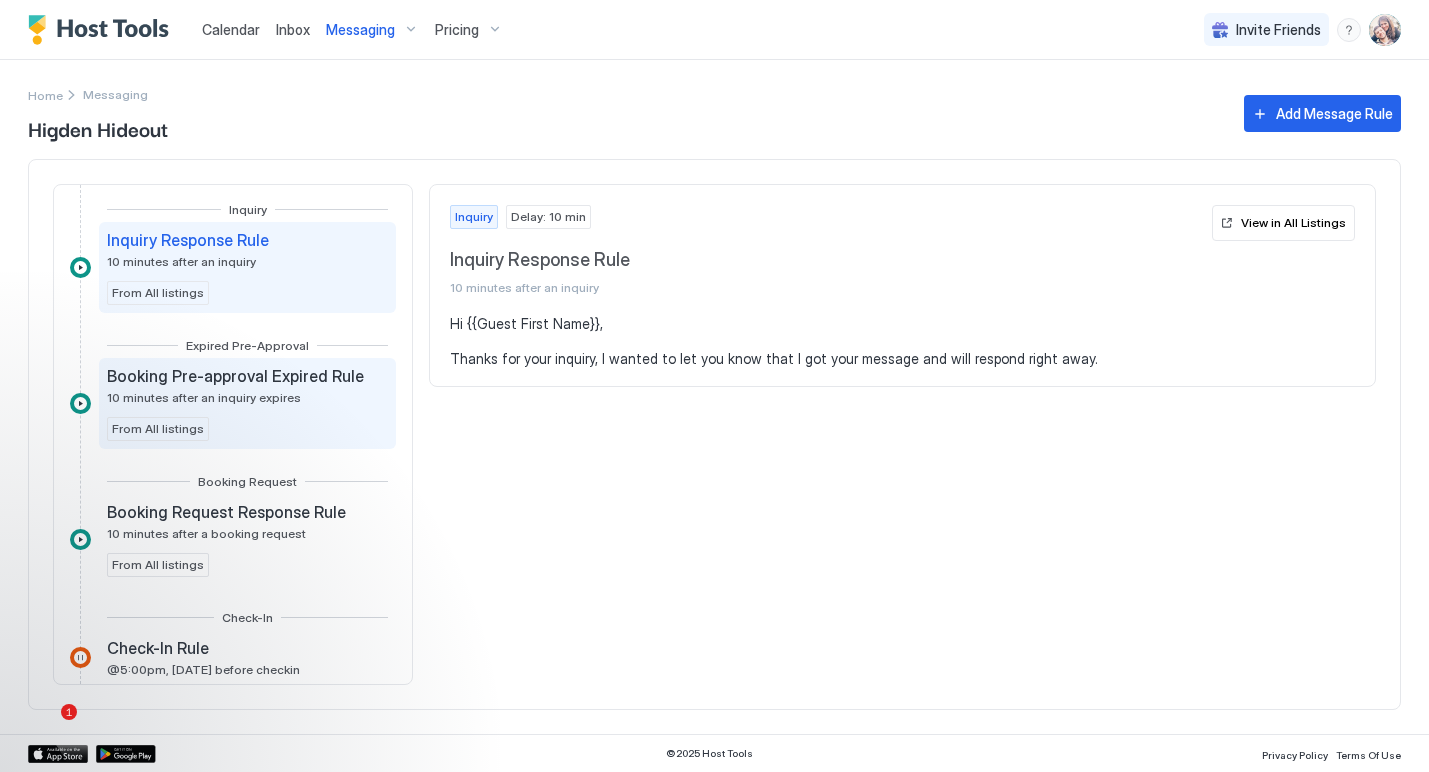 click on "Booking Pre-approval Expired Rule 10 minutes after an inquiry expires" at bounding box center [237, 385] 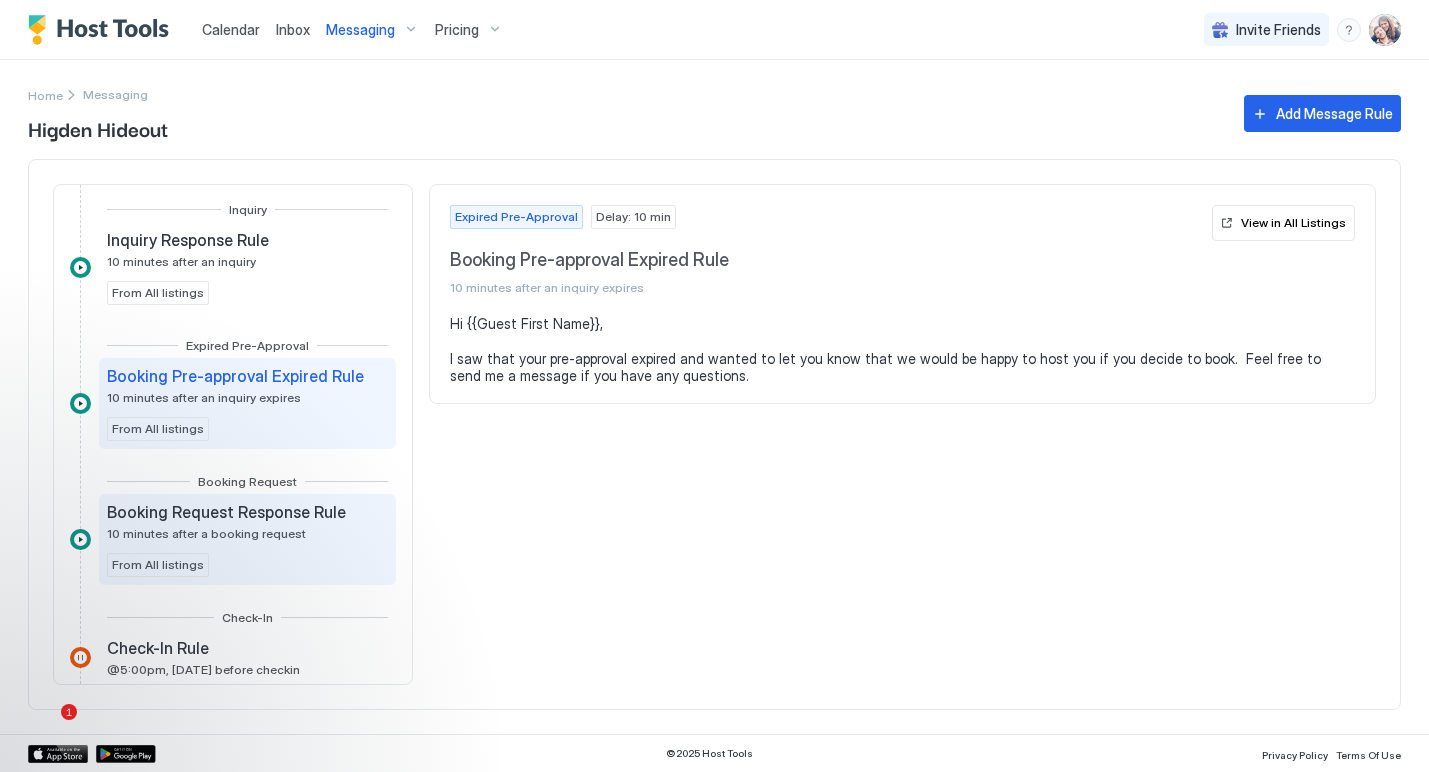 click on "Booking Request Response Rule" at bounding box center (226, 512) 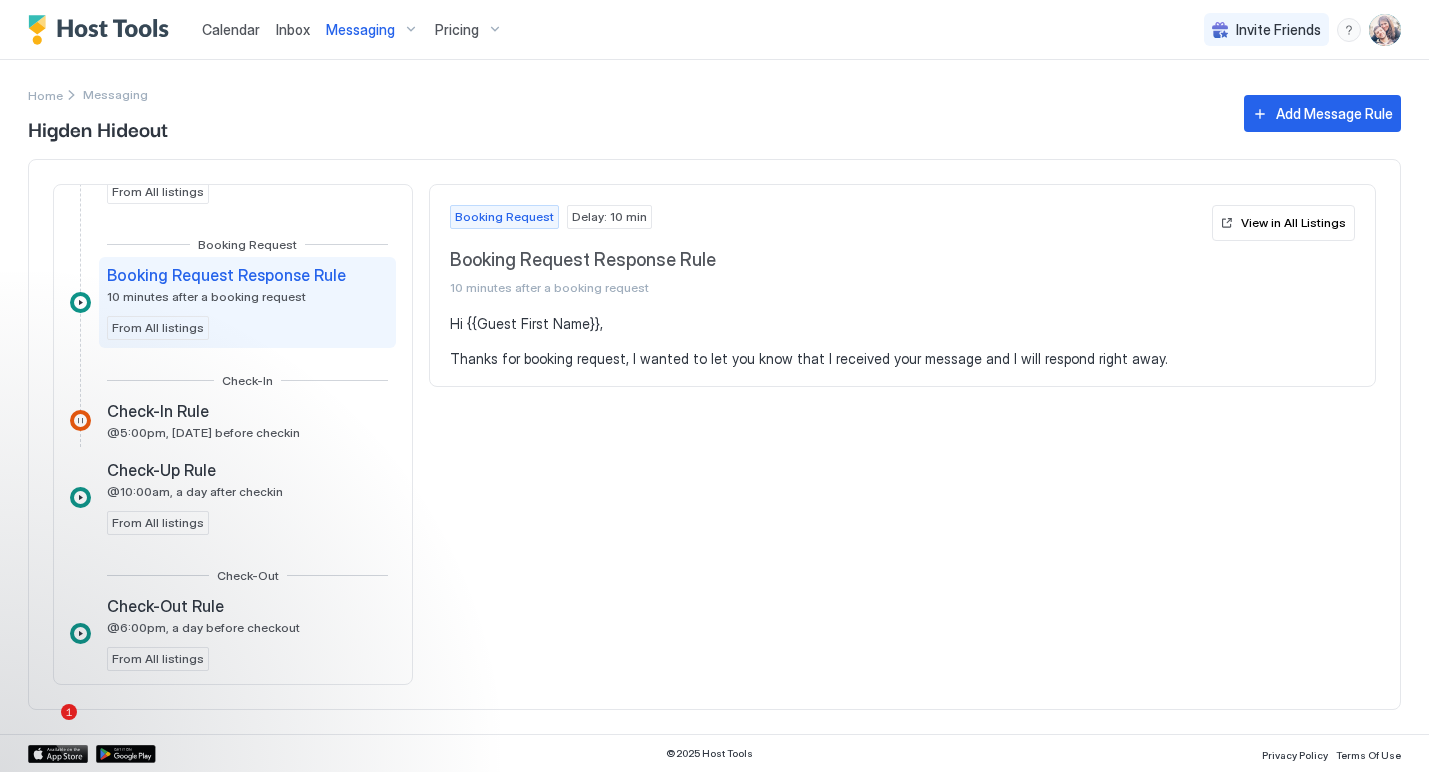 scroll, scrollTop: 243, scrollLeft: 0, axis: vertical 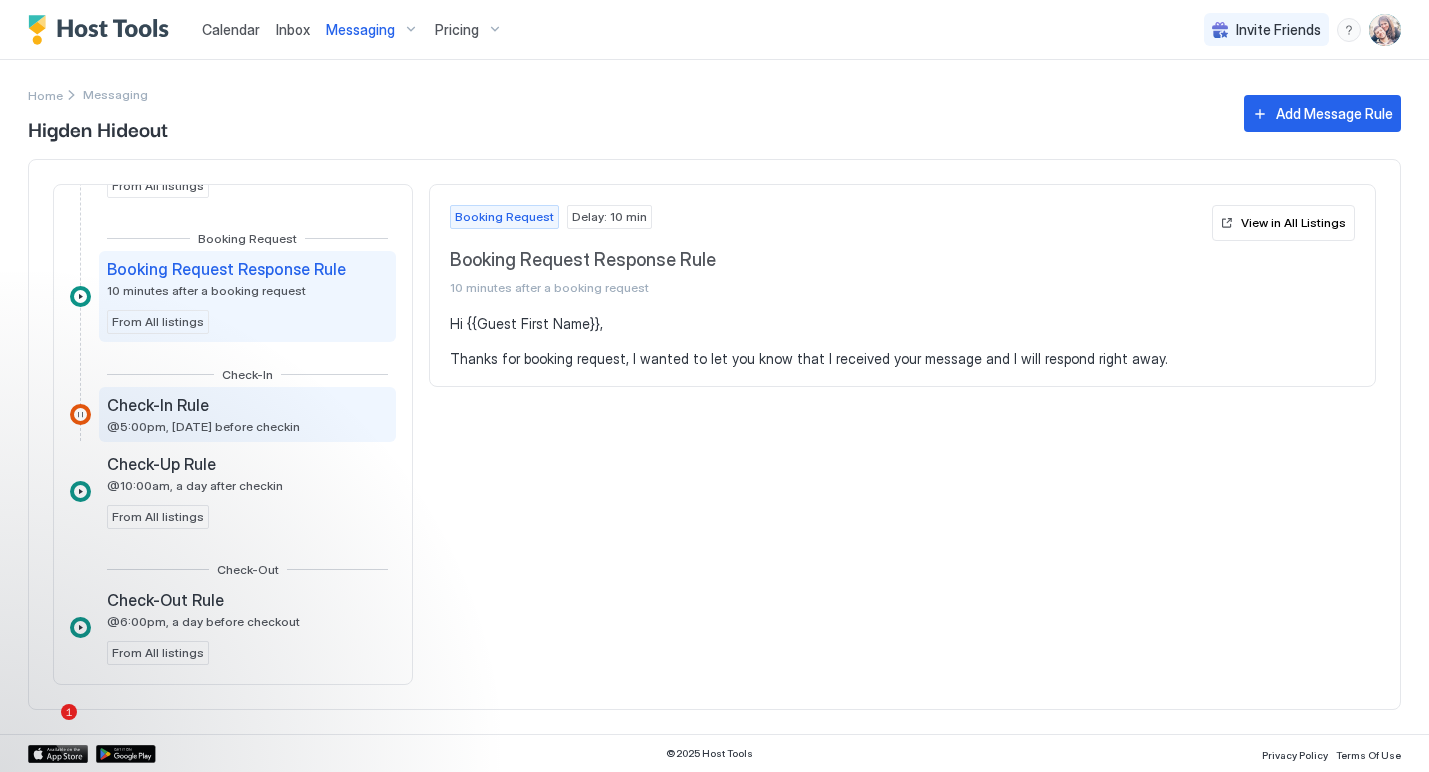 click on "@5:00pm, 2 days before checkin" at bounding box center (203, 426) 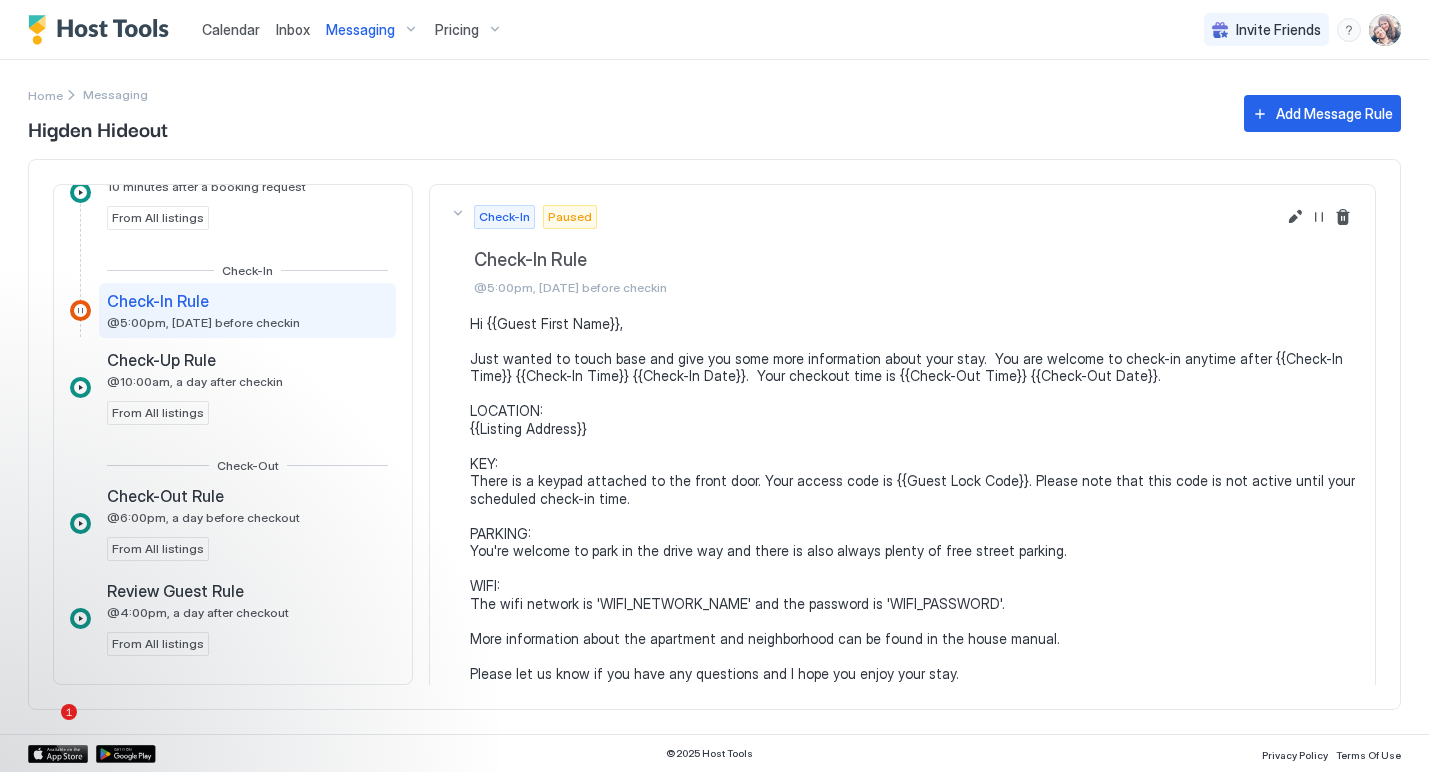 scroll, scrollTop: 347, scrollLeft: 0, axis: vertical 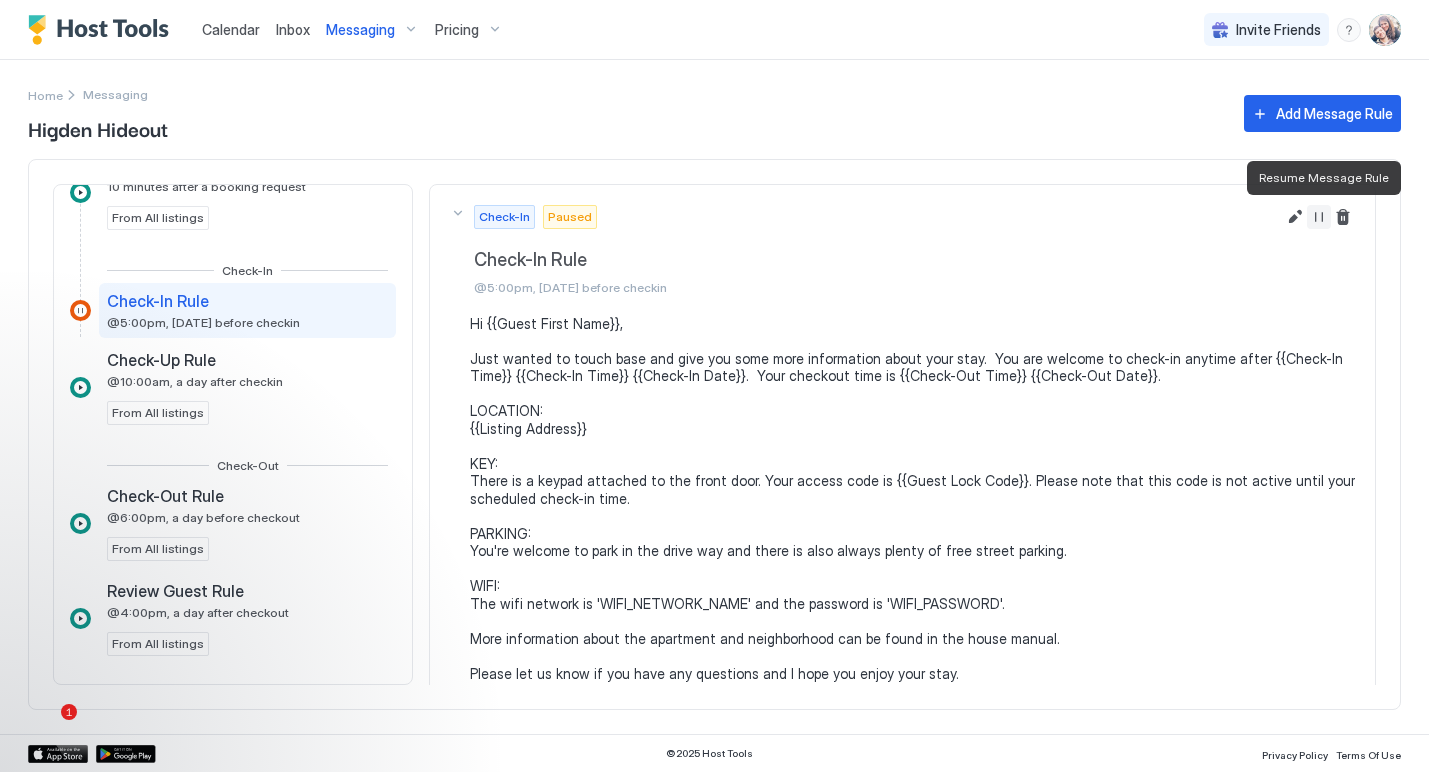 click at bounding box center [1319, 217] 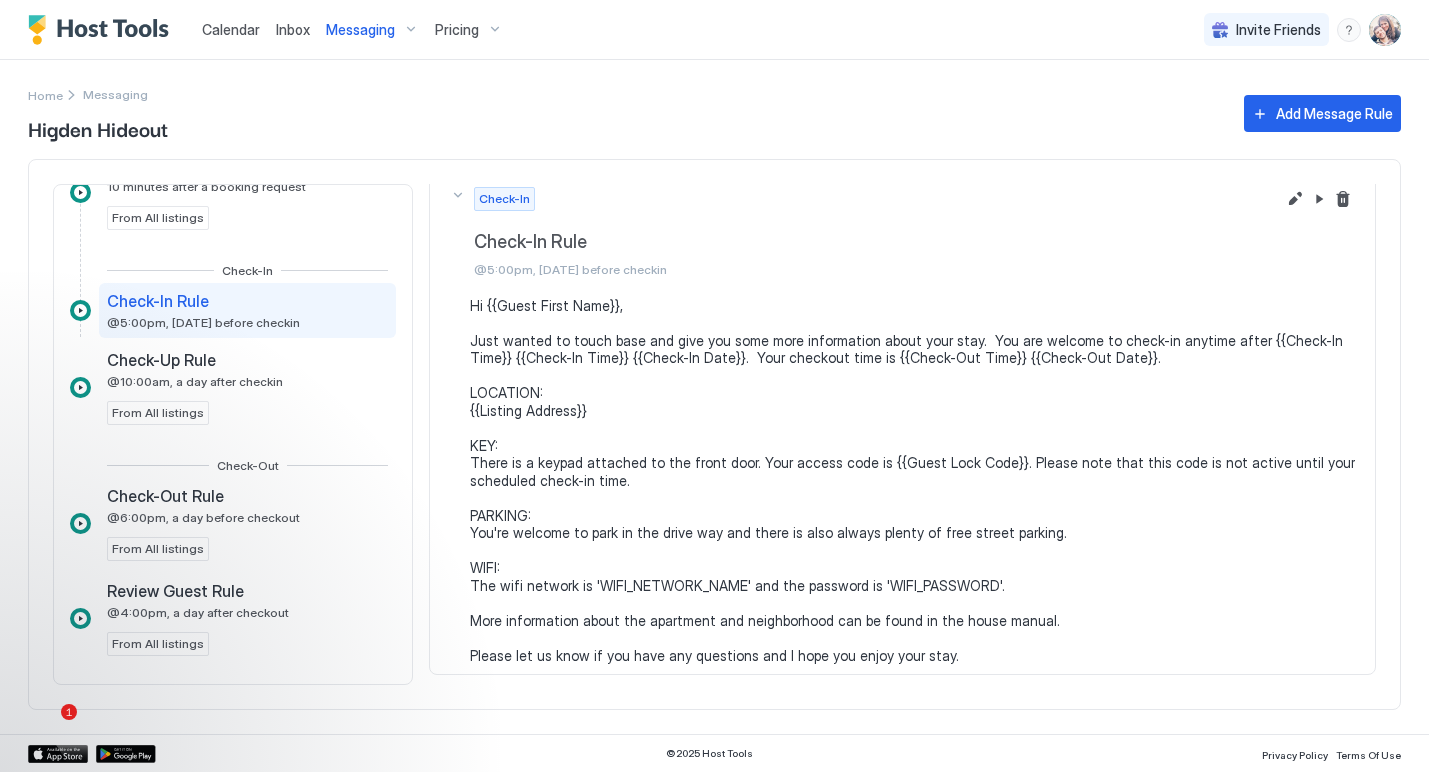 scroll, scrollTop: 20, scrollLeft: 0, axis: vertical 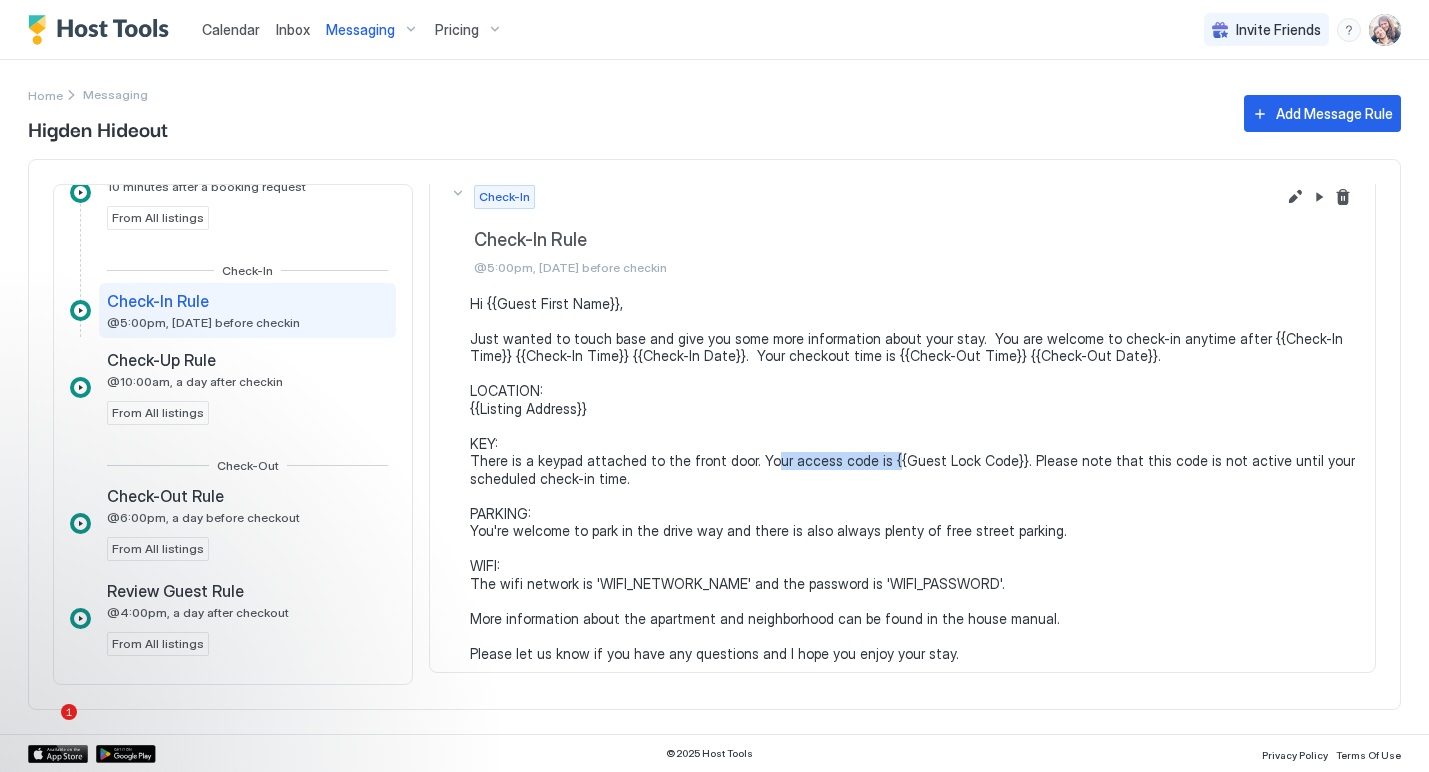 drag, startPoint x: 993, startPoint y: 459, endPoint x: 868, endPoint y: 452, distance: 125.19585 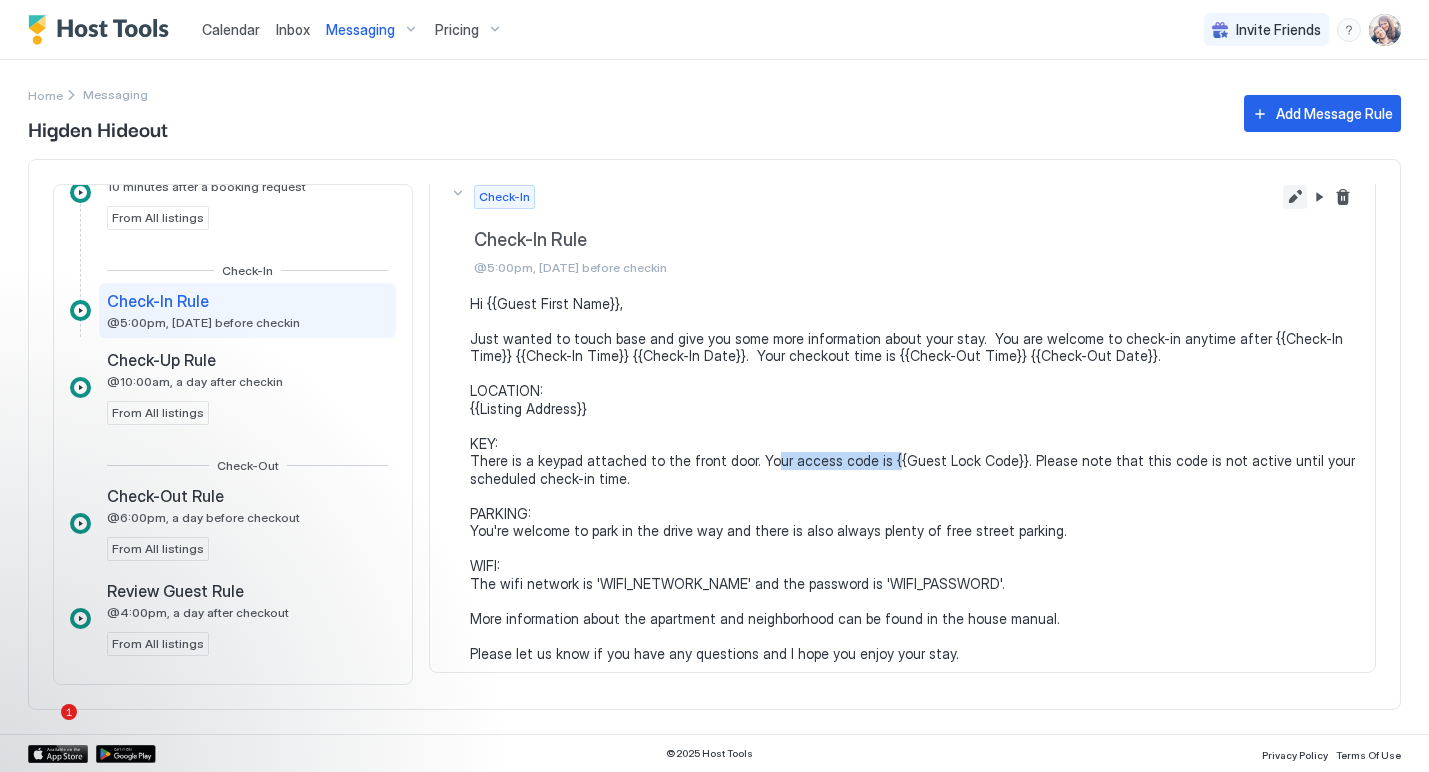 click at bounding box center [1295, 197] 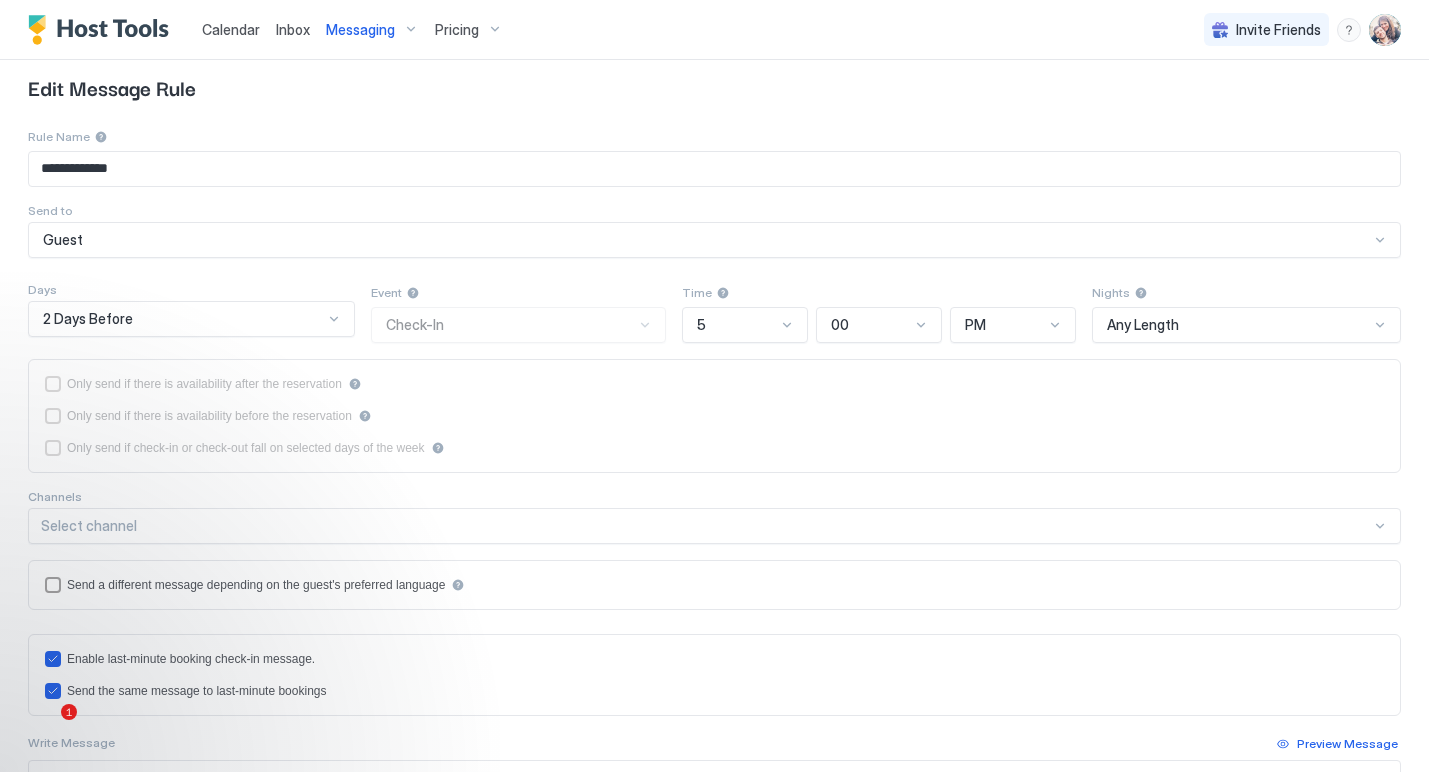 scroll, scrollTop: 42, scrollLeft: 0, axis: vertical 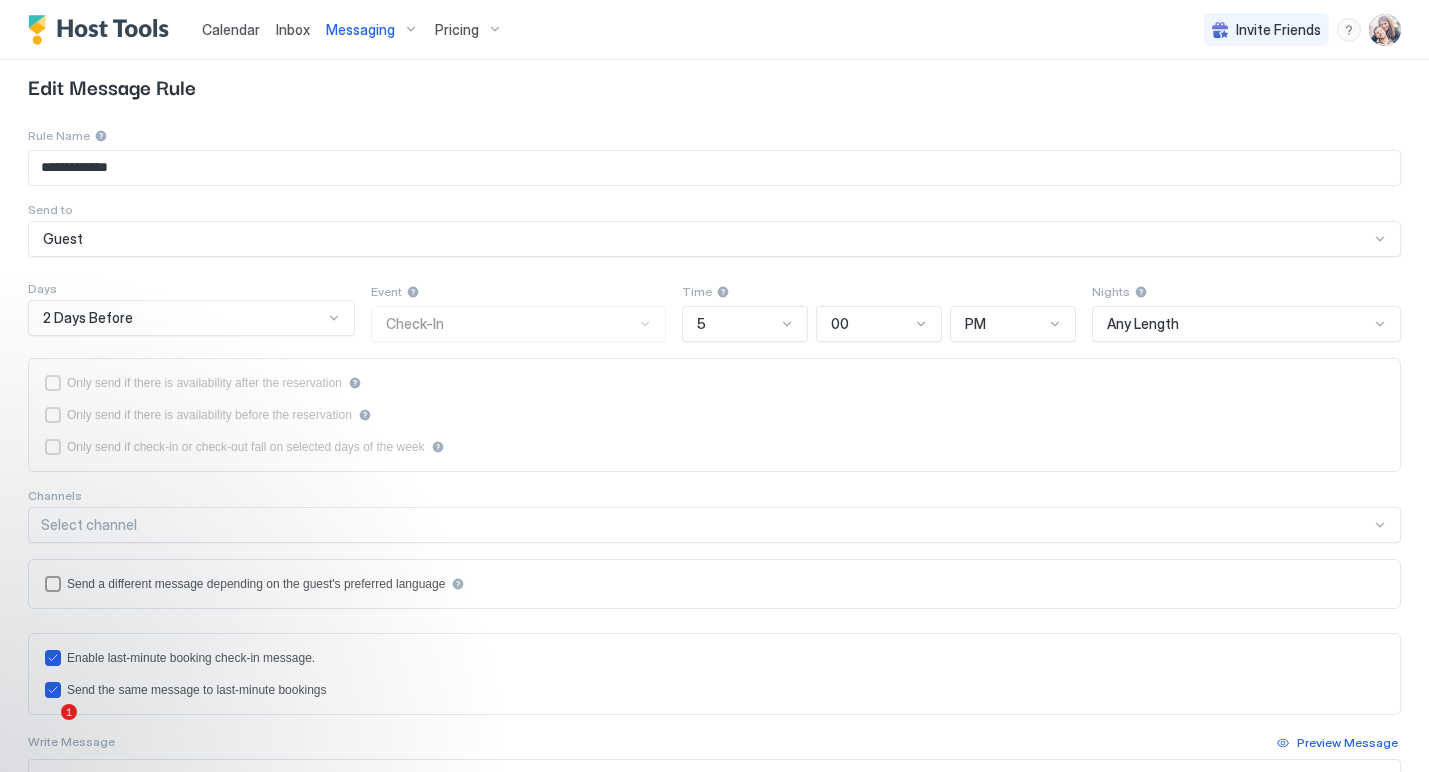 click at bounding box center (334, 318) 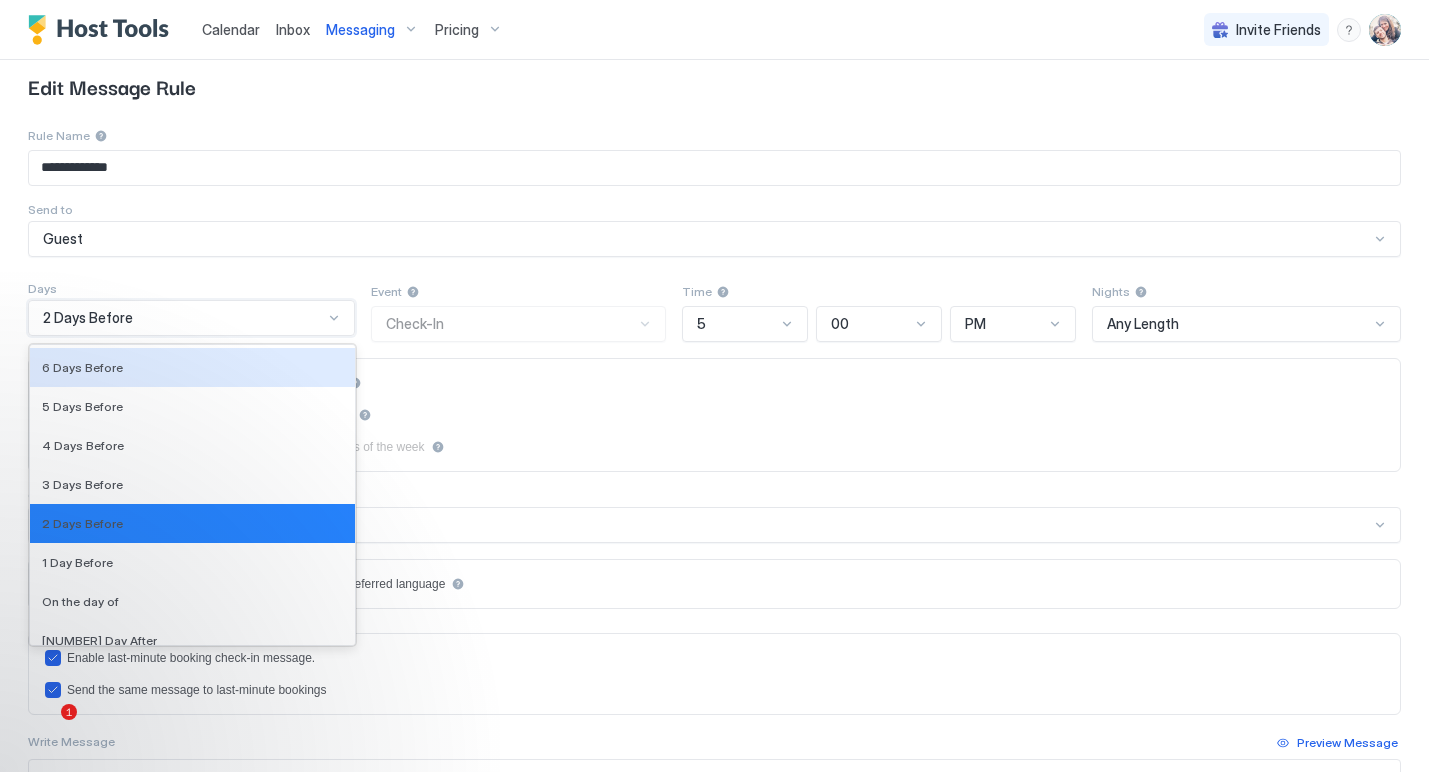 scroll, scrollTop: 2974, scrollLeft: 0, axis: vertical 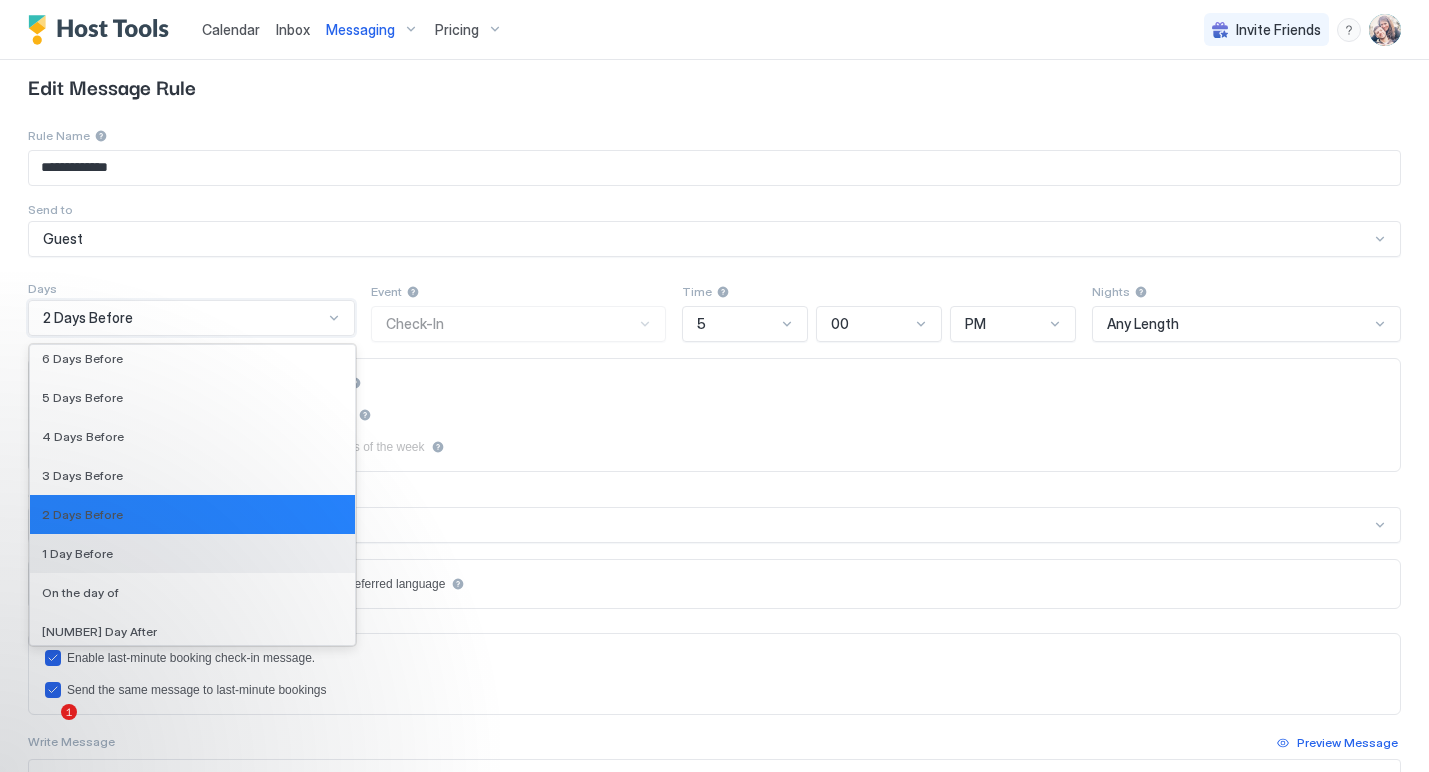 click on "1 Day Before" at bounding box center [192, 553] 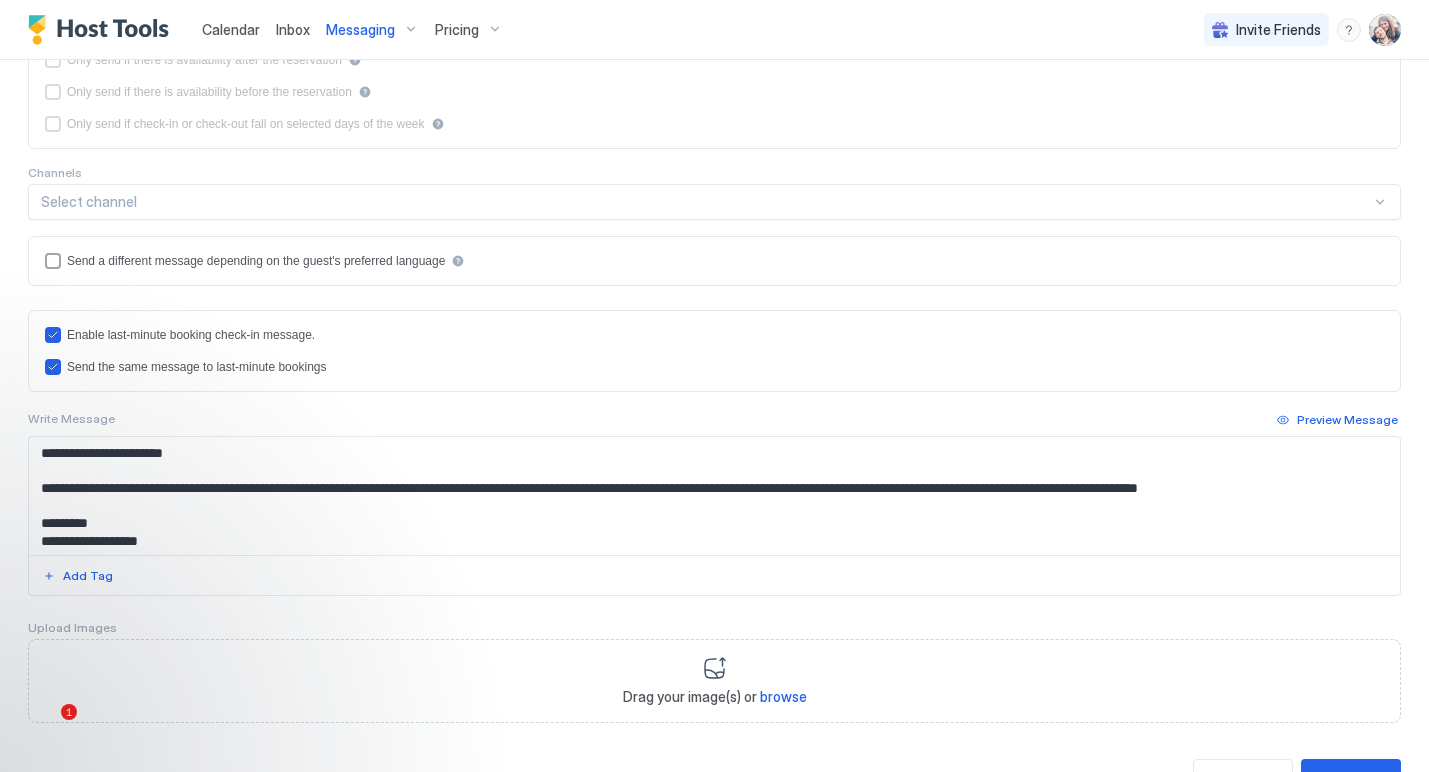 scroll, scrollTop: 373, scrollLeft: 0, axis: vertical 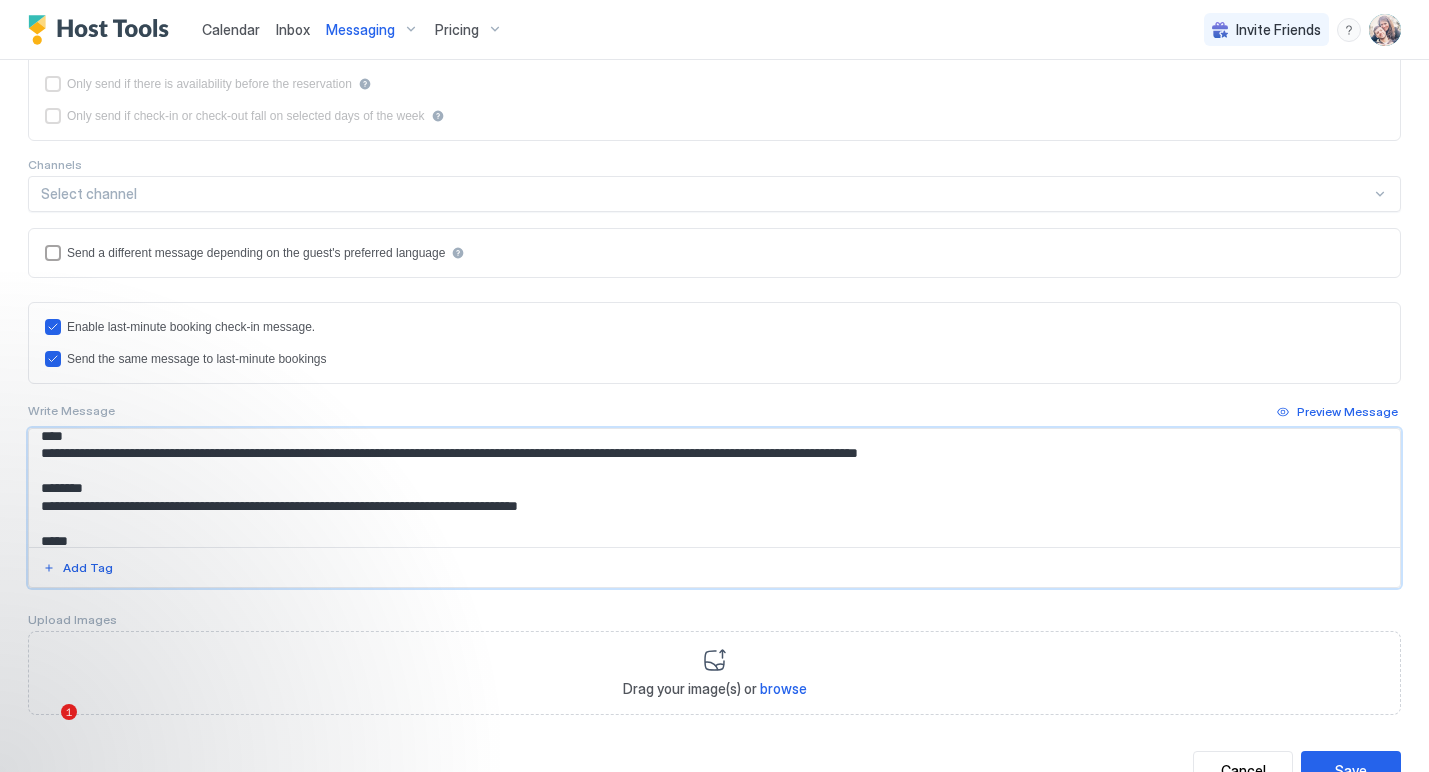drag, startPoint x: 563, startPoint y: 469, endPoint x: 435, endPoint y: 463, distance: 128.14055 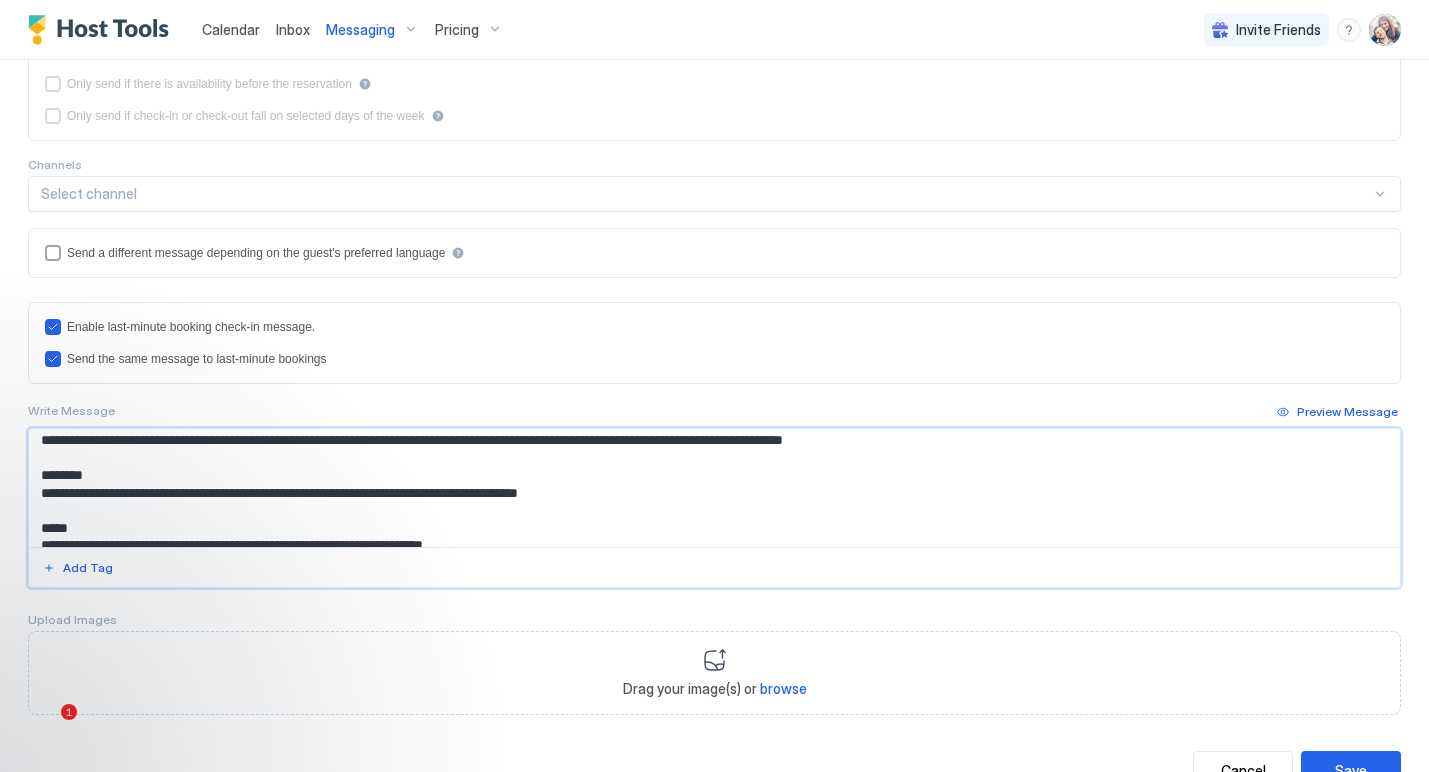 scroll, scrollTop: 151, scrollLeft: 0, axis: vertical 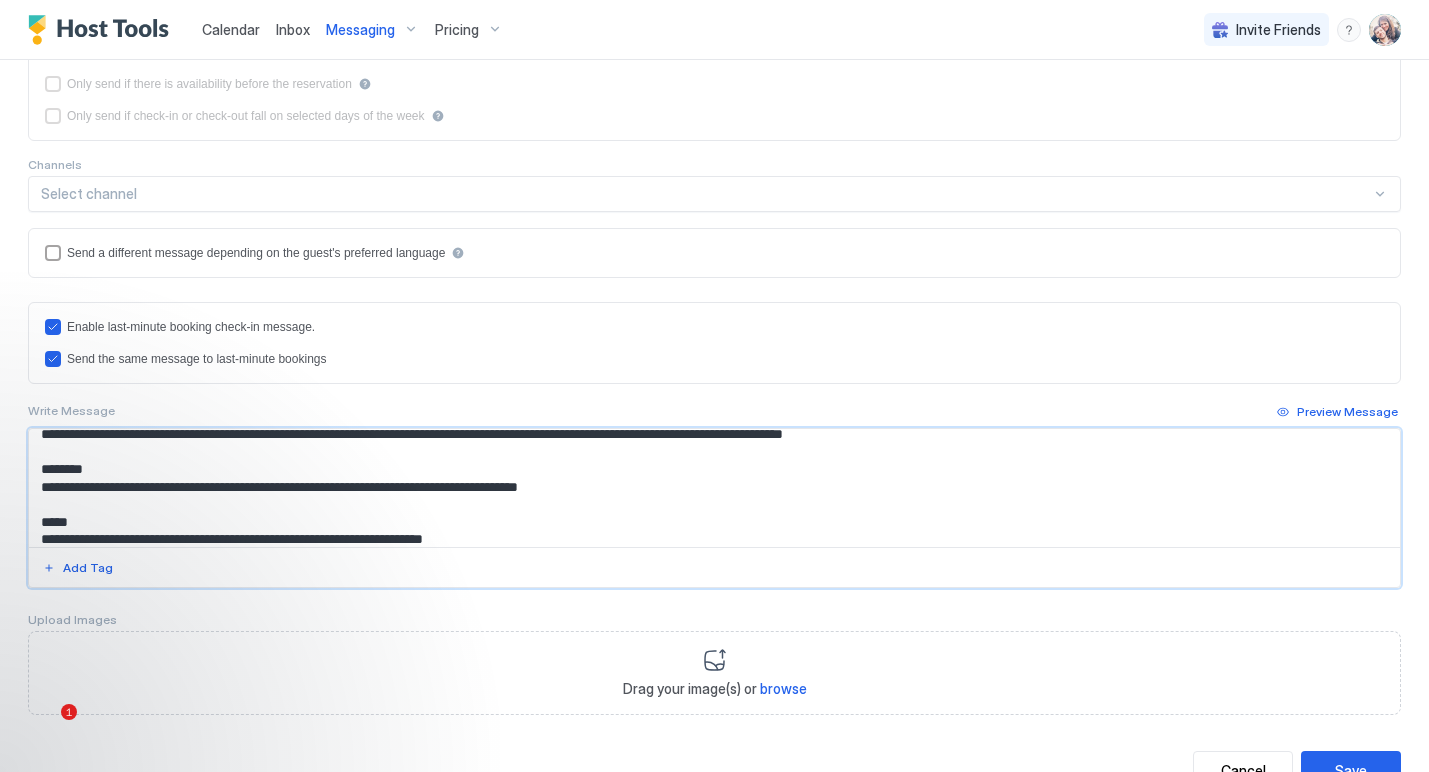 drag, startPoint x: 608, startPoint y: 498, endPoint x: 201, endPoint y: 504, distance: 407.04422 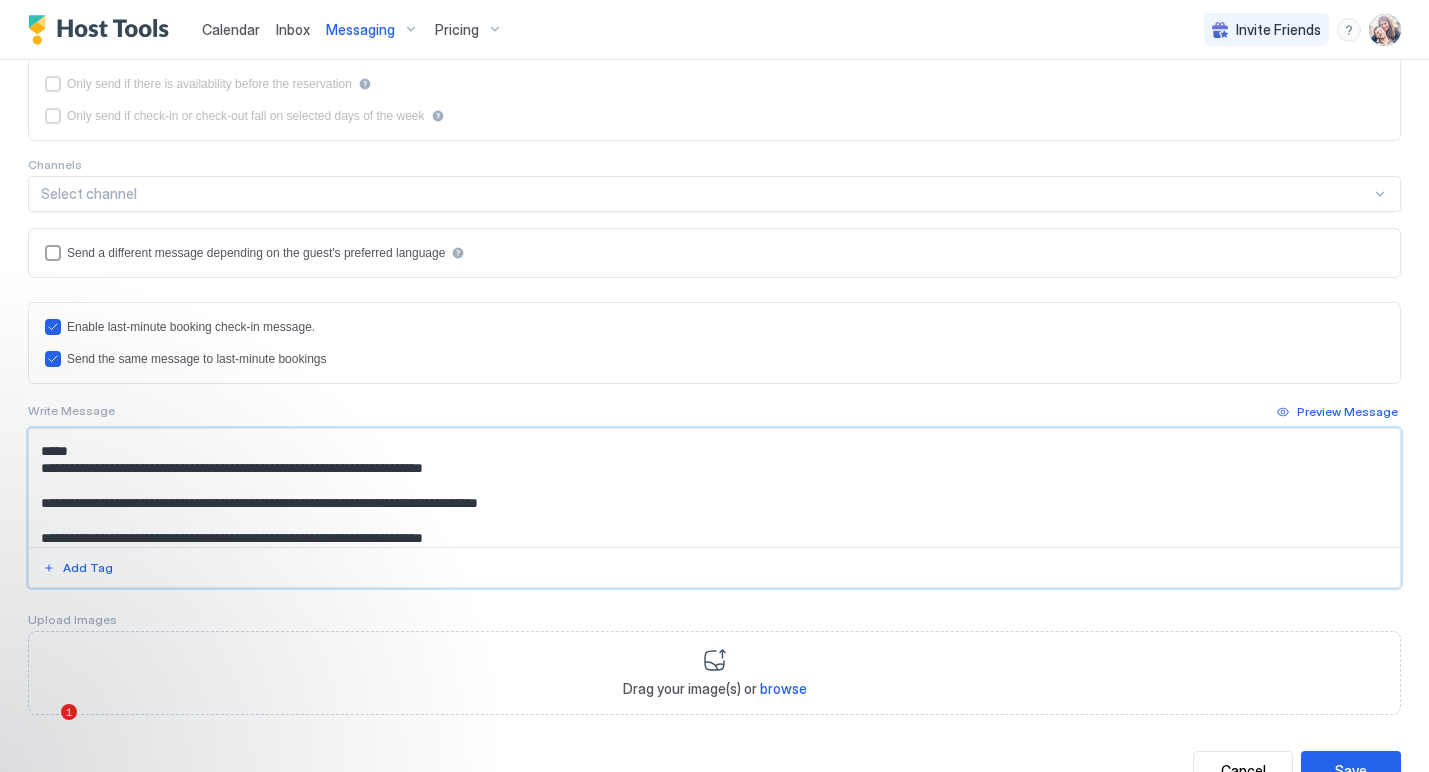 scroll, scrollTop: 229, scrollLeft: 0, axis: vertical 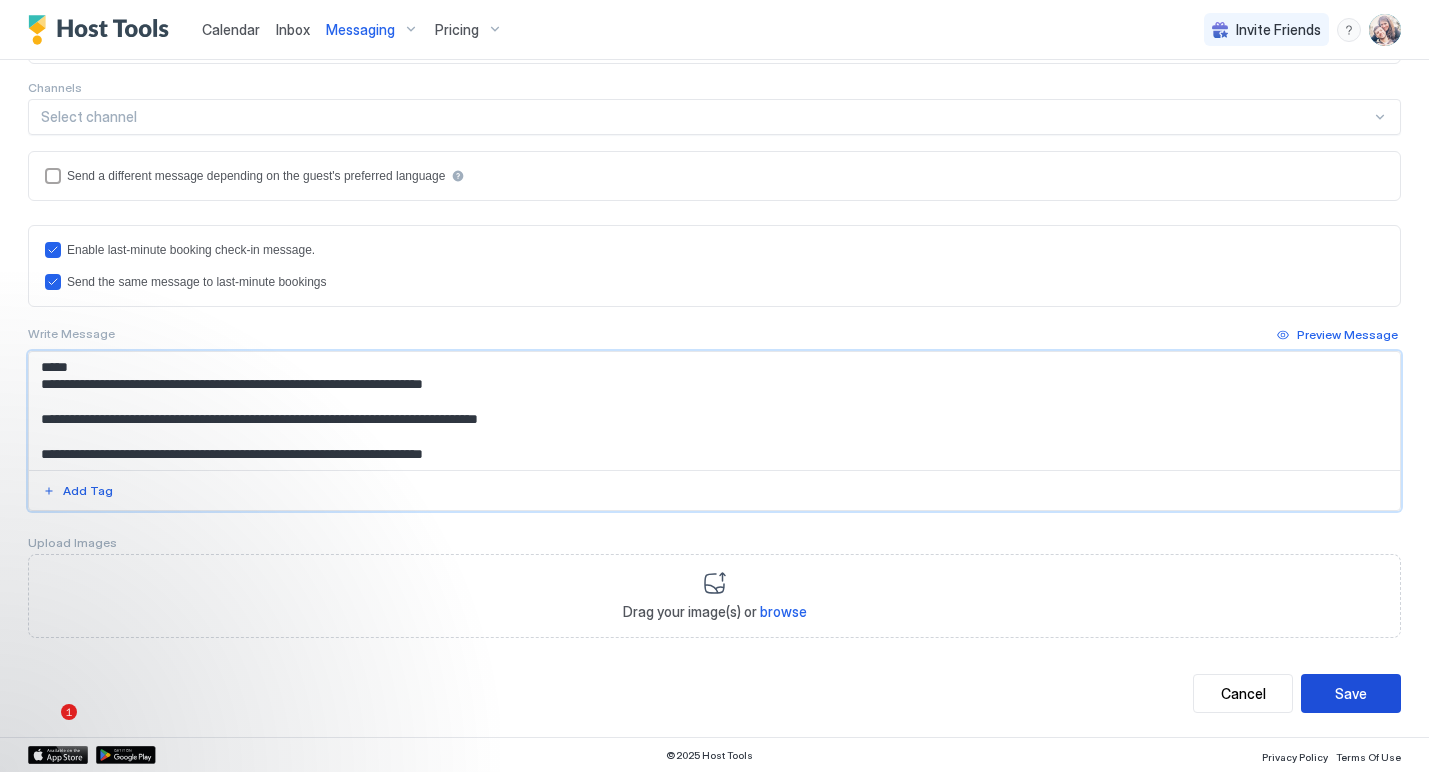 type on "**********" 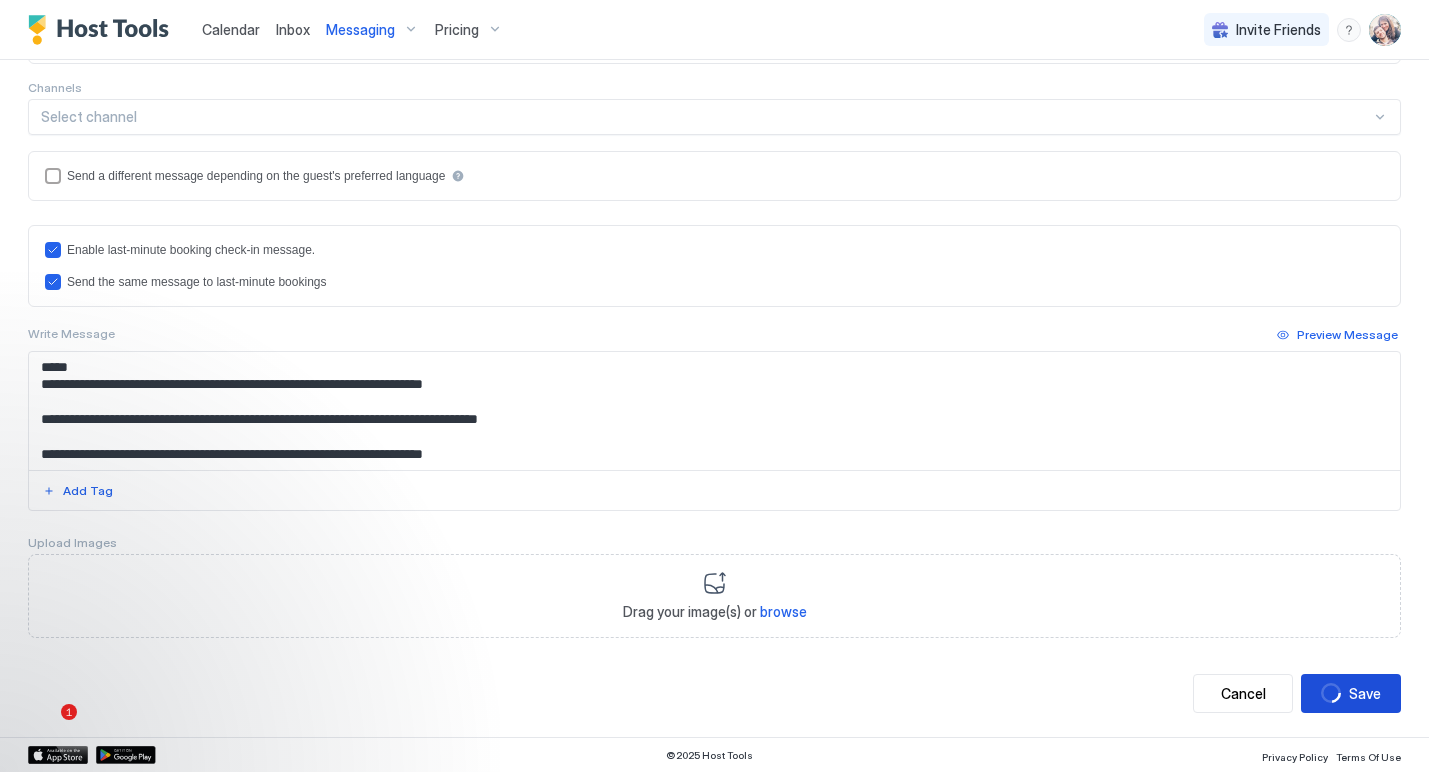 scroll, scrollTop: 0, scrollLeft: 0, axis: both 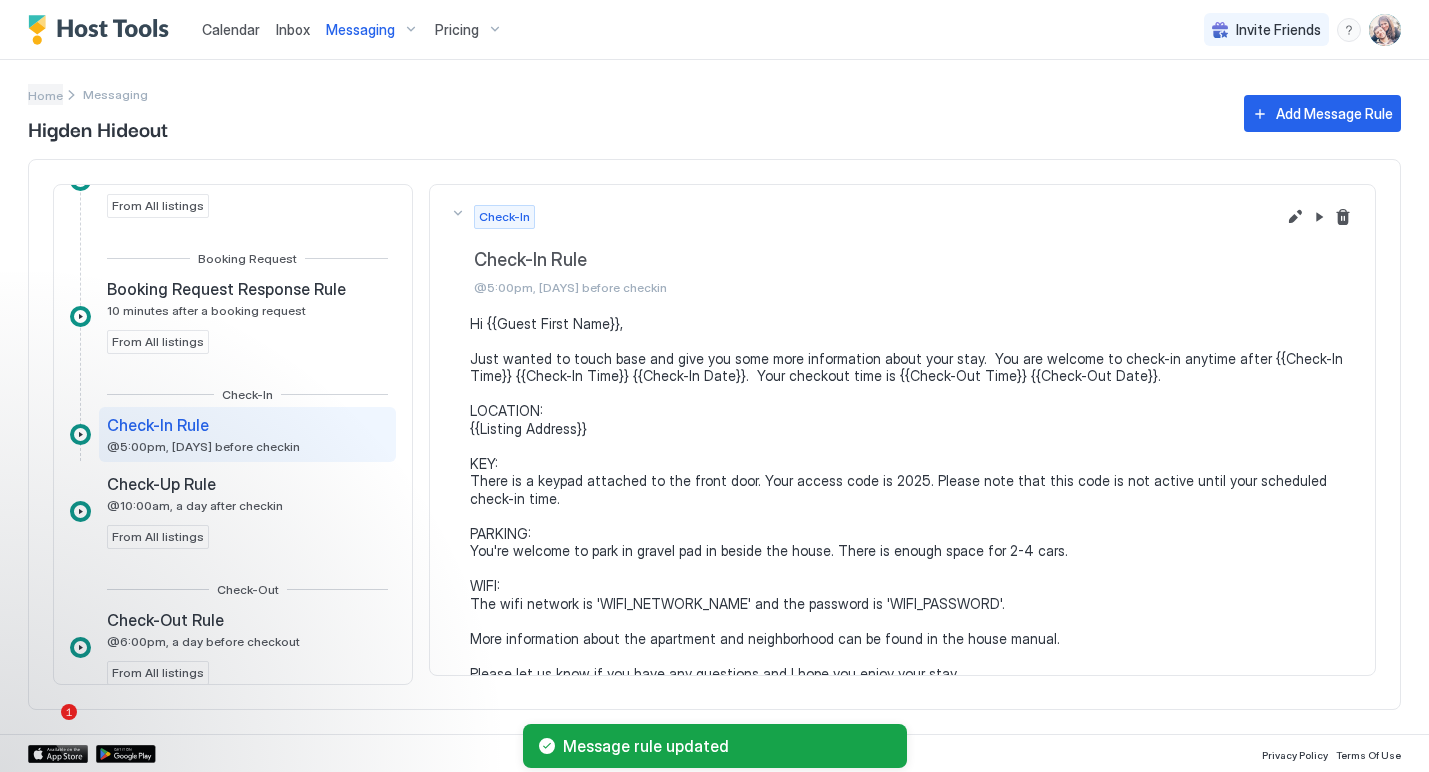 click on "Home" at bounding box center [45, 95] 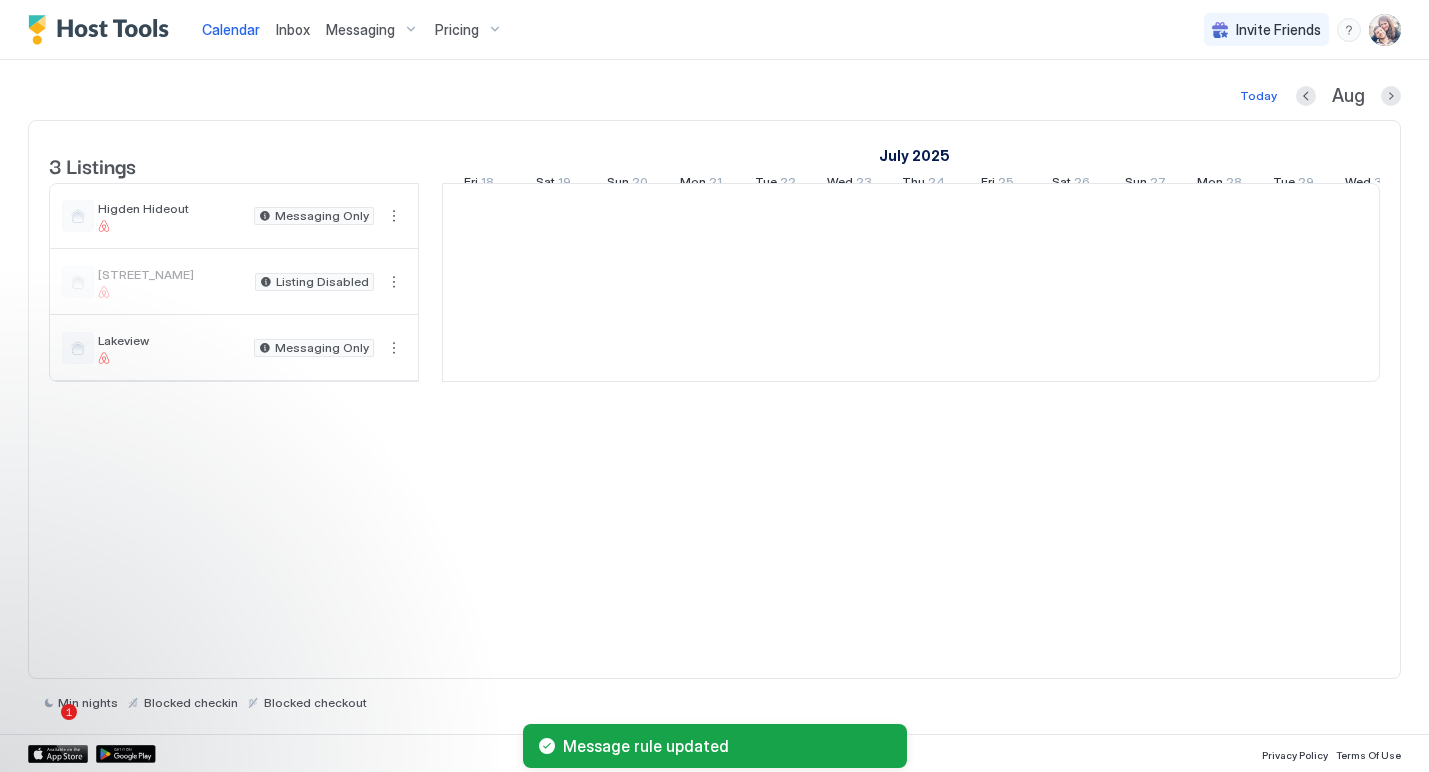 scroll, scrollTop: 0, scrollLeft: 1111, axis: horizontal 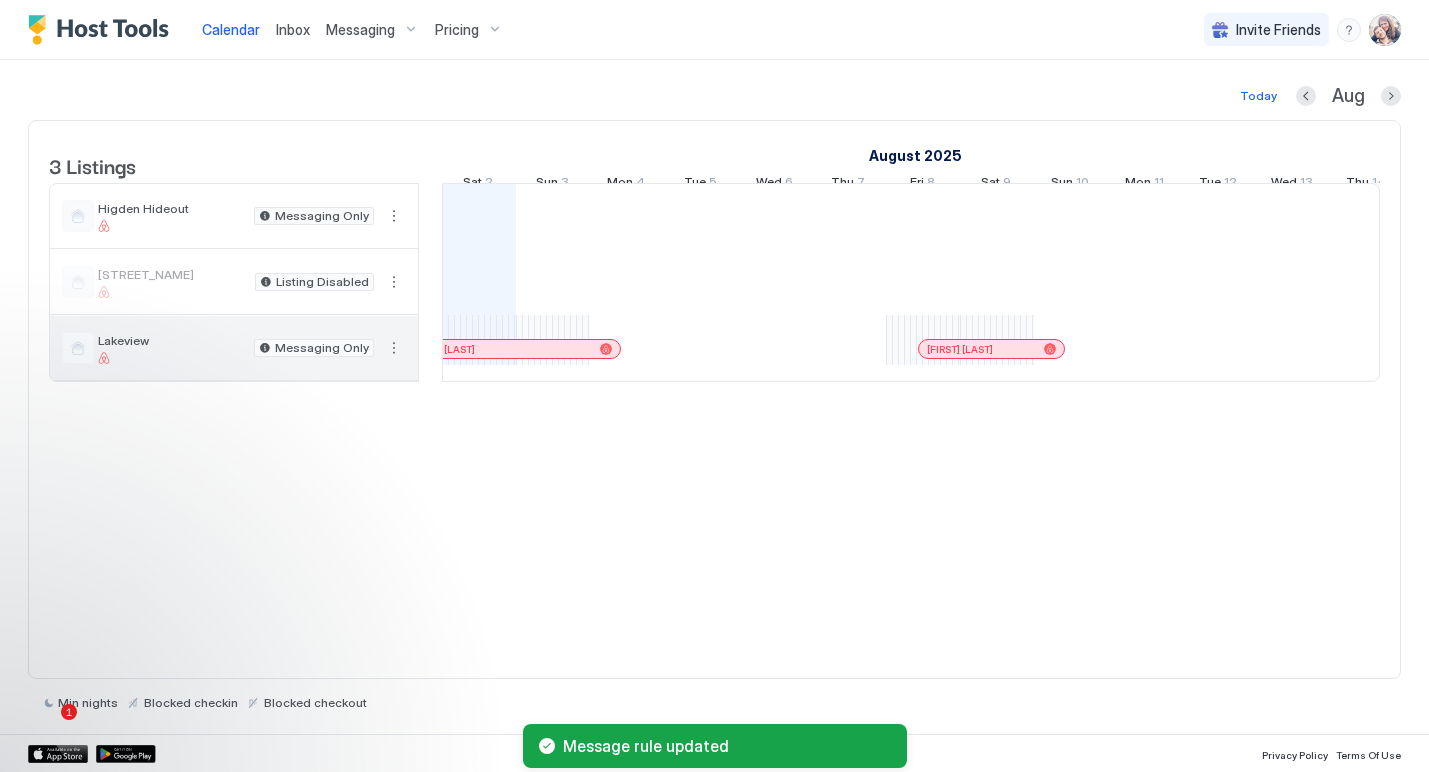 click on "Lakeview" at bounding box center [172, 340] 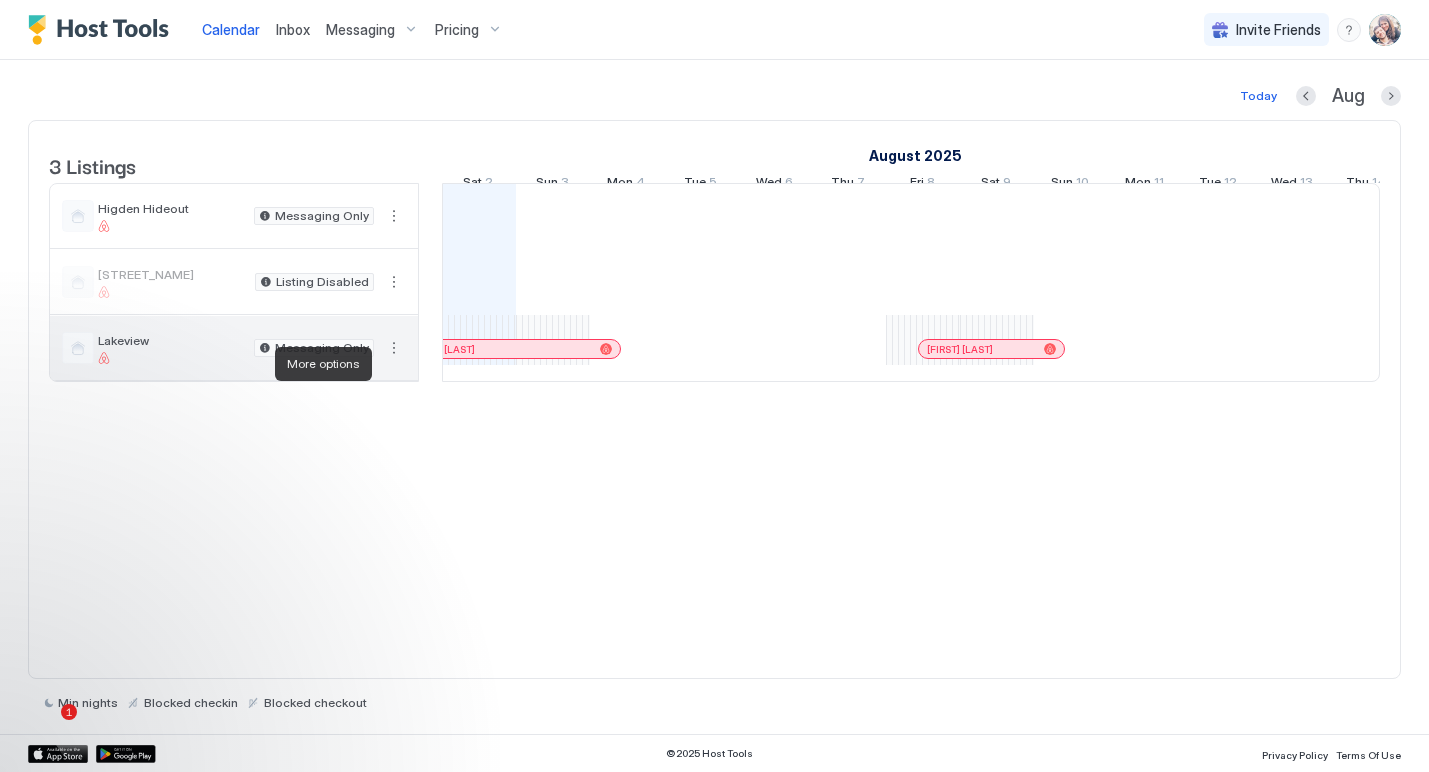 click at bounding box center [394, 348] 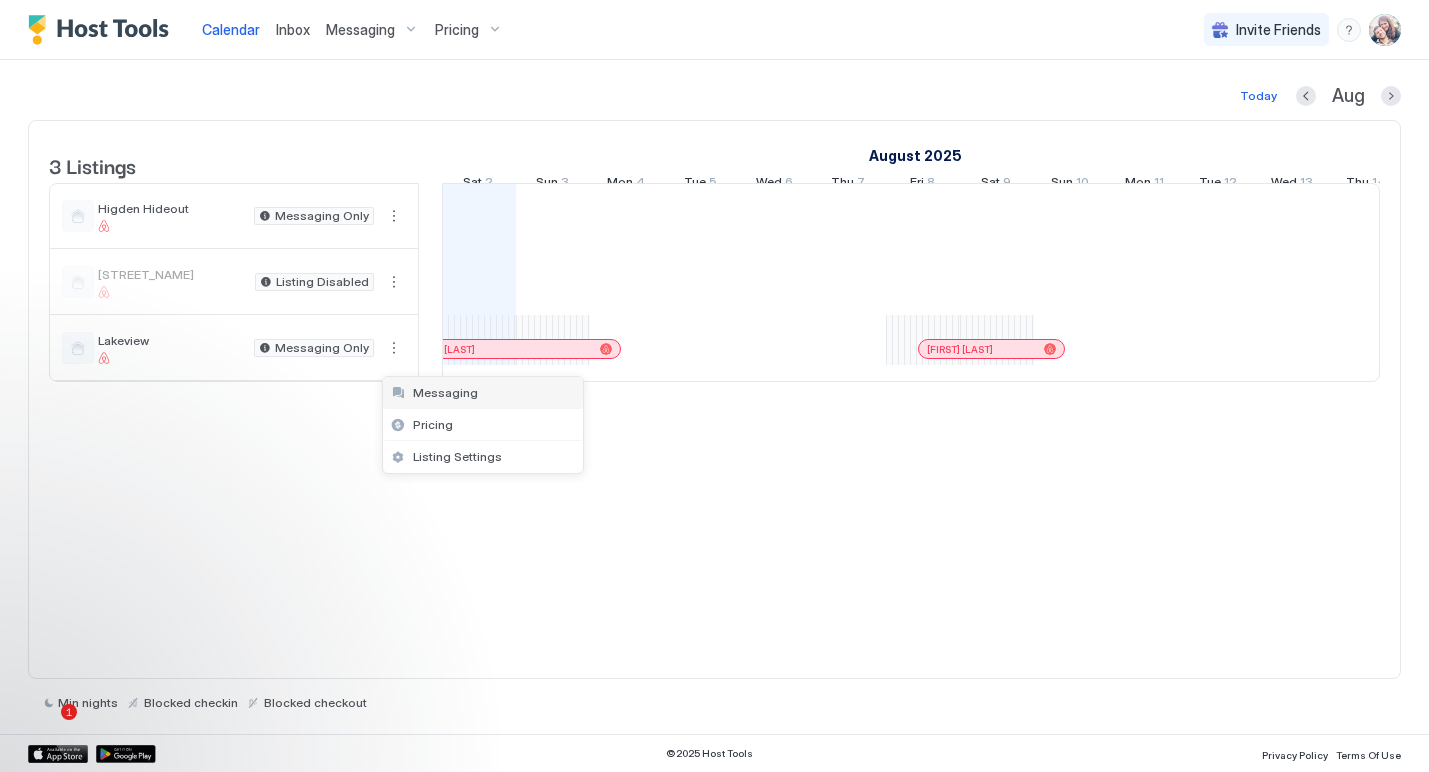 click on "Messaging" at bounding box center [434, 392] 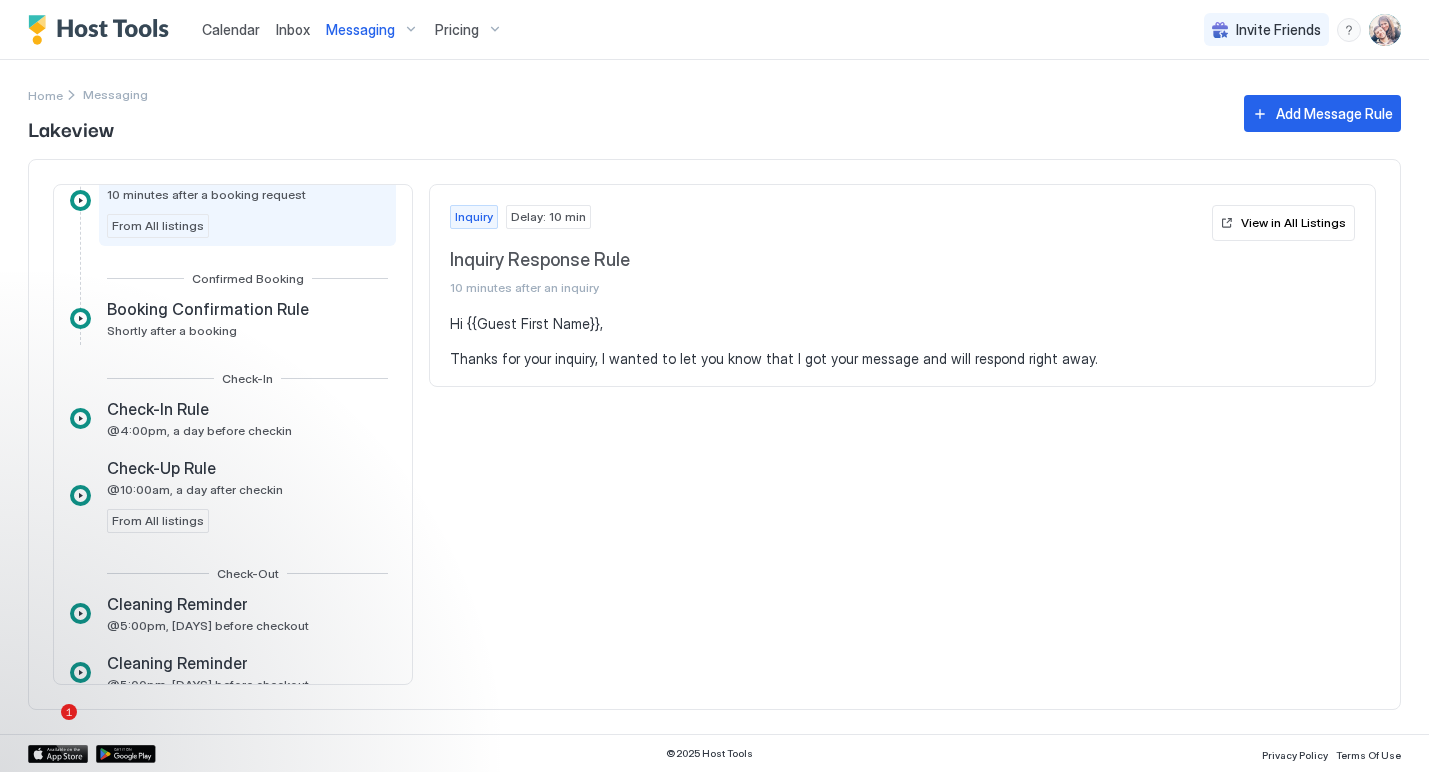 scroll, scrollTop: 341, scrollLeft: 0, axis: vertical 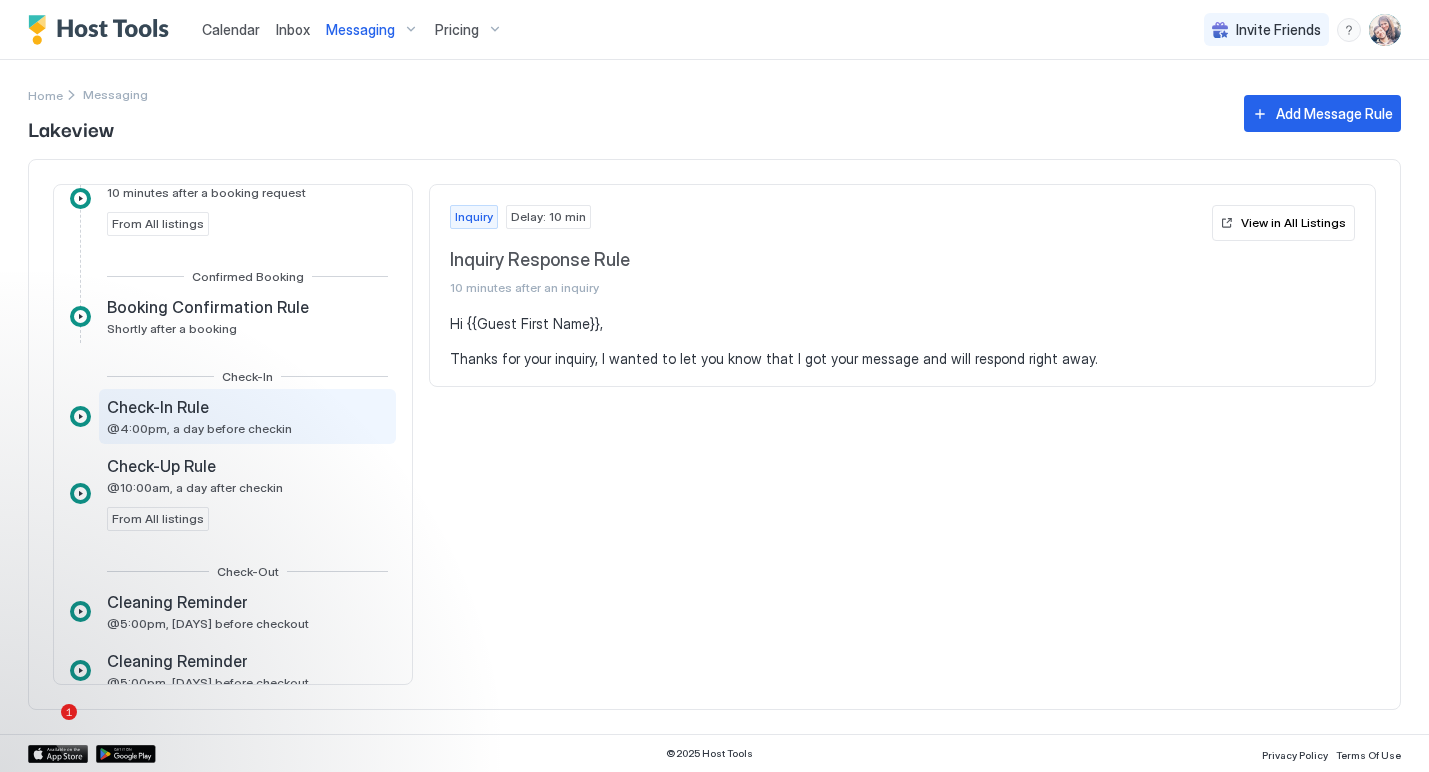 click on "Check-In Rule @4:00pm, a day before checkin" at bounding box center (199, 416) 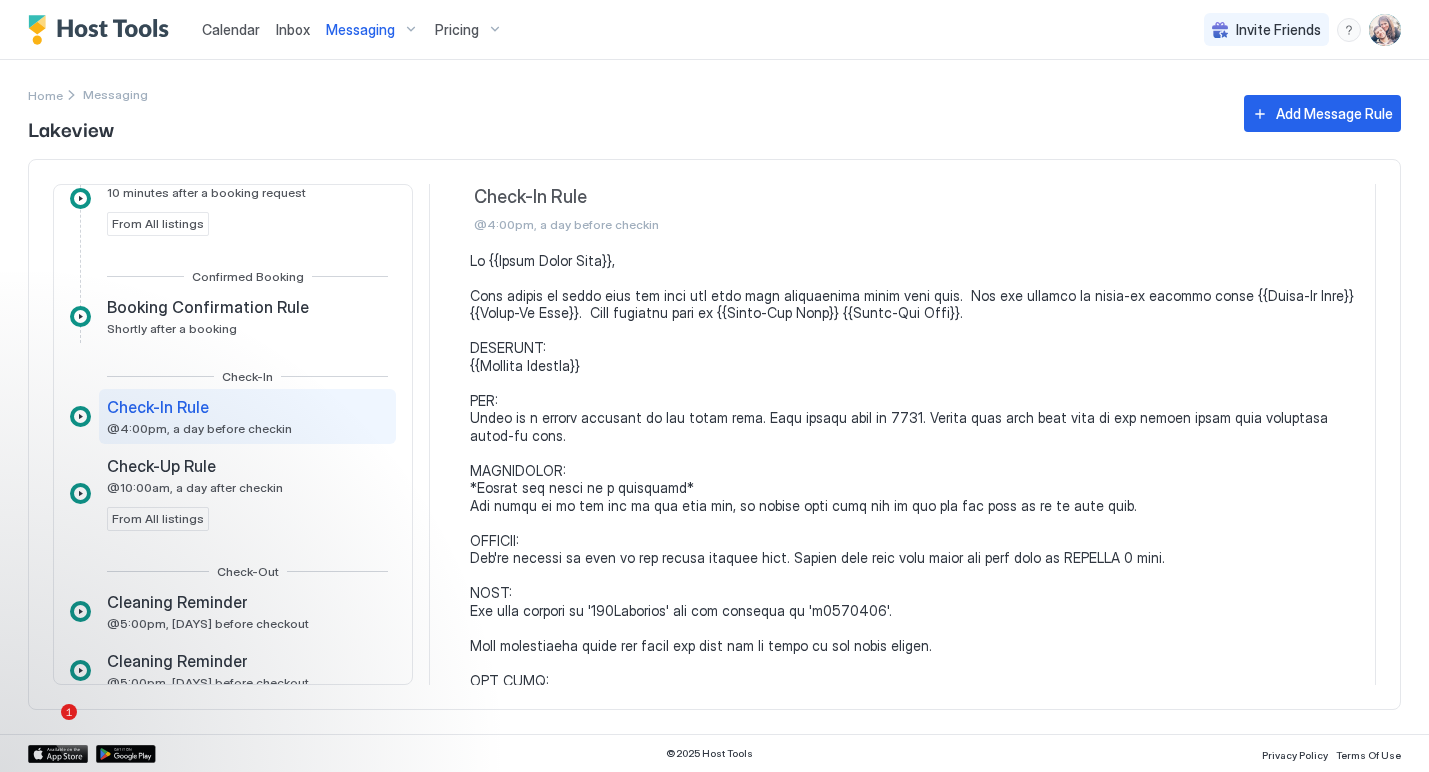scroll, scrollTop: 62, scrollLeft: 0, axis: vertical 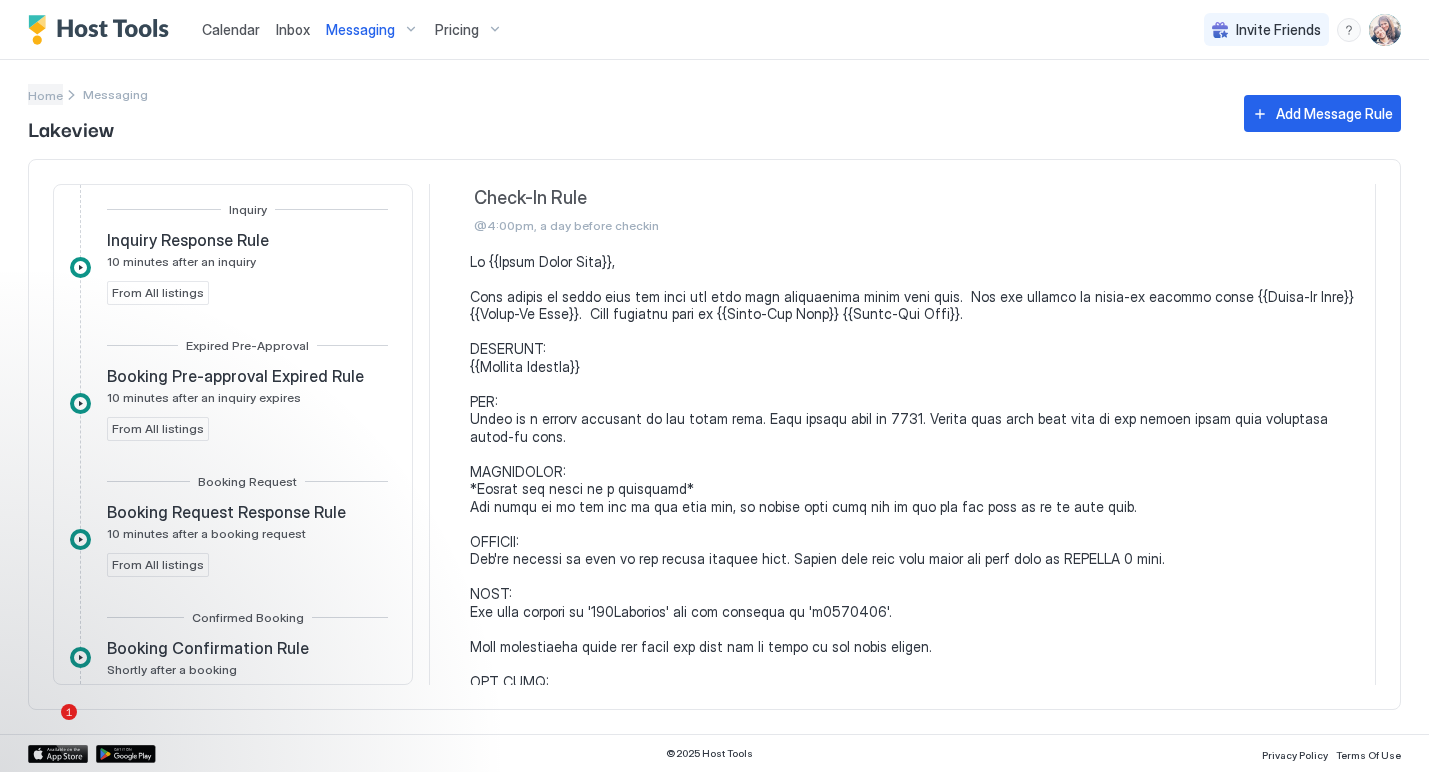 click on "Home" at bounding box center (45, 95) 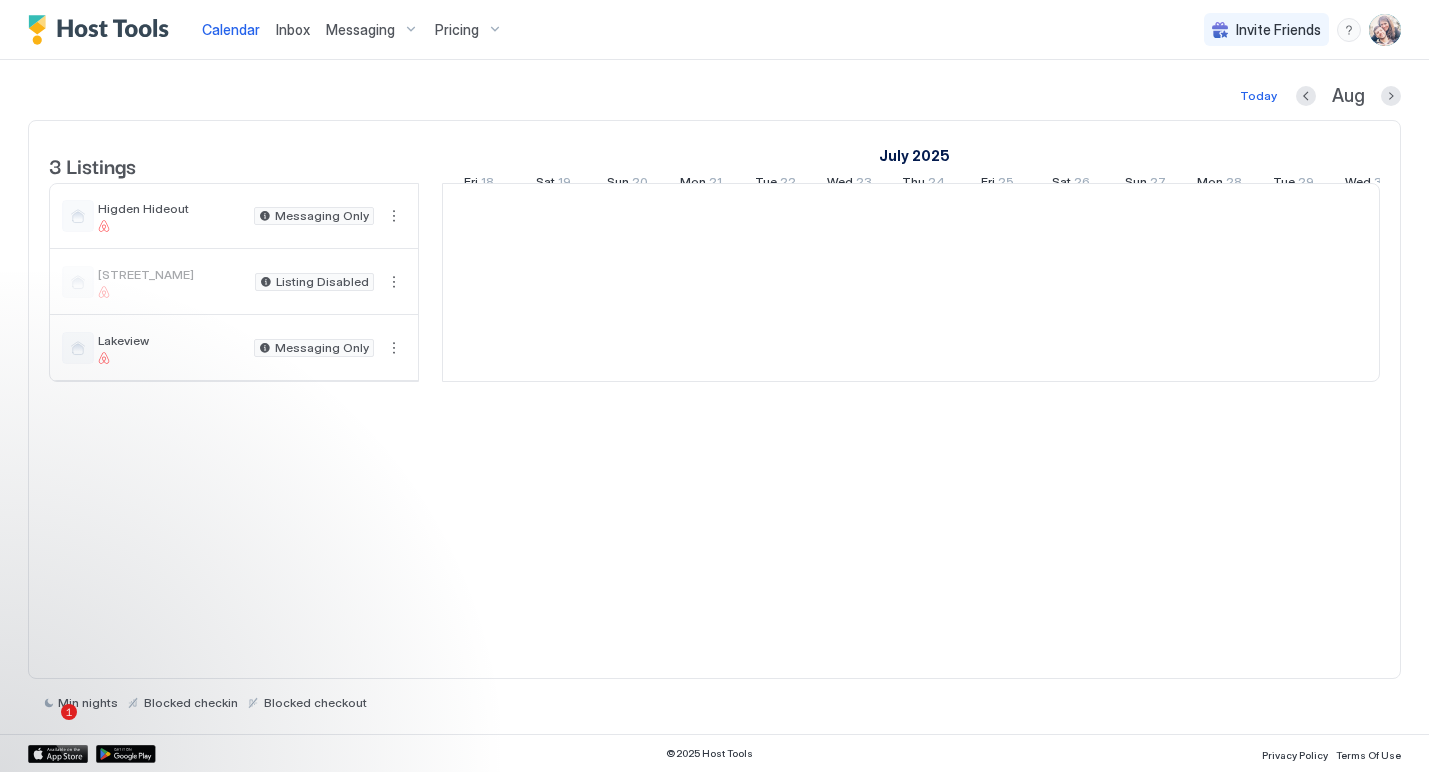 scroll, scrollTop: 0, scrollLeft: 1111, axis: horizontal 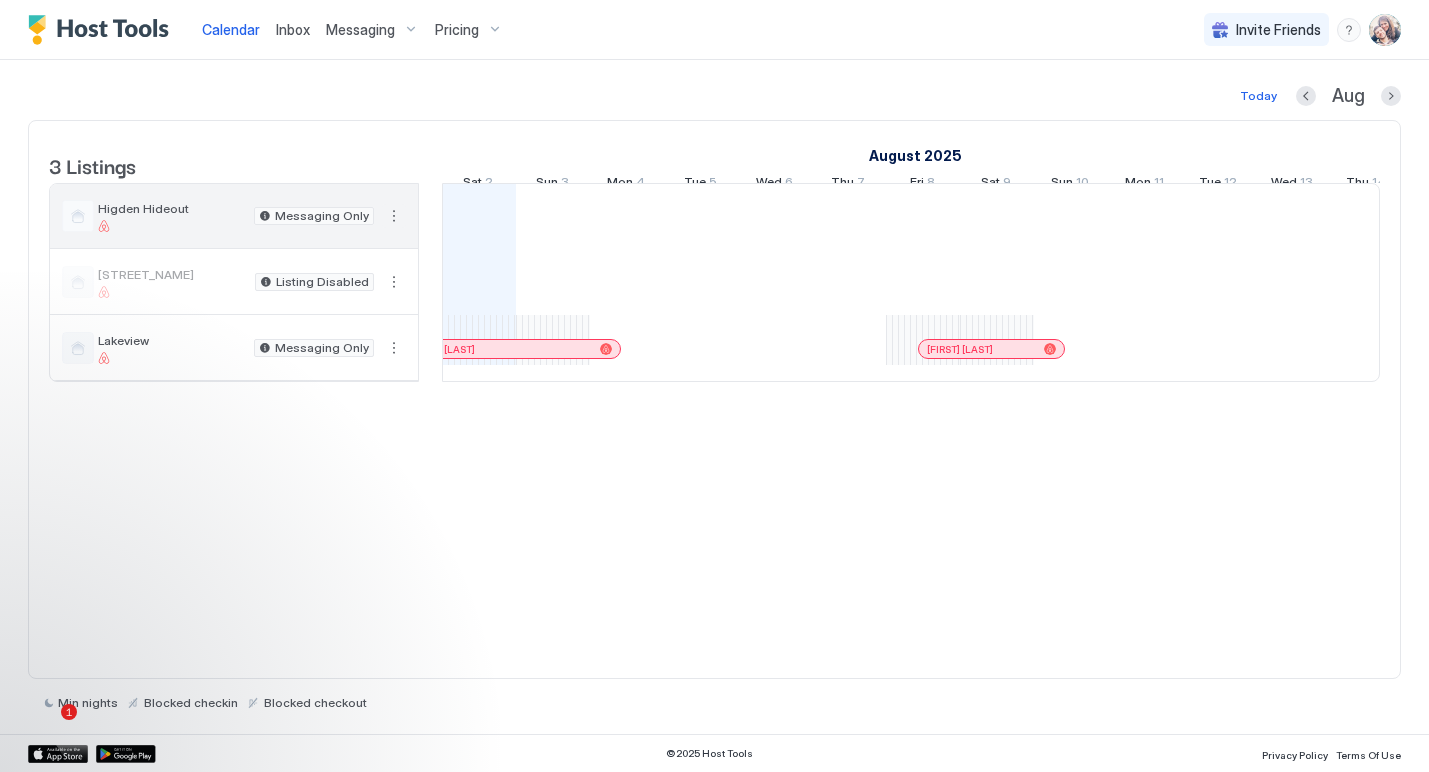 click at bounding box center [394, 216] 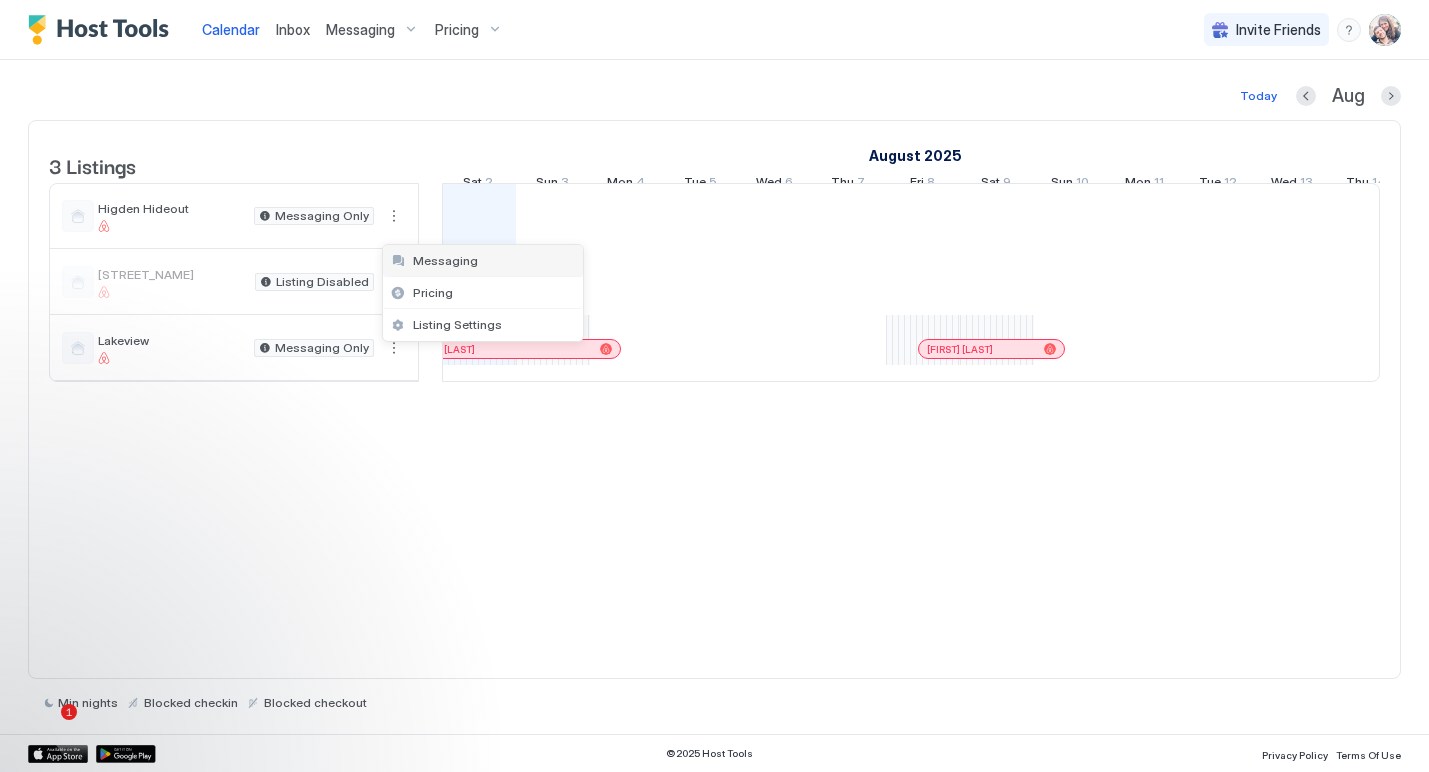 click on "Messaging" at bounding box center (483, 261) 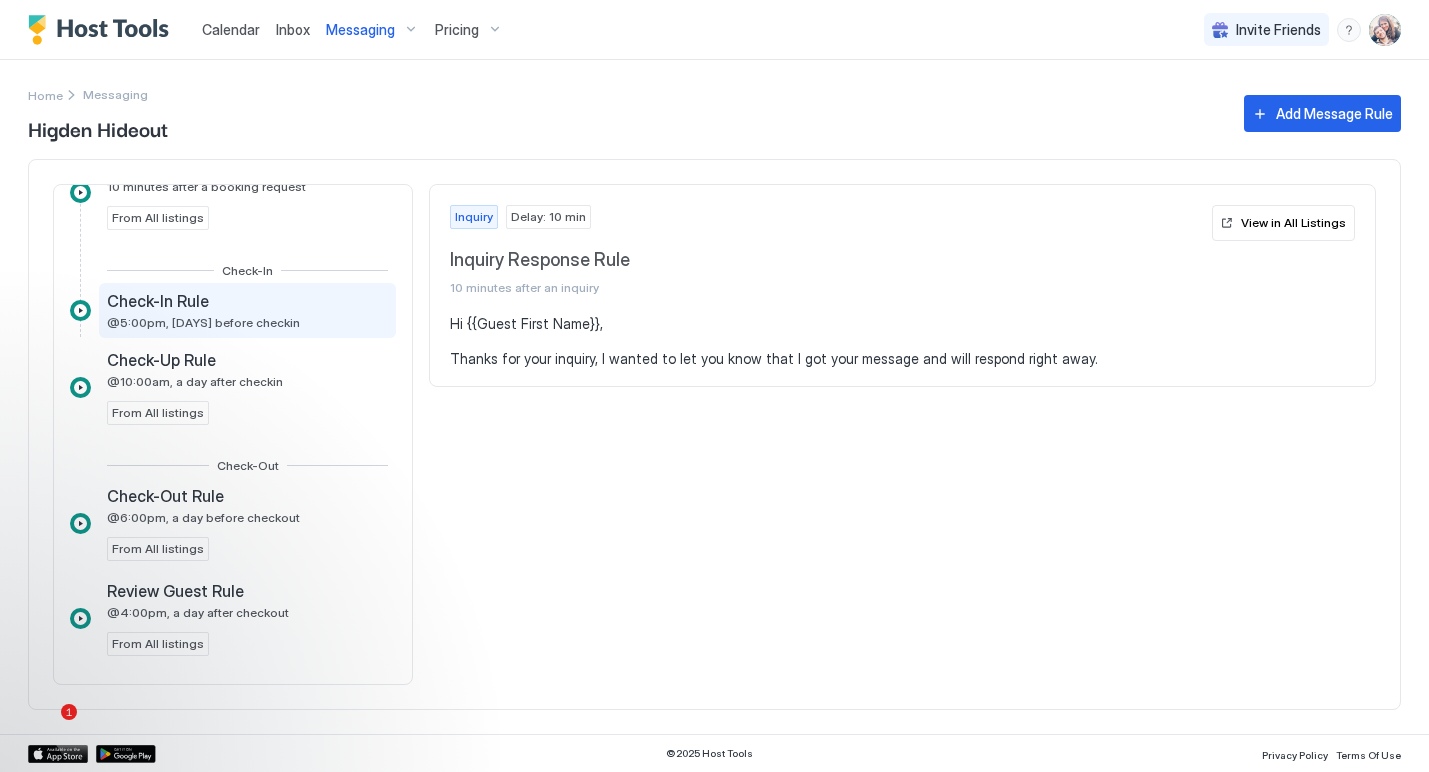 scroll, scrollTop: 347, scrollLeft: 0, axis: vertical 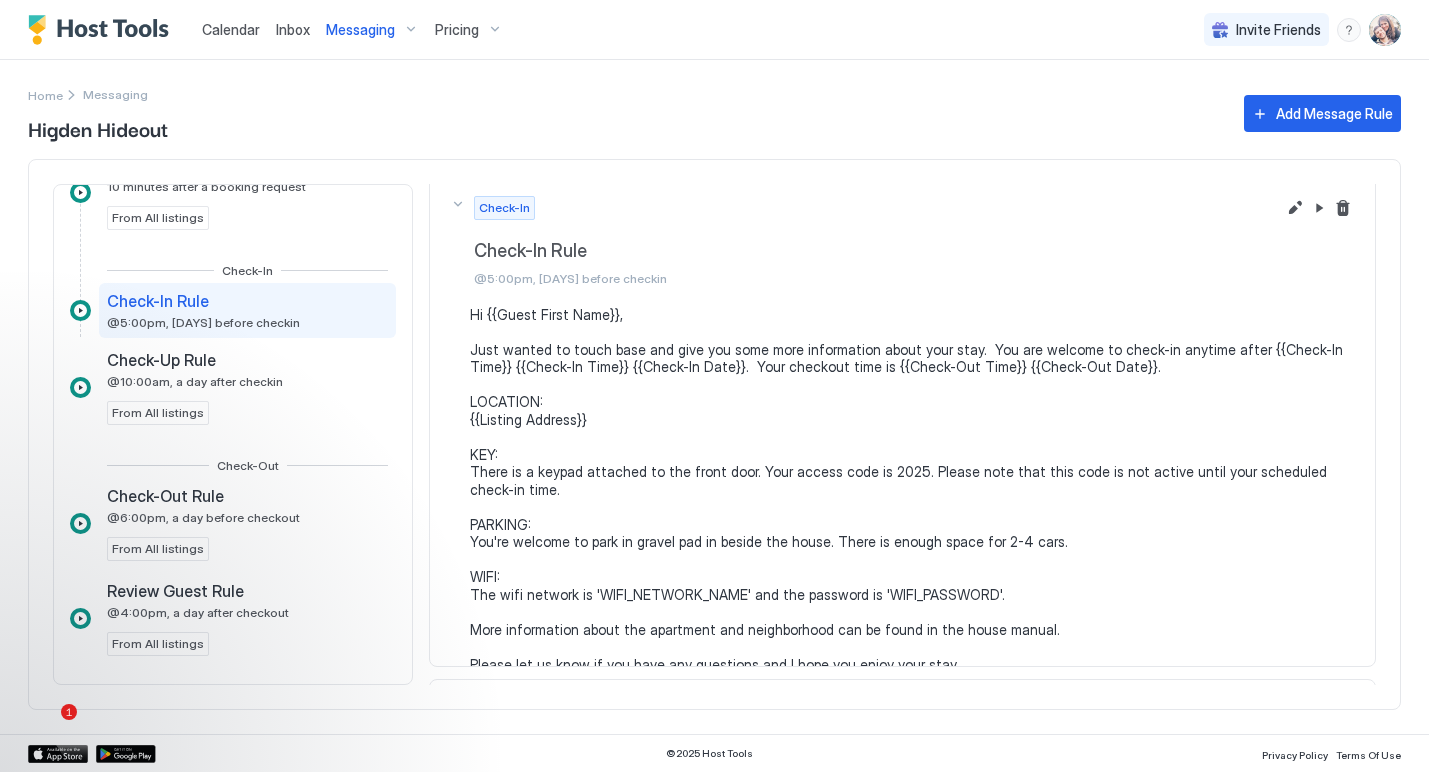 click on "Hi {{Guest First Name}},
Just wanted to touch base and give you some more information about your stay.  You are welcome to check-in anytime after {{Check-In Time}} {{Check-In Date}}.  Your checkout time is {{Check-Out Time}} {{Check-Out Date}}.
LOCATION:
{{Listing Address}}
KEY:
There is a keypad attached to the front door. Your access code is 2025. Please note that this code is not active until your scheduled check-in time.
PARKING:
You're welcome to park in gravel pad in beside the house. There is enough space for 2-4 cars.
WIFI:
The wifi network is 'WIFI_NETWORK_NAME' and the password is 'WIFI_PASSWORD'.
More information about the apartment and neighborhood can be found in the house manual.
Please let us know if you have any questions and I hope you enjoy your stay." at bounding box center [912, 490] 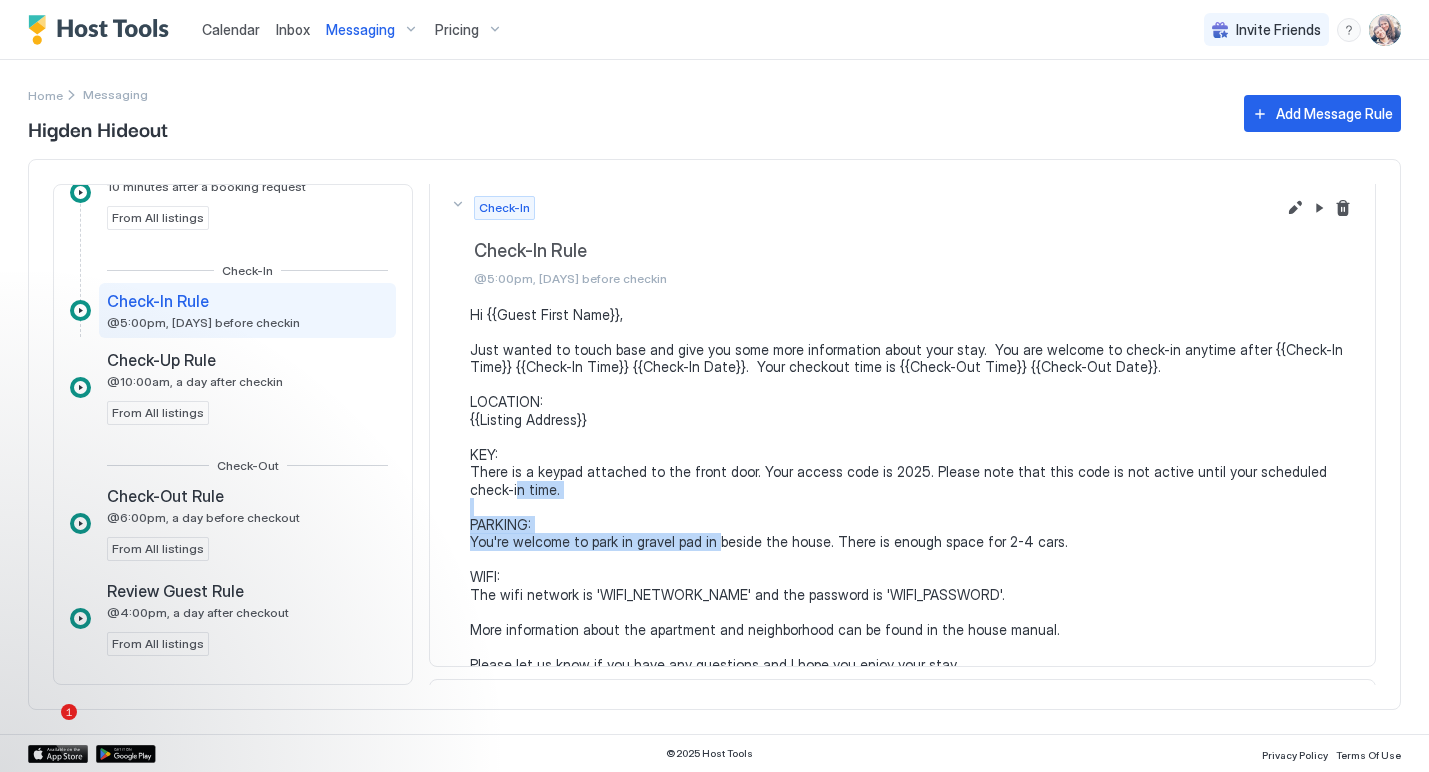 drag, startPoint x: 822, startPoint y: 520, endPoint x: 461, endPoint y: 510, distance: 361.1385 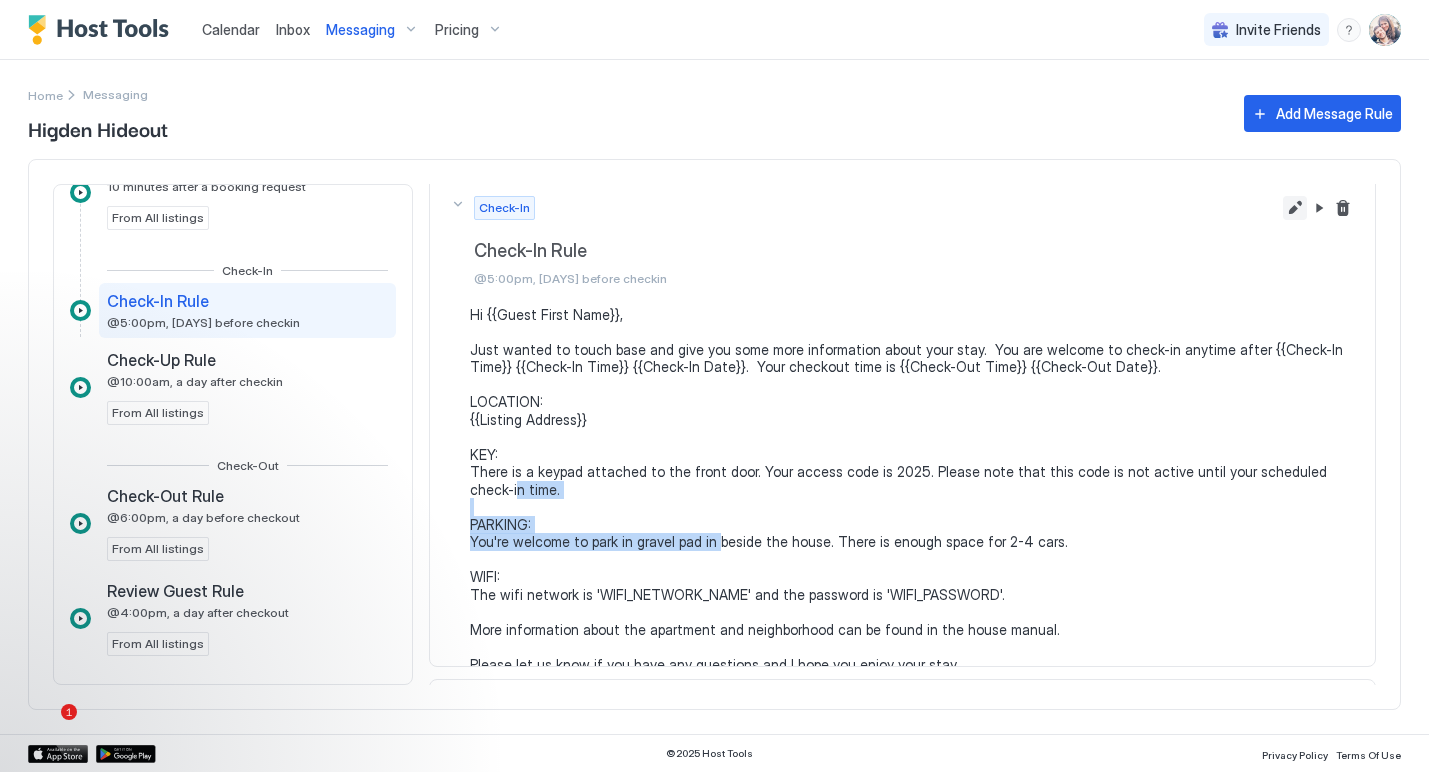click at bounding box center (1295, 208) 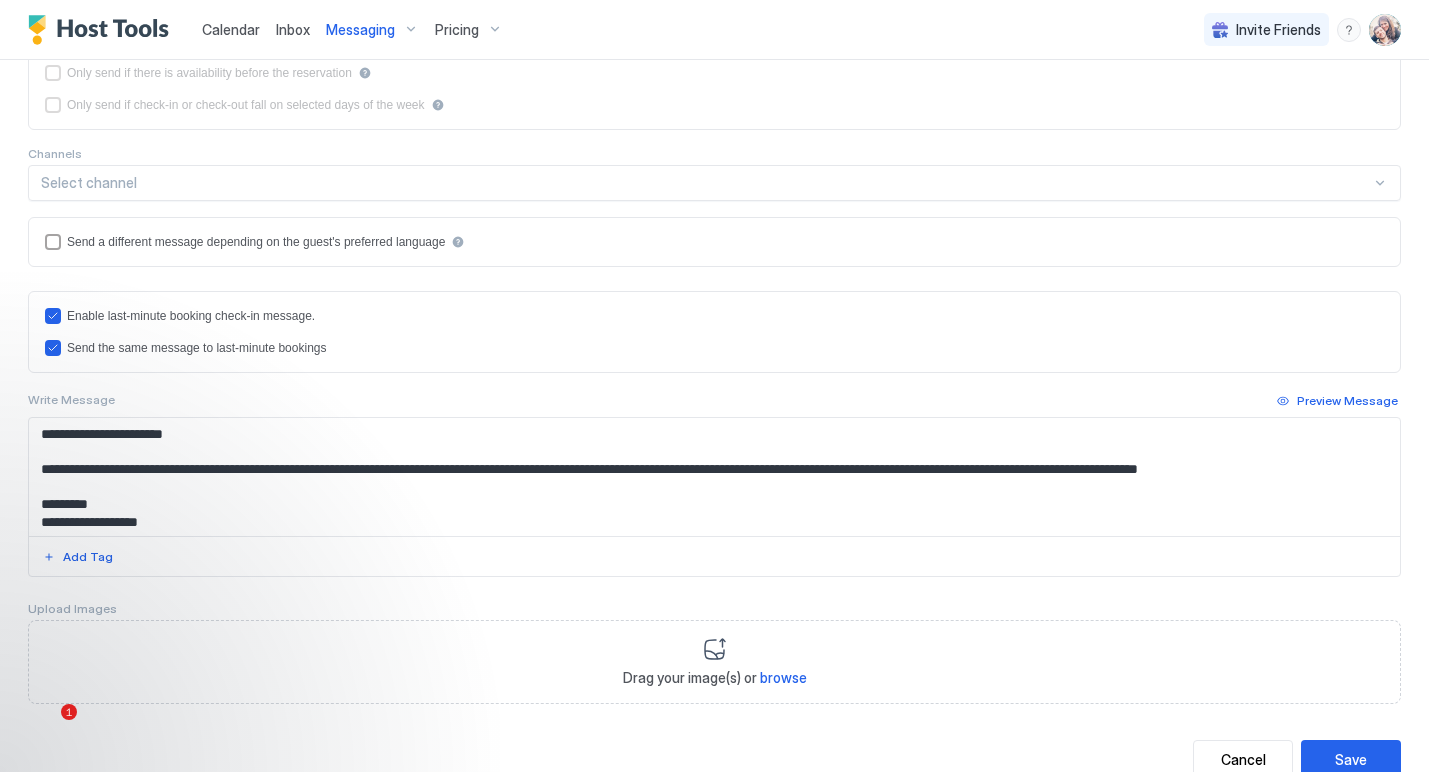 scroll, scrollTop: 394, scrollLeft: 0, axis: vertical 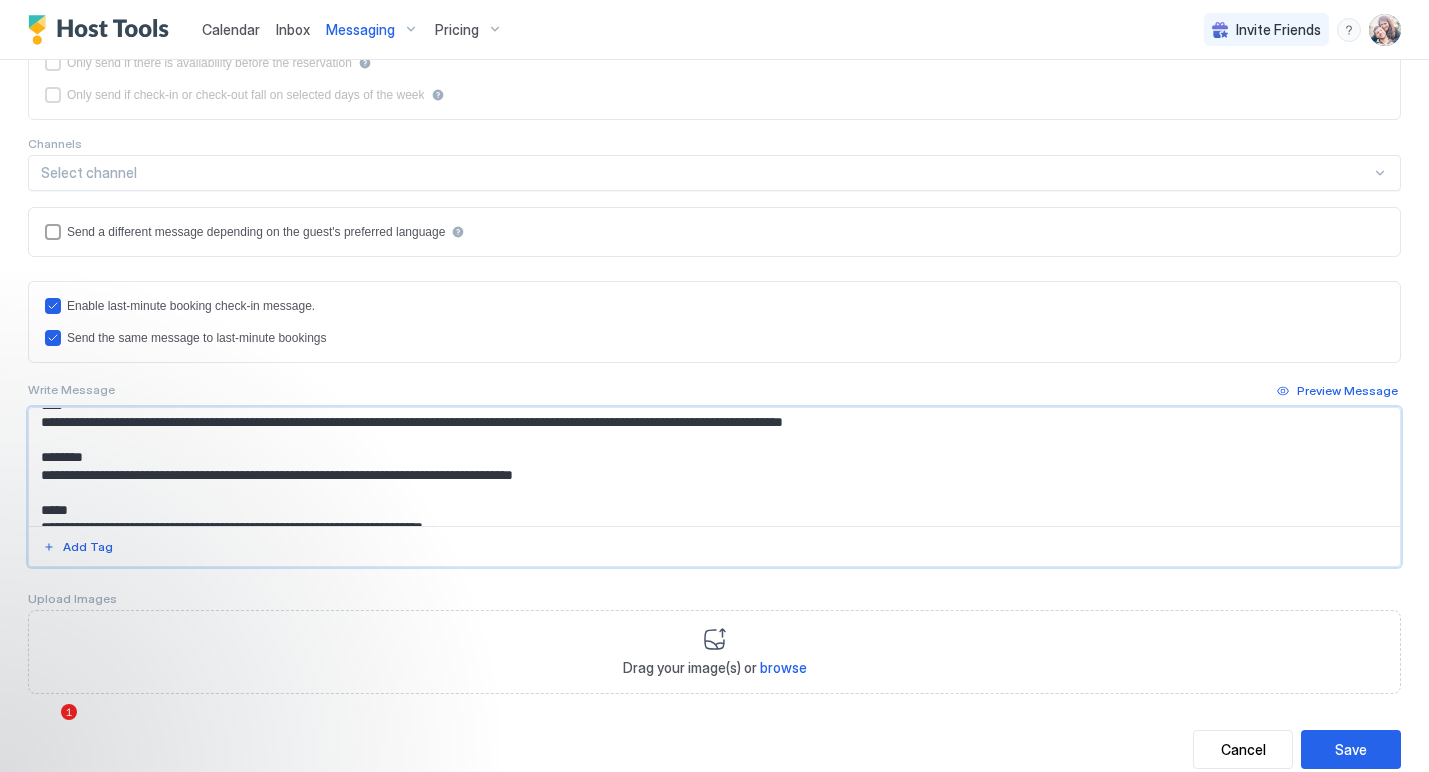 drag, startPoint x: 622, startPoint y: 492, endPoint x: 39, endPoint y: 492, distance: 583 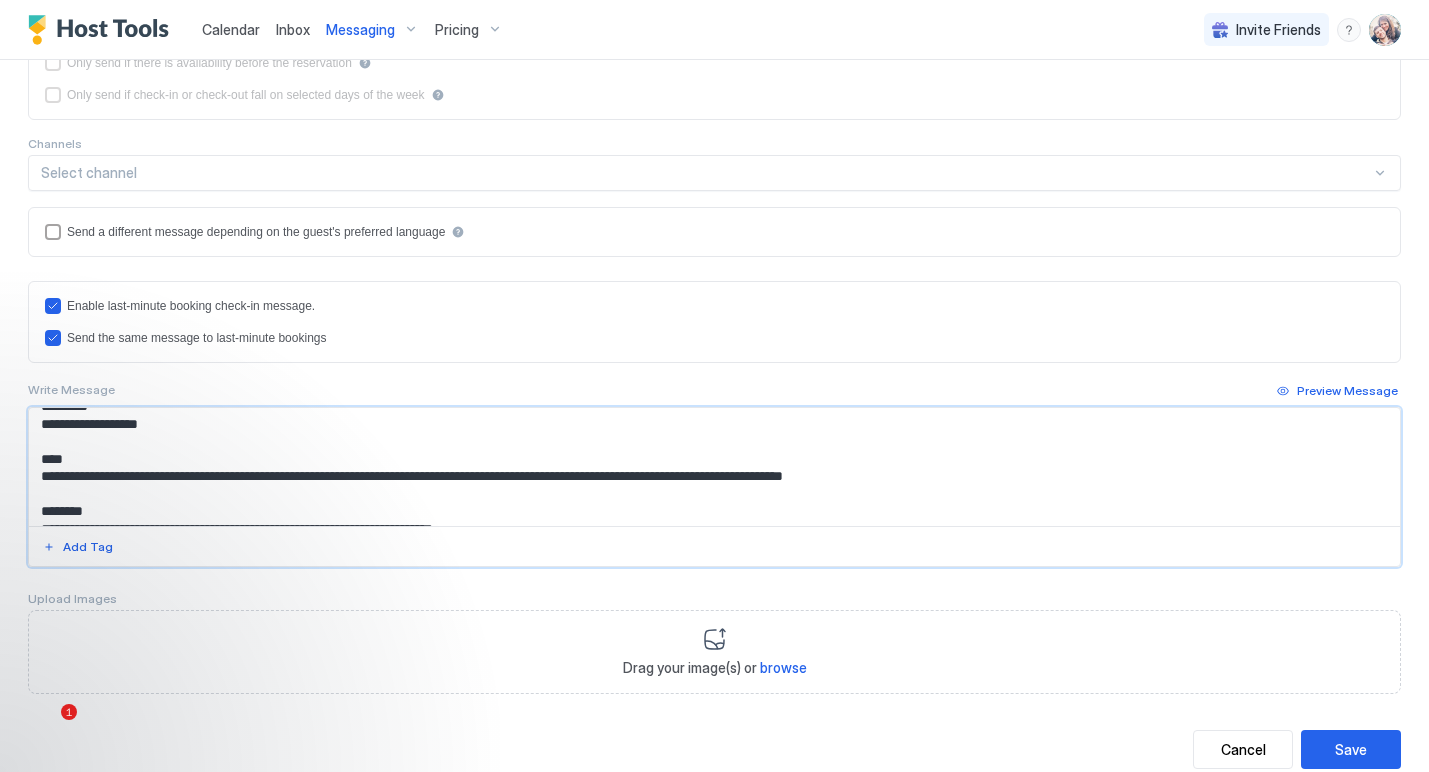 scroll, scrollTop: 90, scrollLeft: 0, axis: vertical 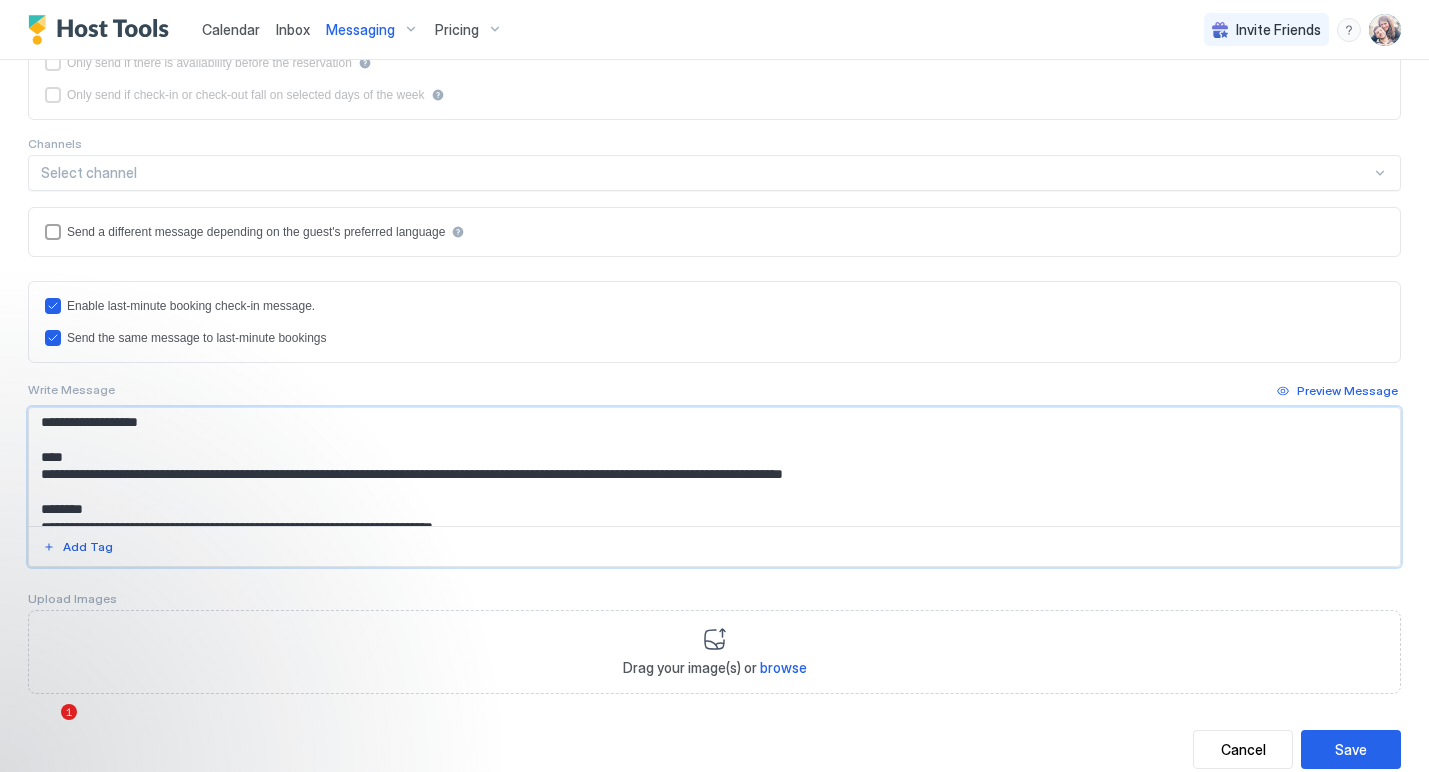 click on "**********" at bounding box center [714, 467] 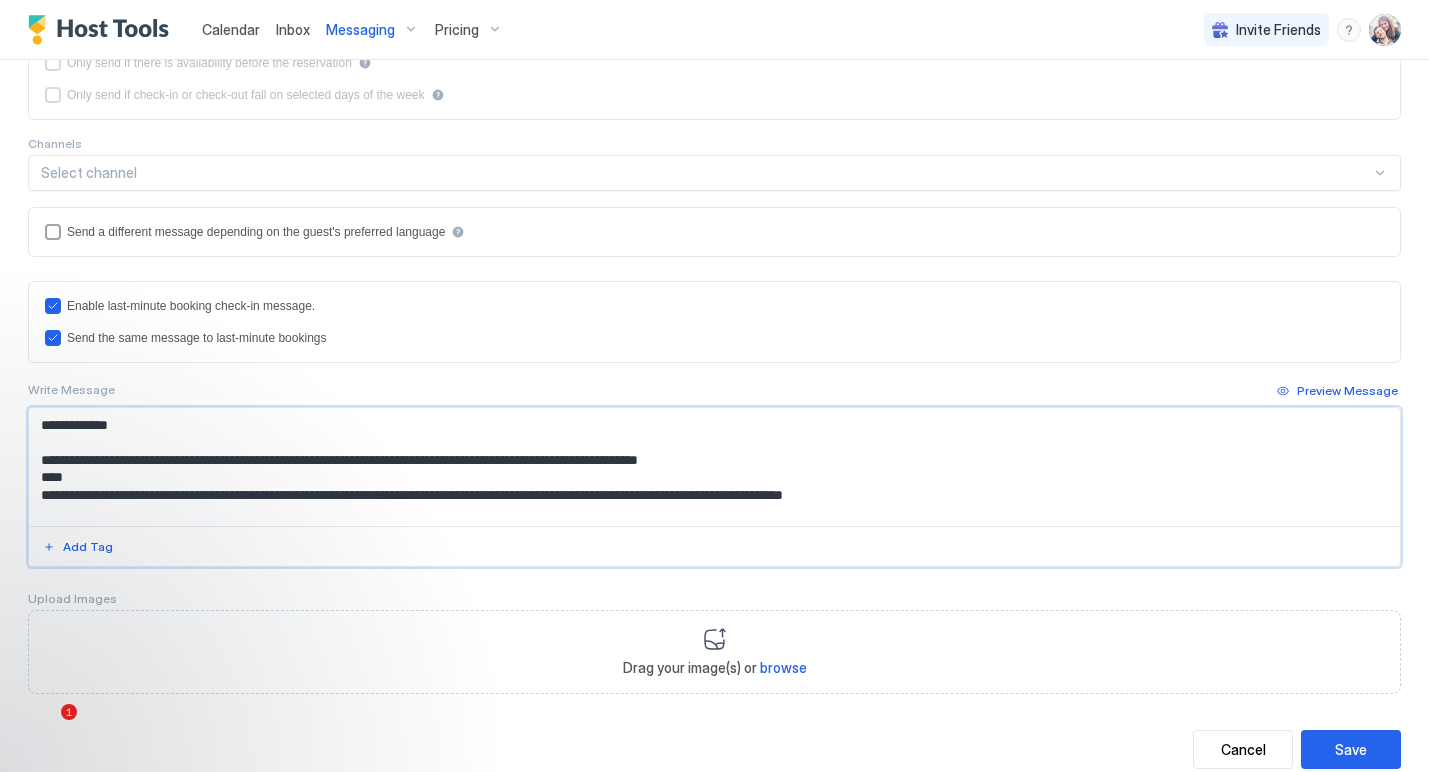 scroll, scrollTop: 123, scrollLeft: 0, axis: vertical 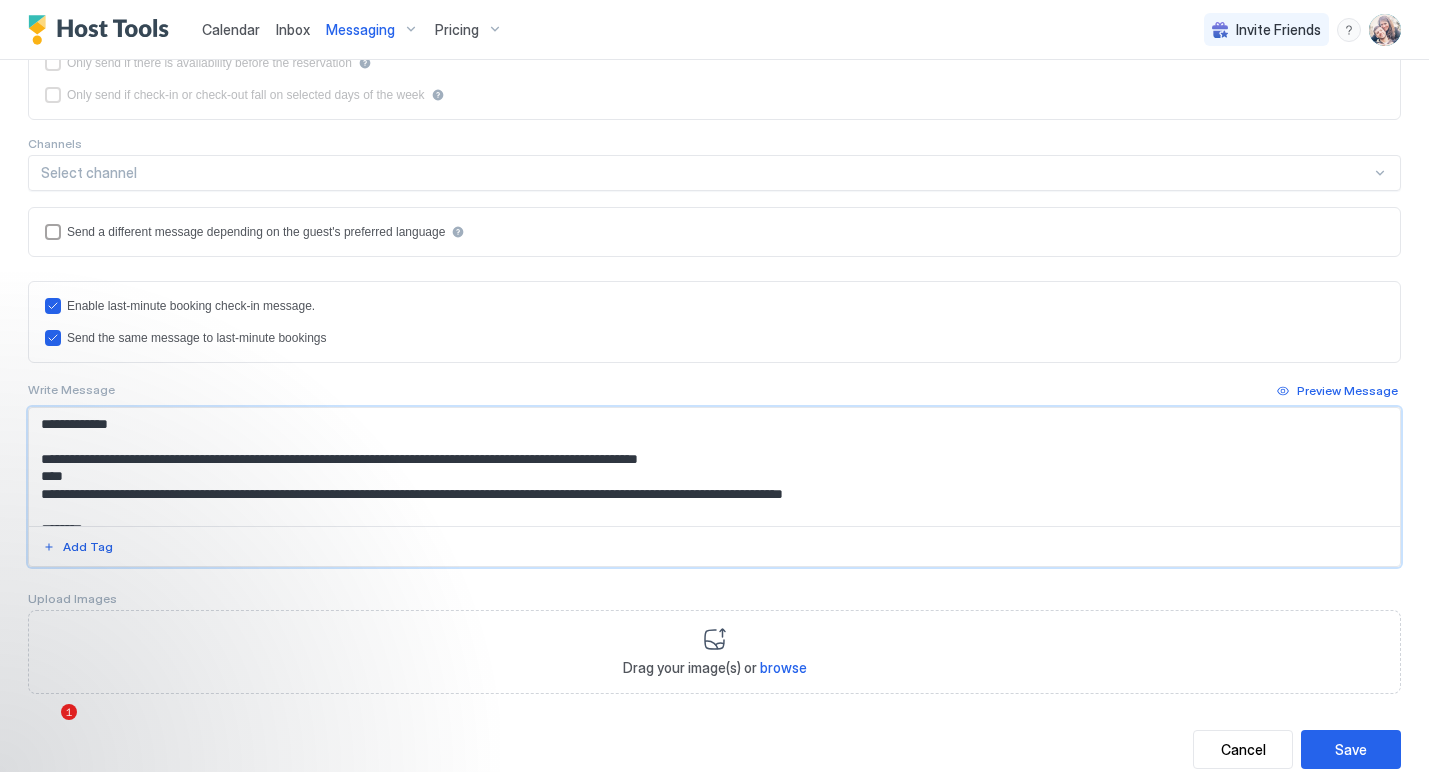 click on "**********" at bounding box center [714, 467] 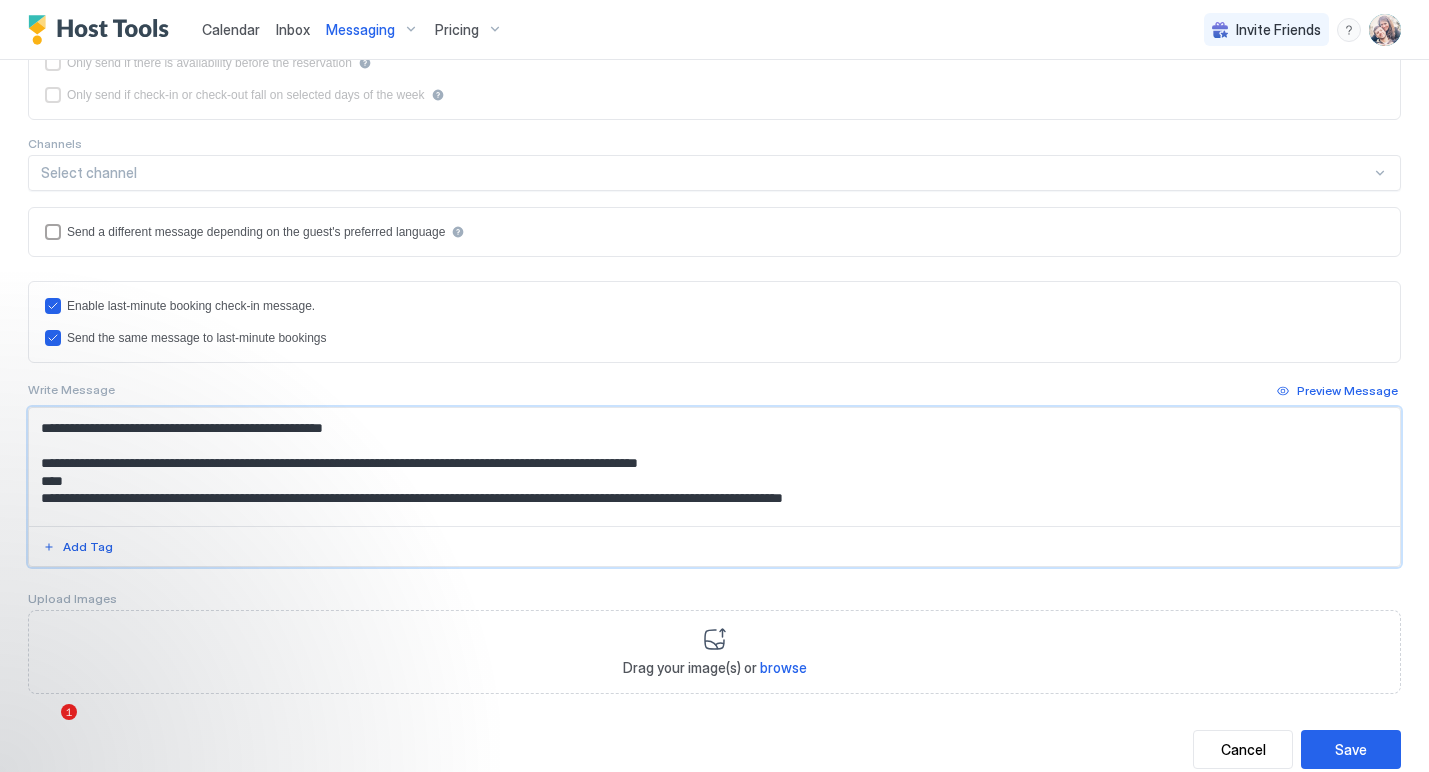 scroll, scrollTop: 242, scrollLeft: 0, axis: vertical 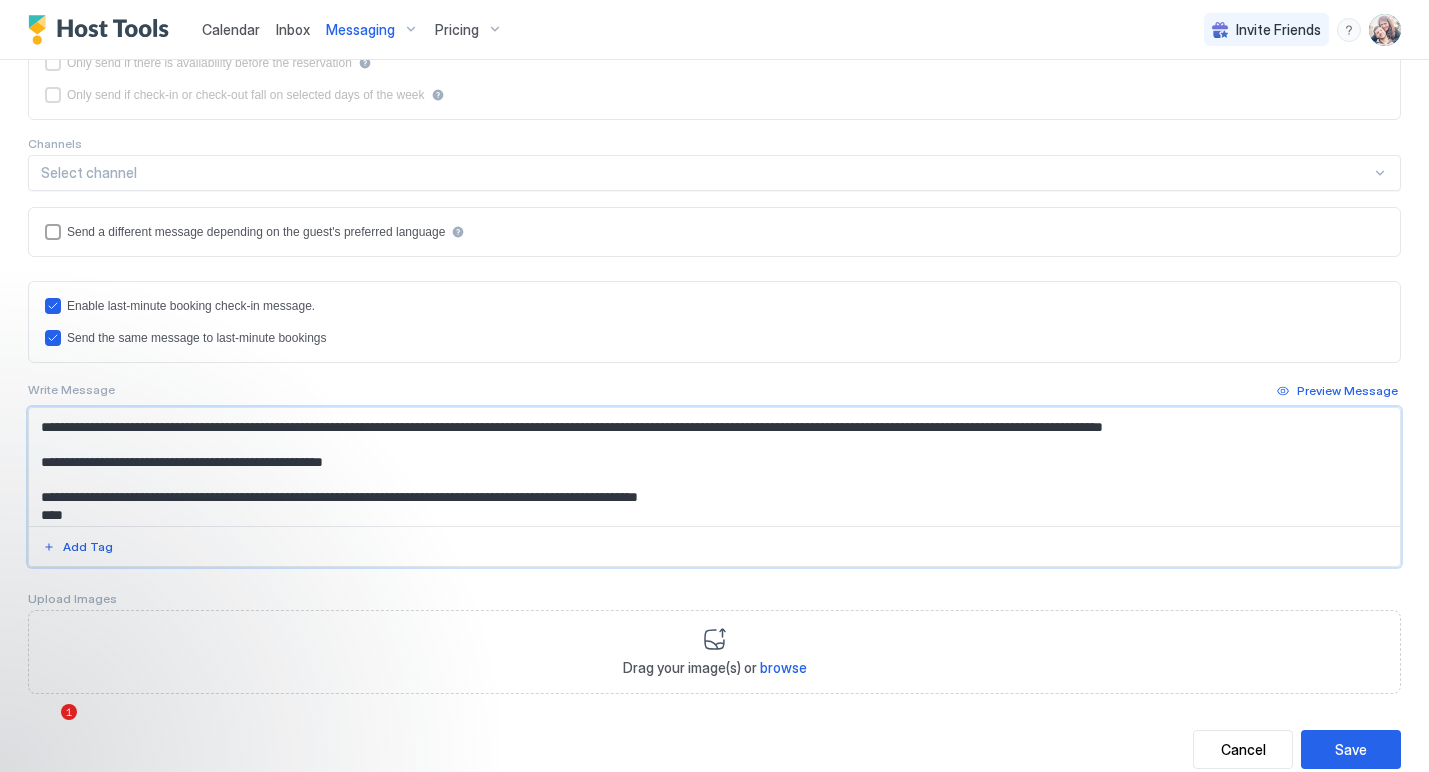 click at bounding box center [714, 467] 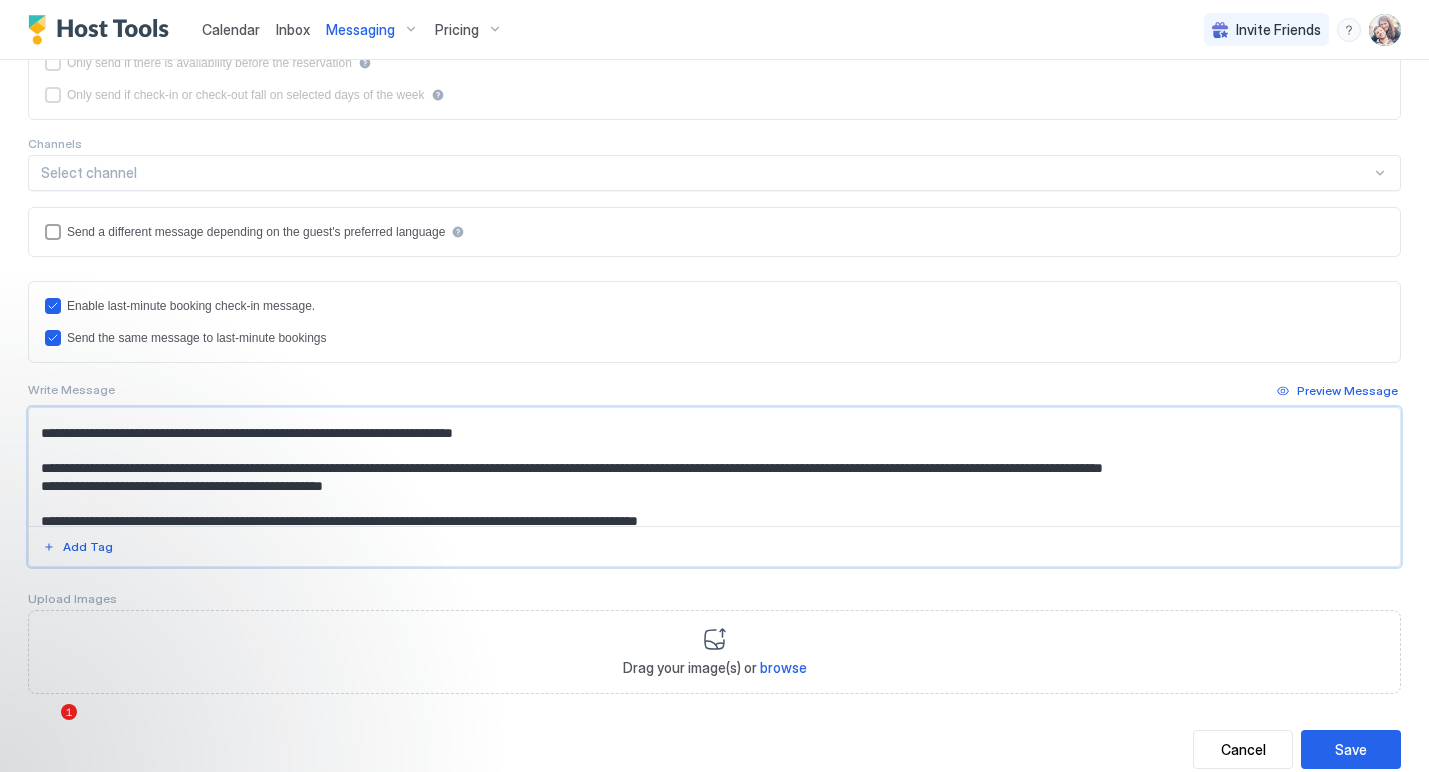 scroll, scrollTop: 198, scrollLeft: 0, axis: vertical 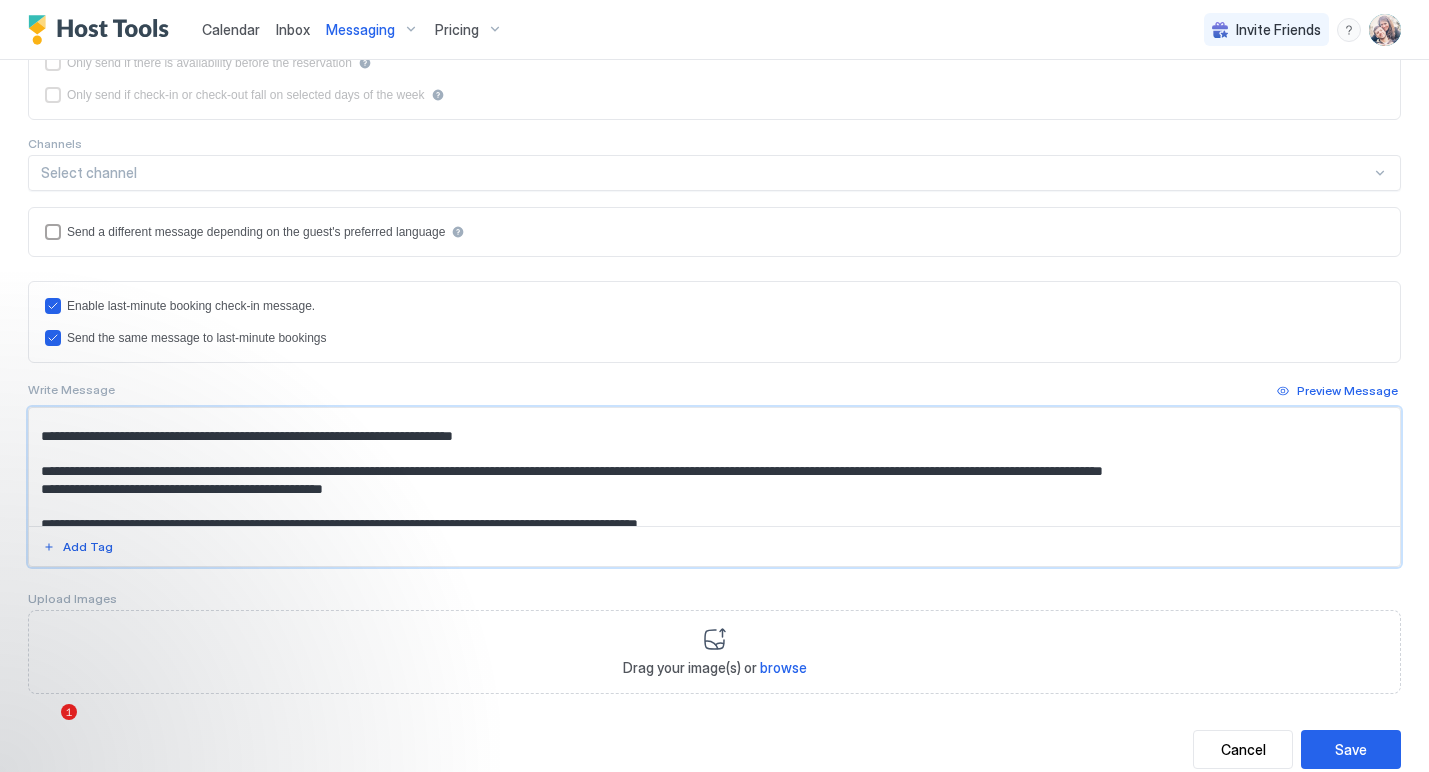 click at bounding box center (714, 467) 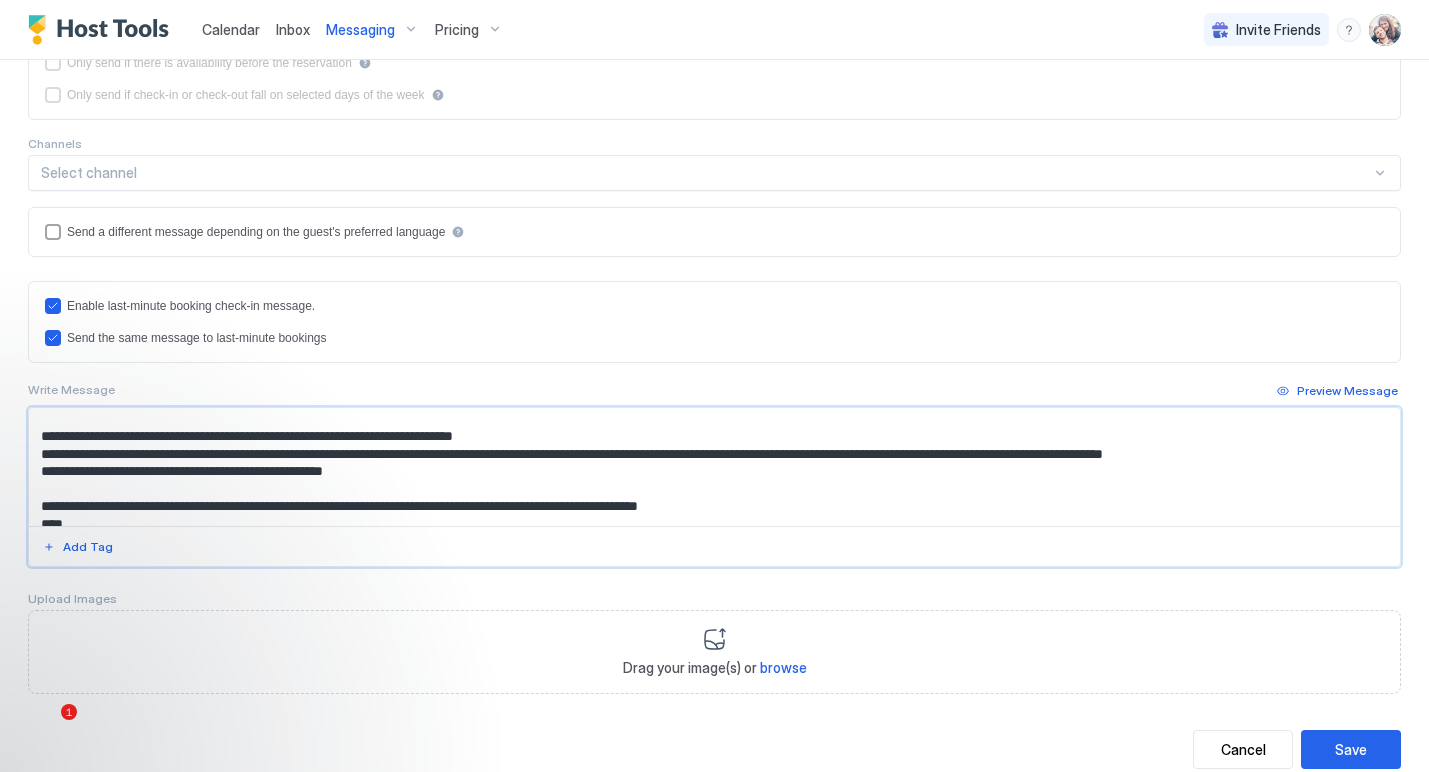 click at bounding box center (714, 467) 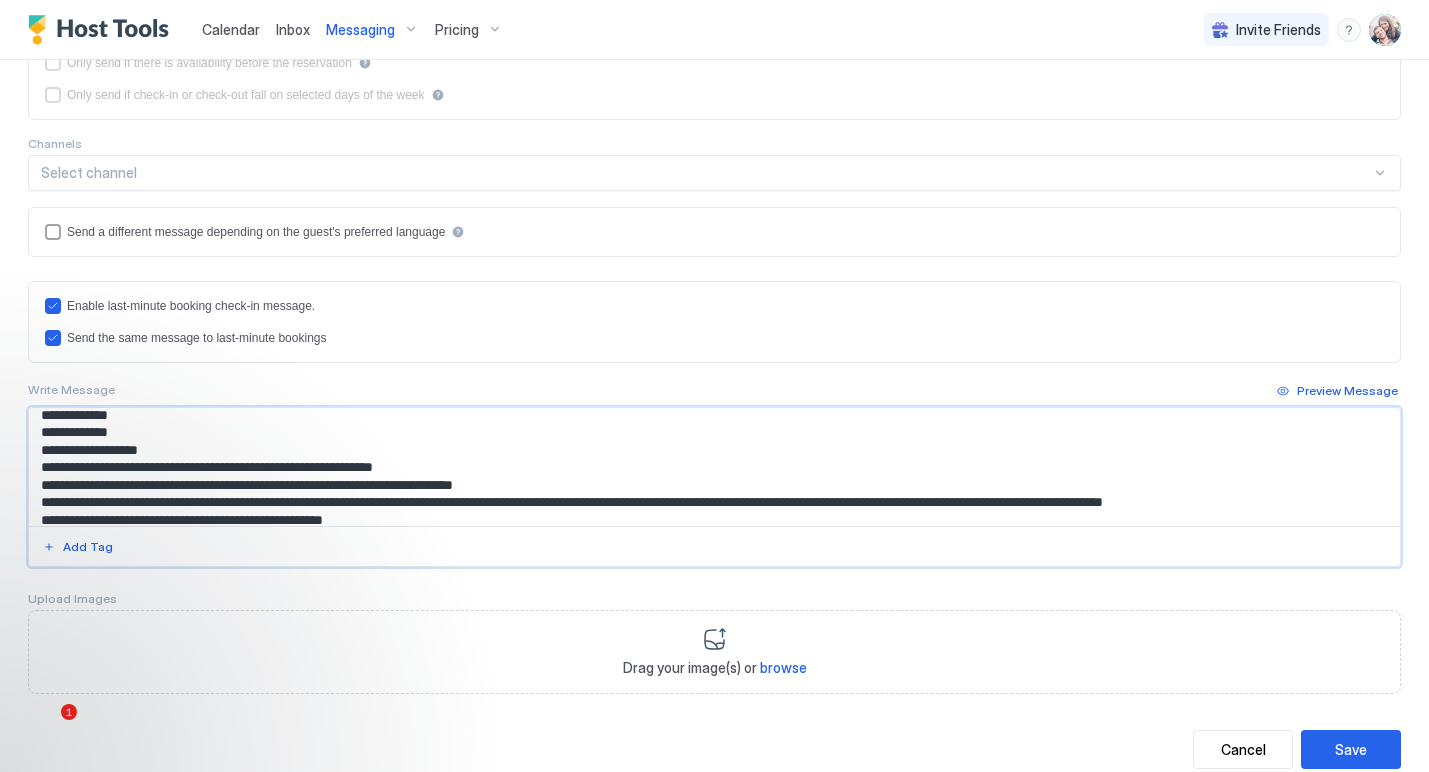 scroll, scrollTop: 131, scrollLeft: 0, axis: vertical 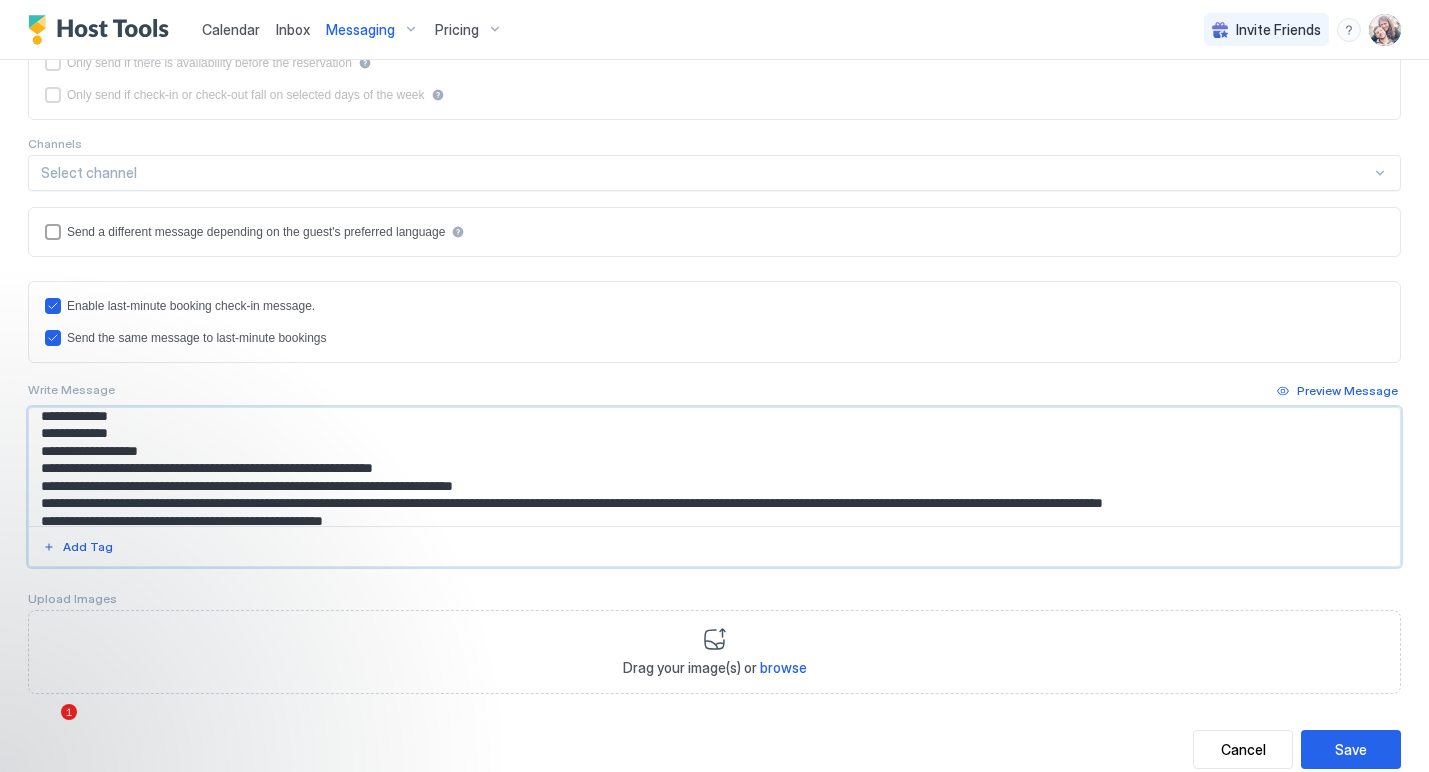 drag, startPoint x: 153, startPoint y: 450, endPoint x: 38, endPoint y: 439, distance: 115.52489 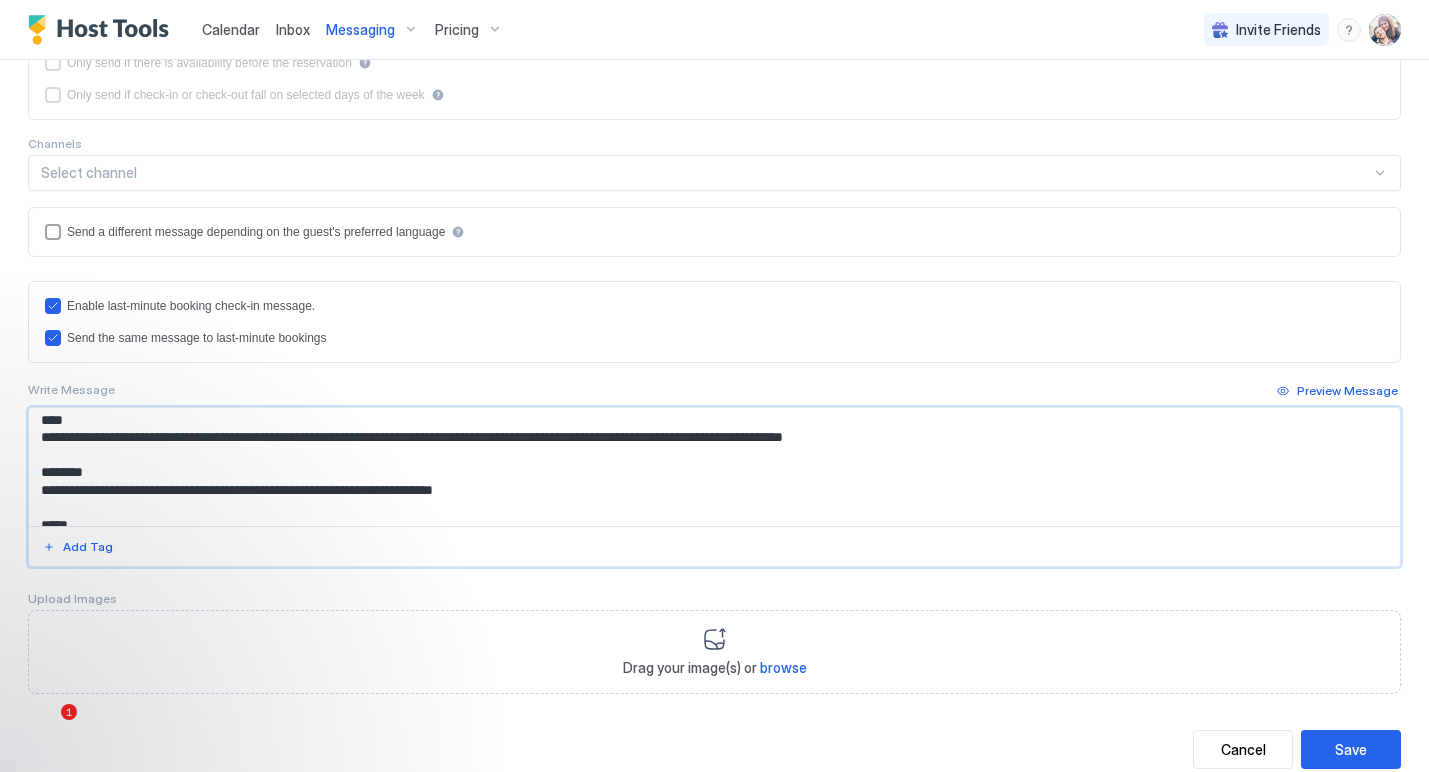 scroll, scrollTop: 268, scrollLeft: 0, axis: vertical 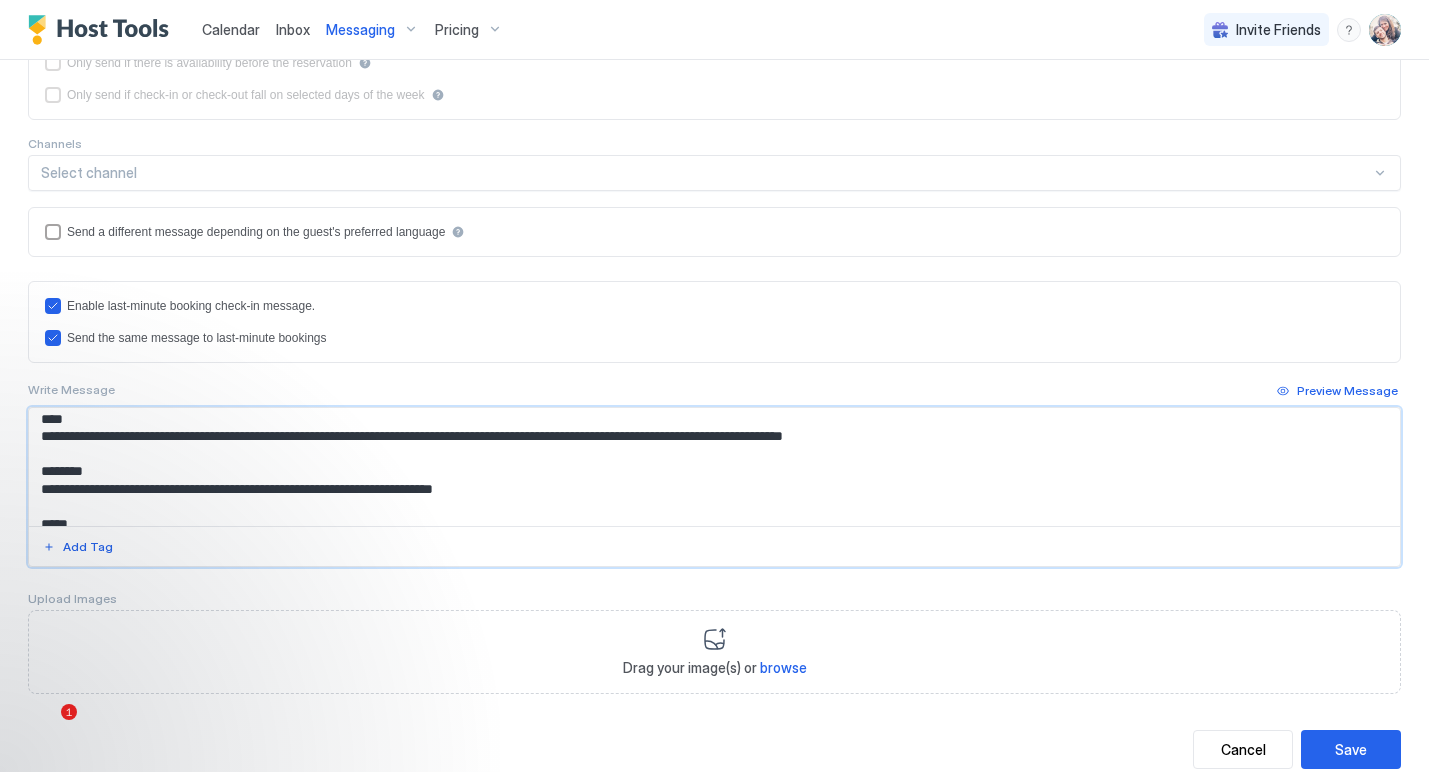 click at bounding box center [714, 467] 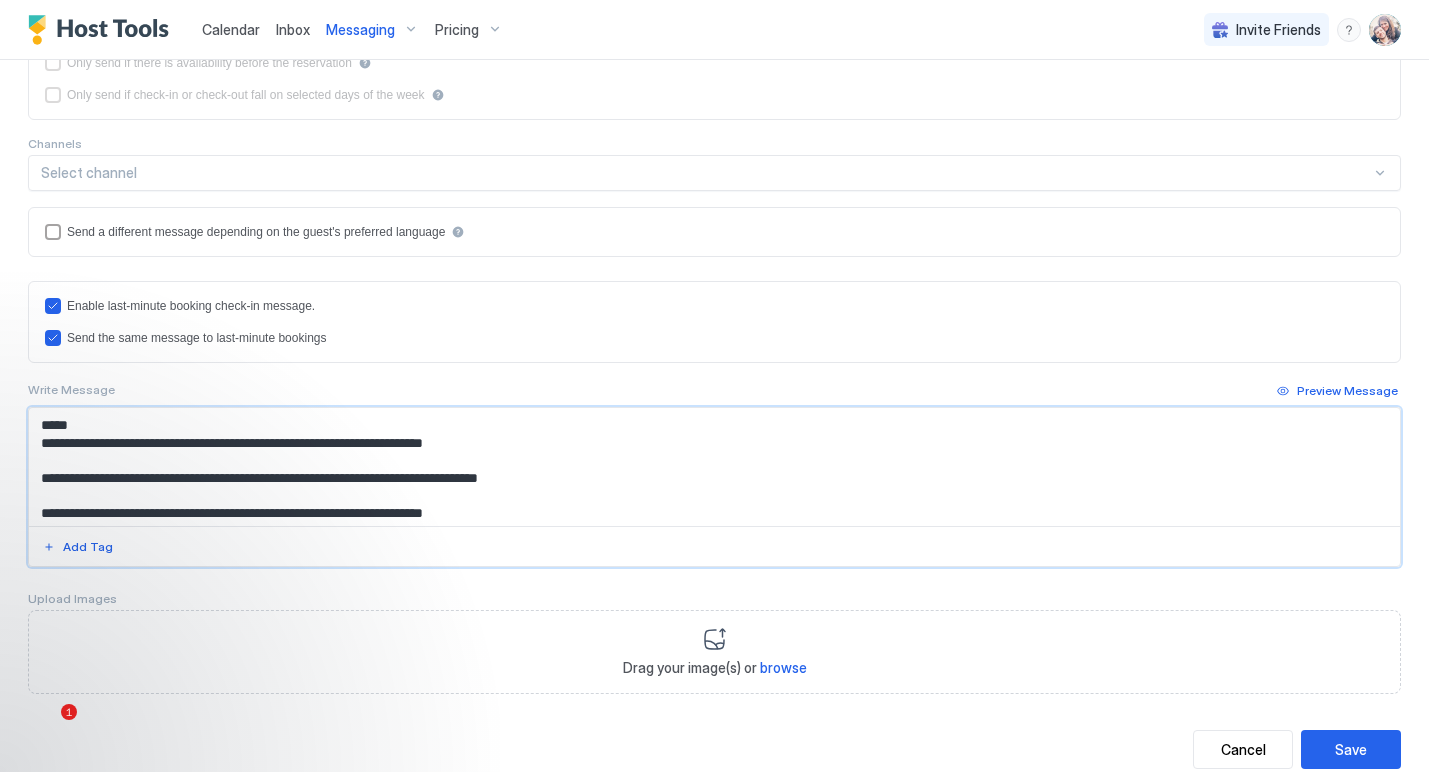 scroll, scrollTop: 391, scrollLeft: 0, axis: vertical 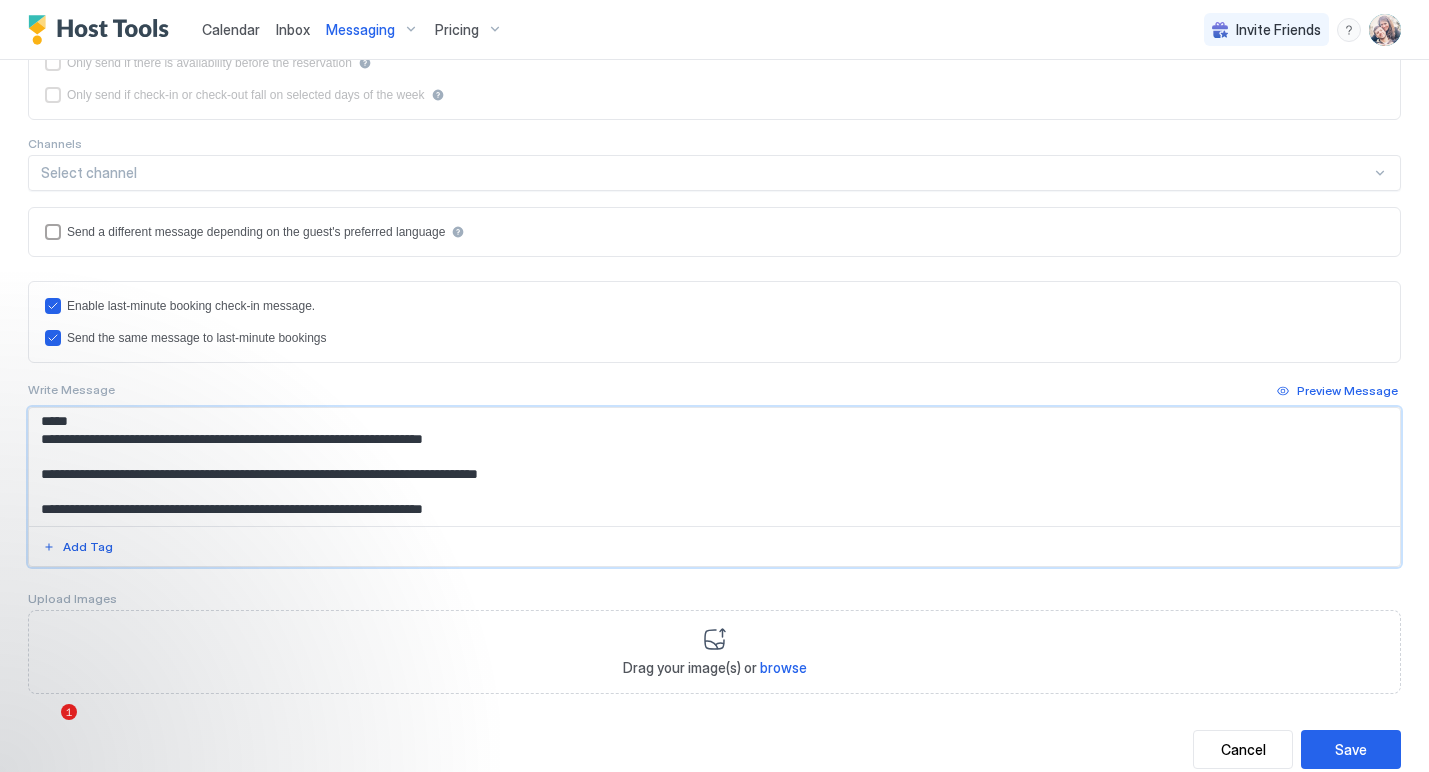 drag, startPoint x: 384, startPoint y: 477, endPoint x: 182, endPoint y: 476, distance: 202.00247 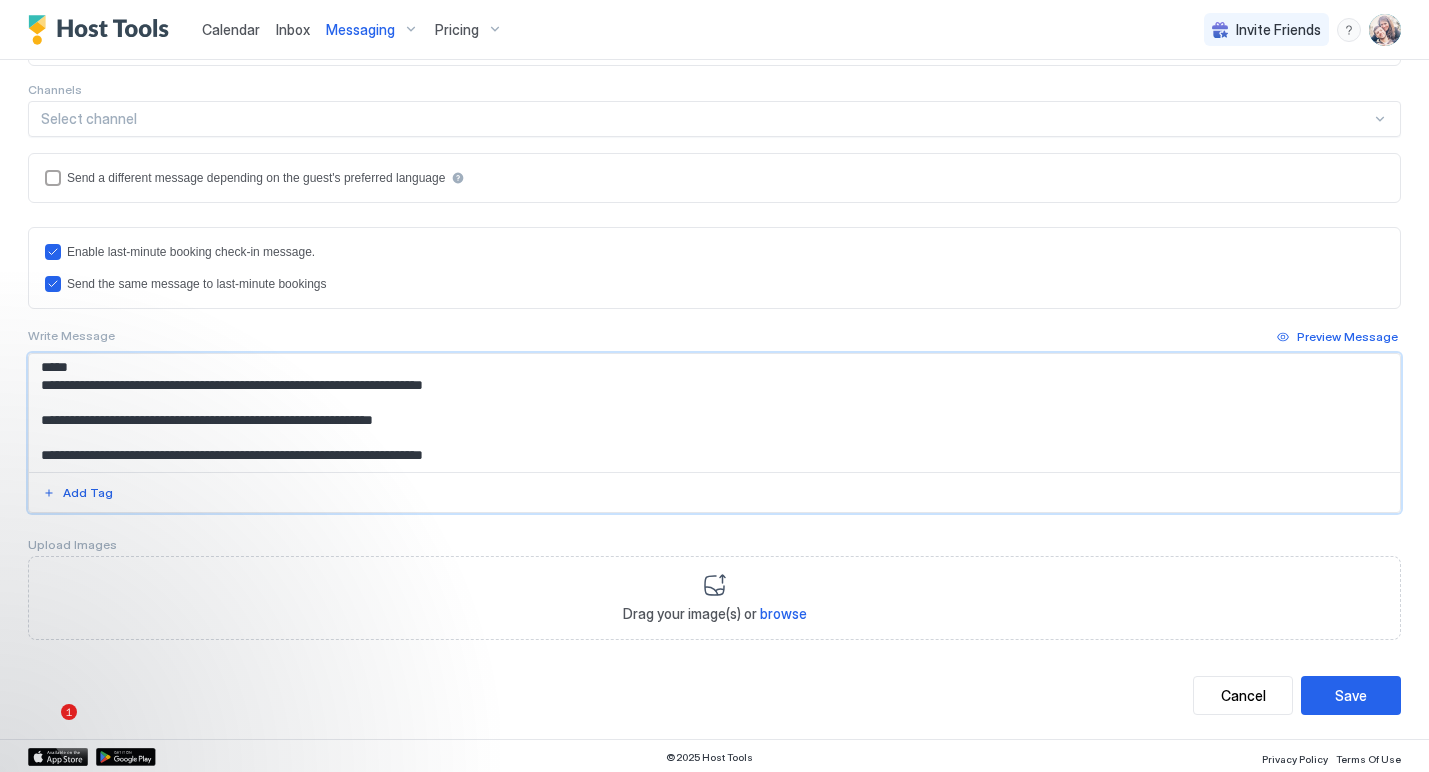 scroll, scrollTop: 450, scrollLeft: 0, axis: vertical 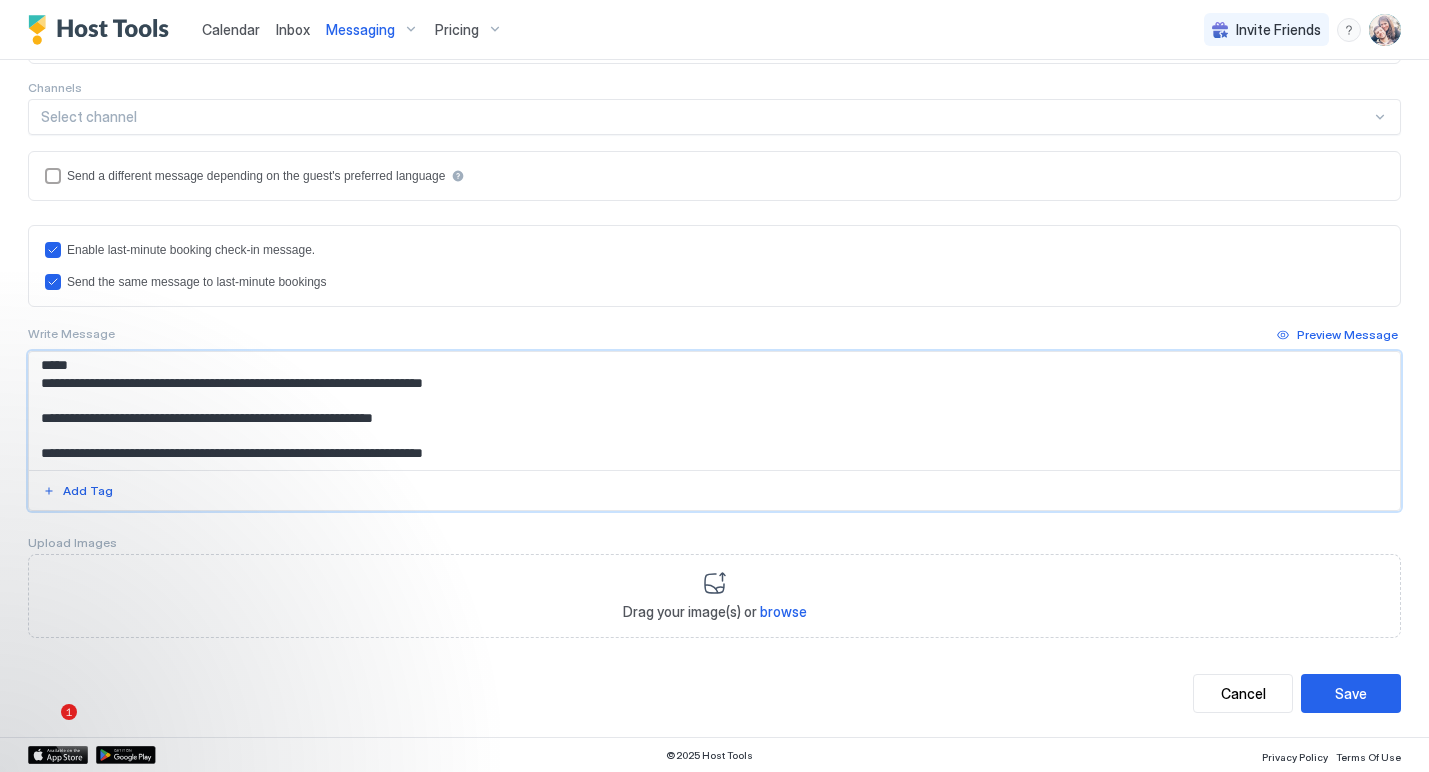 click at bounding box center [714, 411] 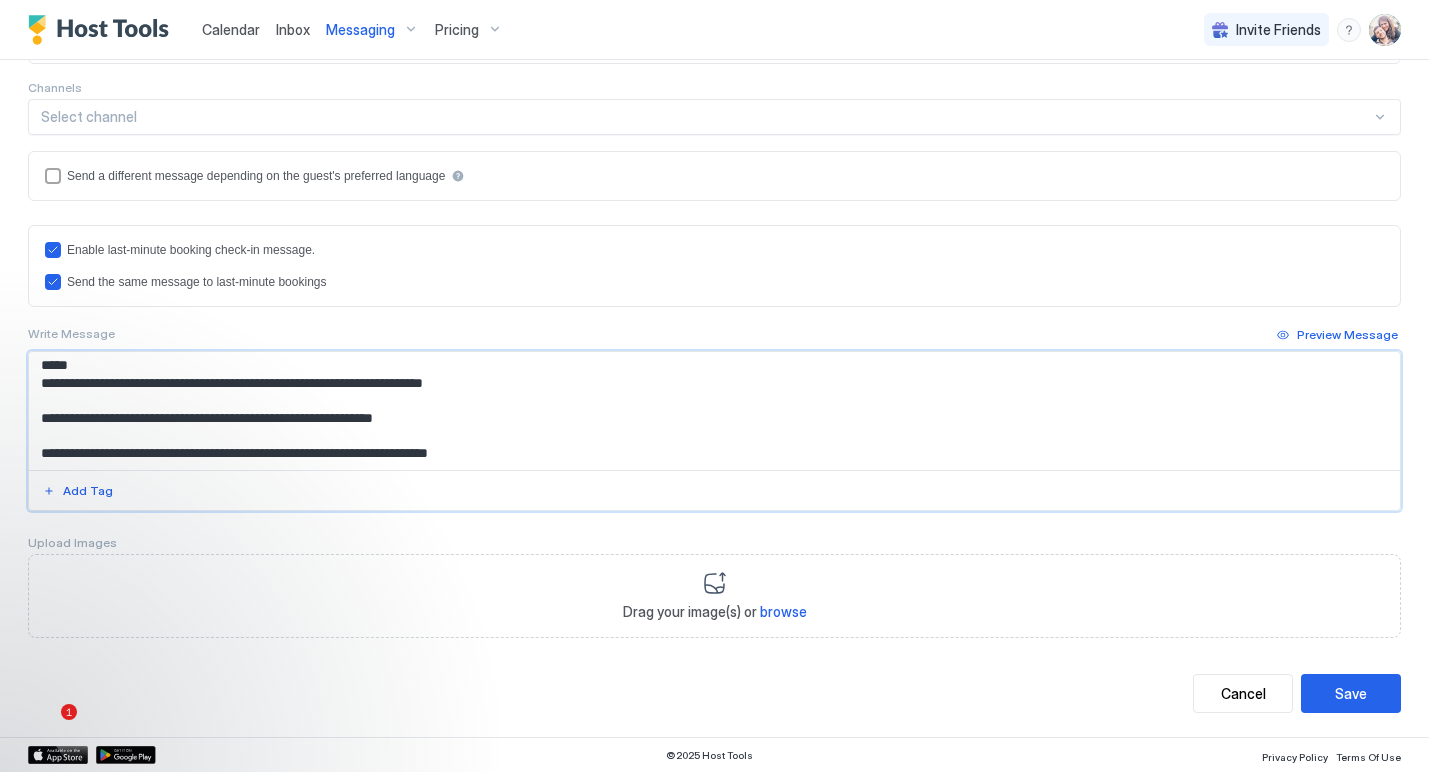 type on "**********" 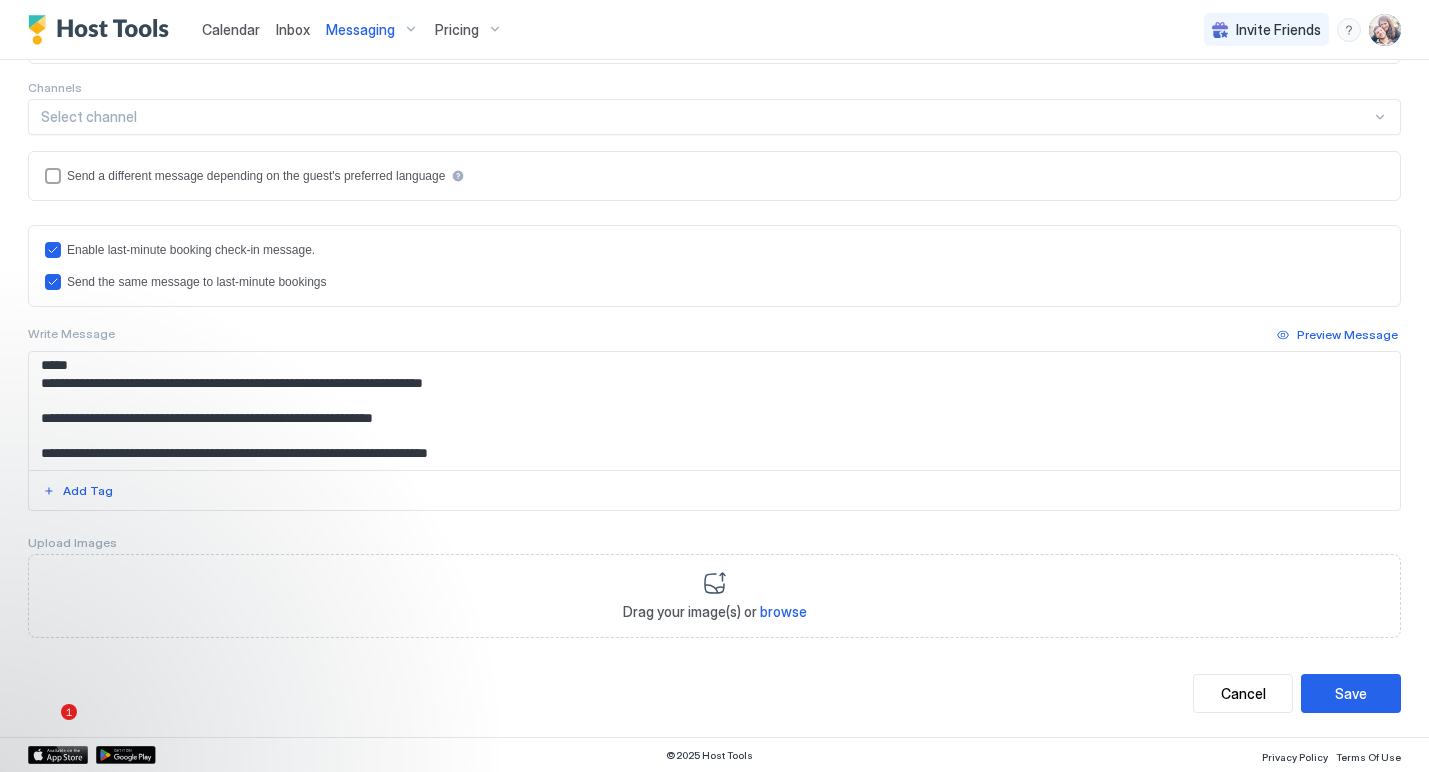 click on "Drag your image(s) or   browse" at bounding box center (714, 596) 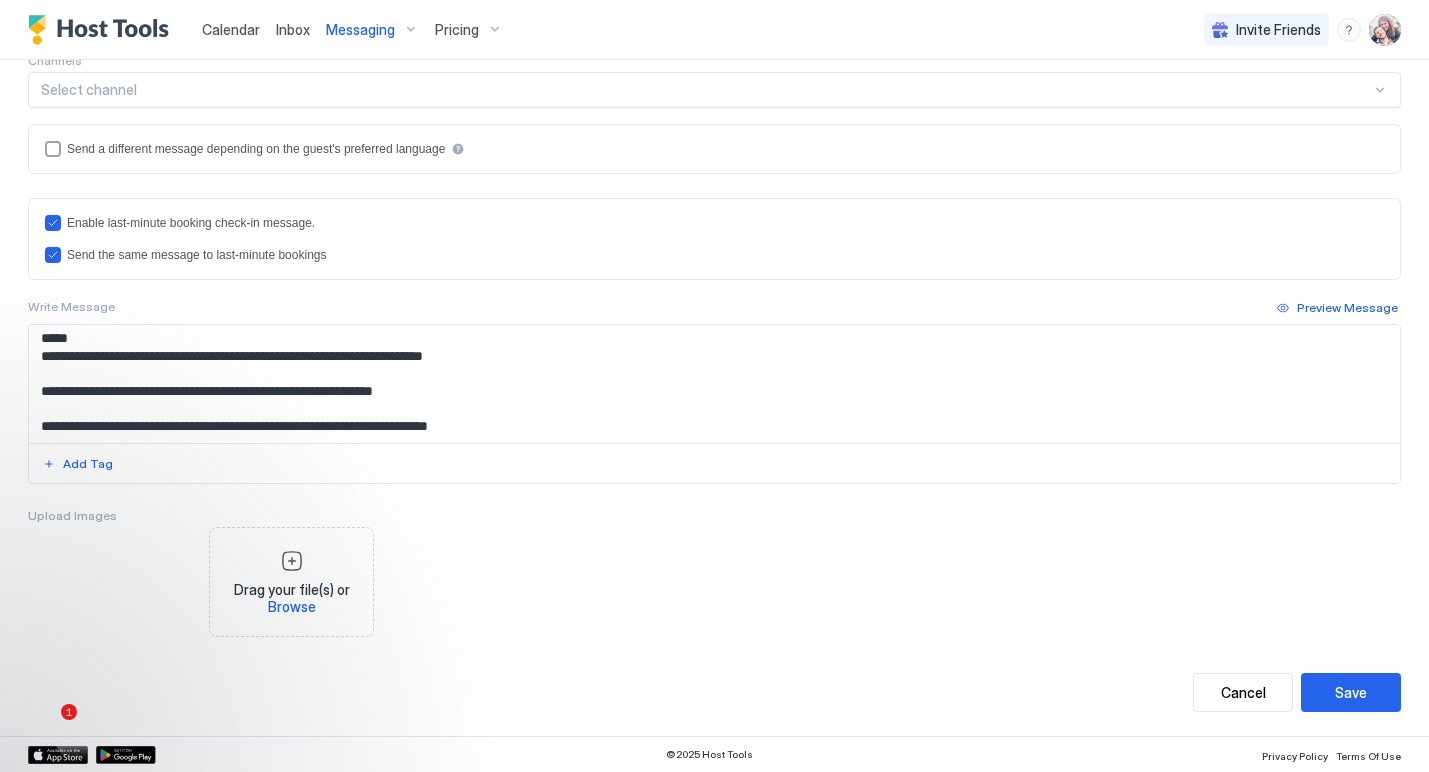scroll, scrollTop: 477, scrollLeft: 0, axis: vertical 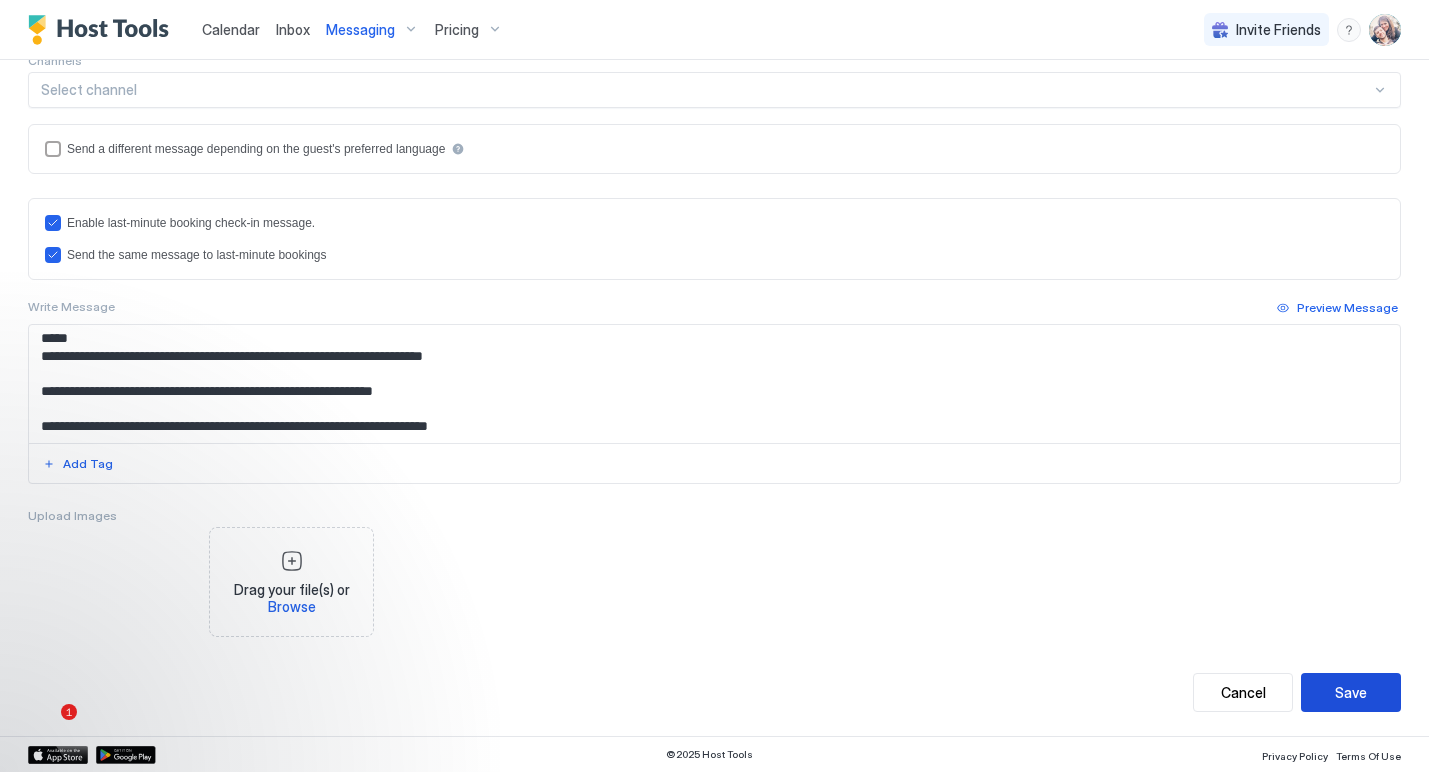 click on "Save" at bounding box center [1351, 692] 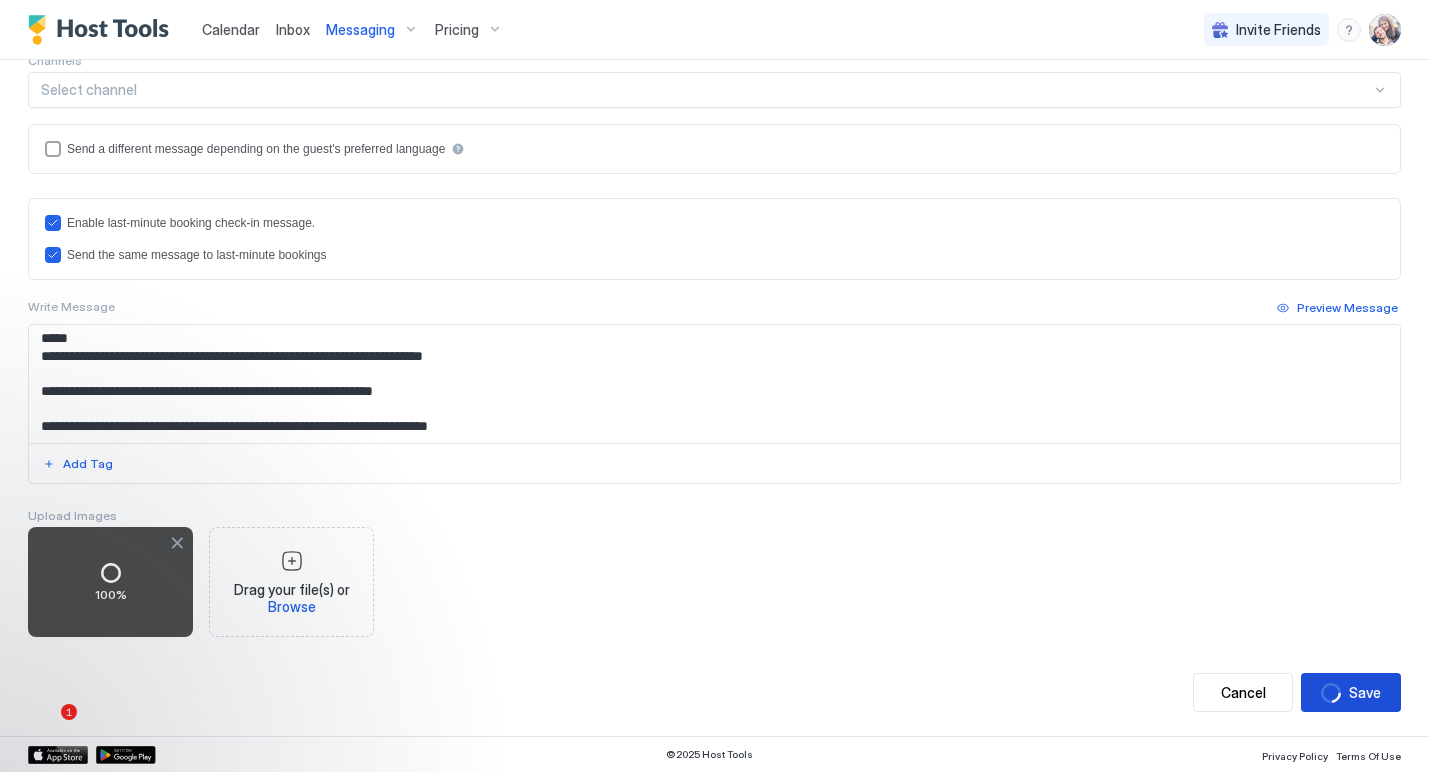 scroll, scrollTop: 0, scrollLeft: 0, axis: both 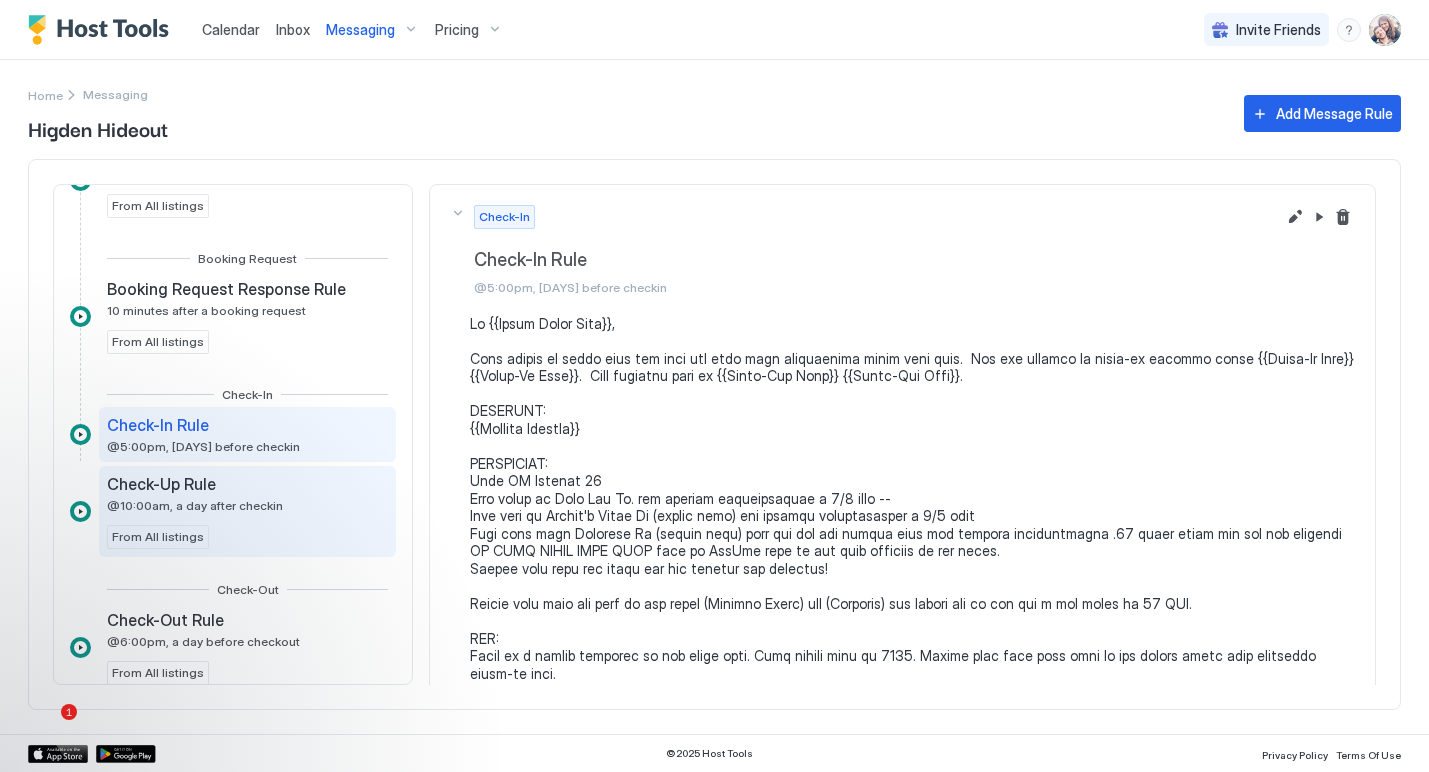 click on "@10:00am, a day after checkin" at bounding box center (195, 505) 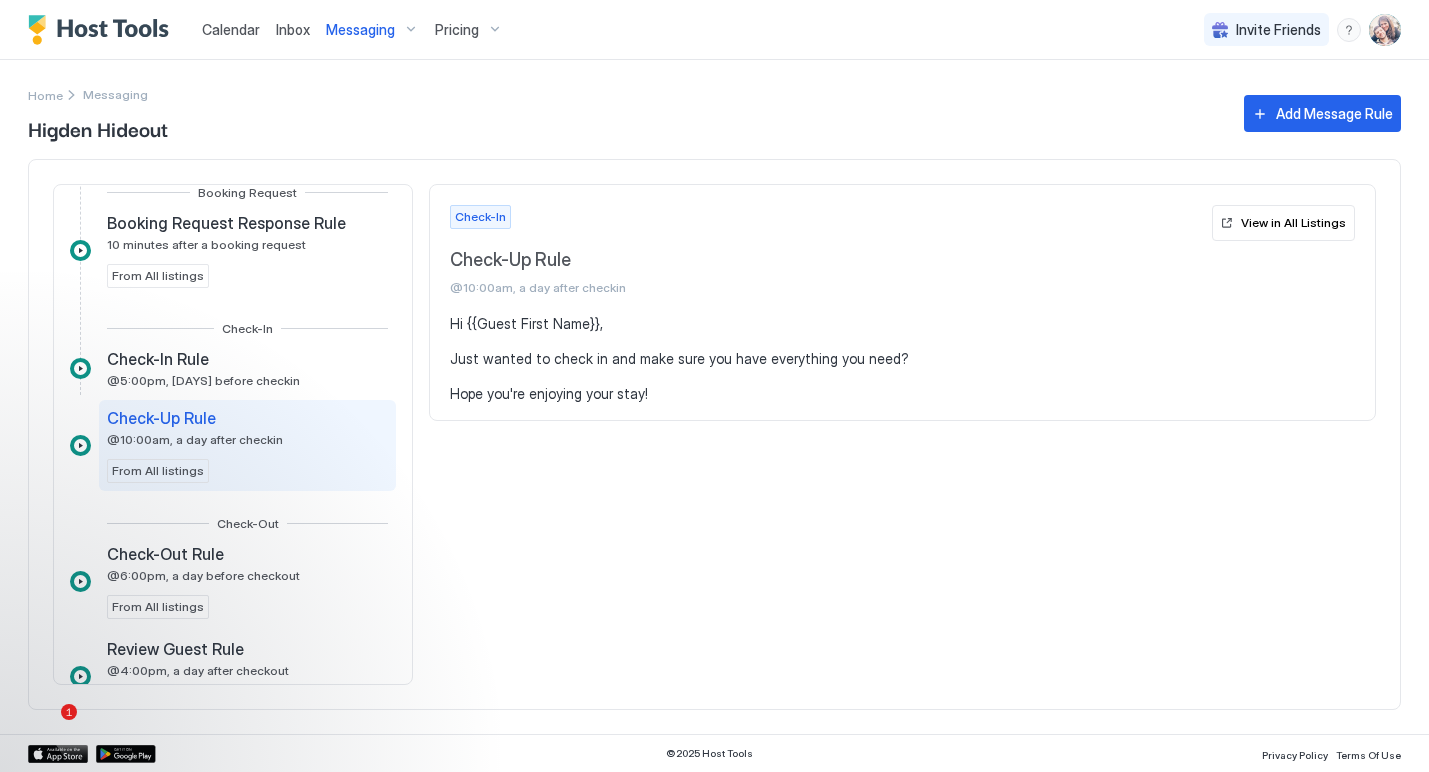 scroll, scrollTop: 292, scrollLeft: 0, axis: vertical 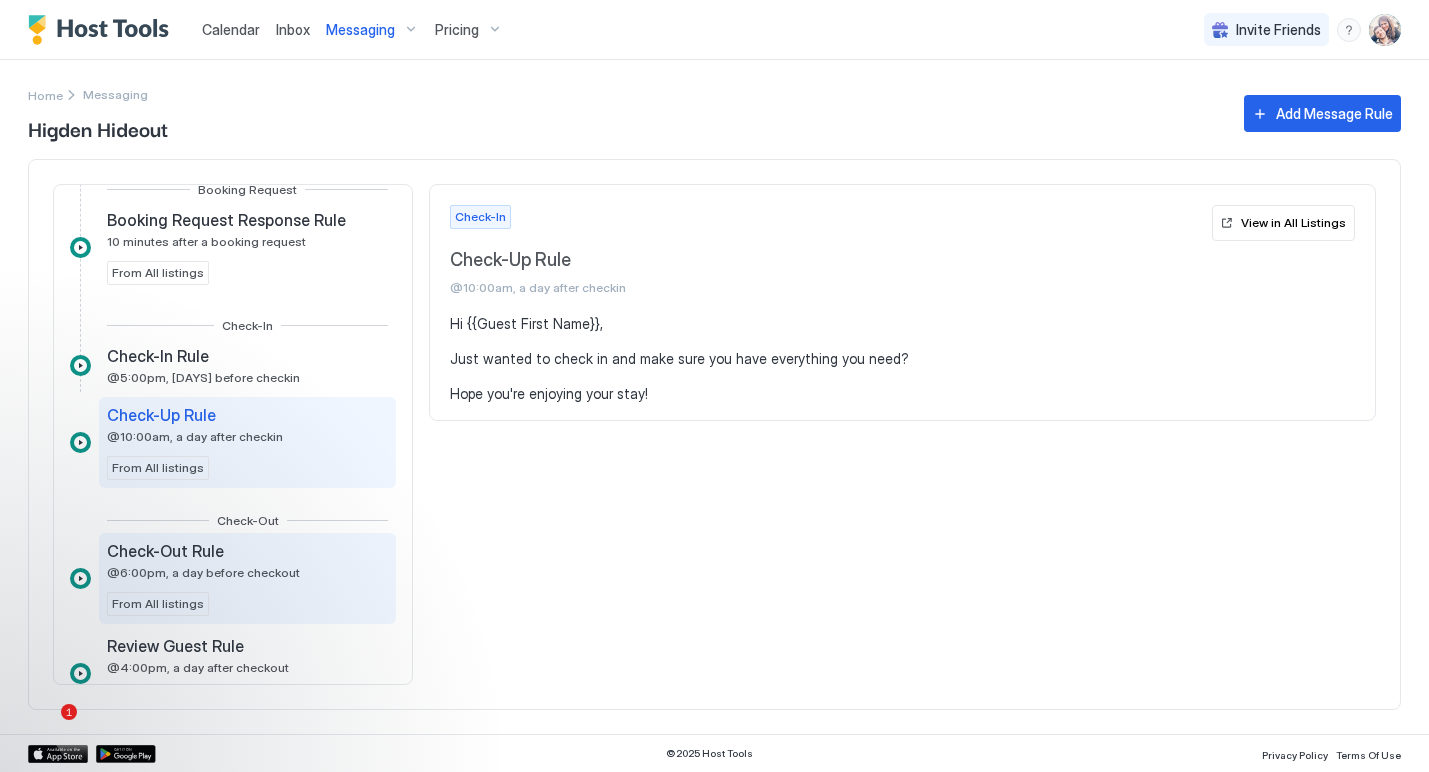 click on "@6:00pm, a day before checkout" at bounding box center [203, 572] 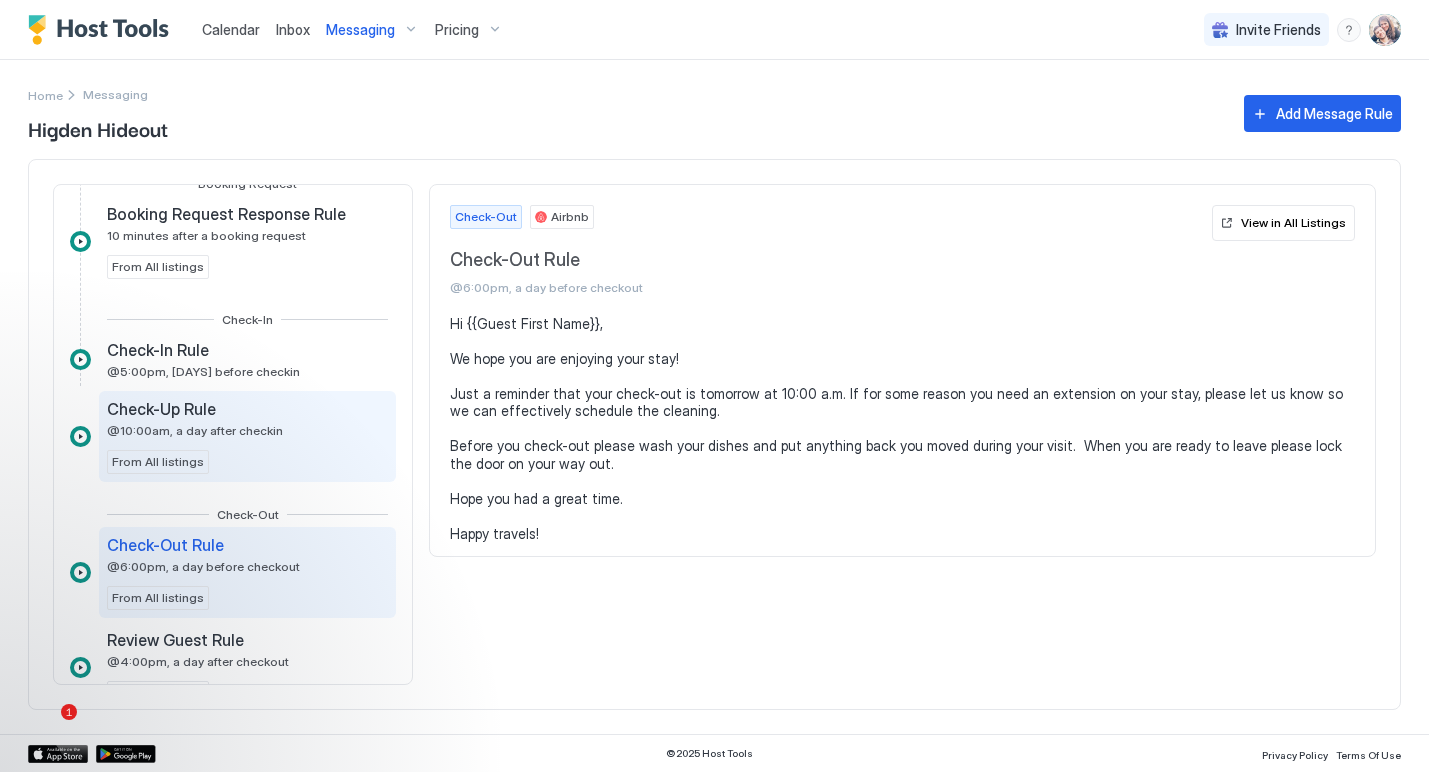 scroll, scrollTop: 301, scrollLeft: 0, axis: vertical 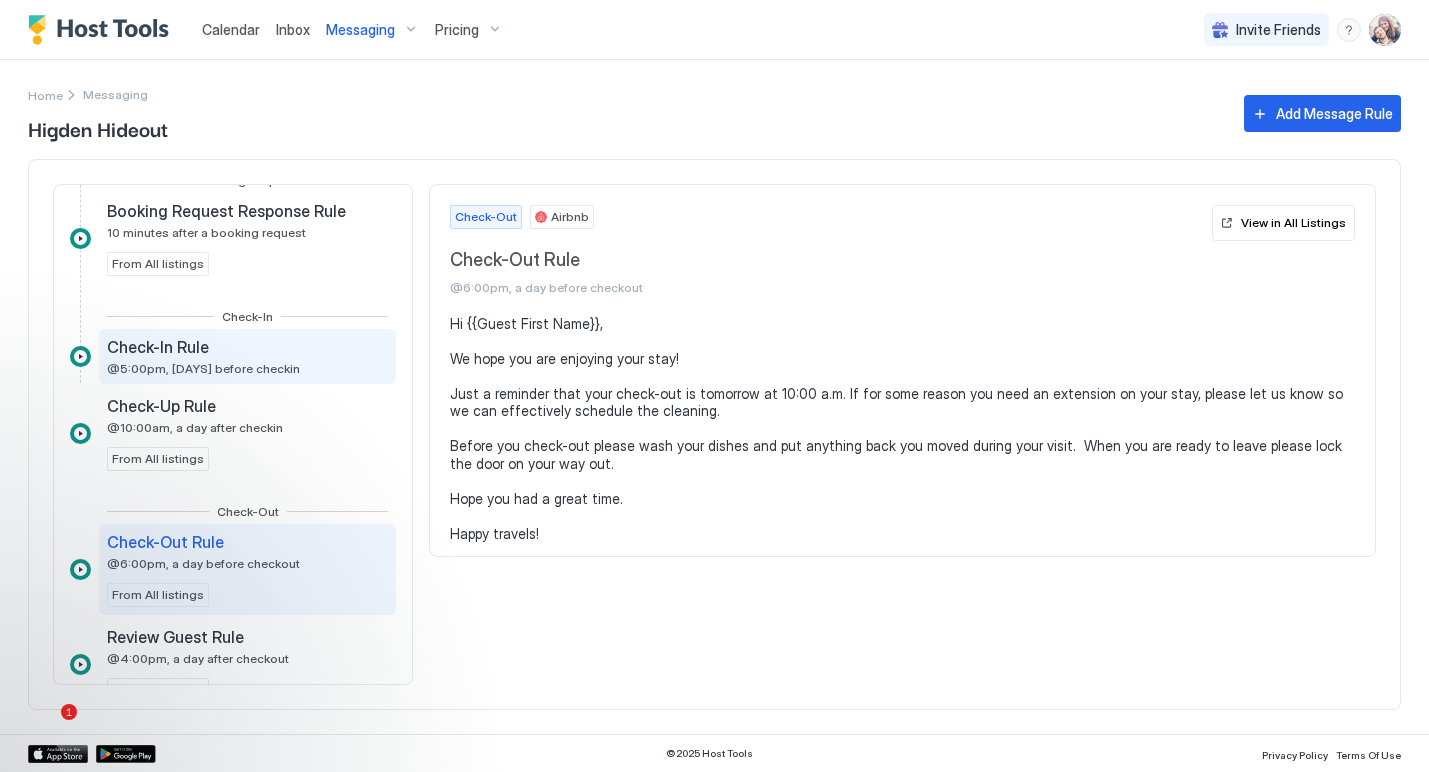 click on "@5:00pm, a day before checkin" at bounding box center [203, 368] 